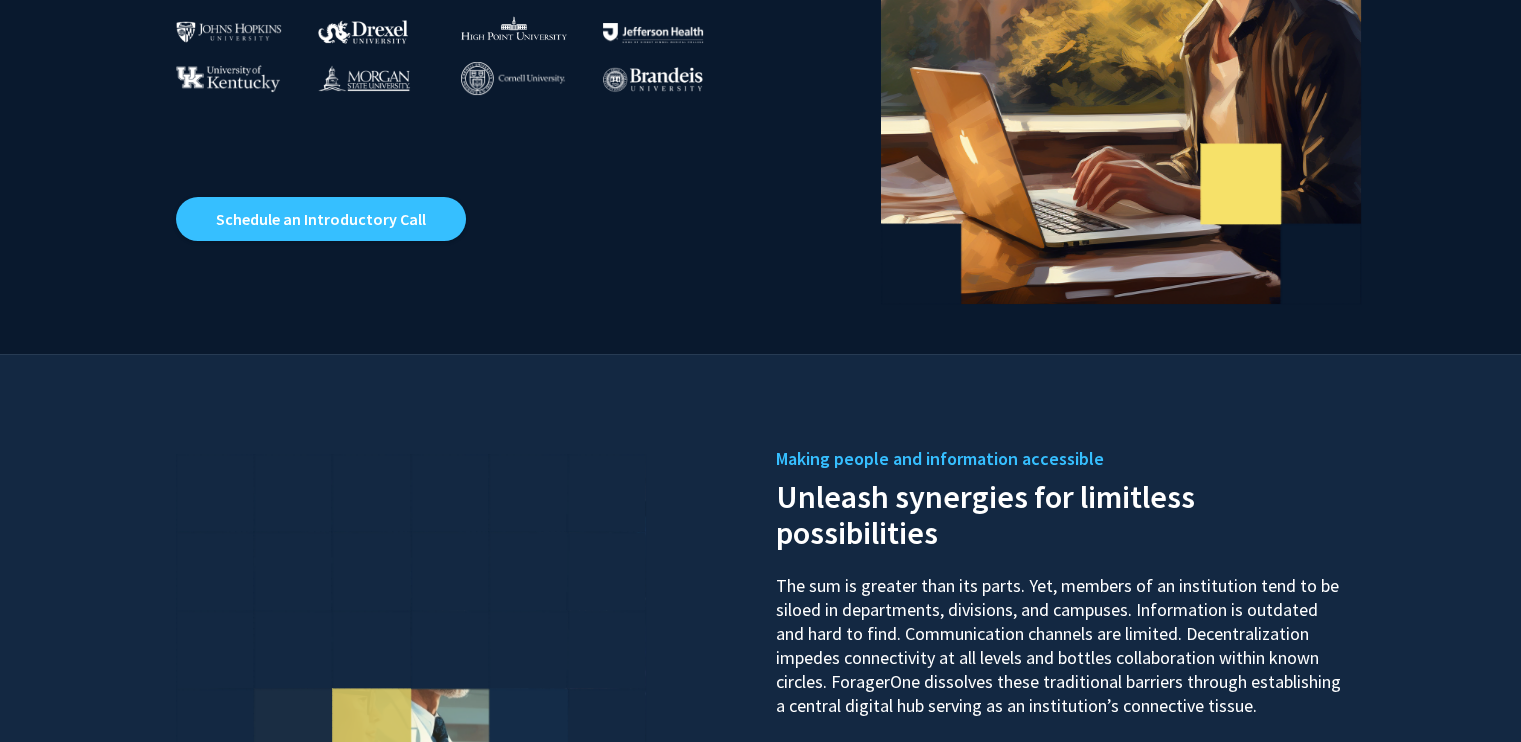 scroll, scrollTop: 0, scrollLeft: 0, axis: both 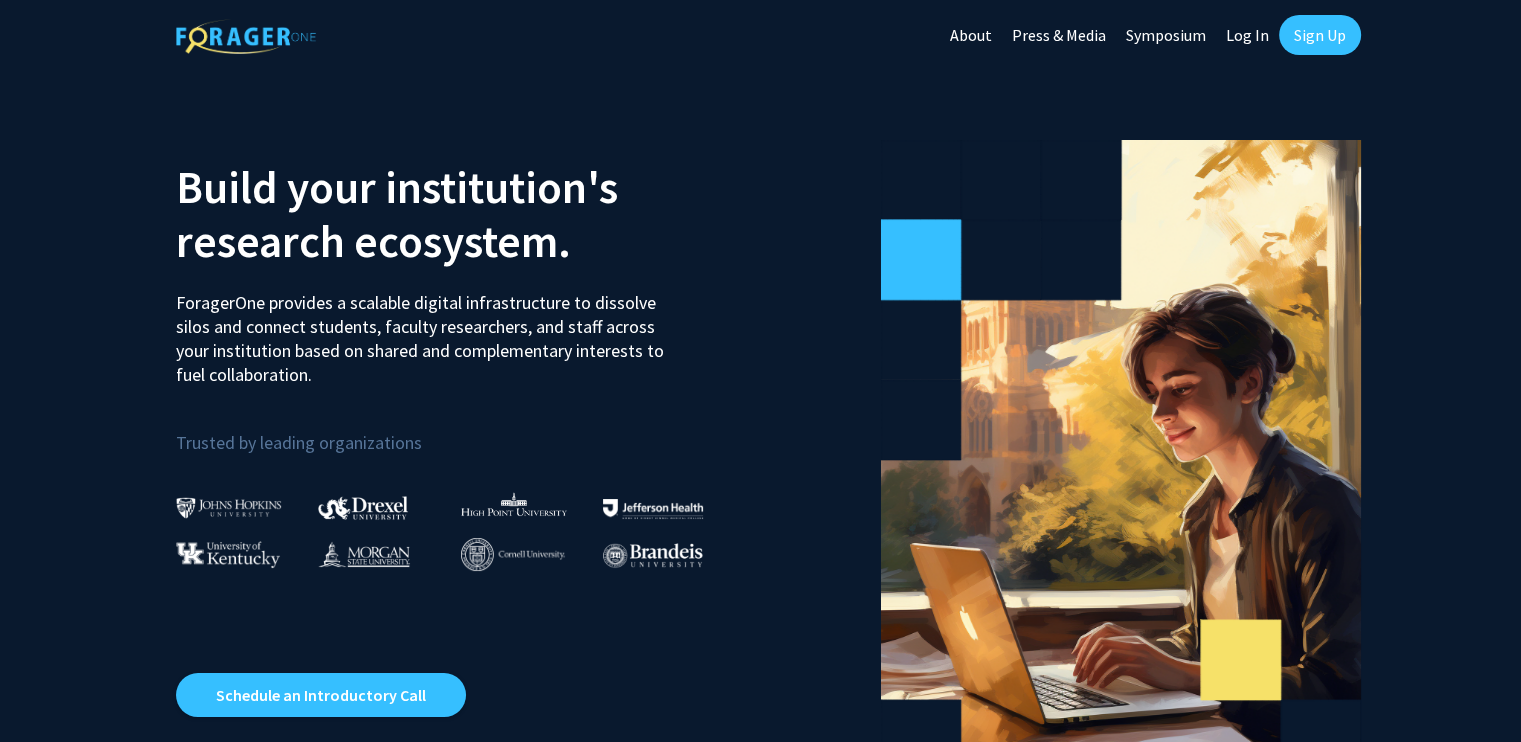 click on "Sign Up" 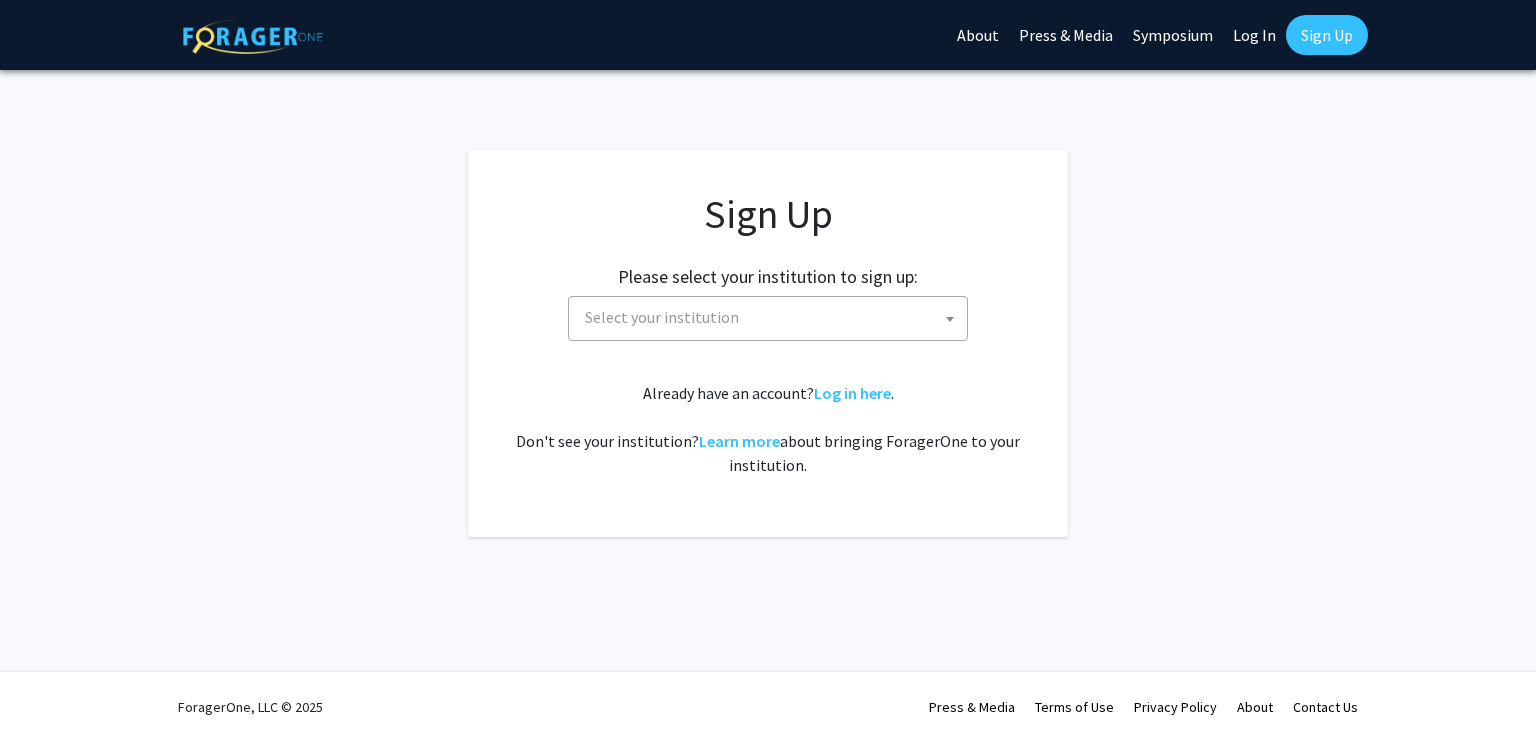 click on "Select your institution" at bounding box center (772, 317) 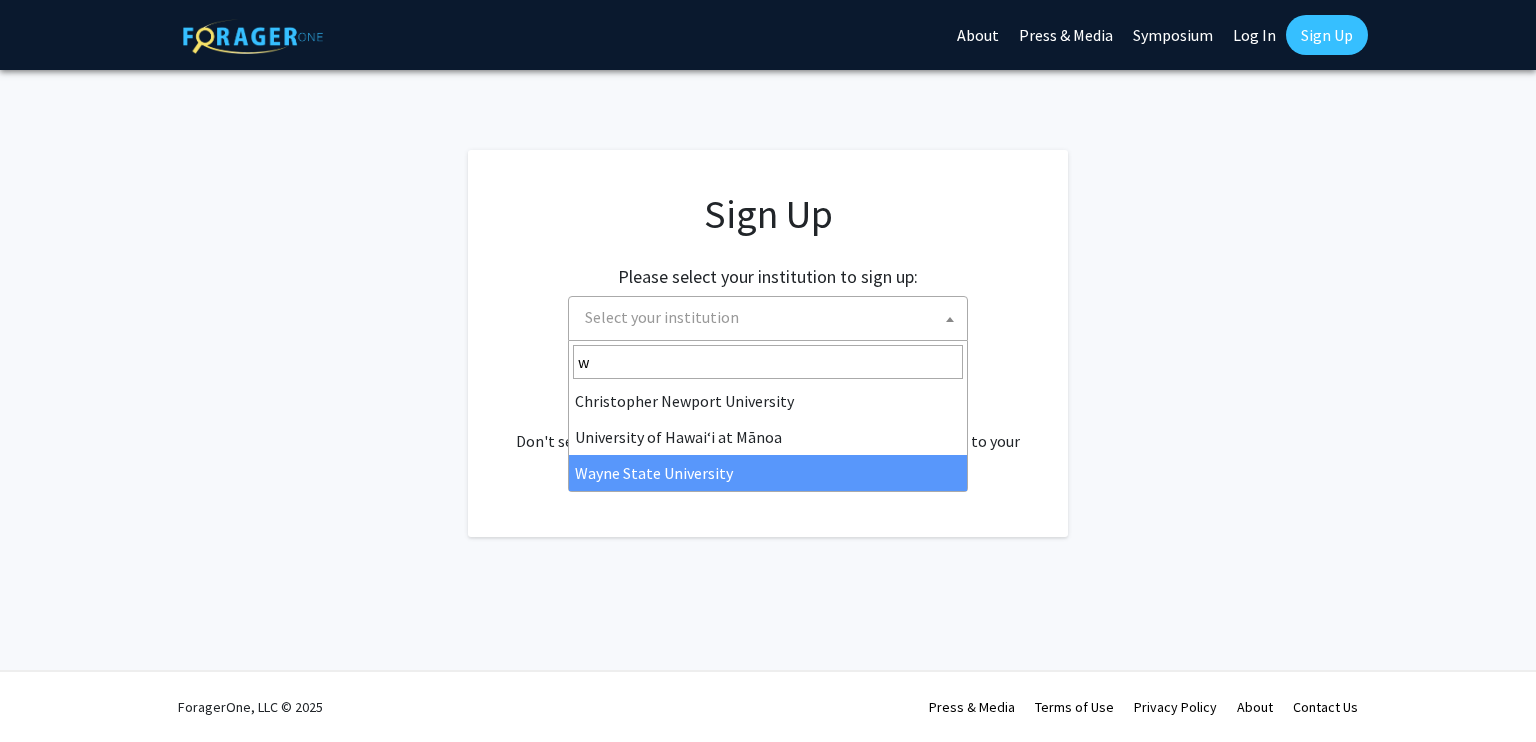 type on "w" 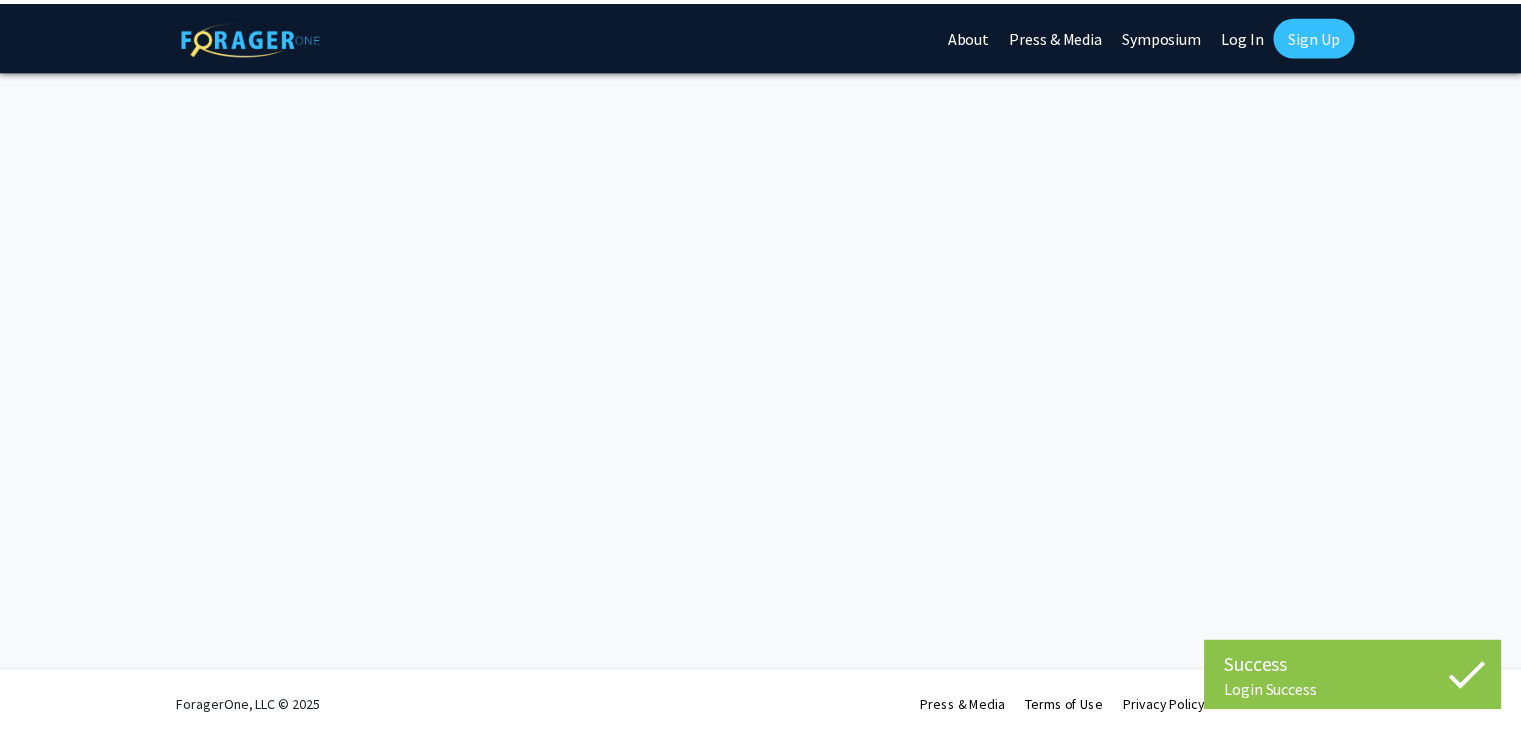 scroll, scrollTop: 0, scrollLeft: 0, axis: both 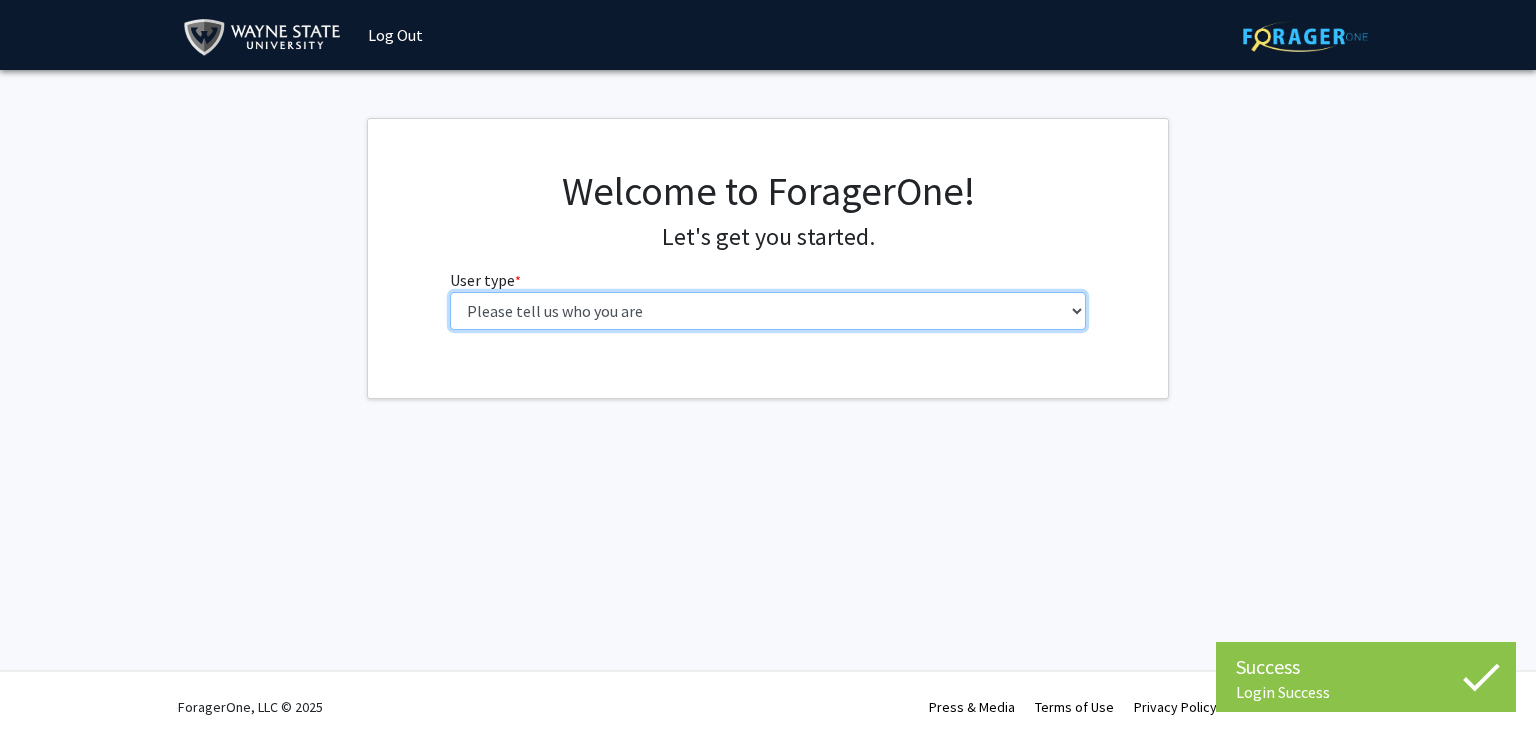 click on "Please tell us who you are  Undergraduate Student   Master's Student   Doctoral Candidate (PhD, MD, DMD, PharmD, etc.)   Postdoctoral Researcher / Research Staff / Medical Resident / Medical Fellow   Faculty   Administrative Staff" at bounding box center [768, 311] 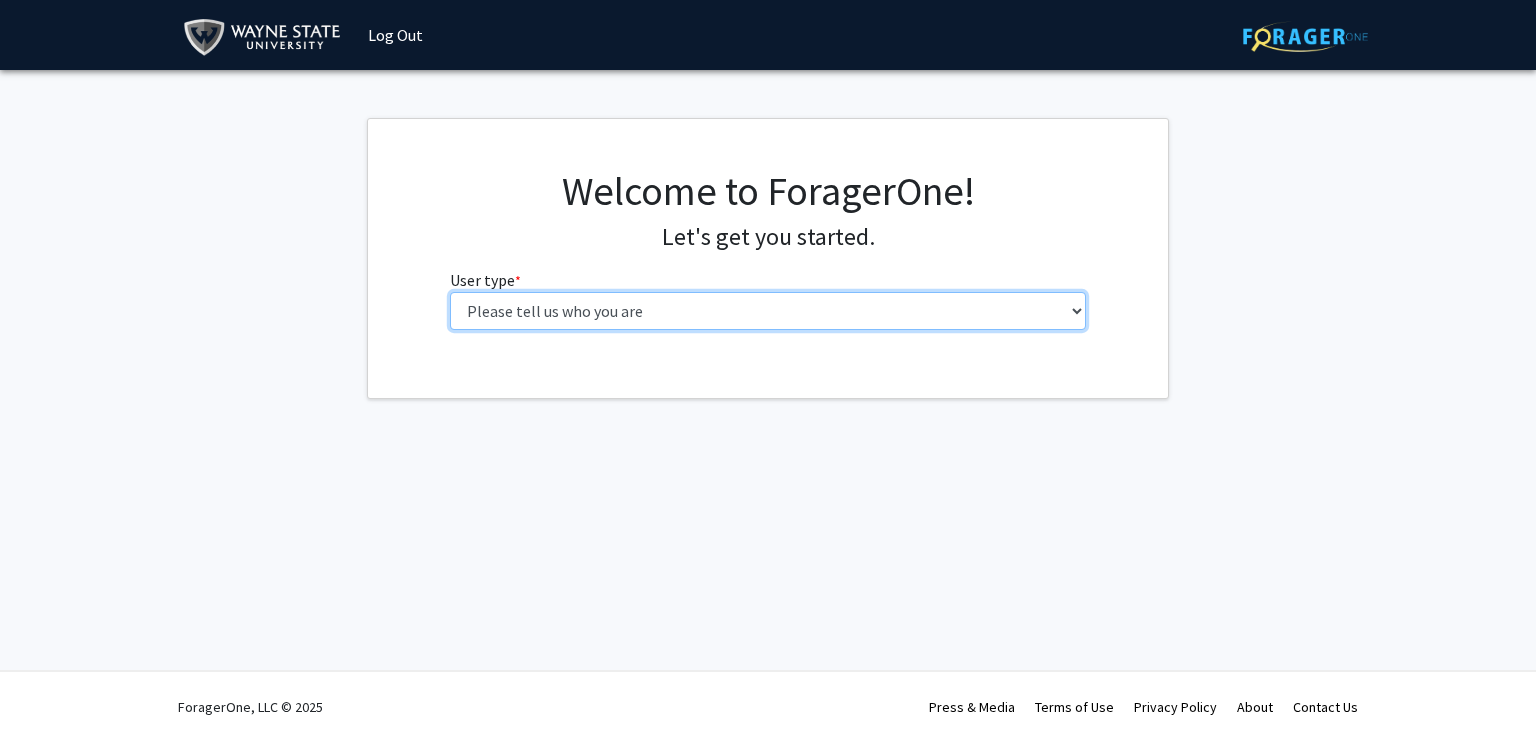 select on "3: doc" 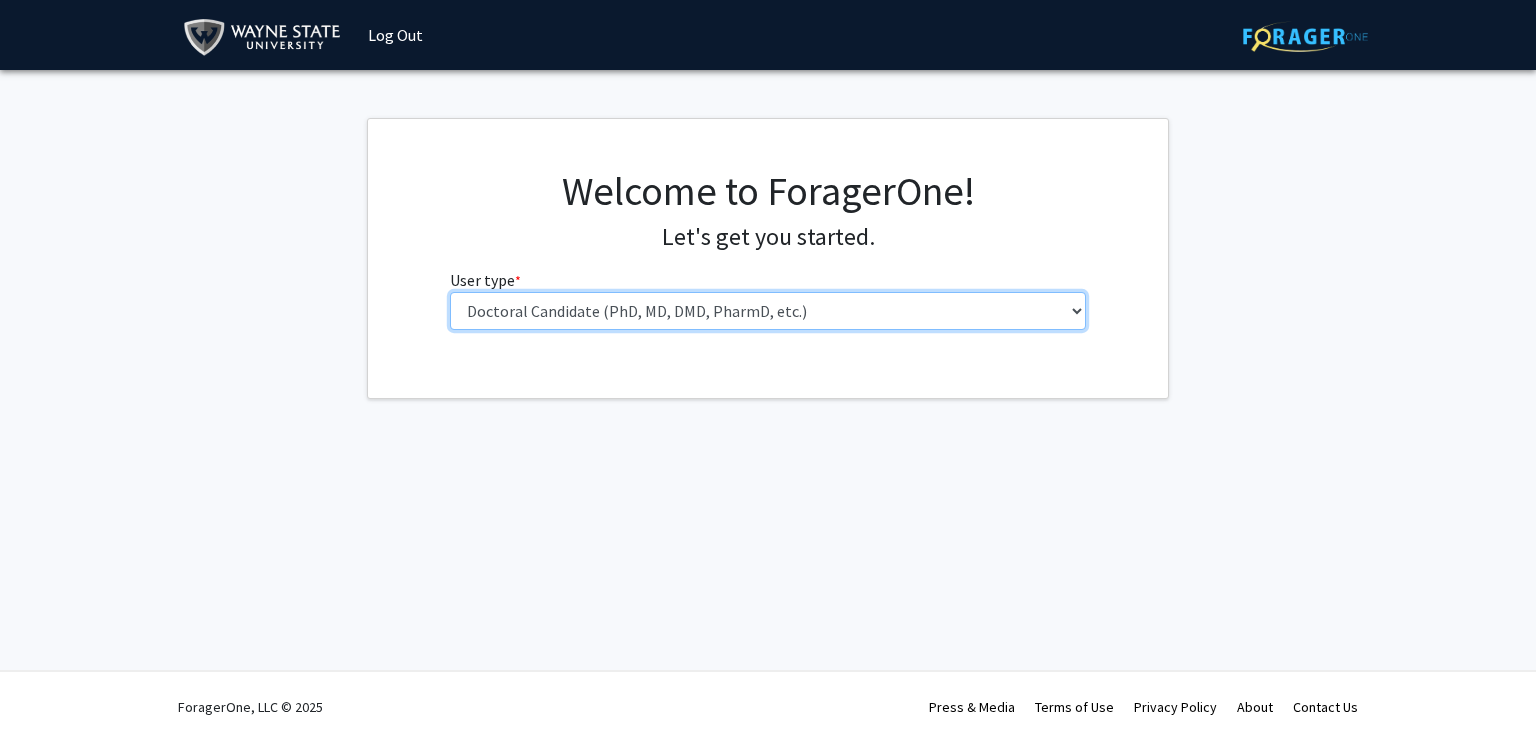 click on "Please tell us who you are  Undergraduate Student   Master's Student   Doctoral Candidate (PhD, MD, DMD, PharmD, etc.)   Postdoctoral Researcher / Research Staff / Medical Resident / Medical Fellow   Faculty   Administrative Staff" at bounding box center [768, 311] 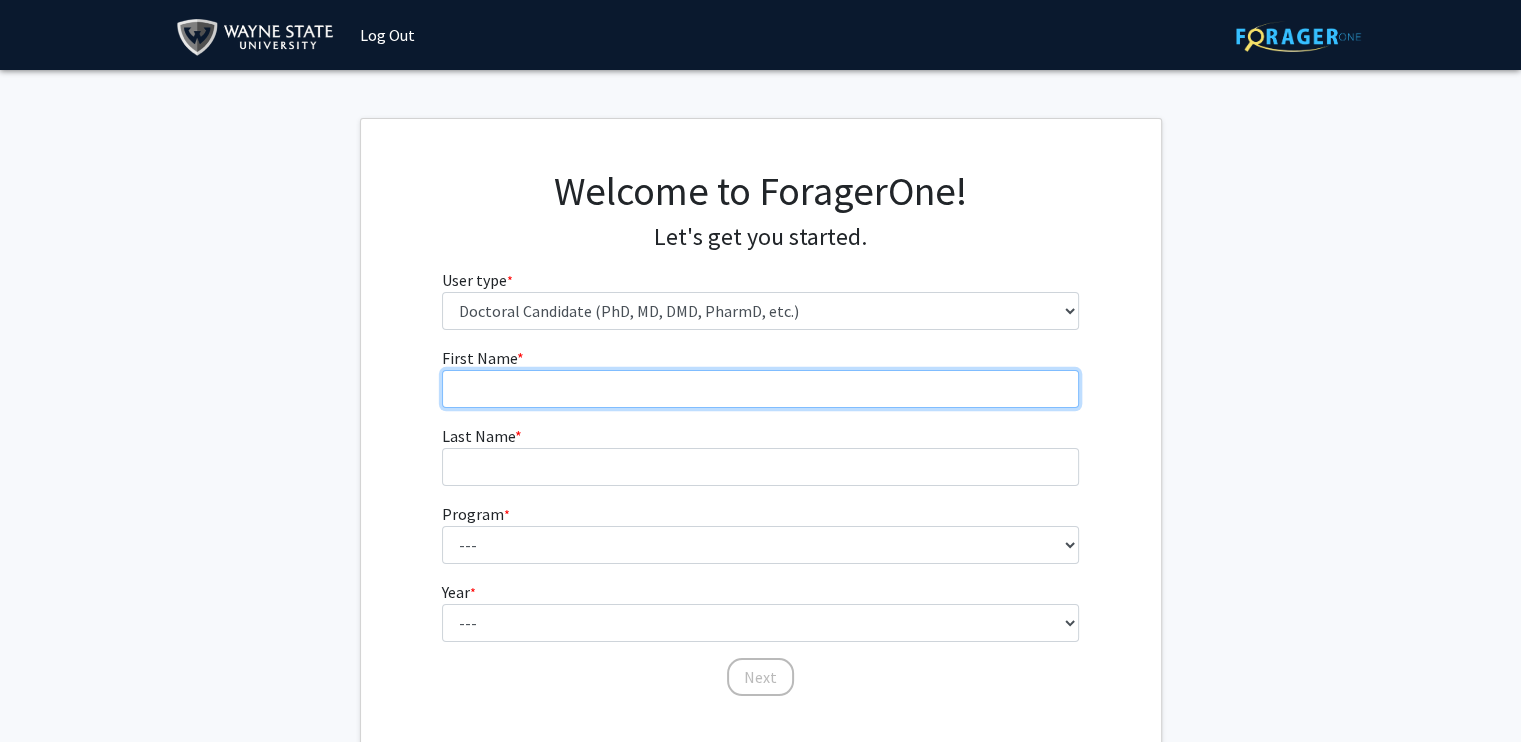click on "First Name * required" at bounding box center [760, 389] 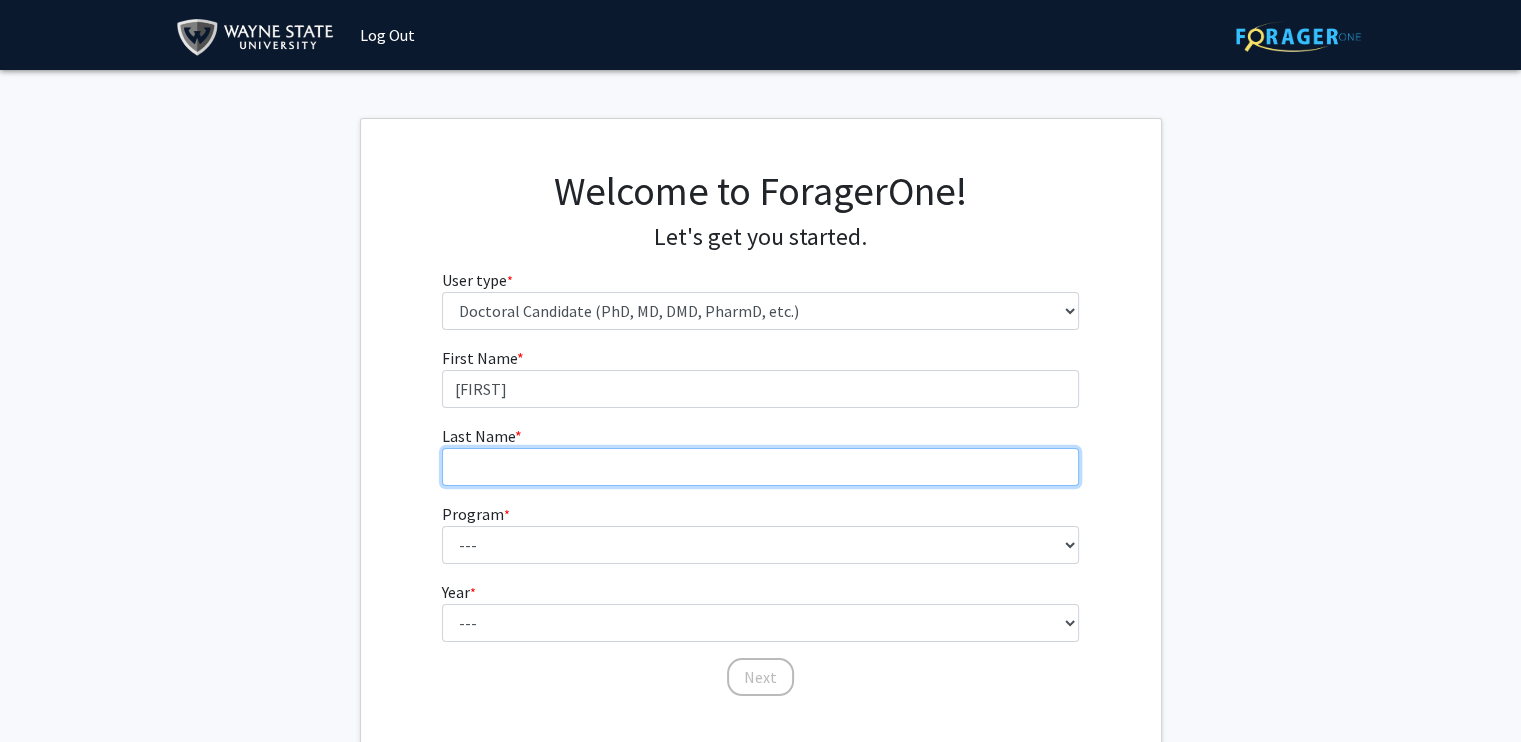 type on "[LAST]" 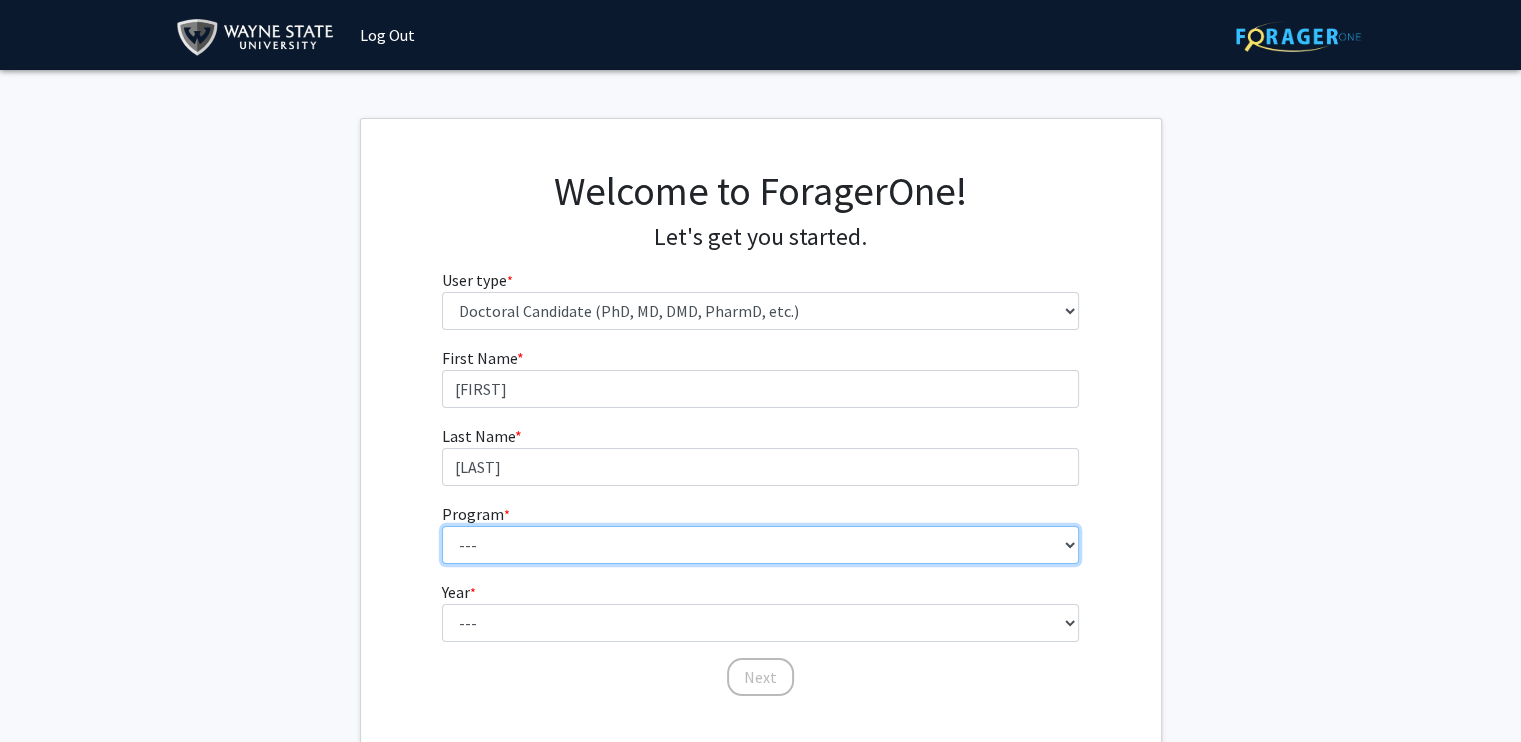 click on "---  Adult-Gerontology Acute Care Nurse Practitioner   Adult-Gerontology Primary Care Nurse Practitioner   Anatomy and Cell Biology   Anesthesia   Anthropology   Anthropology and Urban Sustainability (Dual title)   Audiology   Biochemistry and Molecular Biology   Biological Sciences   Biological Sciences and Urban Sustainability   Biomedical Engineering   Biomedical Imaging (Dual title)   Business Administration   Cancer Biology   Chemical Engineering   Chemistry   Civil Engineering   Communication   Communication and Urban Sustainability (Dual title)   Communication Sciences and Disorders   Computer Engineering   Computer Science   Counseling Psychology   Criminal Justice   Dispute Resolution   Economics   Educational Leadership & Policy Studies   Educational Studies   Electrical Engineering   English   Family Nurse Practitioner   French (Modern Languages)   German   Gerontology (Dual title)   History   Immunology and Microbiology   Industrial Engineering   Infant Mental Health (Dual title)   Kinesiology" at bounding box center (760, 545) 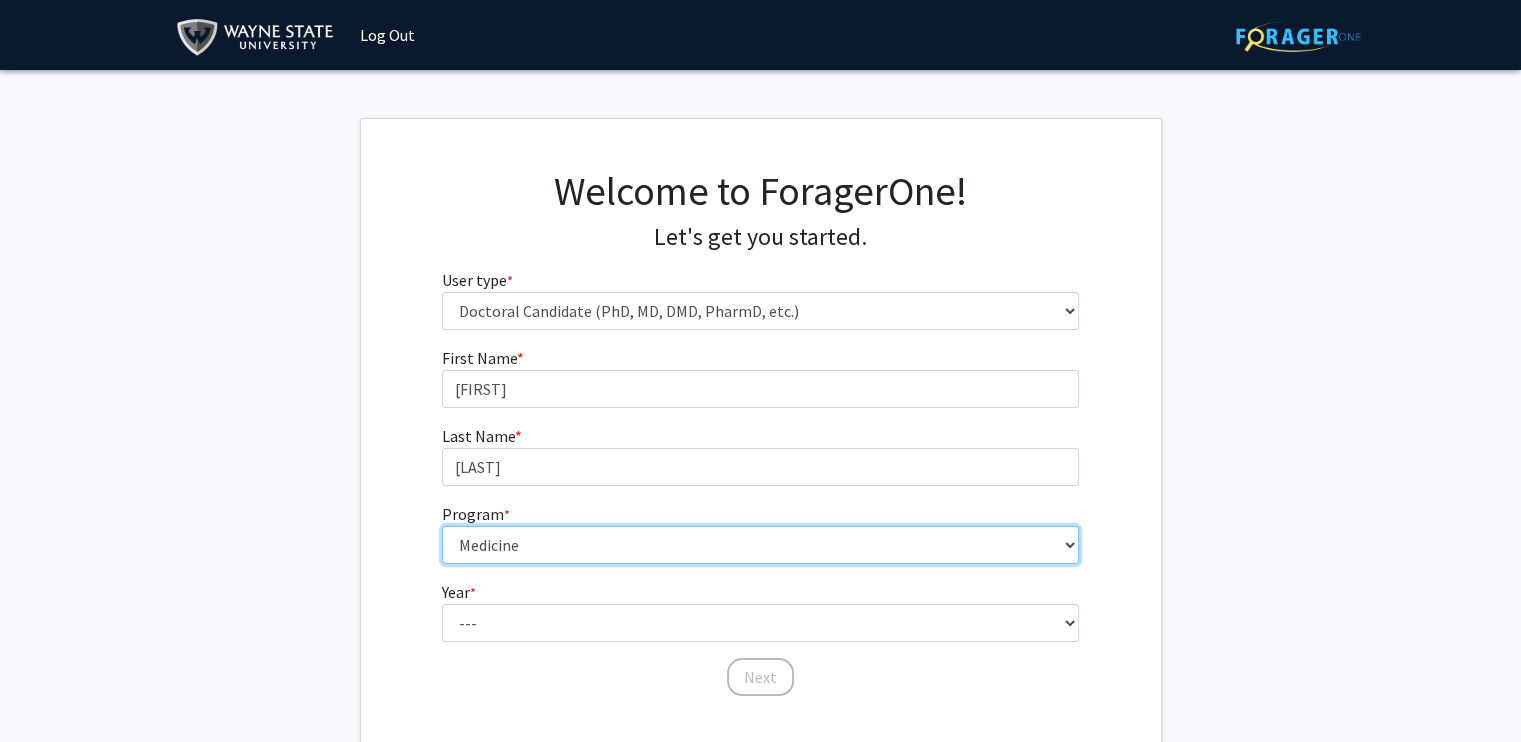 click on "---  Adult-Gerontology Acute Care Nurse Practitioner   Adult-Gerontology Primary Care Nurse Practitioner   Anatomy and Cell Biology   Anesthesia   Anthropology   Anthropology and Urban Sustainability (Dual title)   Audiology   Biochemistry and Molecular Biology   Biological Sciences   Biological Sciences and Urban Sustainability   Biomedical Engineering   Biomedical Imaging (Dual title)   Business Administration   Cancer Biology   Chemical Engineering   Chemistry   Civil Engineering   Communication   Communication and Urban Sustainability (Dual title)   Communication Sciences and Disorders   Computer Engineering   Computer Science   Counseling Psychology   Criminal Justice   Dispute Resolution   Economics   Educational Leadership & Policy Studies   Educational Studies   Electrical Engineering   English   Family Nurse Practitioner   French (Modern Languages)   German   Gerontology (Dual title)   History   Immunology and Microbiology   Industrial Engineering   Infant Mental Health (Dual title)   Kinesiology" at bounding box center (760, 545) 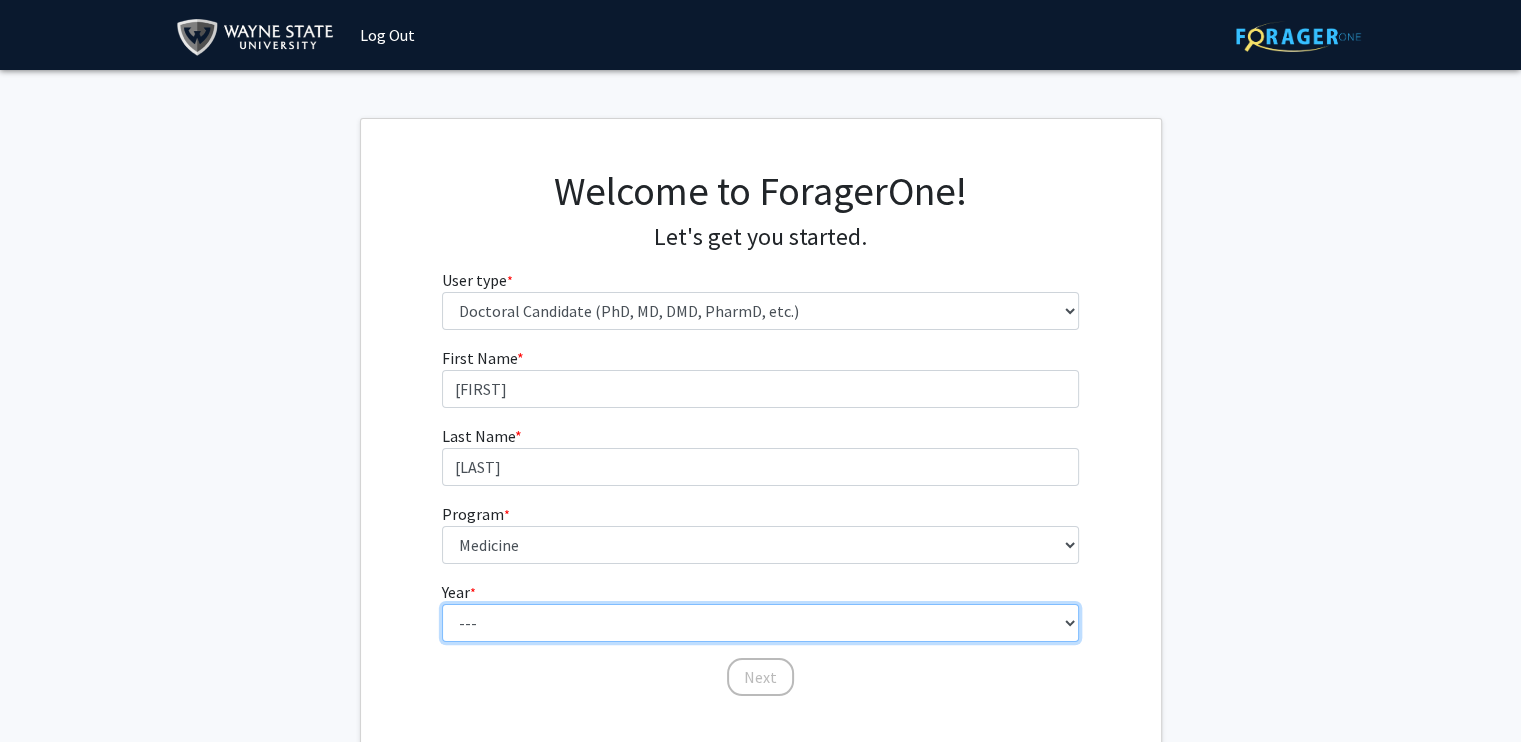 click on "---  First Year   Second Year   Third Year   Fourth Year   Fifth Year   Sixth Year   Seventh Year   Eighth Year   Ninth Year   Tenth Year" at bounding box center (760, 623) 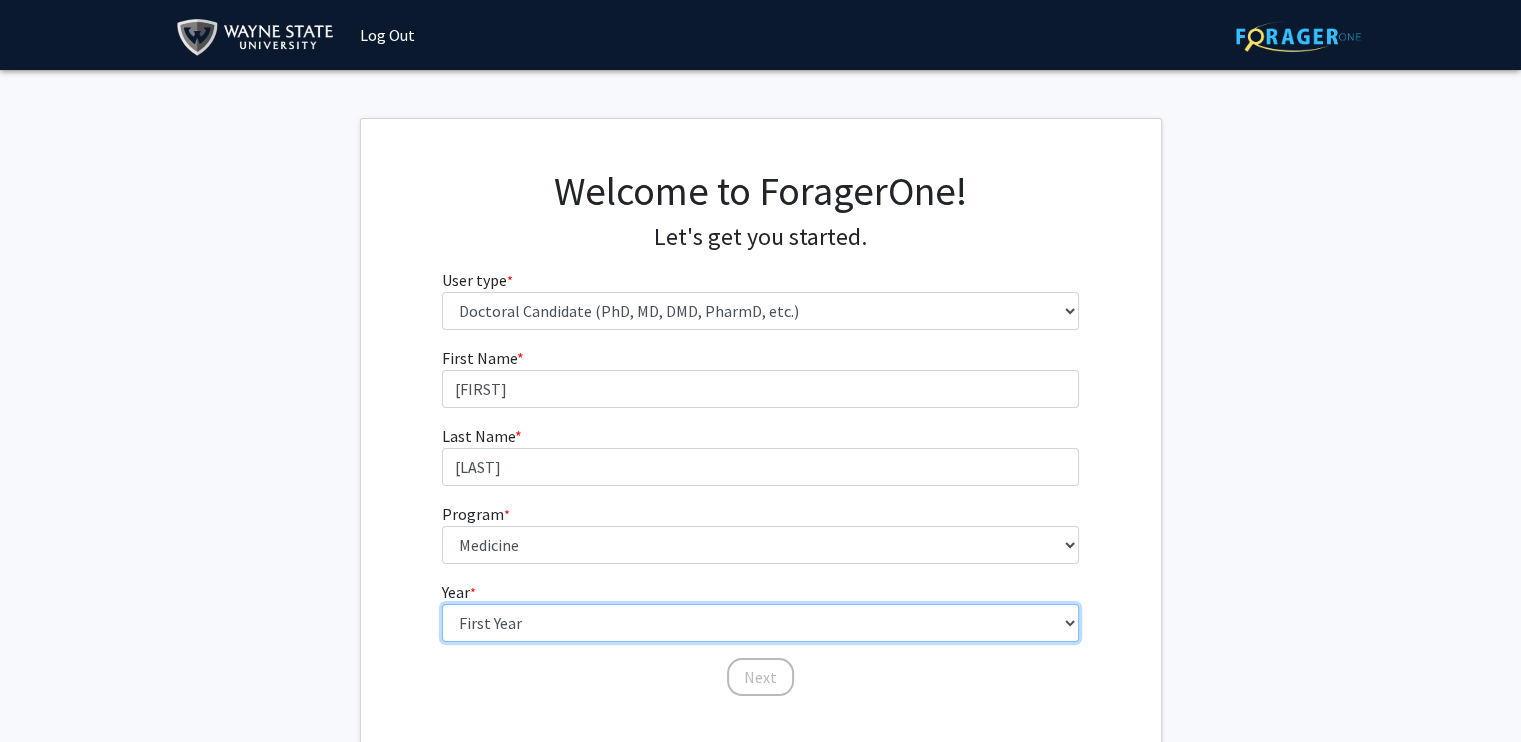 click on "---  First Year   Second Year   Third Year   Fourth Year   Fifth Year   Sixth Year   Seventh Year   Eighth Year   Ninth Year   Tenth Year" at bounding box center [760, 623] 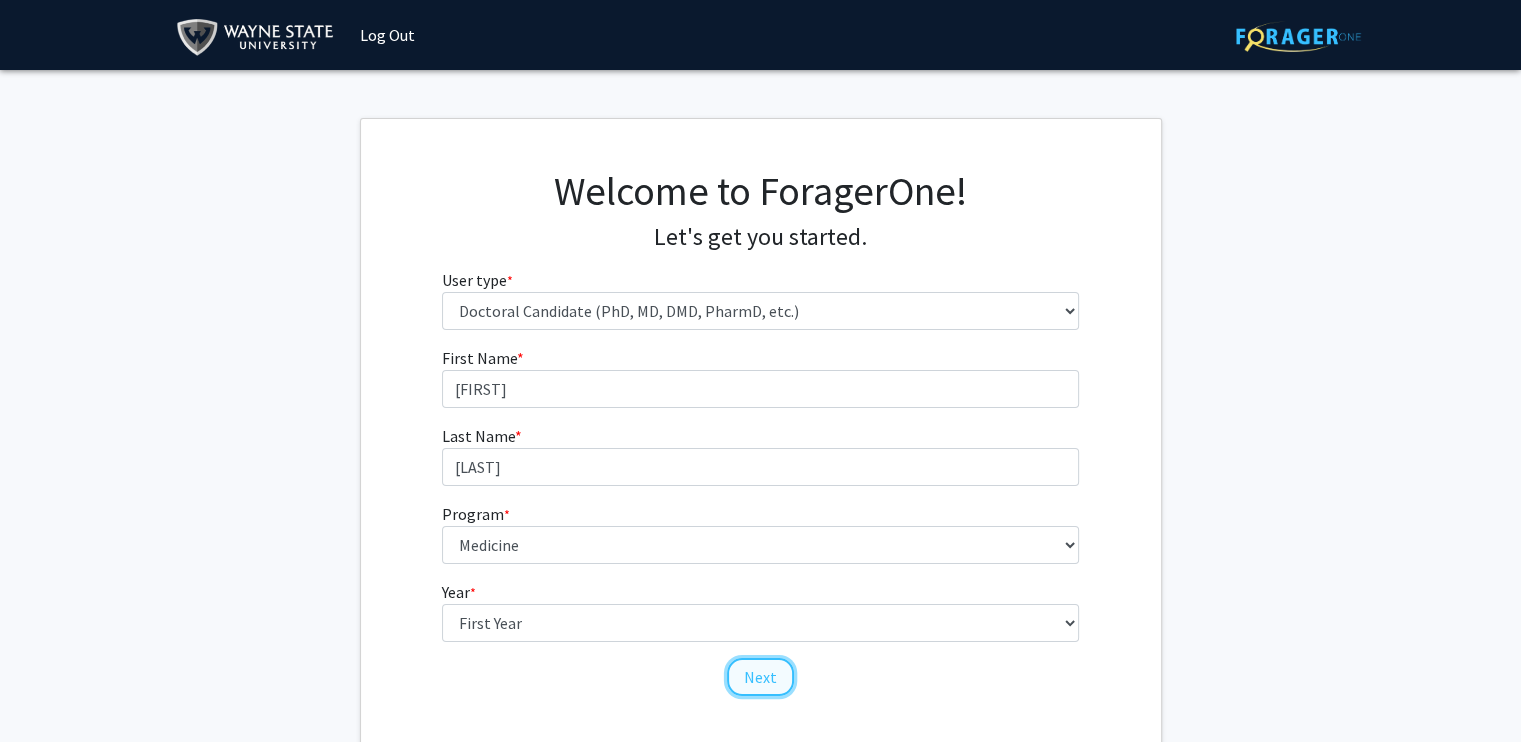click on "Next" 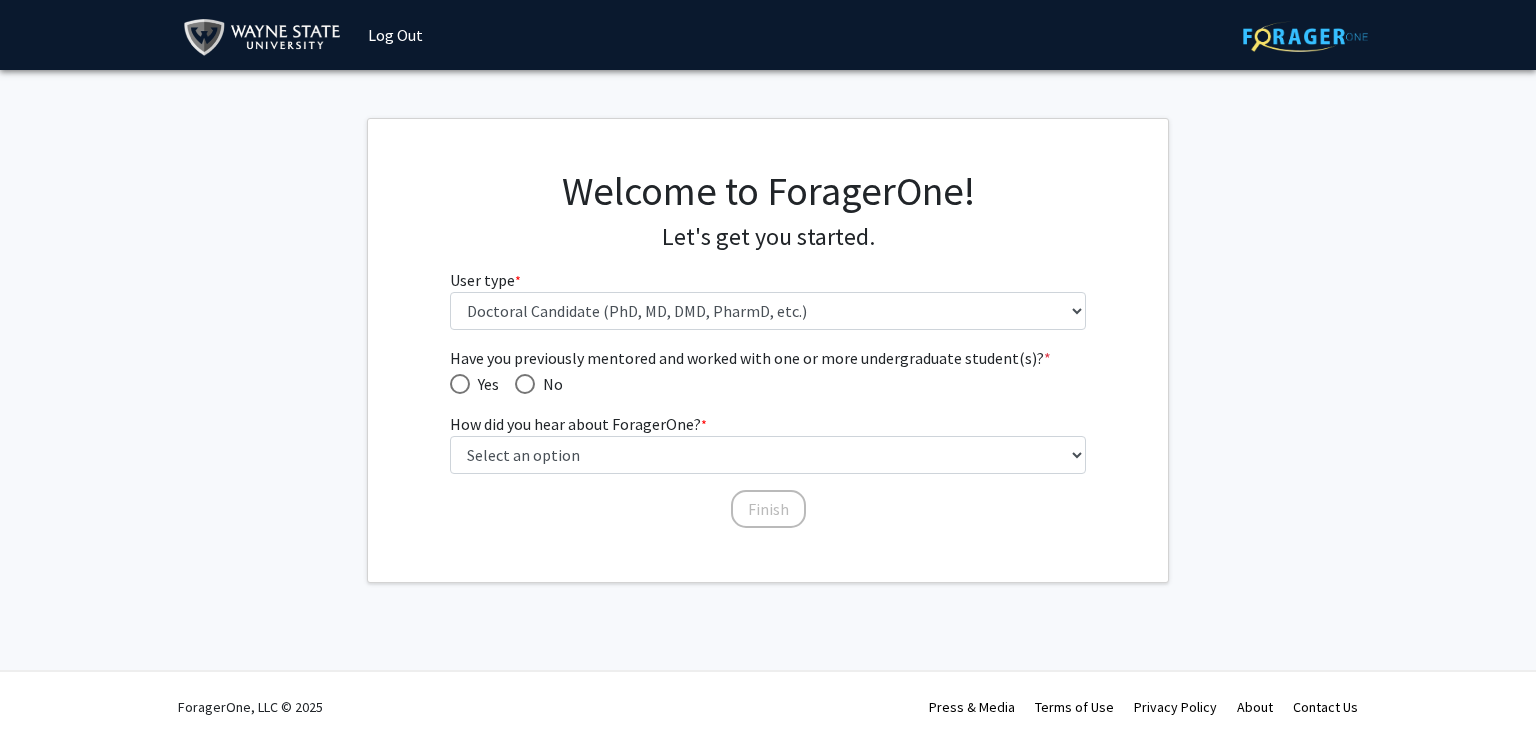 click at bounding box center (525, 384) 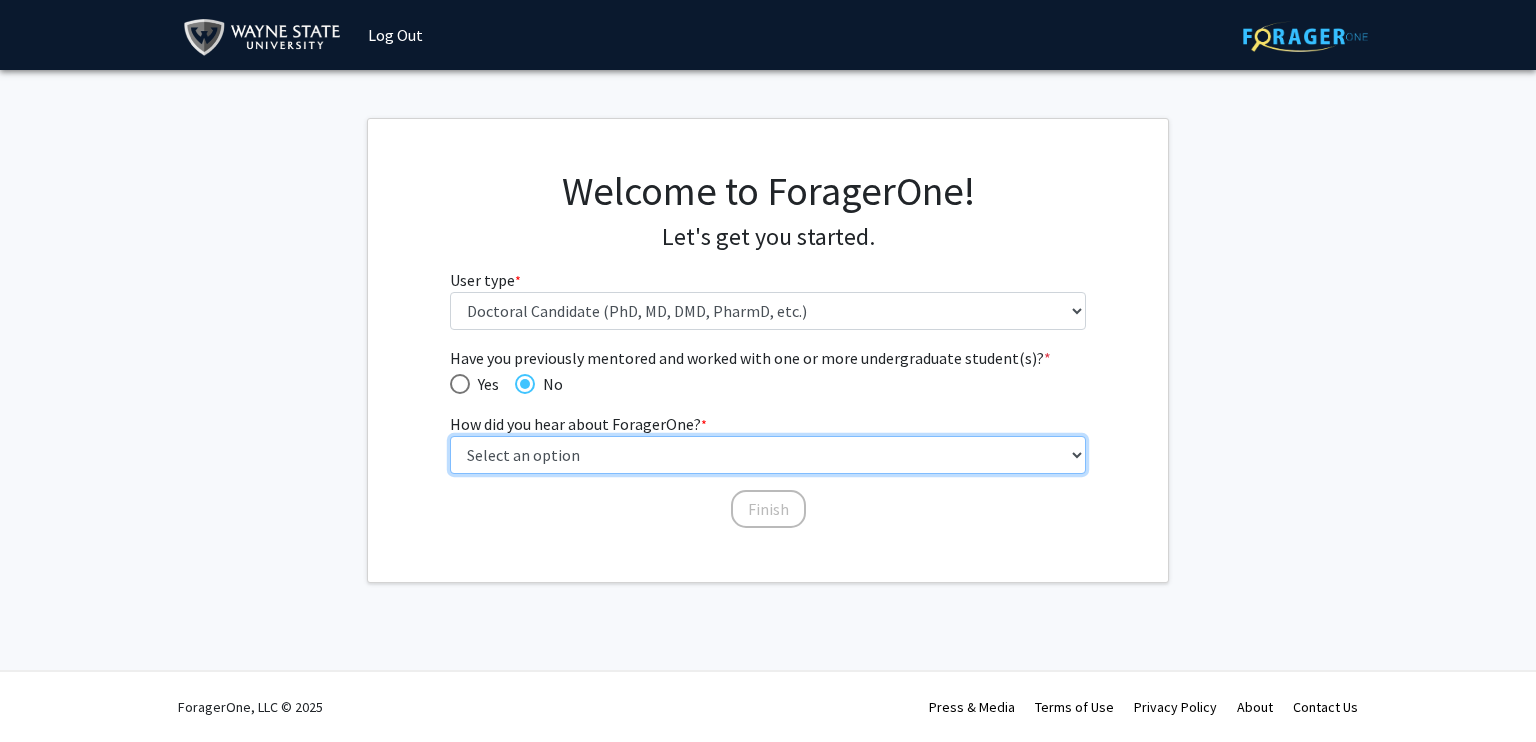 click on "Select an option  Peer/student recommendation   Faculty/staff recommendation   University website   University email or newsletter   Other" at bounding box center (768, 455) 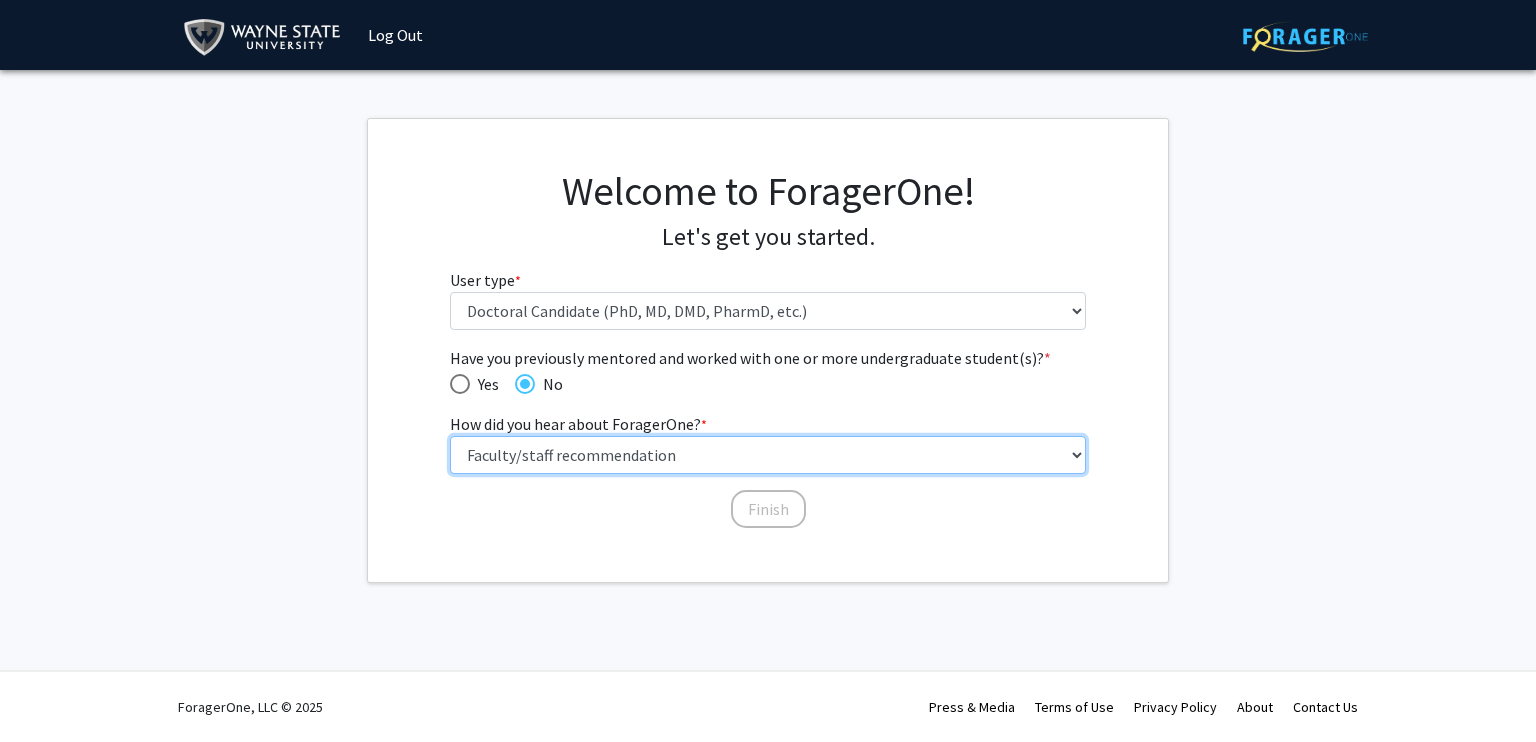 click on "Select an option  Peer/student recommendation   Faculty/staff recommendation   University website   University email or newsletter   Other" at bounding box center [768, 455] 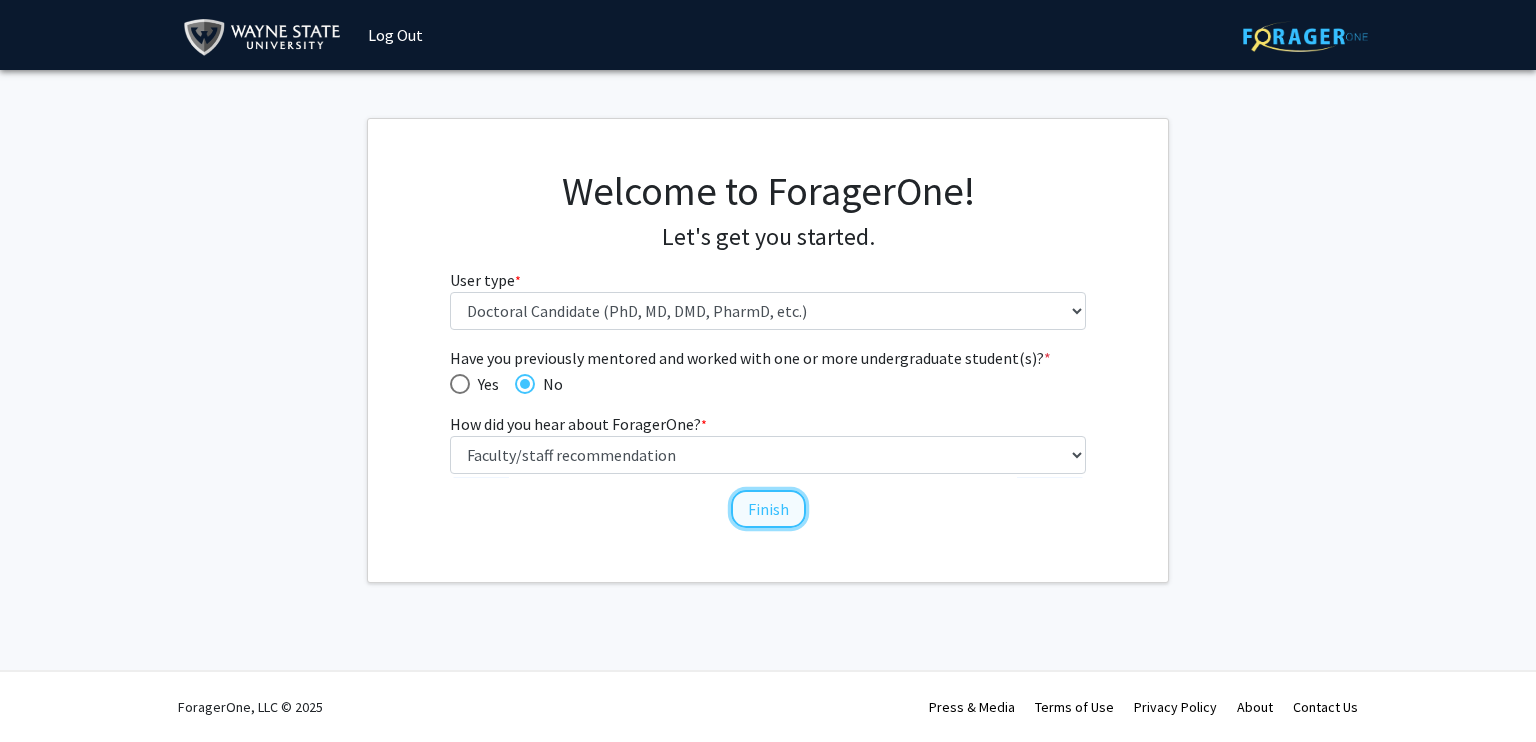 click on "Finish" 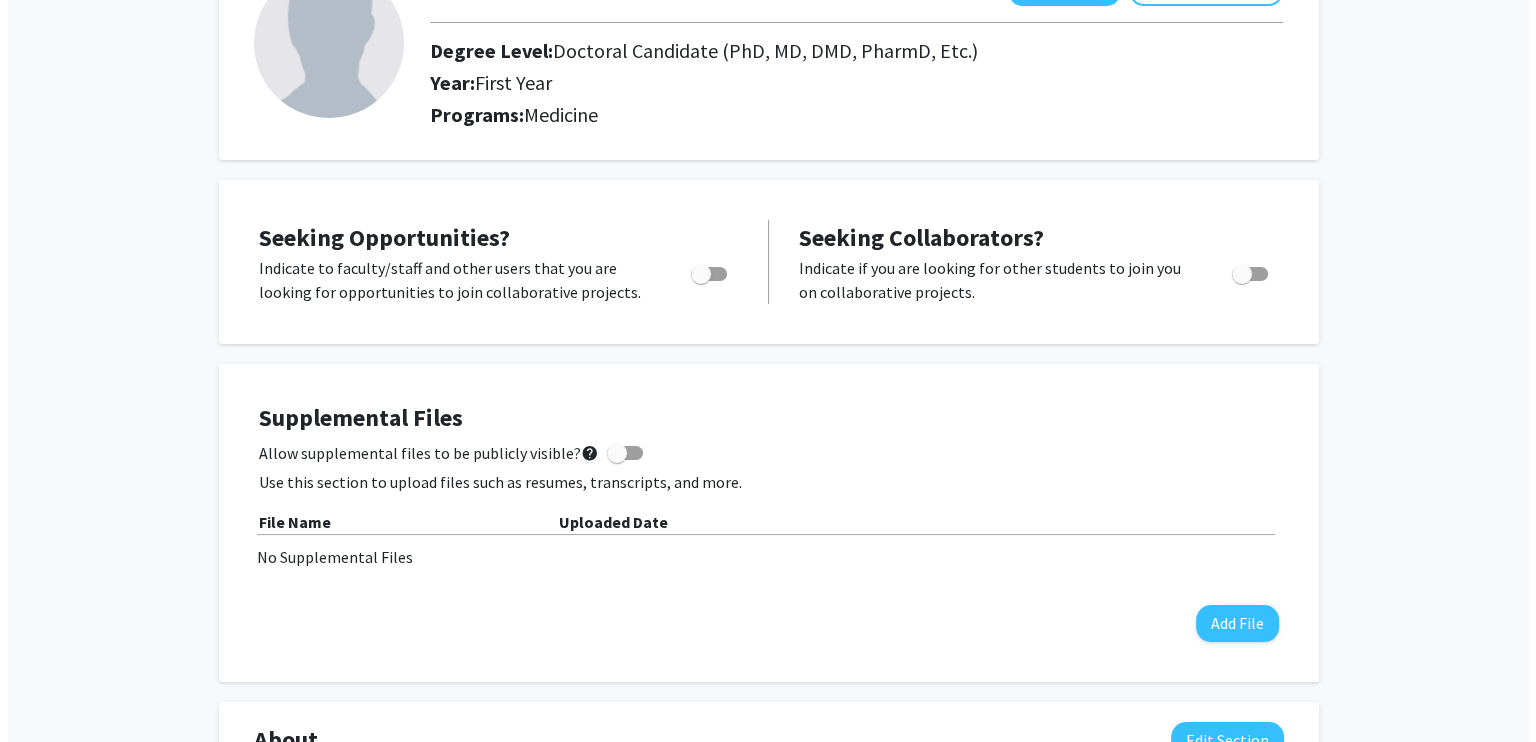 scroll, scrollTop: 328, scrollLeft: 0, axis: vertical 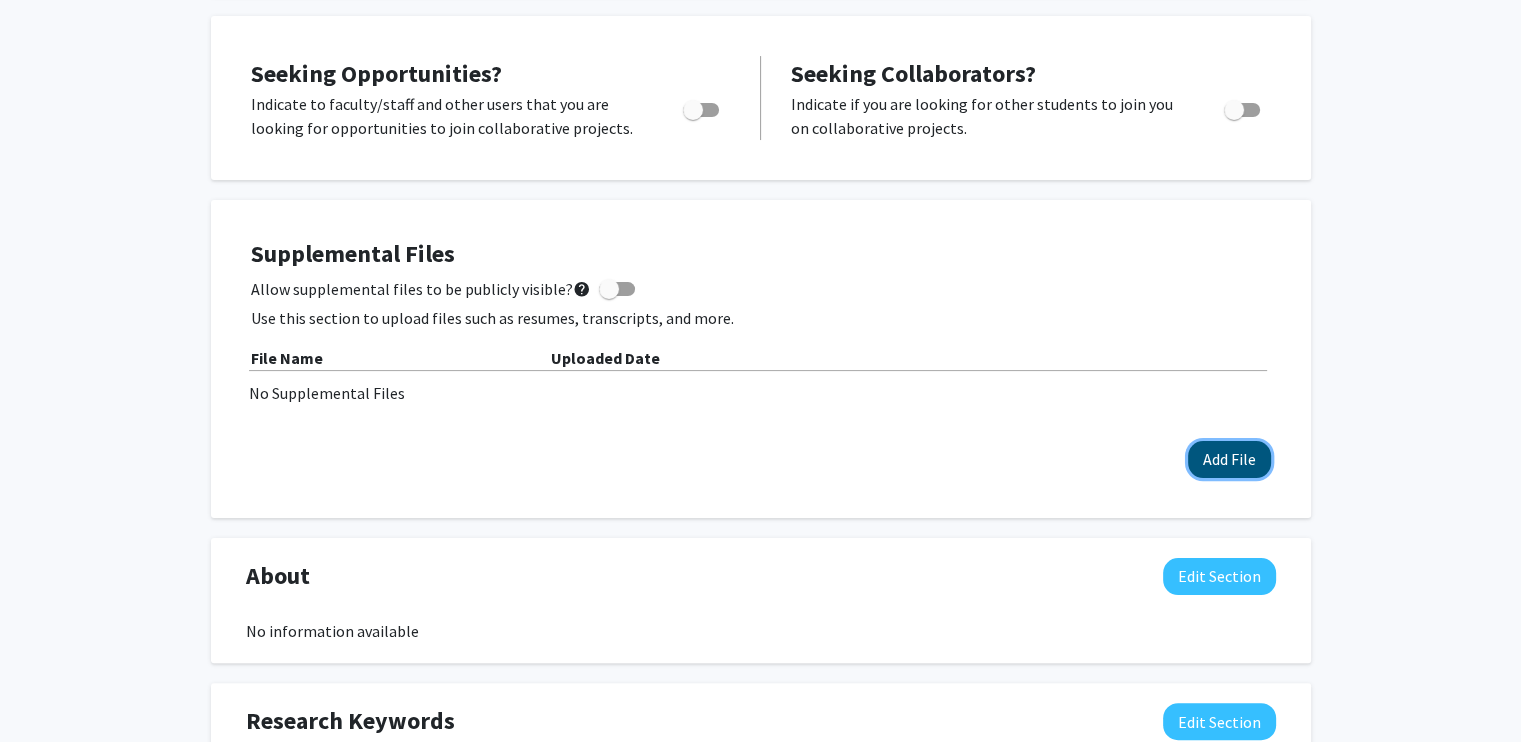 click on "Add File" 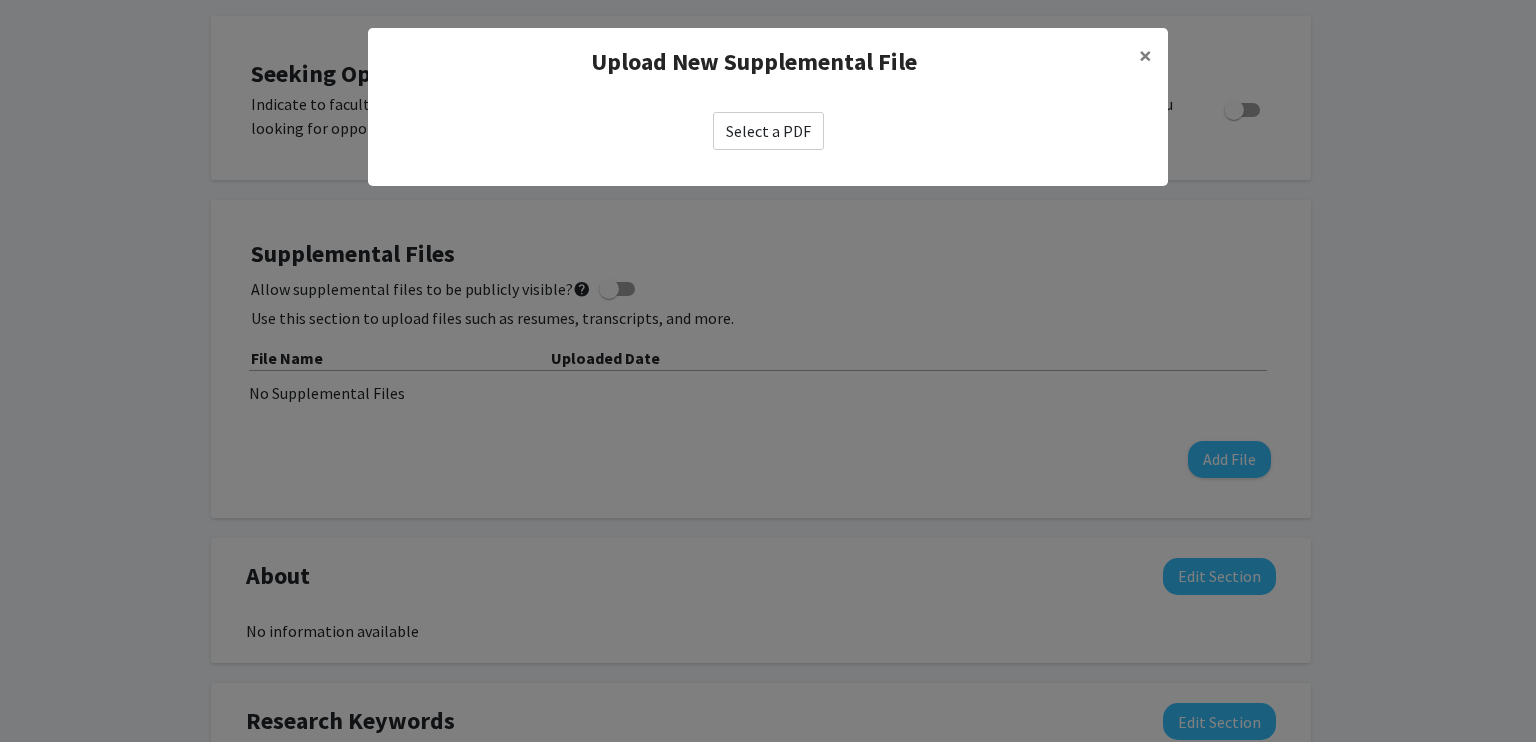 click on "Select a PDF" 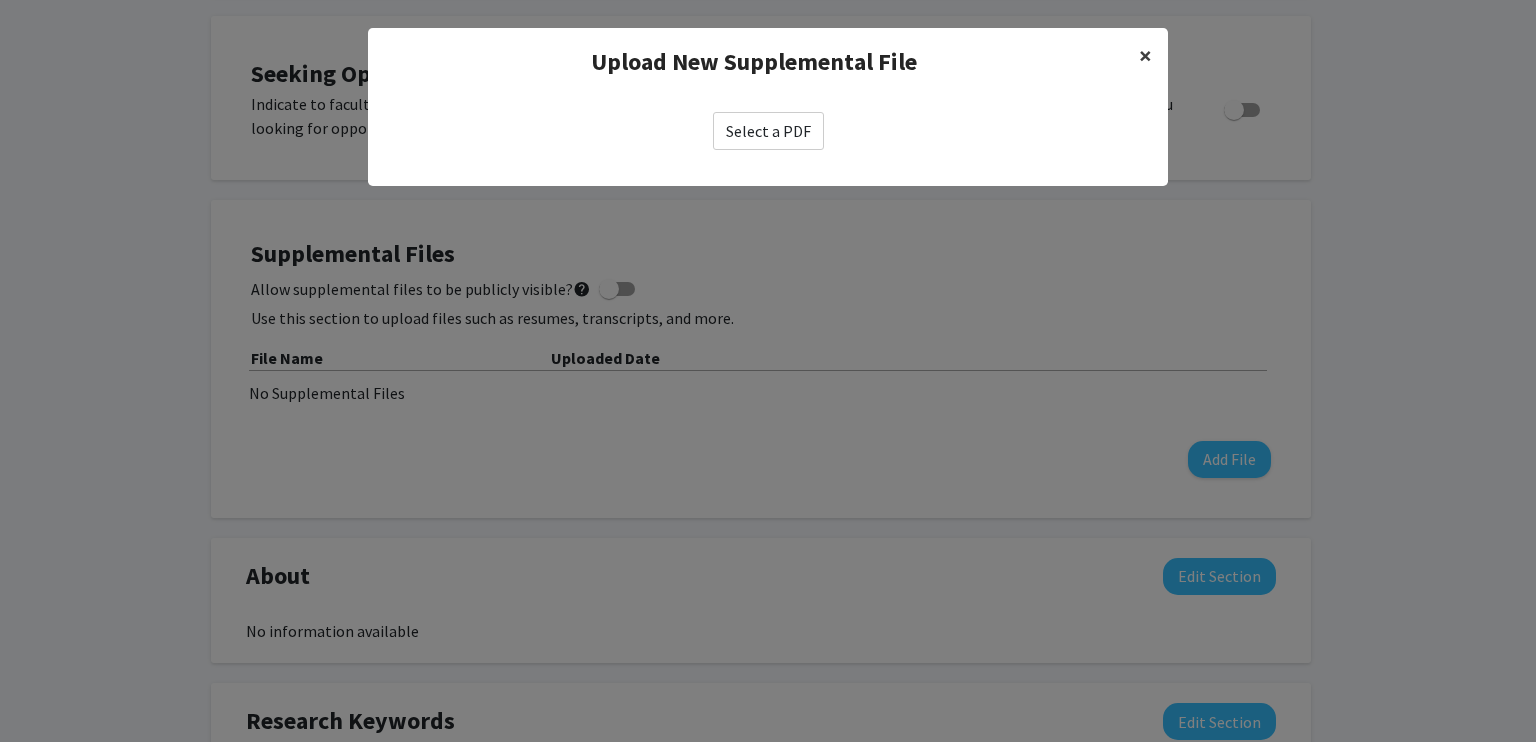click on "×" 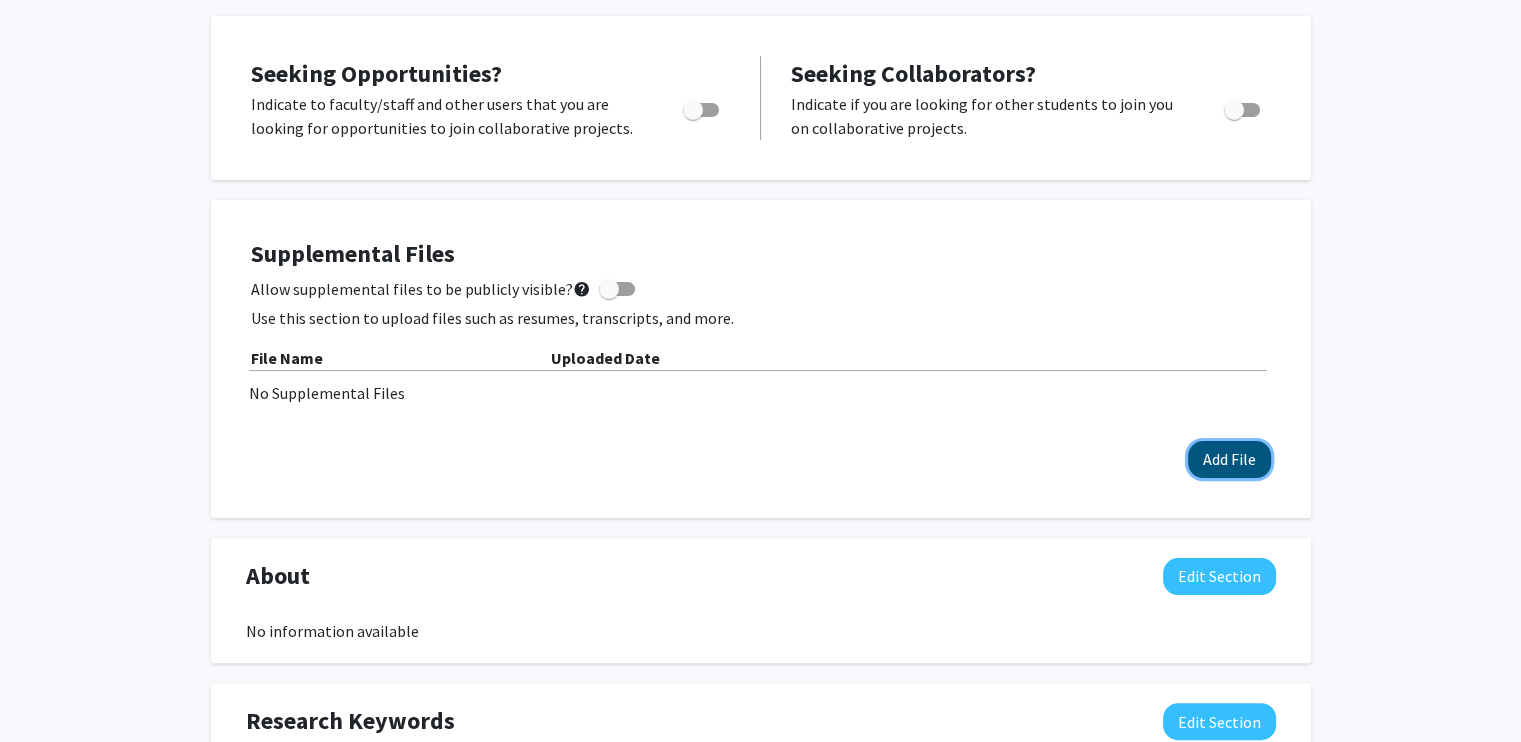 click on "Add File" 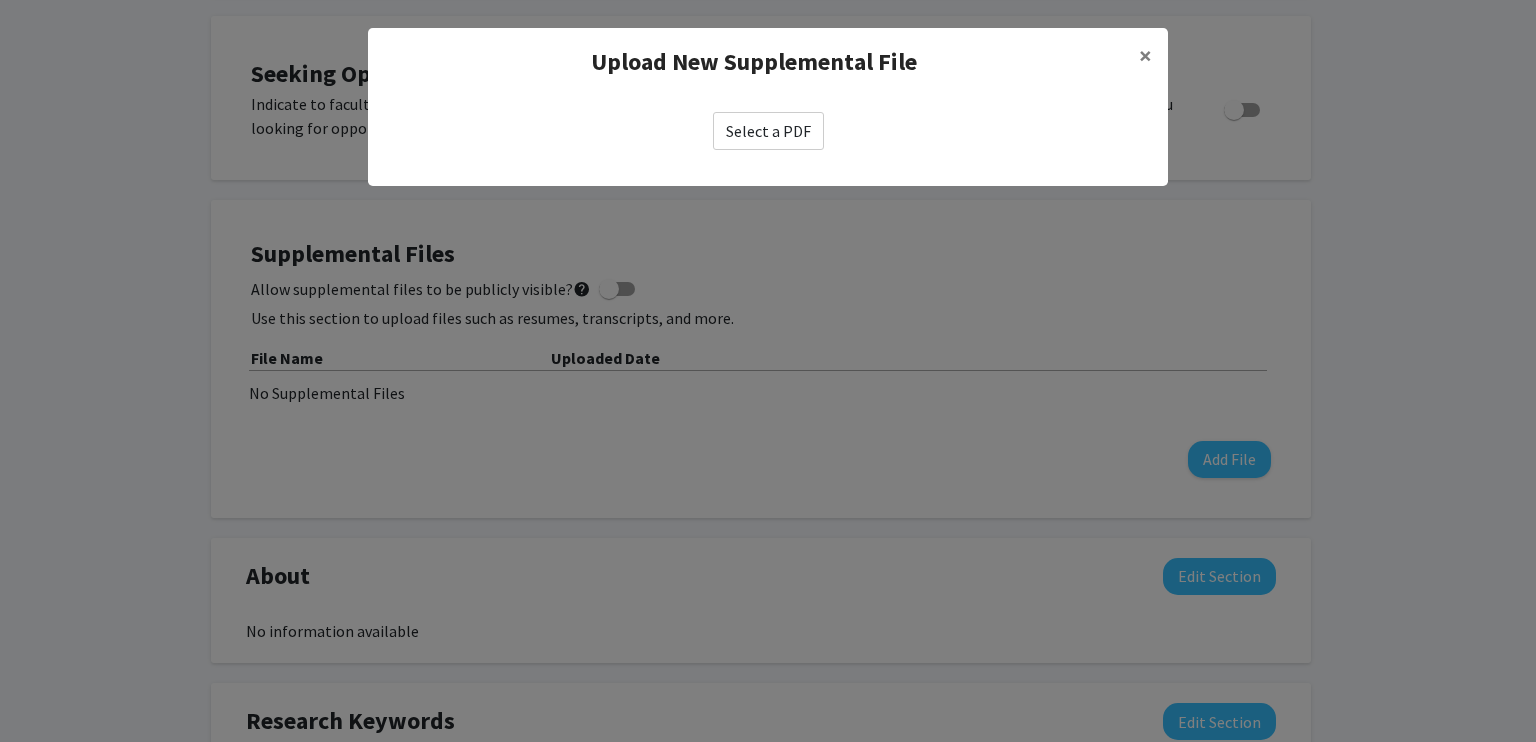 click on "Select a PDF" 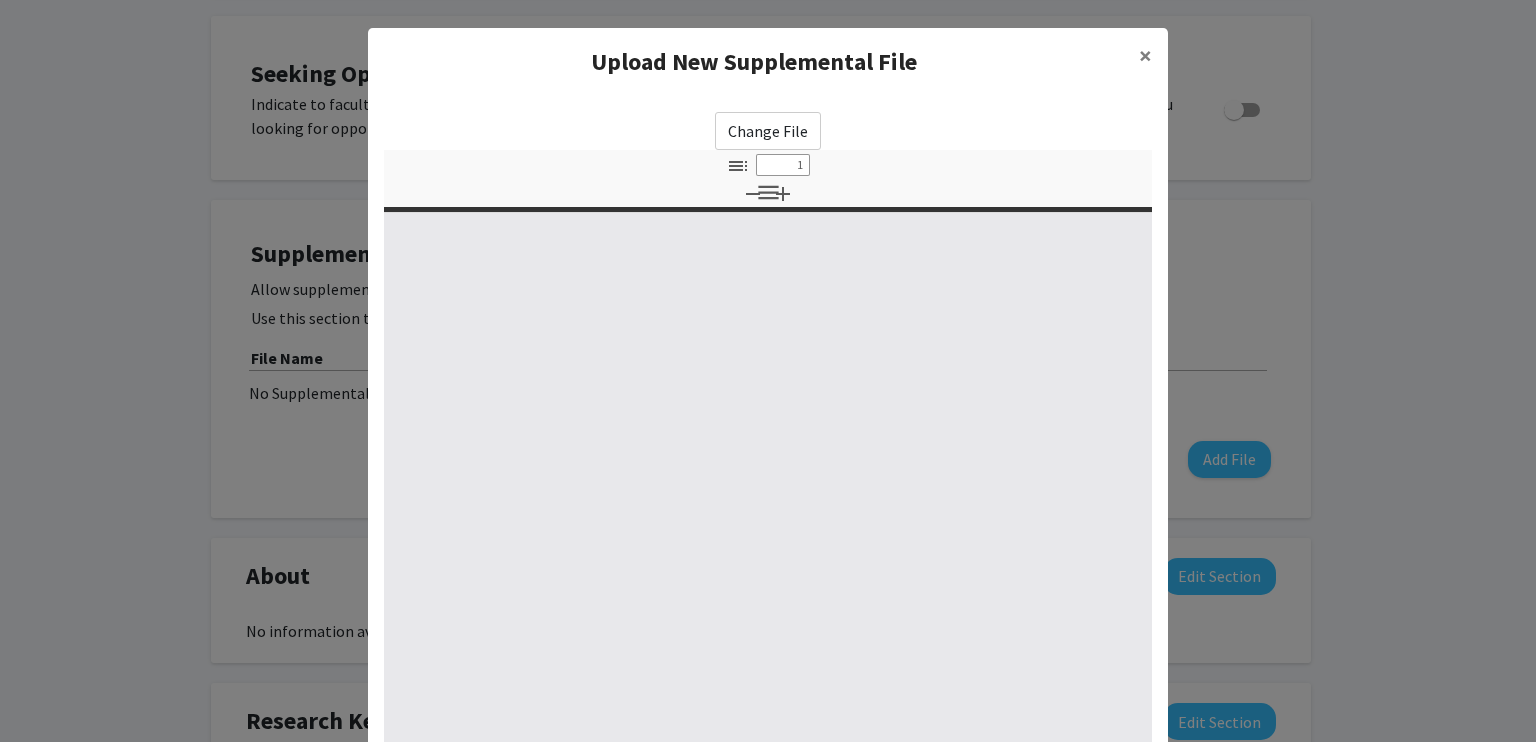 select on "custom" 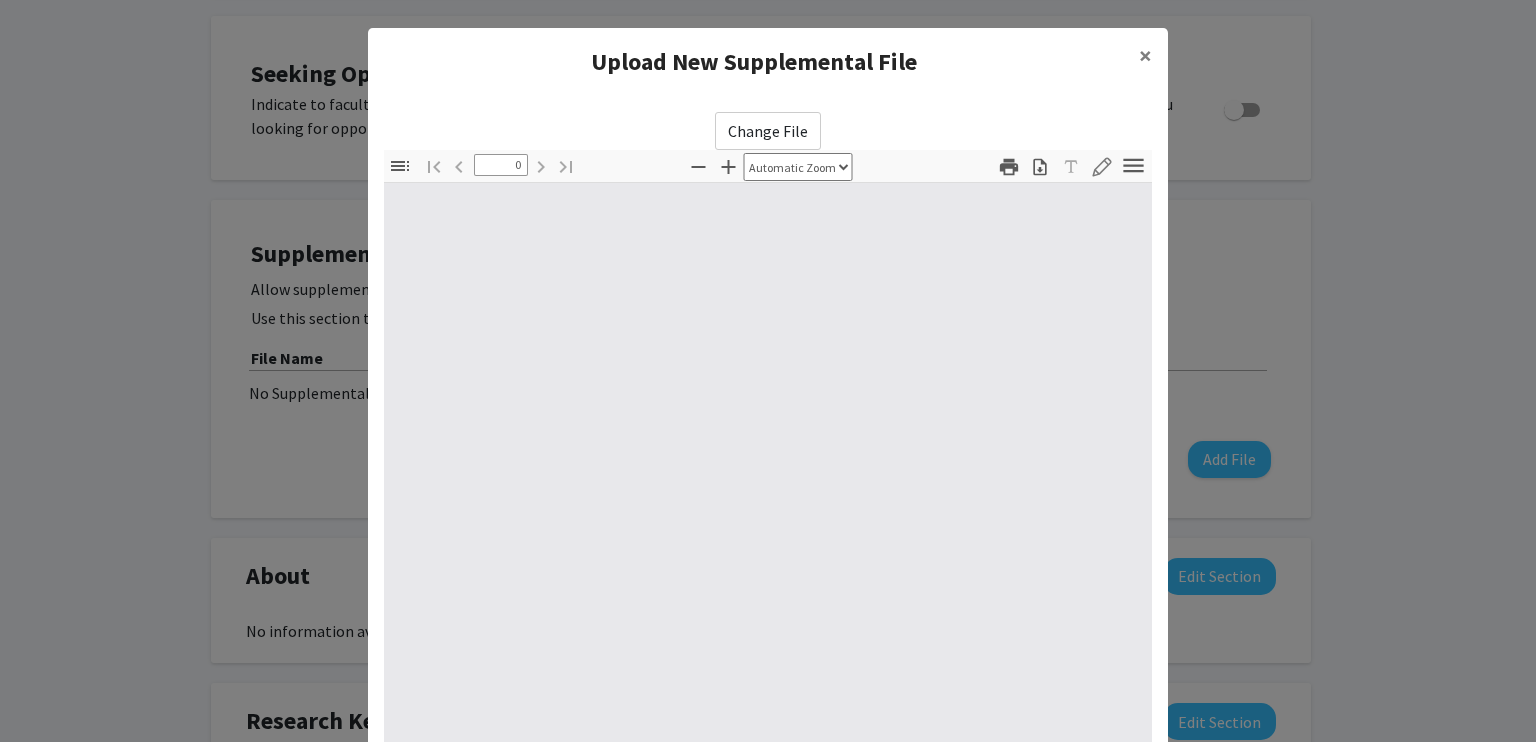 select on "custom" 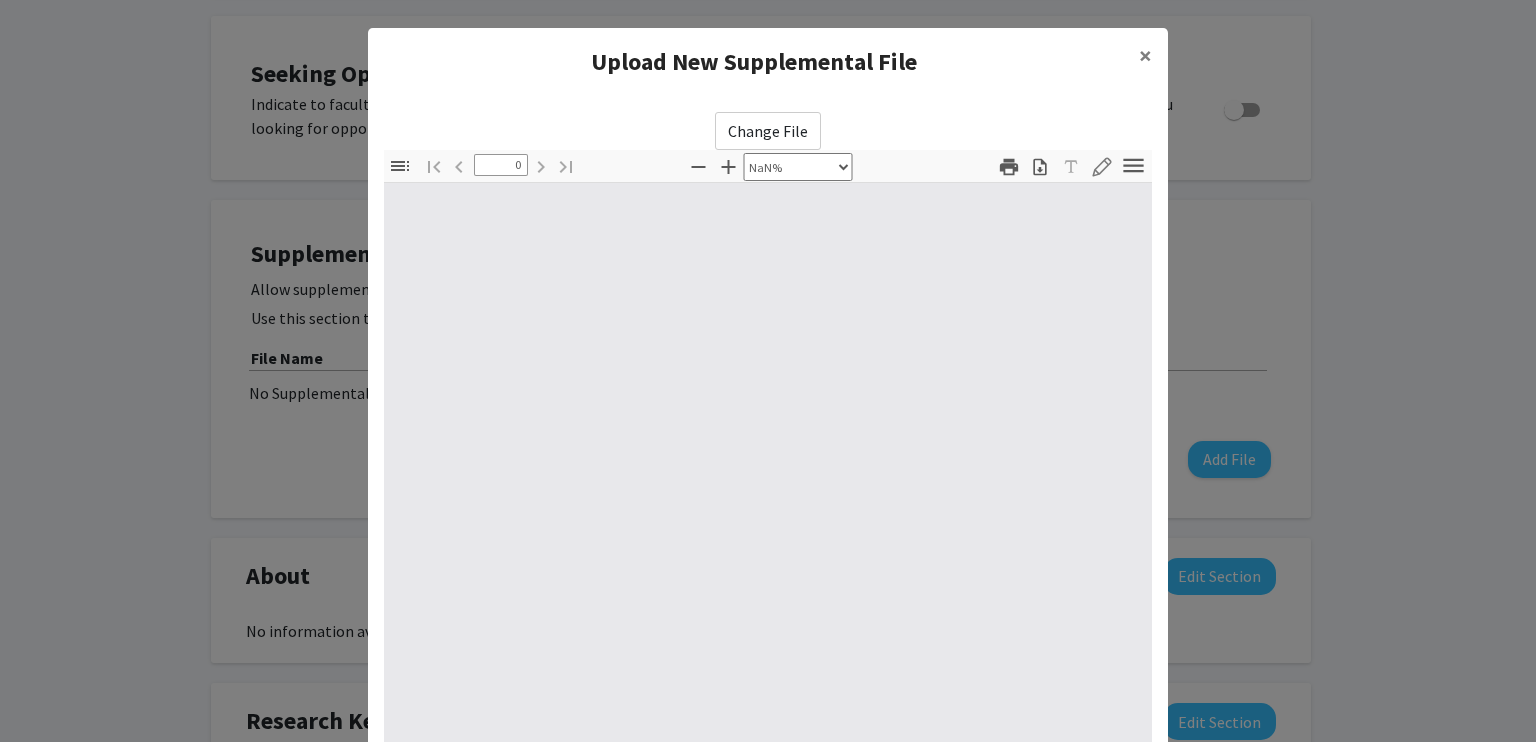 scroll, scrollTop: 88, scrollLeft: 0, axis: vertical 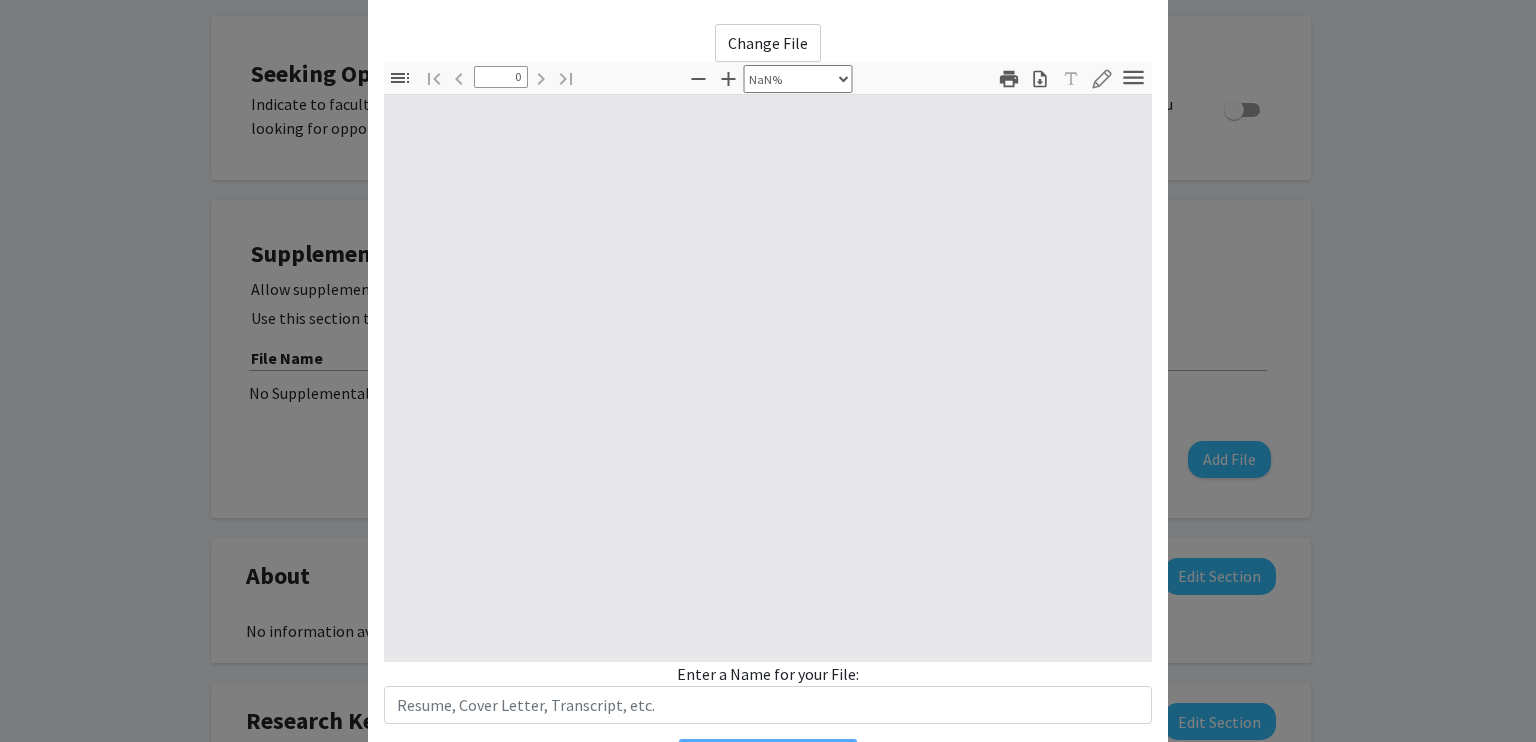 type on "1" 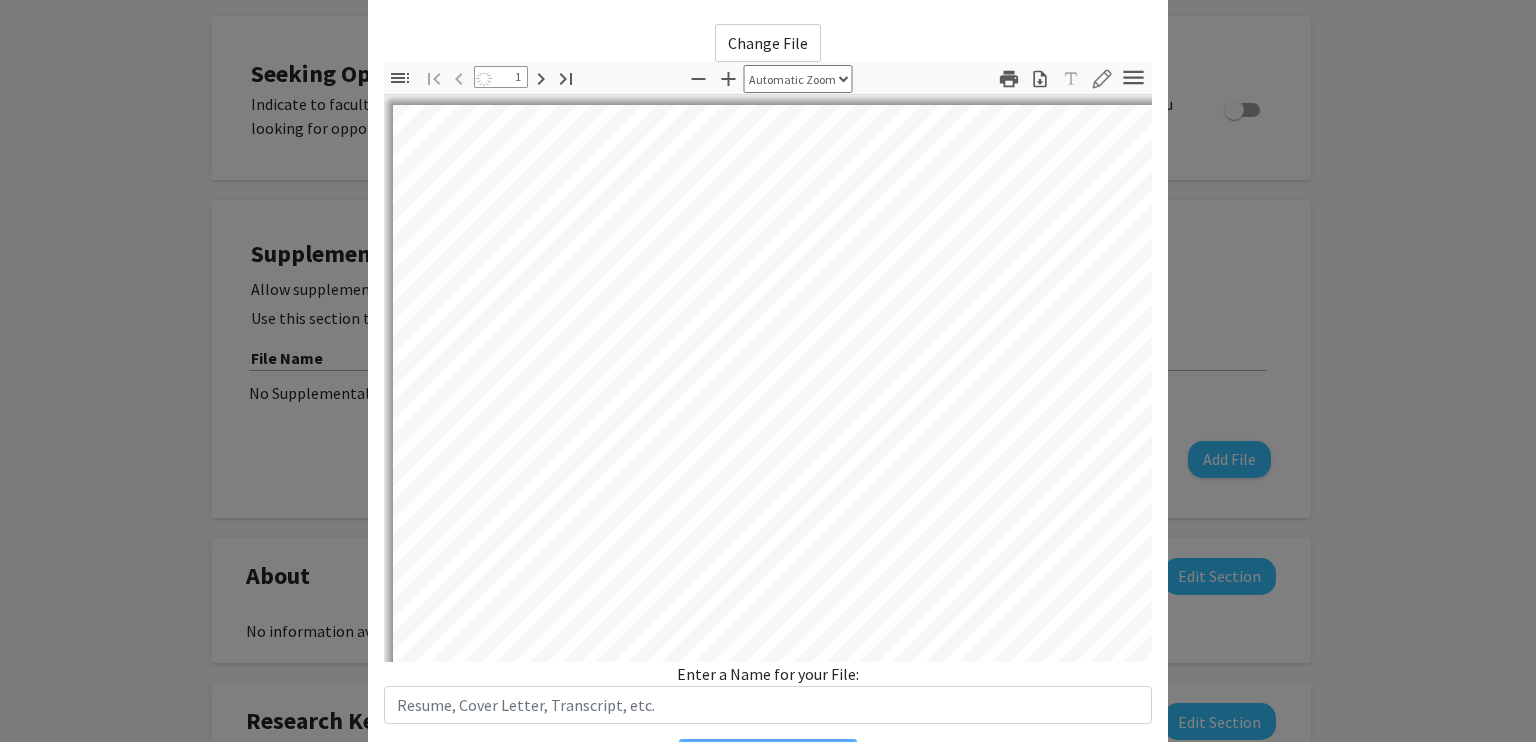 select on "auto" 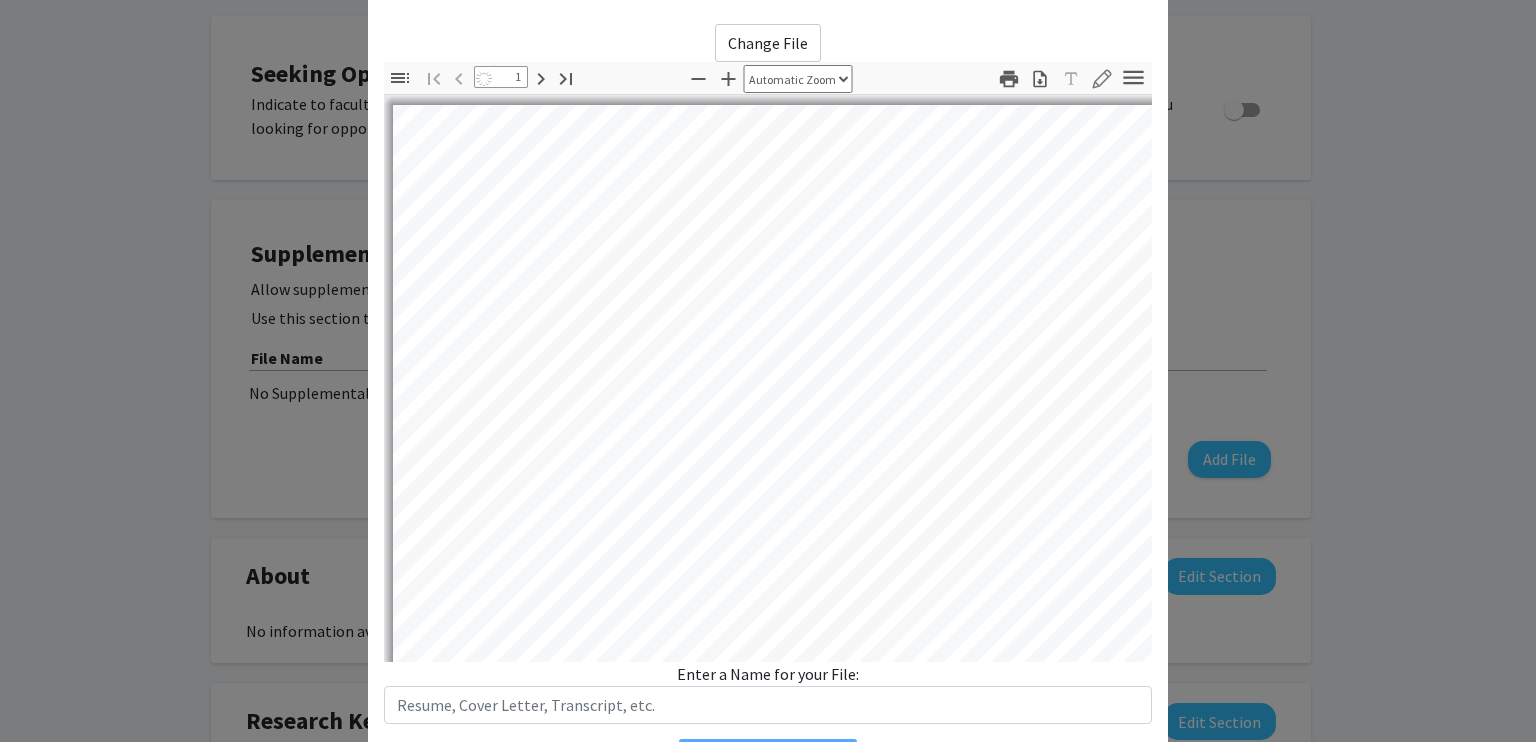 scroll, scrollTop: 0, scrollLeft: 0, axis: both 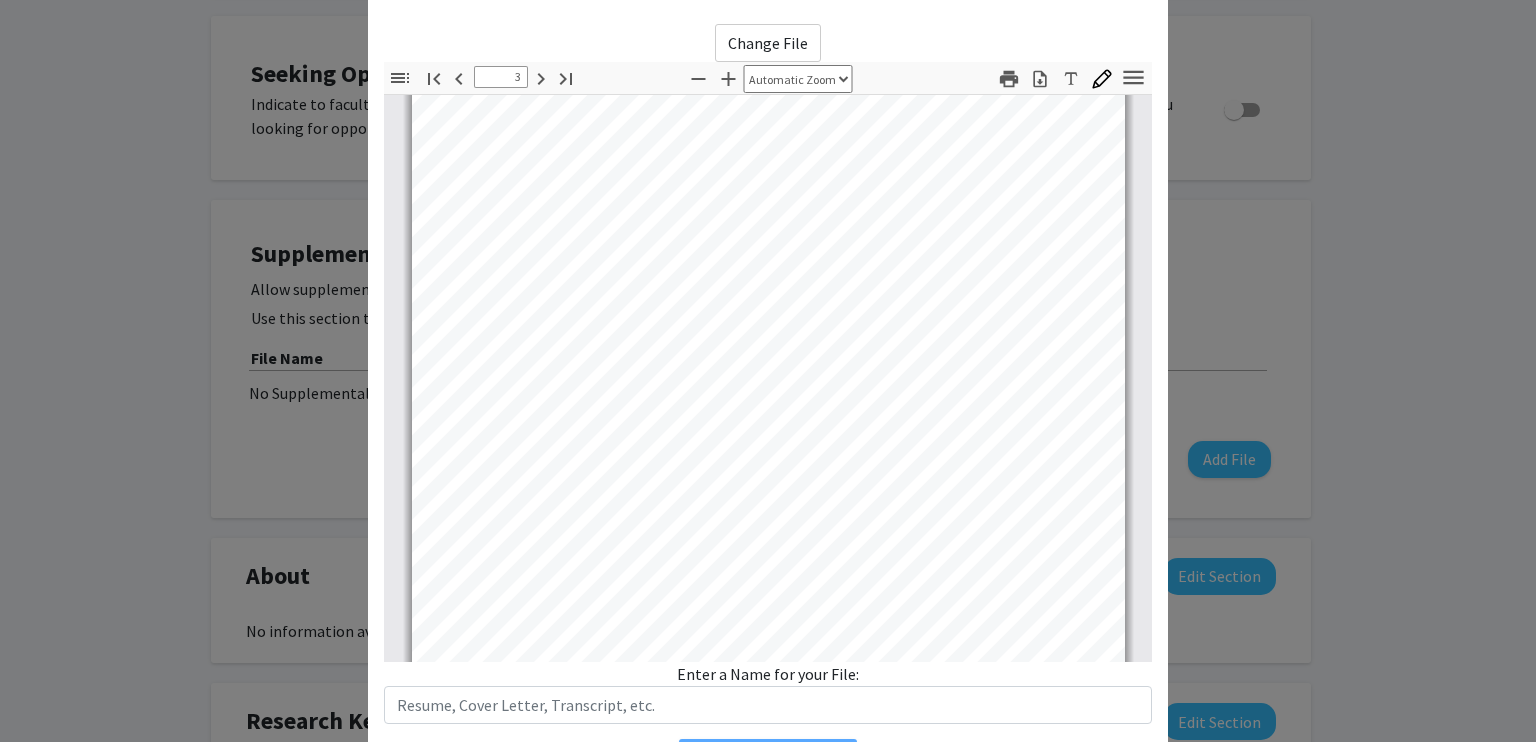 type on "4" 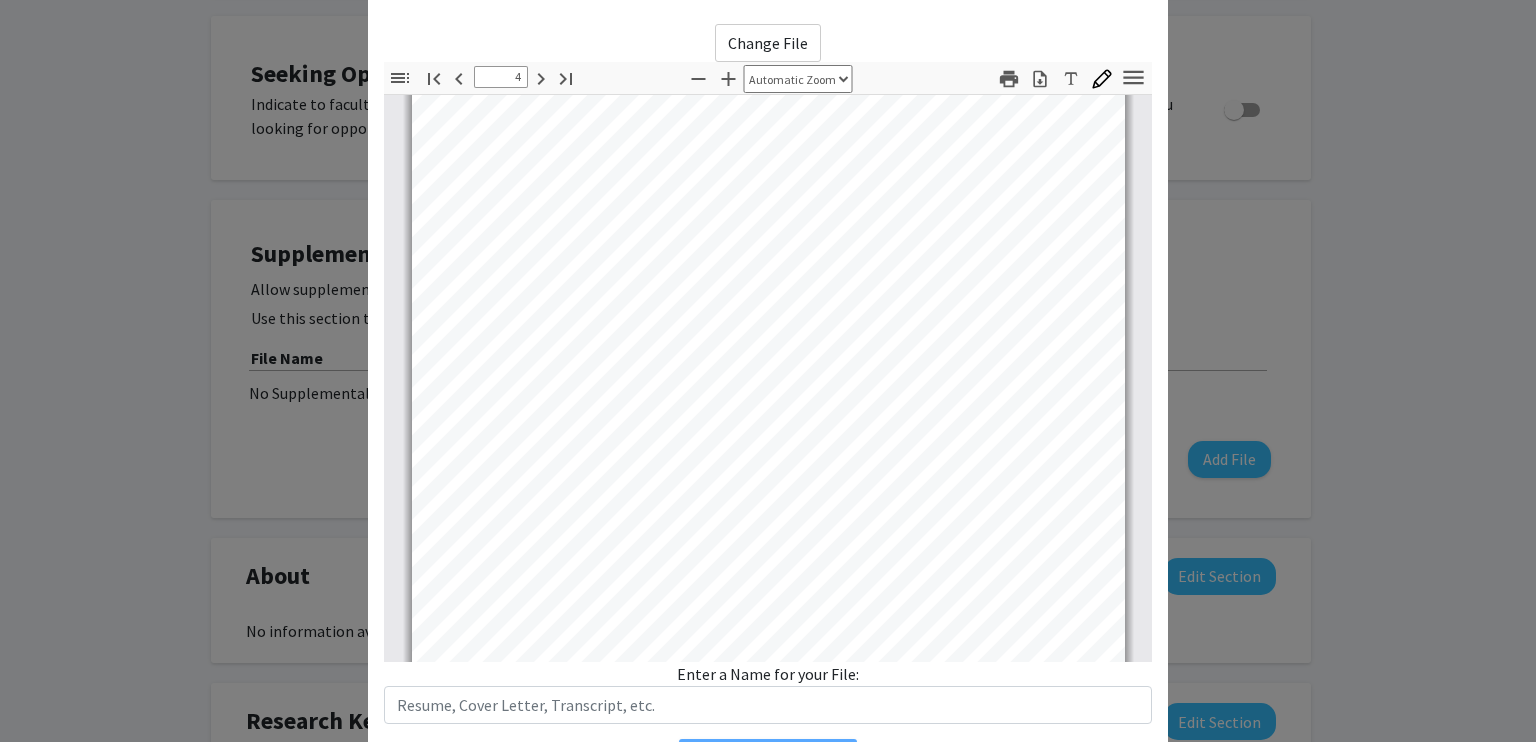 scroll, scrollTop: 3174, scrollLeft: 0, axis: vertical 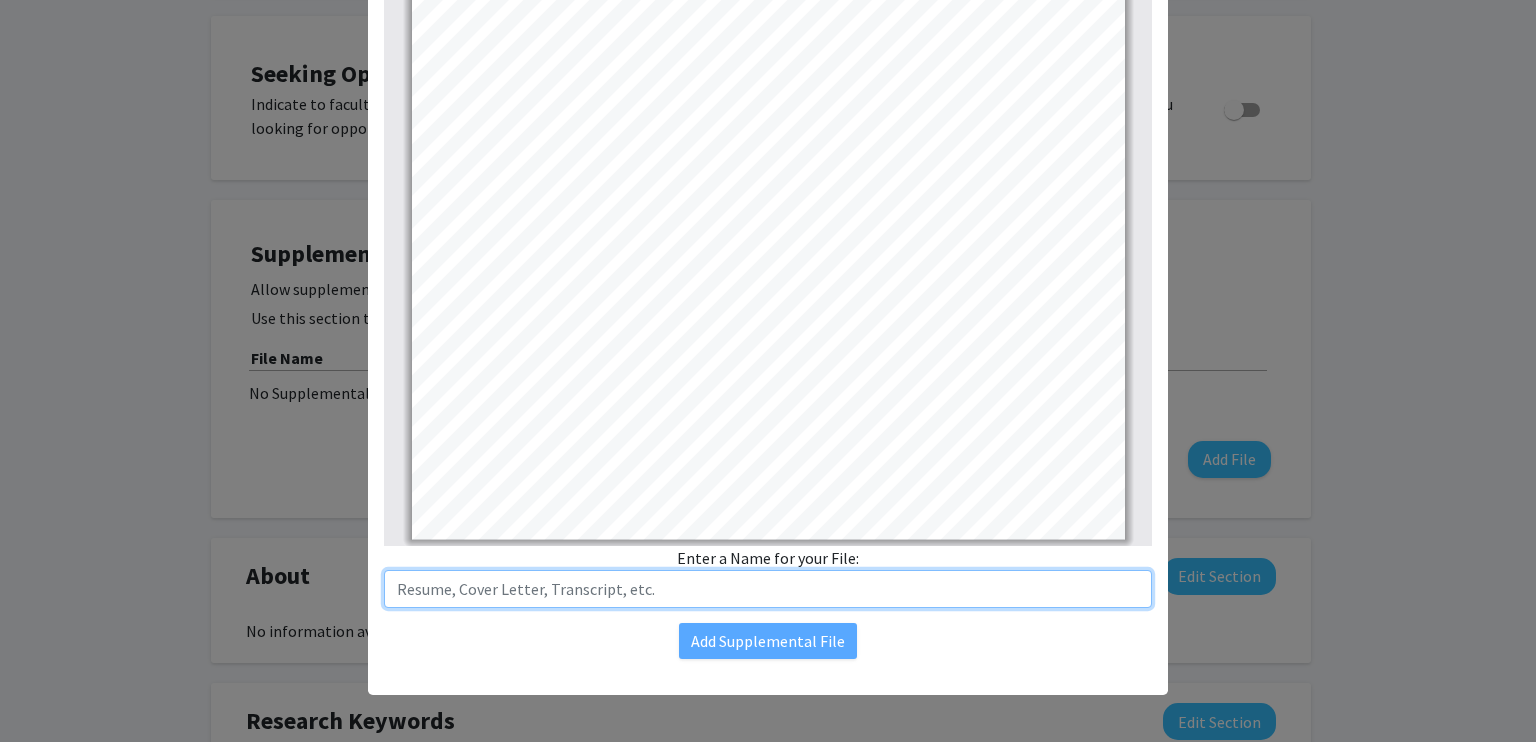 click at bounding box center (768, 589) 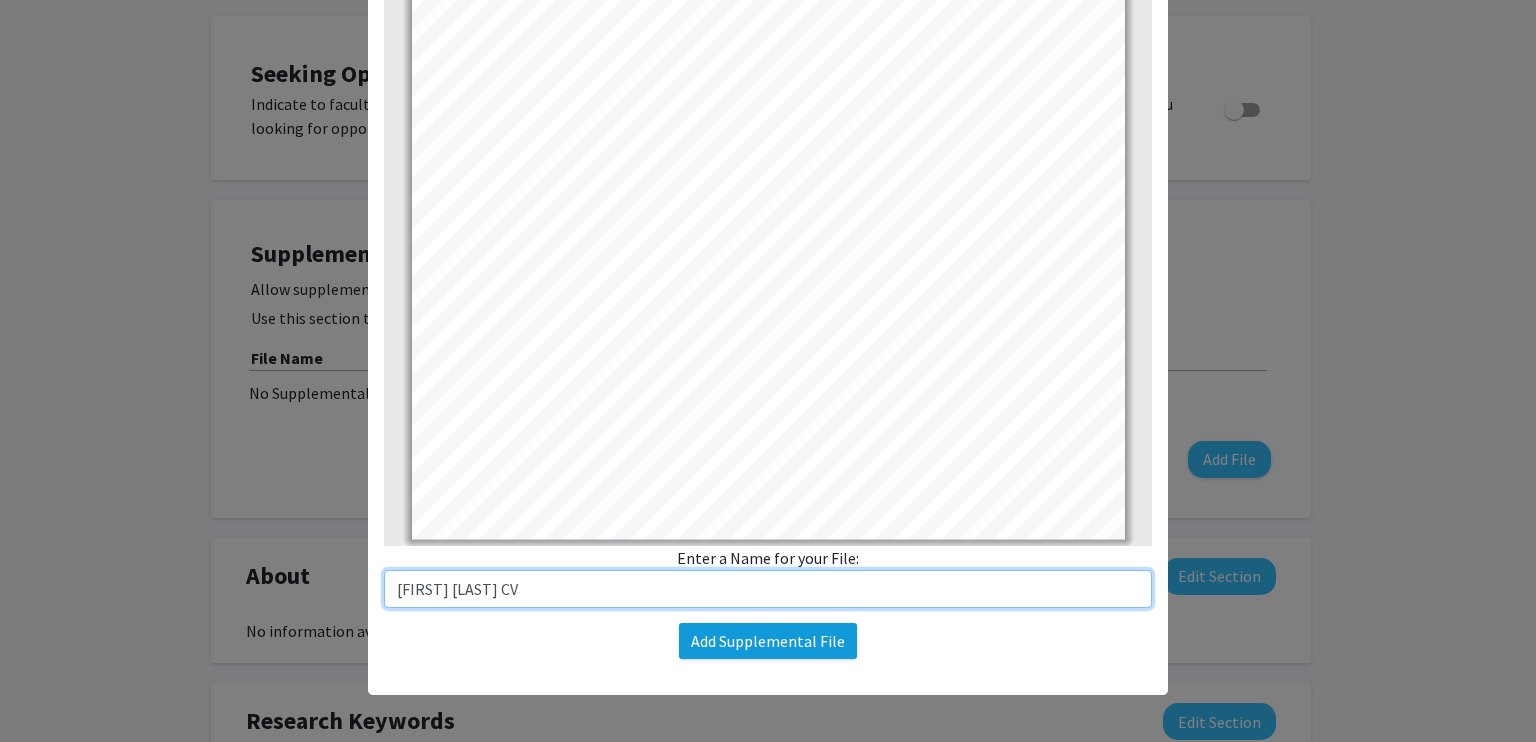 type on "[FIRST] [LAST] CV" 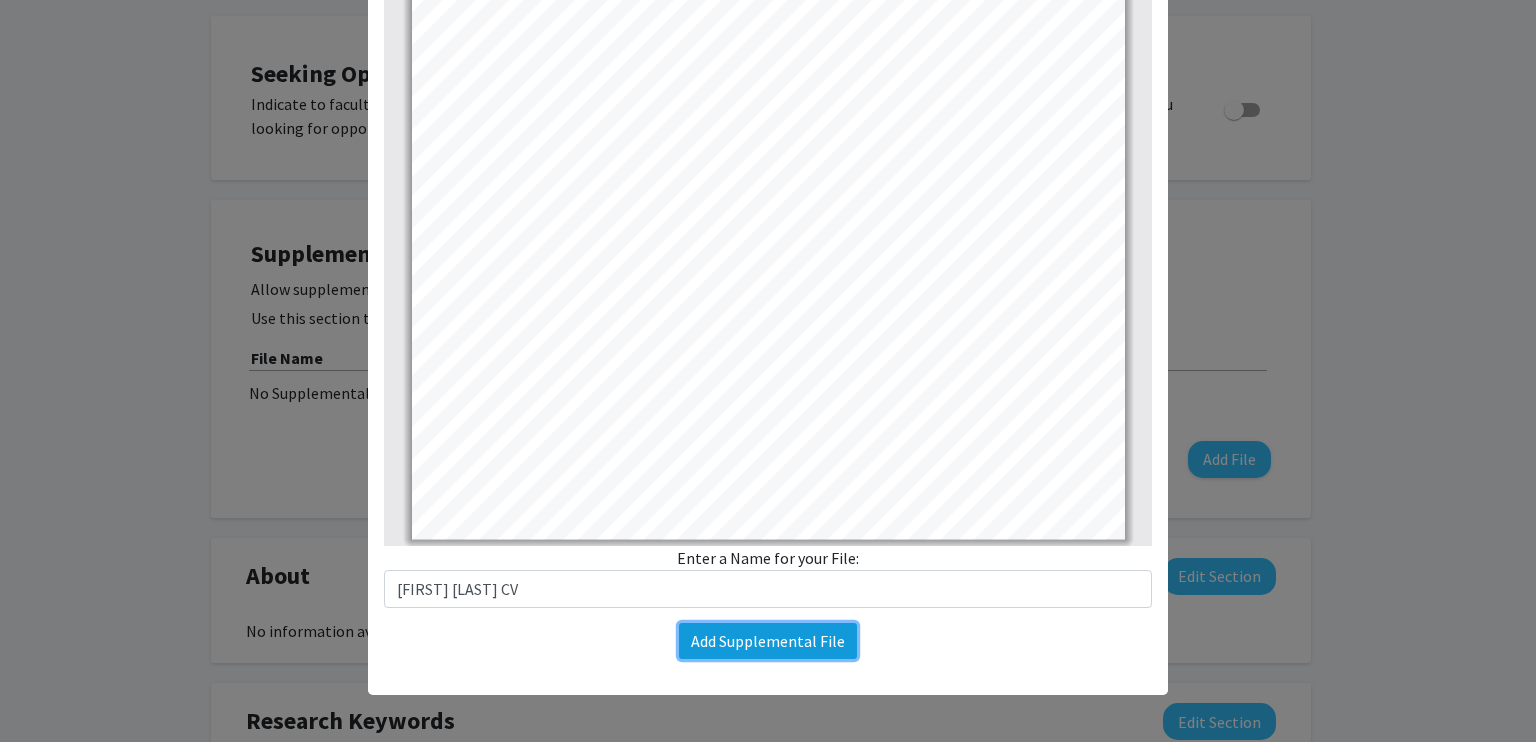 click on "Add Supplemental File" 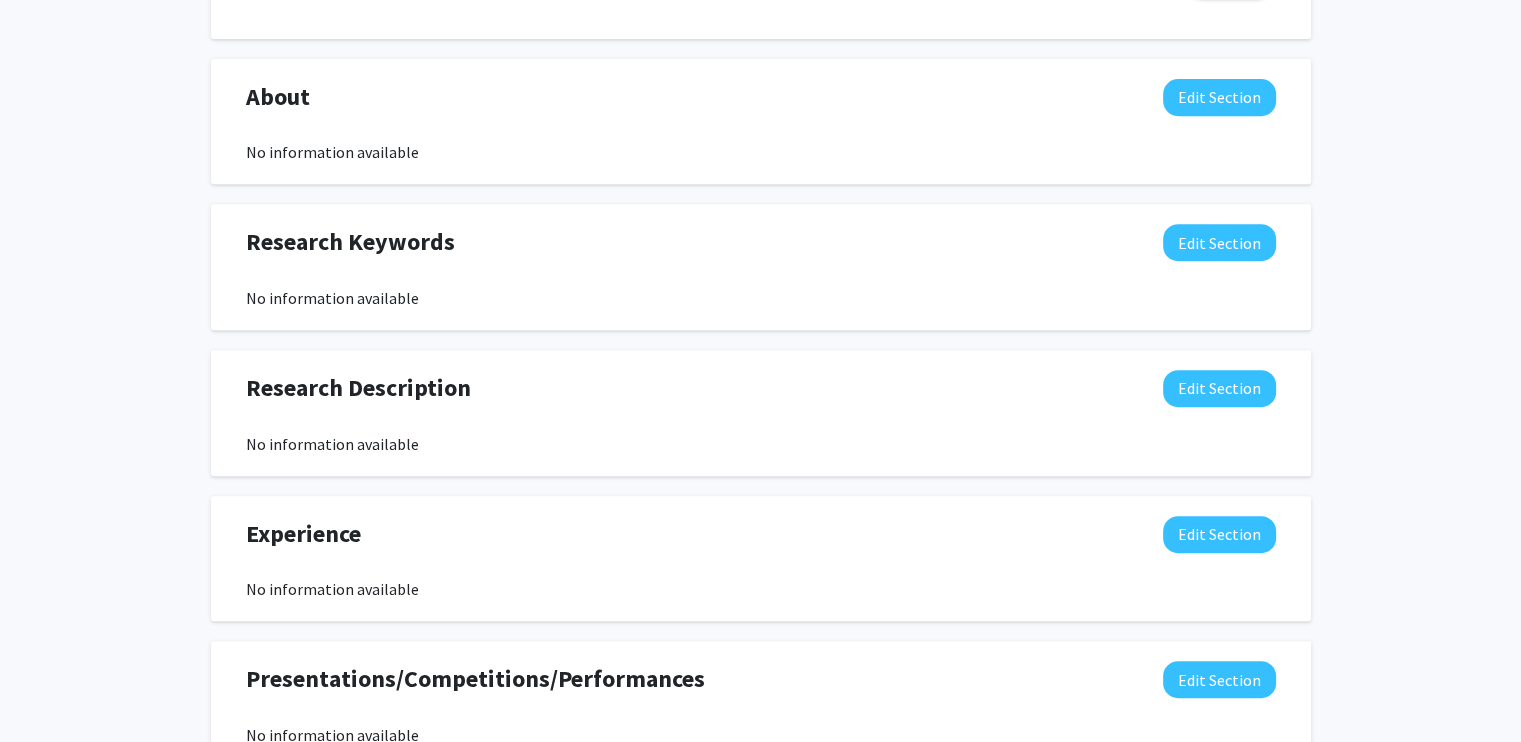 scroll, scrollTop: 846, scrollLeft: 0, axis: vertical 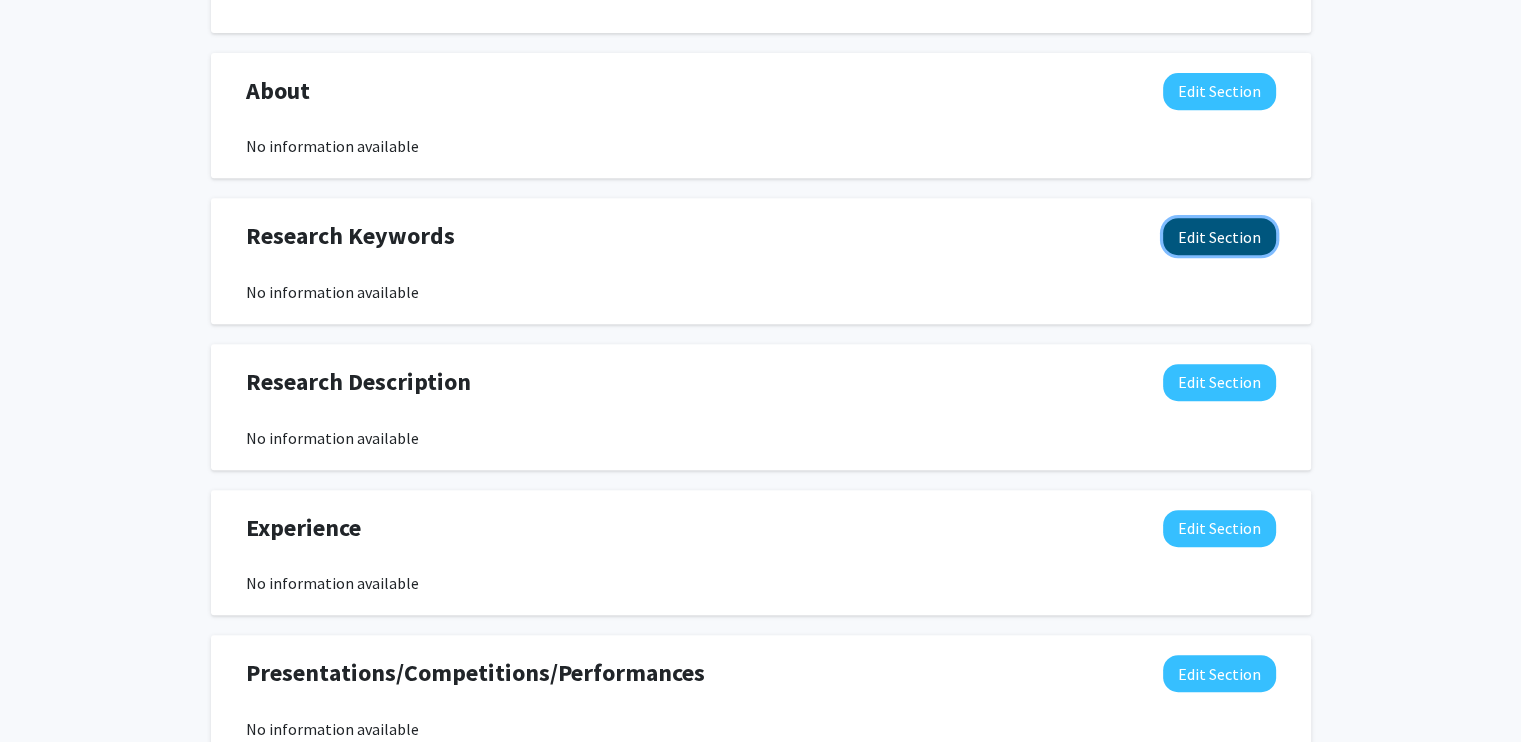click on "Edit Section" 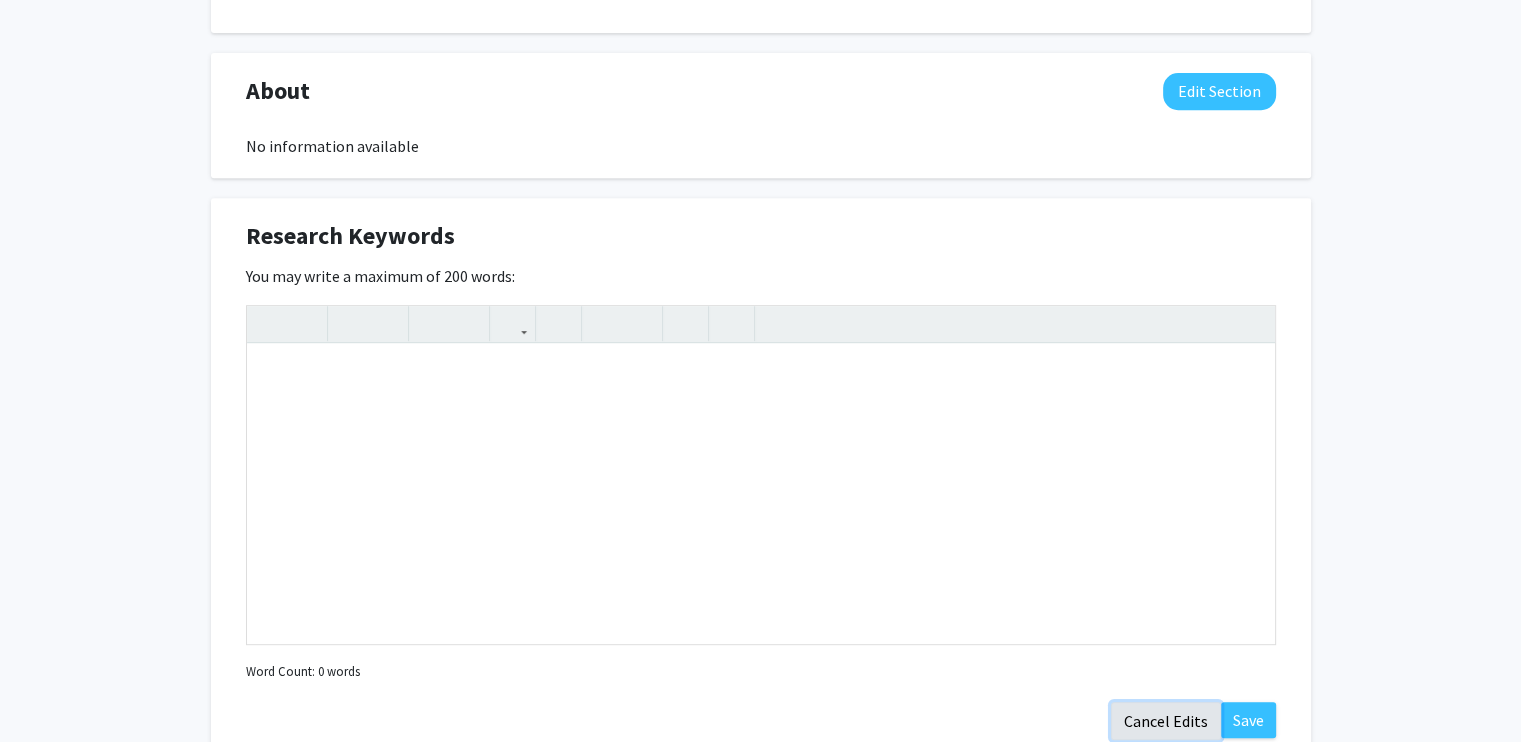 click on "Cancel Edits" 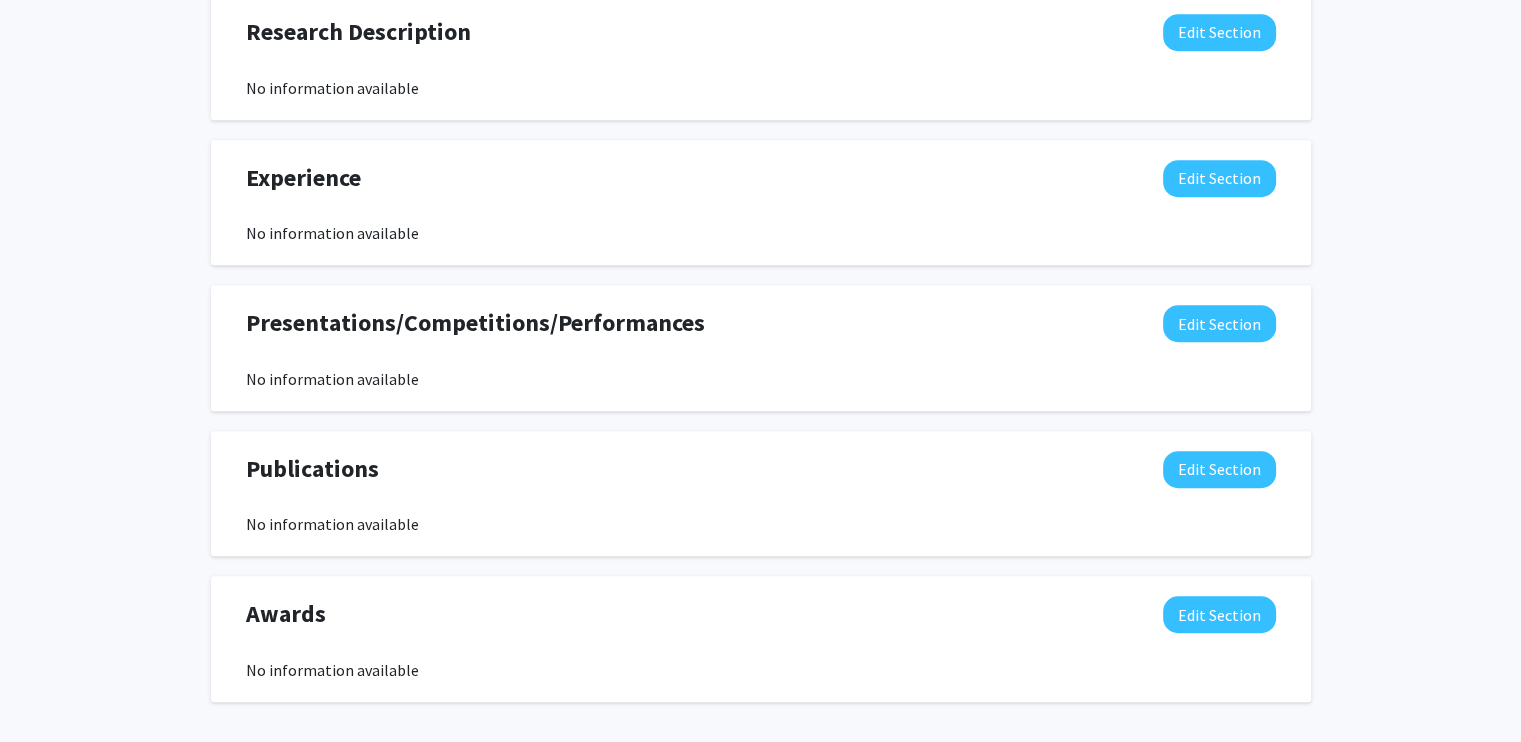 scroll, scrollTop: 1280, scrollLeft: 0, axis: vertical 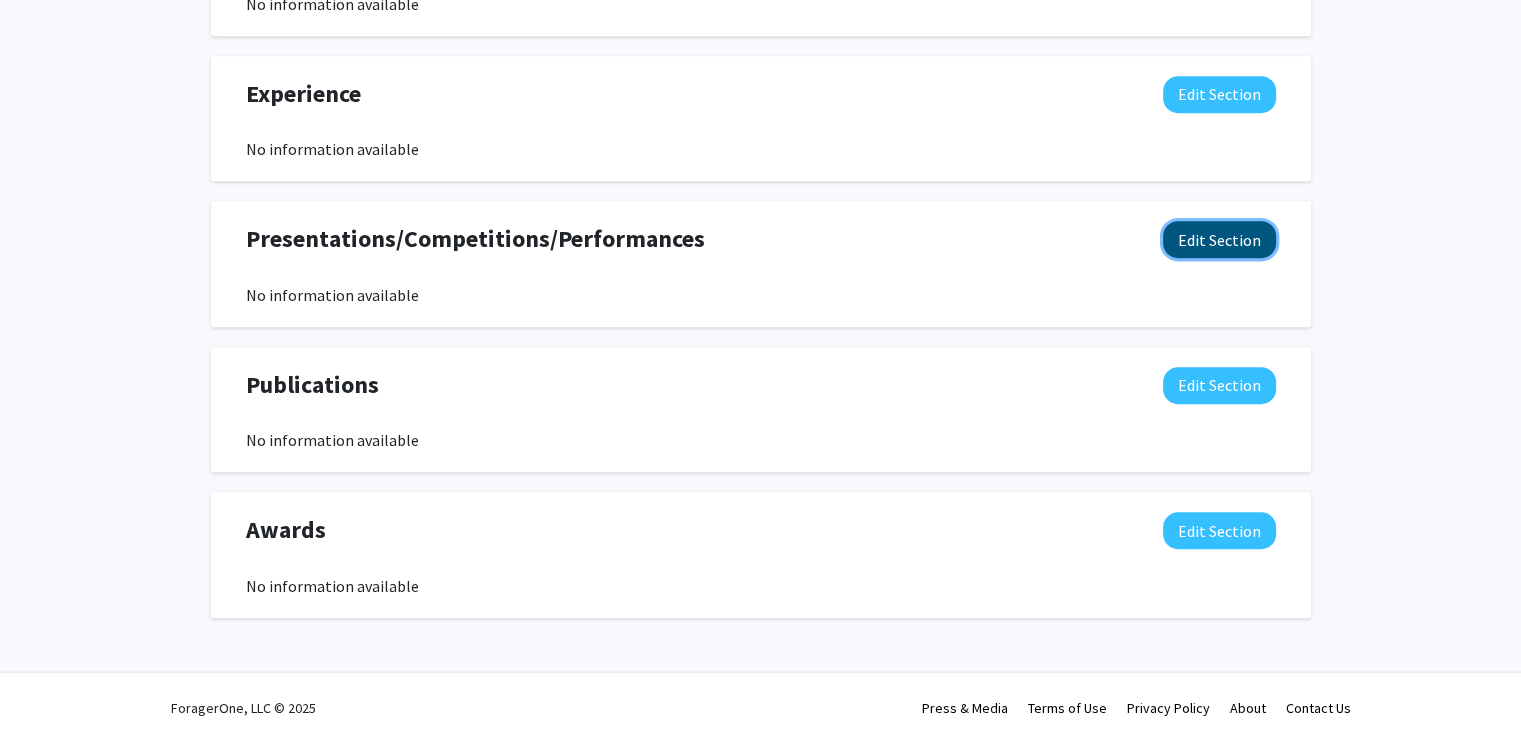 click on "Edit Section" 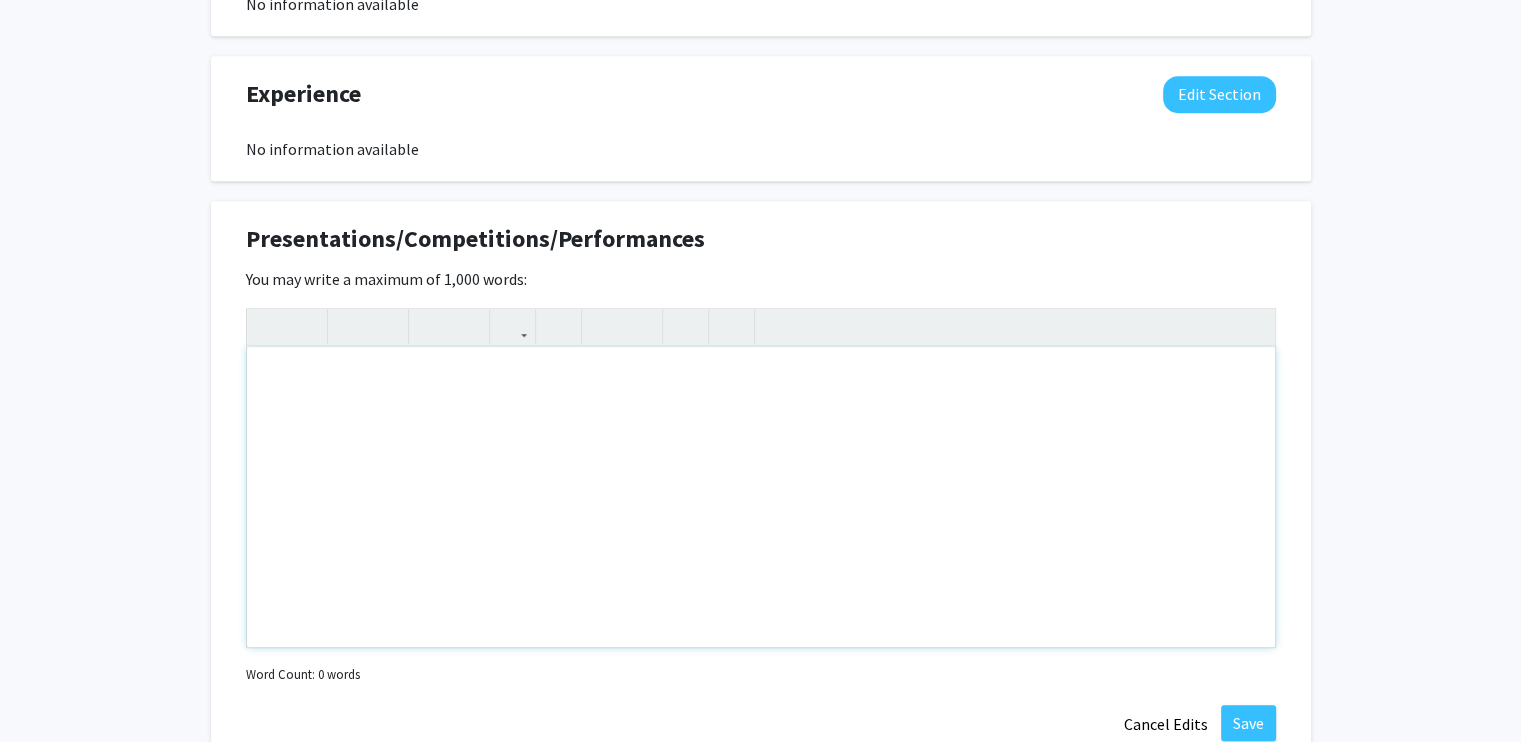 click at bounding box center [761, 497] 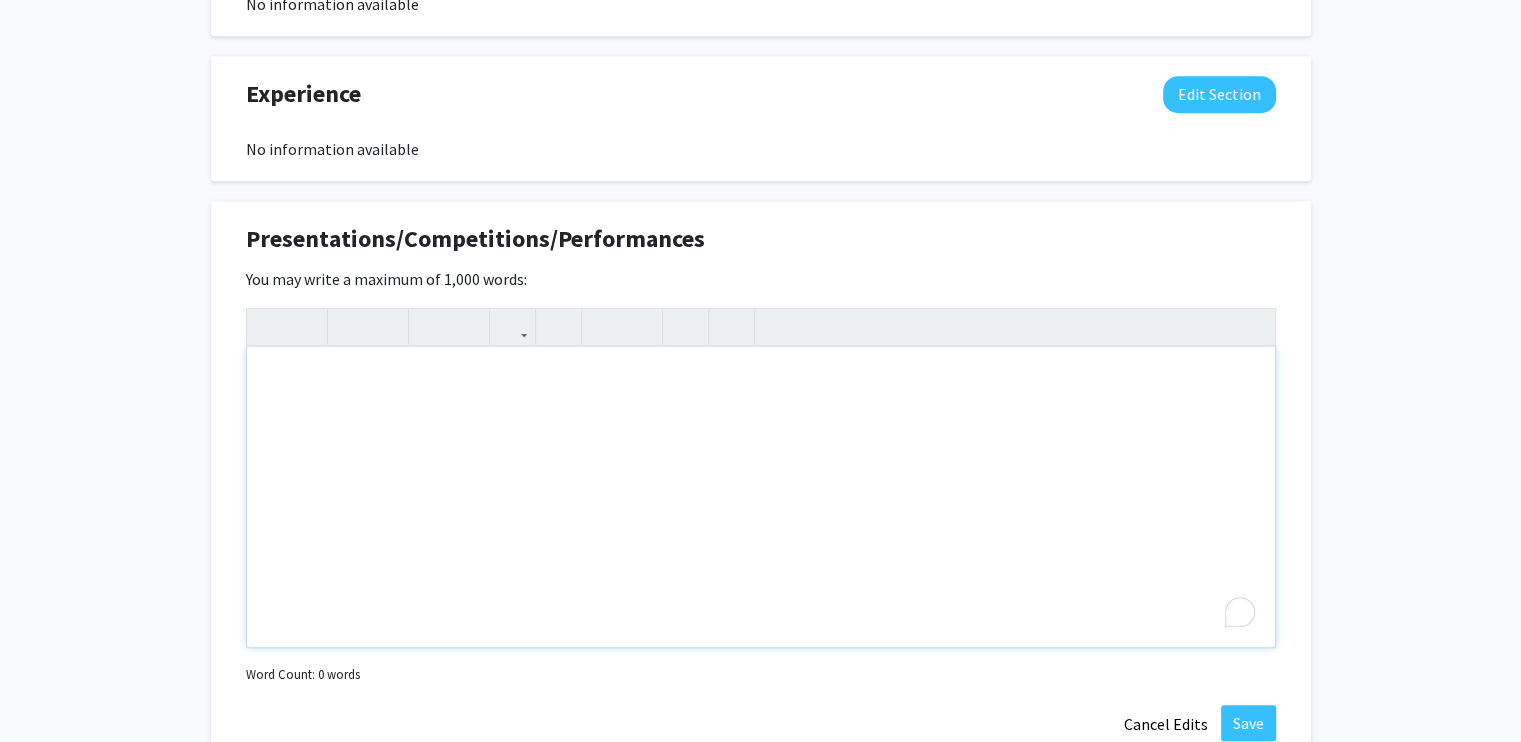 paste 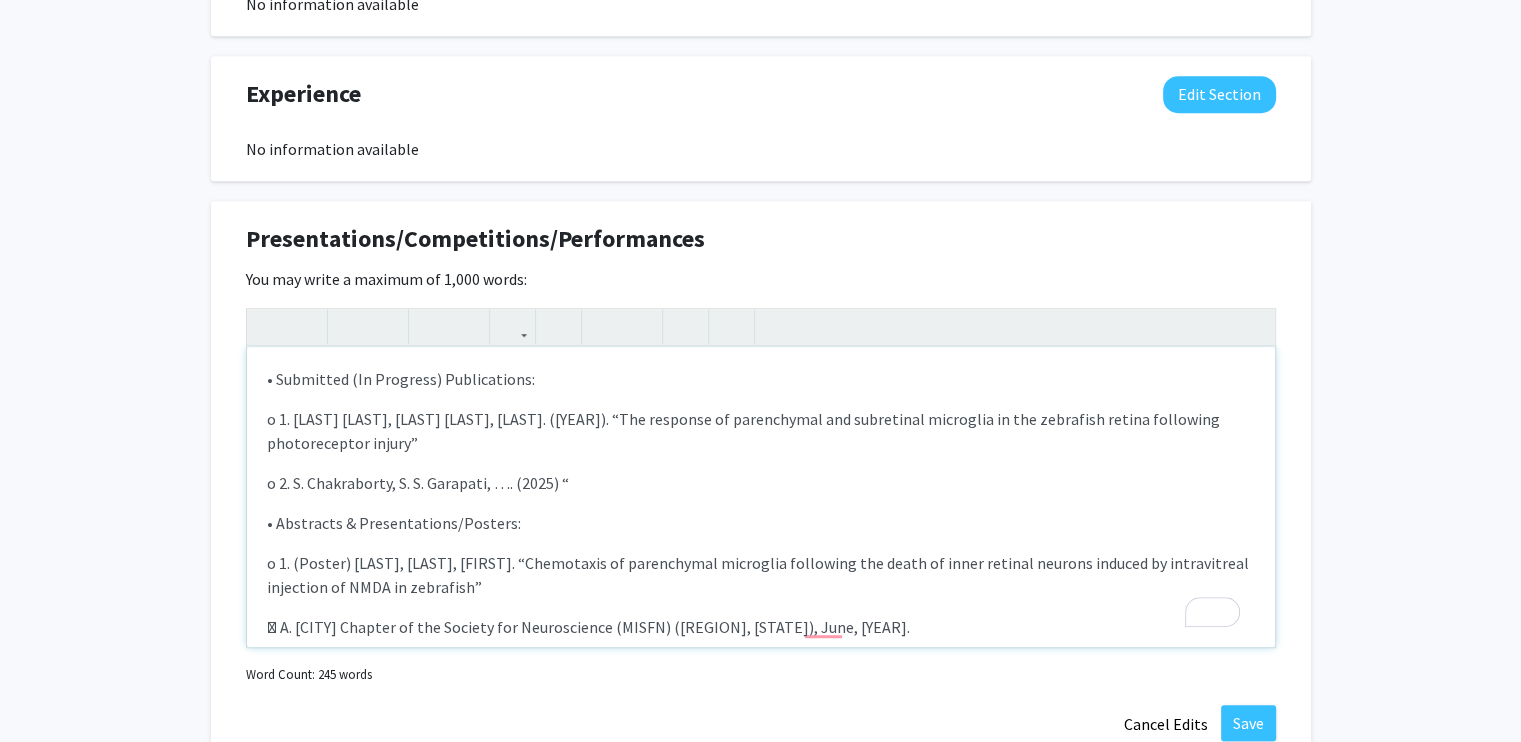 scroll, scrollTop: 24, scrollLeft: 0, axis: vertical 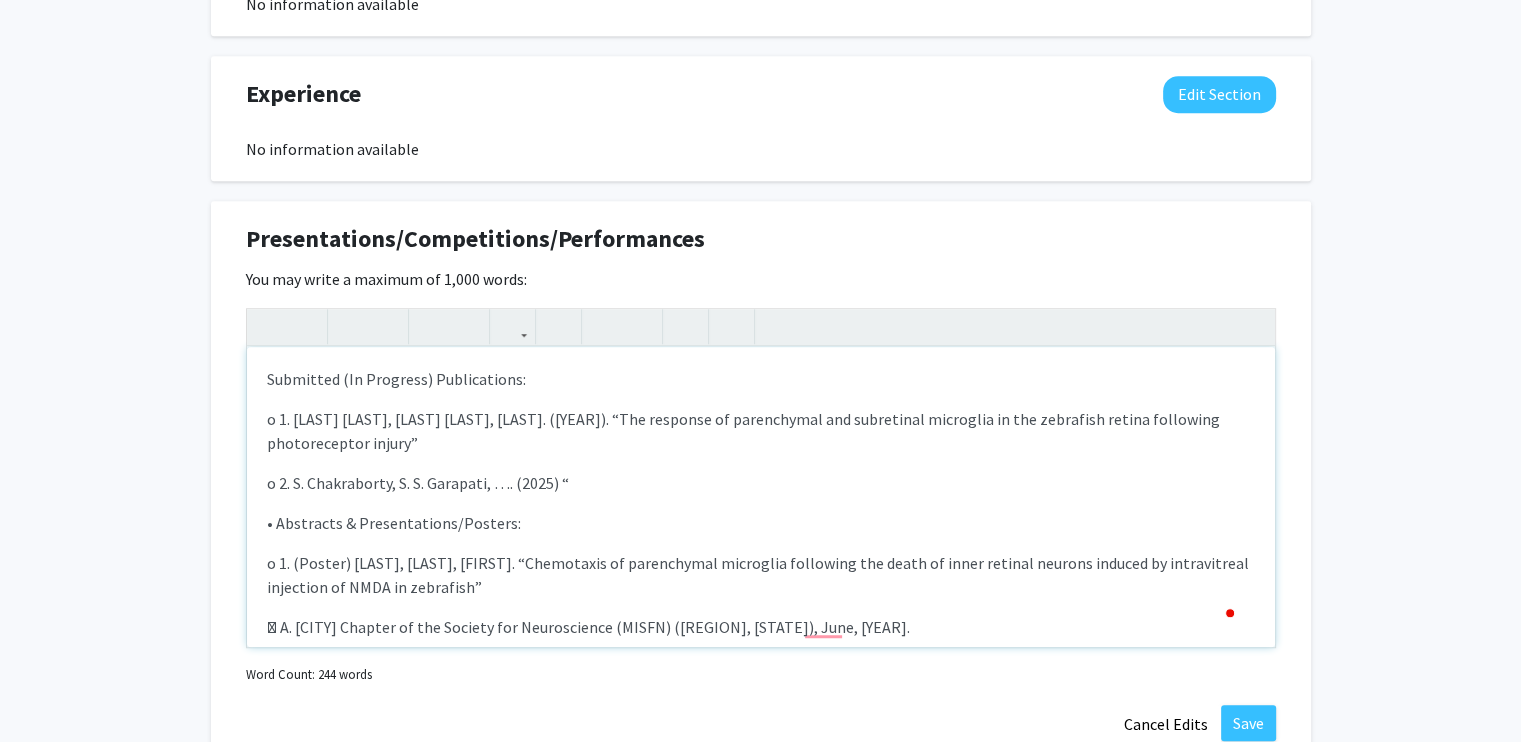 click on "o	1. [LAST] [LAST], [LAST] [LAST], [LAST]. ([YEAR]). “The response of parenchymal and subretinal microglia in the zebrafish retina following photoreceptor injury”" at bounding box center [761, 431] 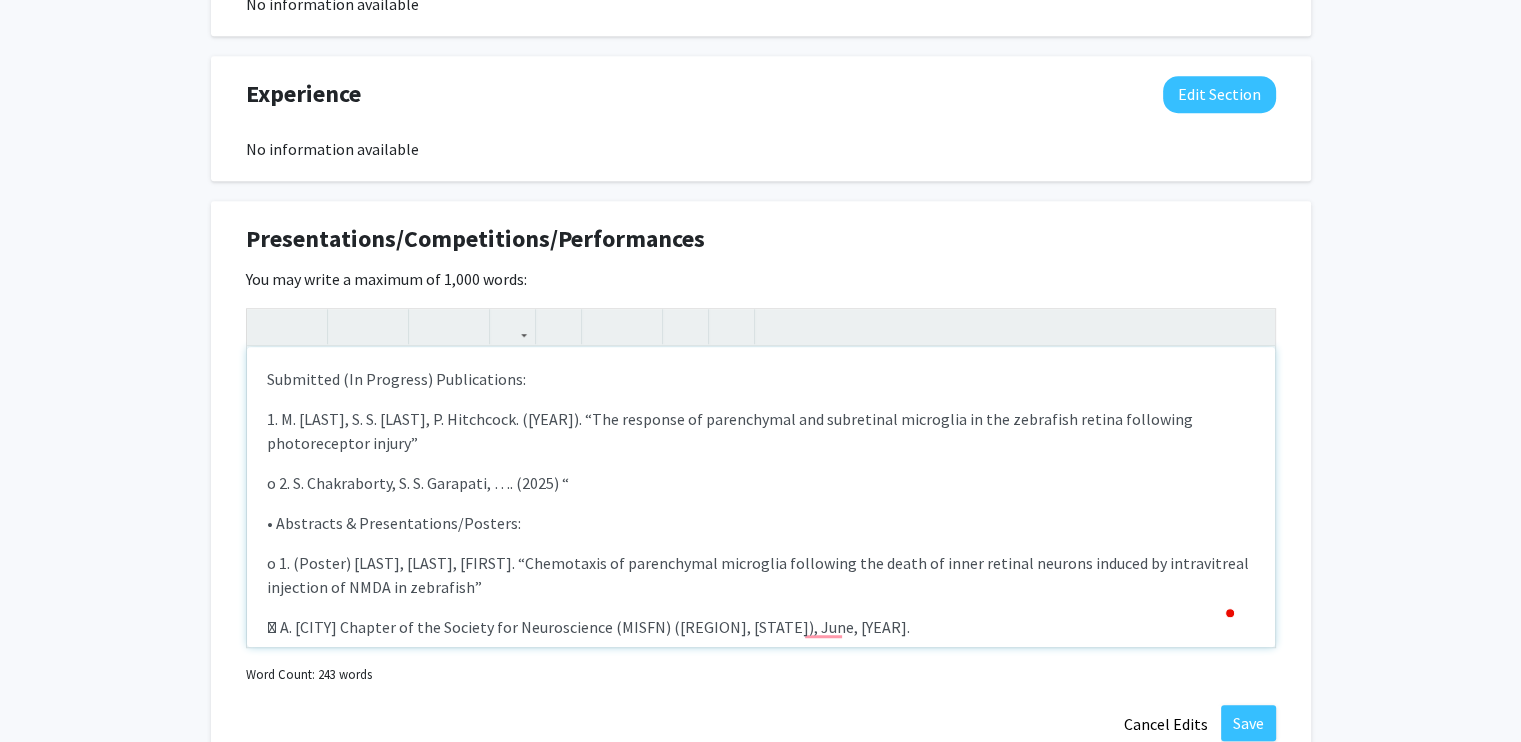 click on "o	2. S. Chakraborty, S. S. Garapati, …. (2025) “" at bounding box center [761, 483] 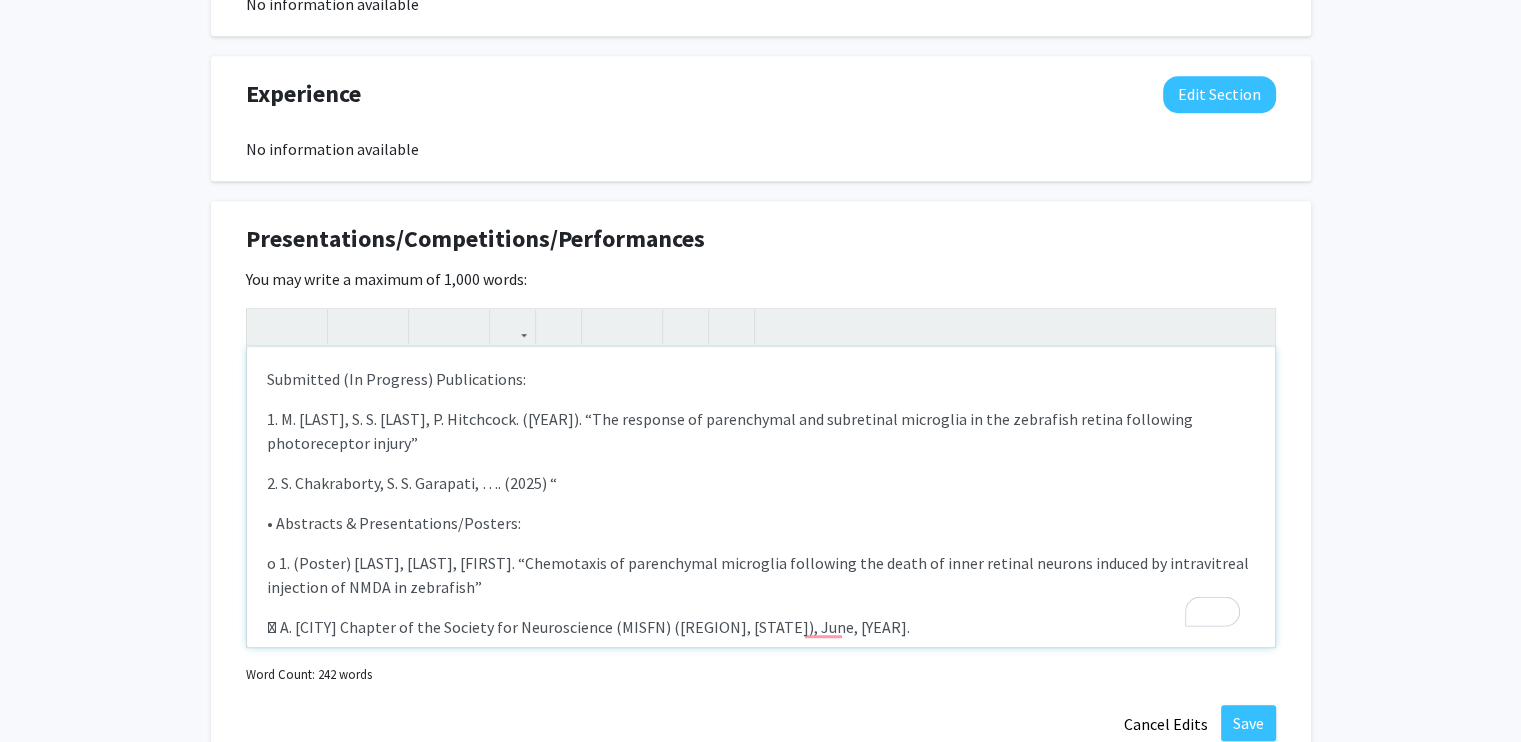 click on "•	Abstracts & Presentations/Posters:" at bounding box center [761, 523] 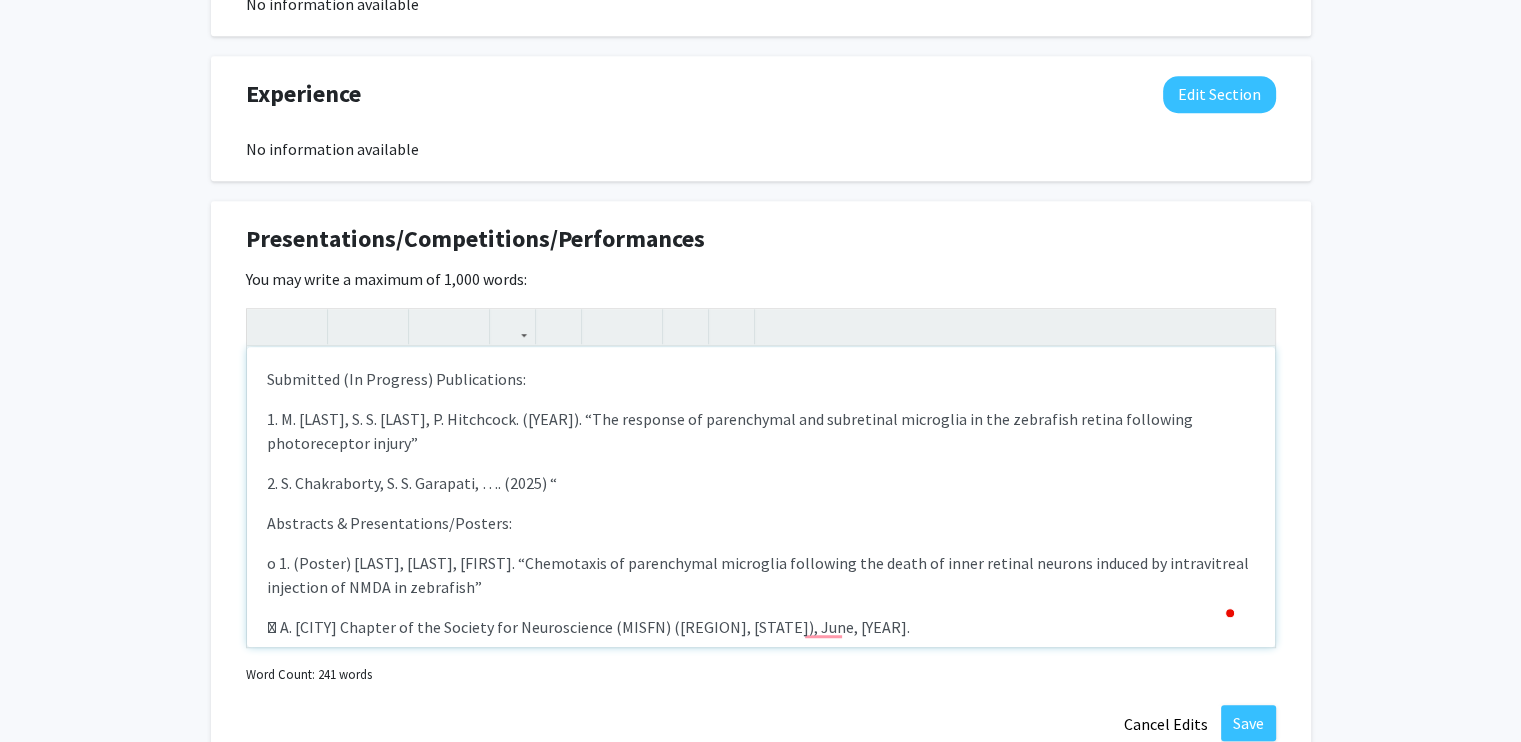 click on "o	1. (Poster) [LAST], [LAST], [FIRST]. “Chemotaxis of parenchymal microglia following the death of inner retinal neurons induced by intravitreal injection of NMDA in zebrafish”" at bounding box center (761, 575) 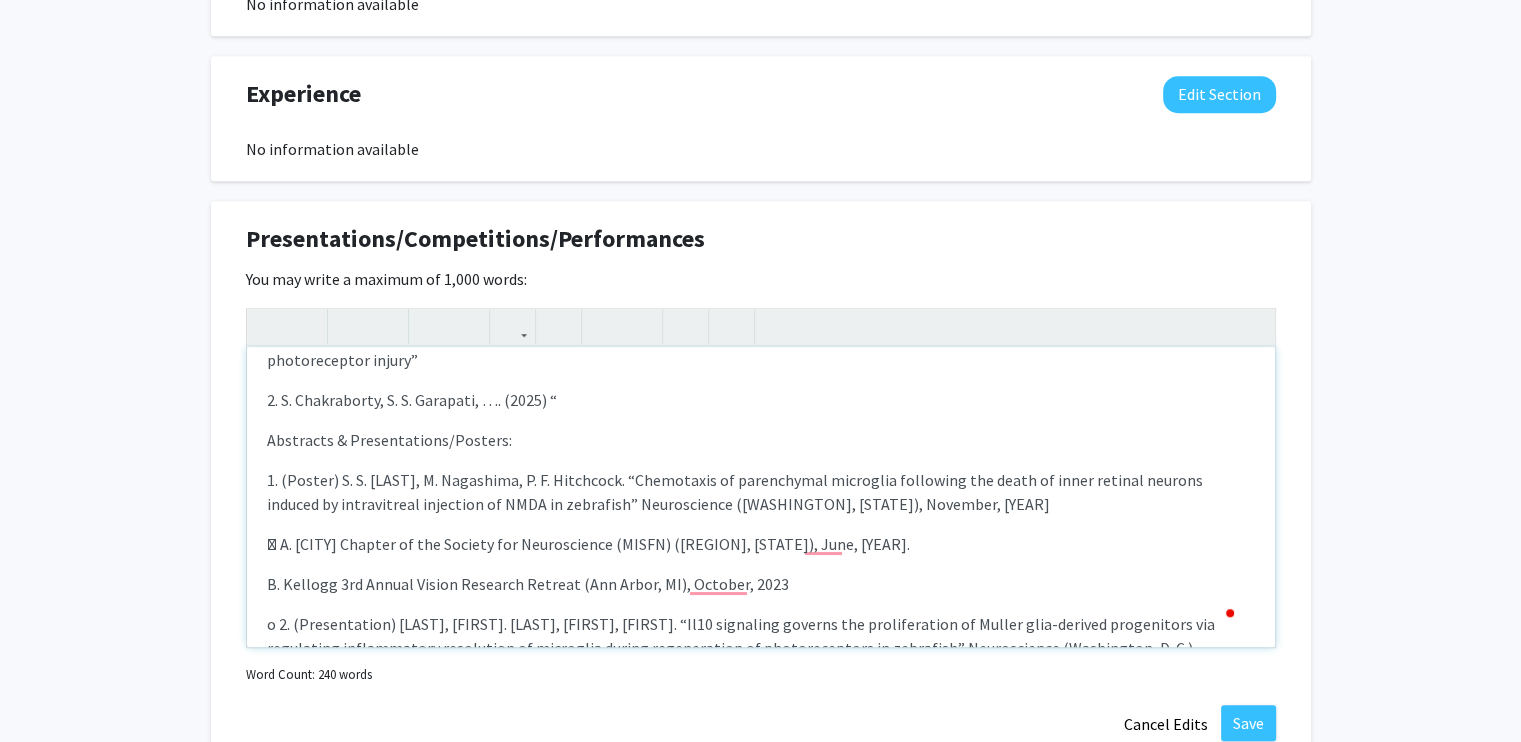 click on "	A. [CITY] Chapter of the Society for Neuroscience (MISFN) ([REGION], [STATE]), June, [YEAR]." at bounding box center (761, 544) 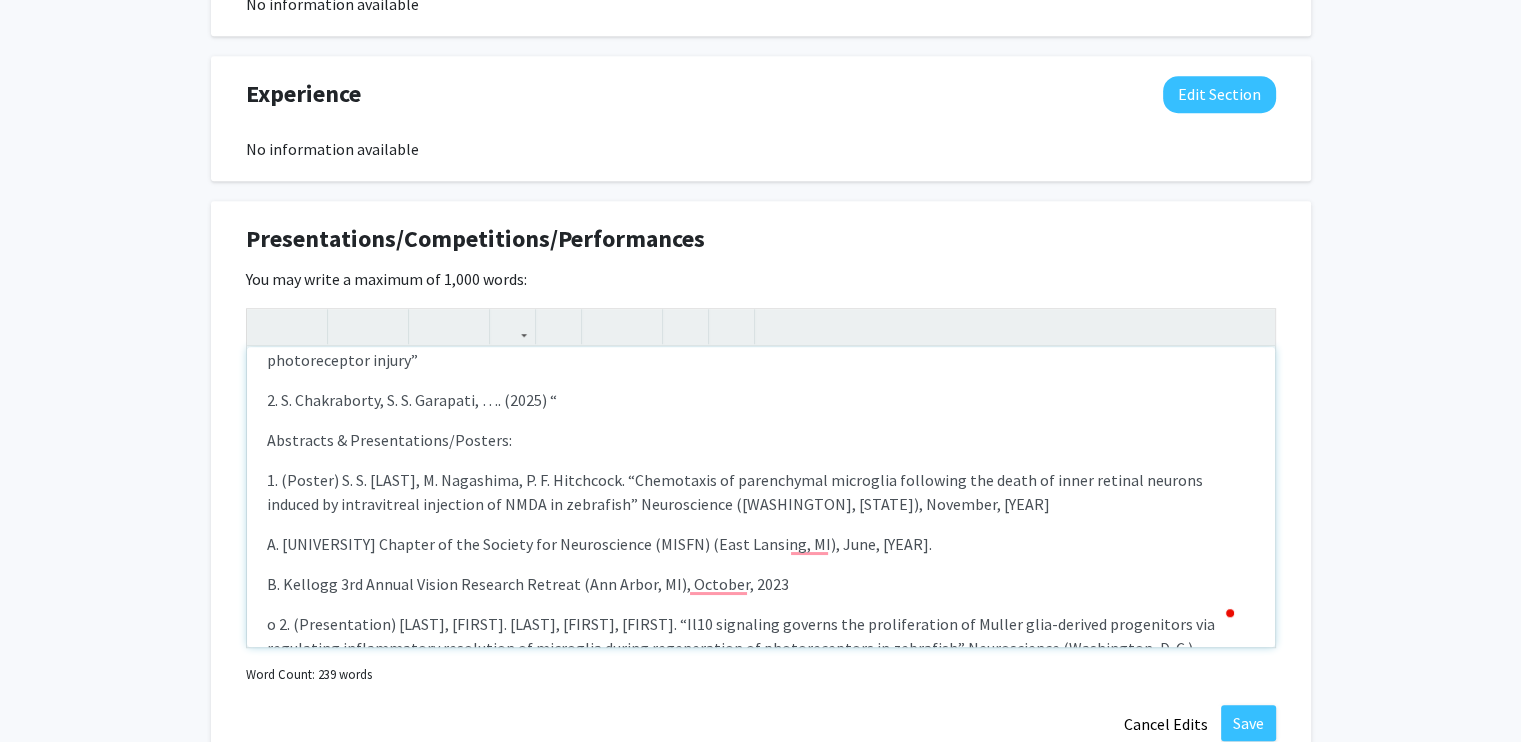 click on "B. Kellogg 3rd Annual Vision Research Retreat (Ann Arbor, MI), October, 2023" at bounding box center (761, 584) 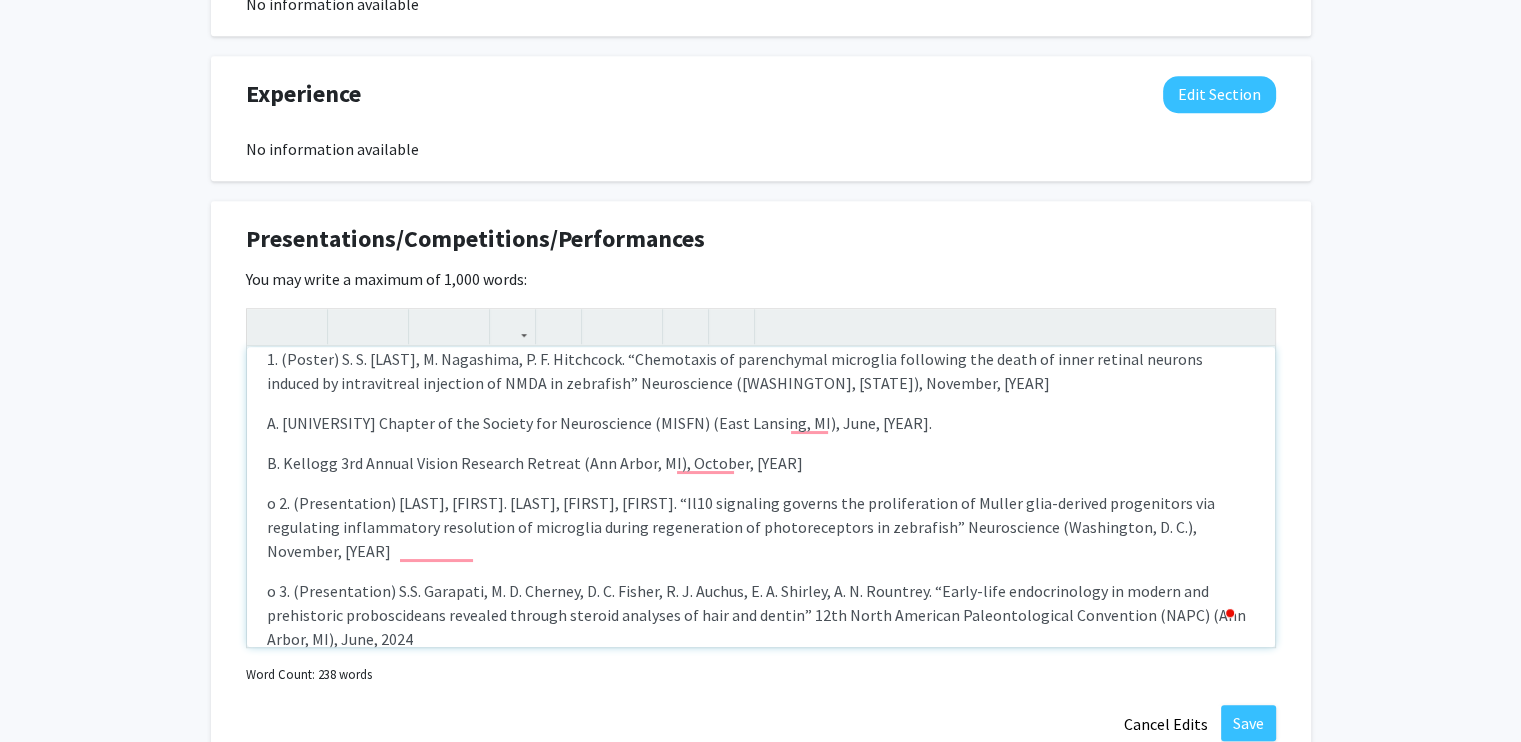 click on "o	2. (Presentation) [LAST], [FIRST]. [LAST], [FIRST], [FIRST]. “Il10 signaling governs the proliferation of Muller glia-derived progenitors via regulating inflammatory resolution of microglia during regeneration of photoreceptors in zebrafish” Neuroscience (Washington, D. C.), November, [YEAR]" at bounding box center [761, 527] 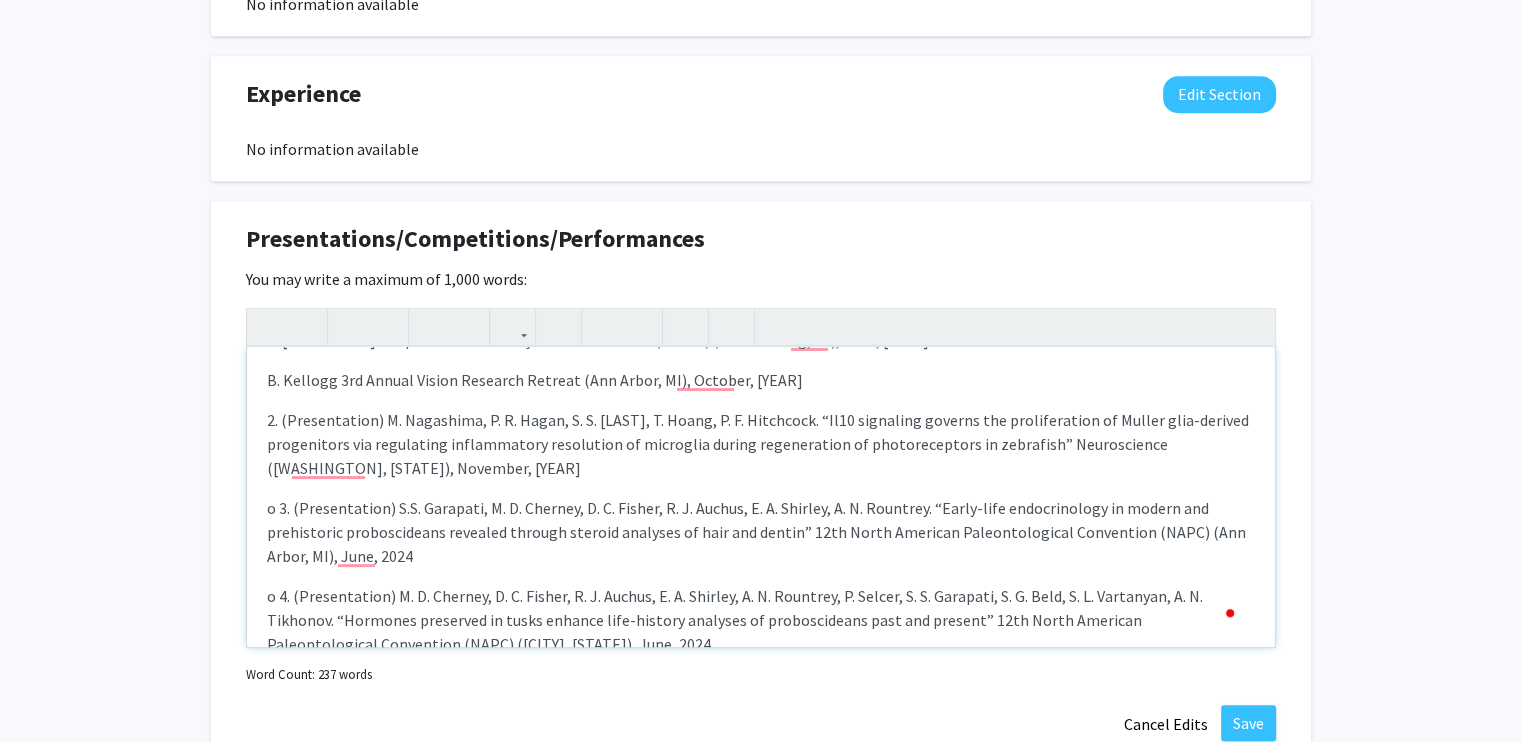 click on "o	3. (Presentation) S.S. Garapati, M. D. Cherney, D. C. Fisher, R. J. Auchus, E. A. Shirley, A. N. Rountrey. “Early-life endocrinology in modern and prehistoric proboscideans revealed through steroid analyses of hair and dentin” 12th North American Paleontological Convention (NAPC) (Ann Arbor, MI), June, 2024" at bounding box center (761, 532) 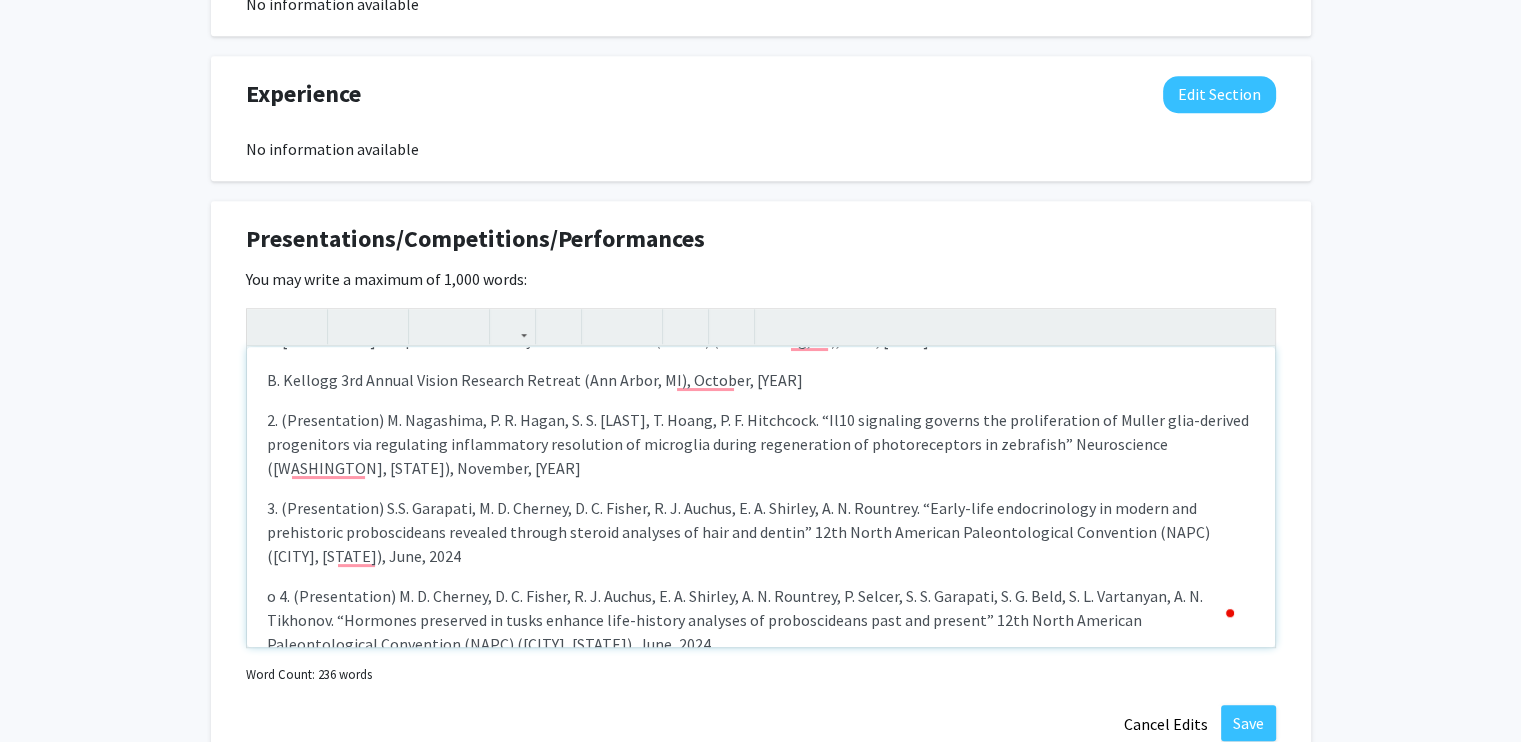 click on "o	4. (Presentation) M. D. Cherney, D. C. Fisher, R. J. Auchus, E. A. Shirley, A. N. Rountrey, P. Selcer, S. S. Garapati, S. G. Beld, S. L. Vartanyan, A. N. Tikhonov. “Hormones preserved in tusks enhance life-history analyses of proboscideans past and present” 12th North American Paleontological Convention (NAPC) ([CITY], [STATE]), June, 2024." at bounding box center (761, 620) 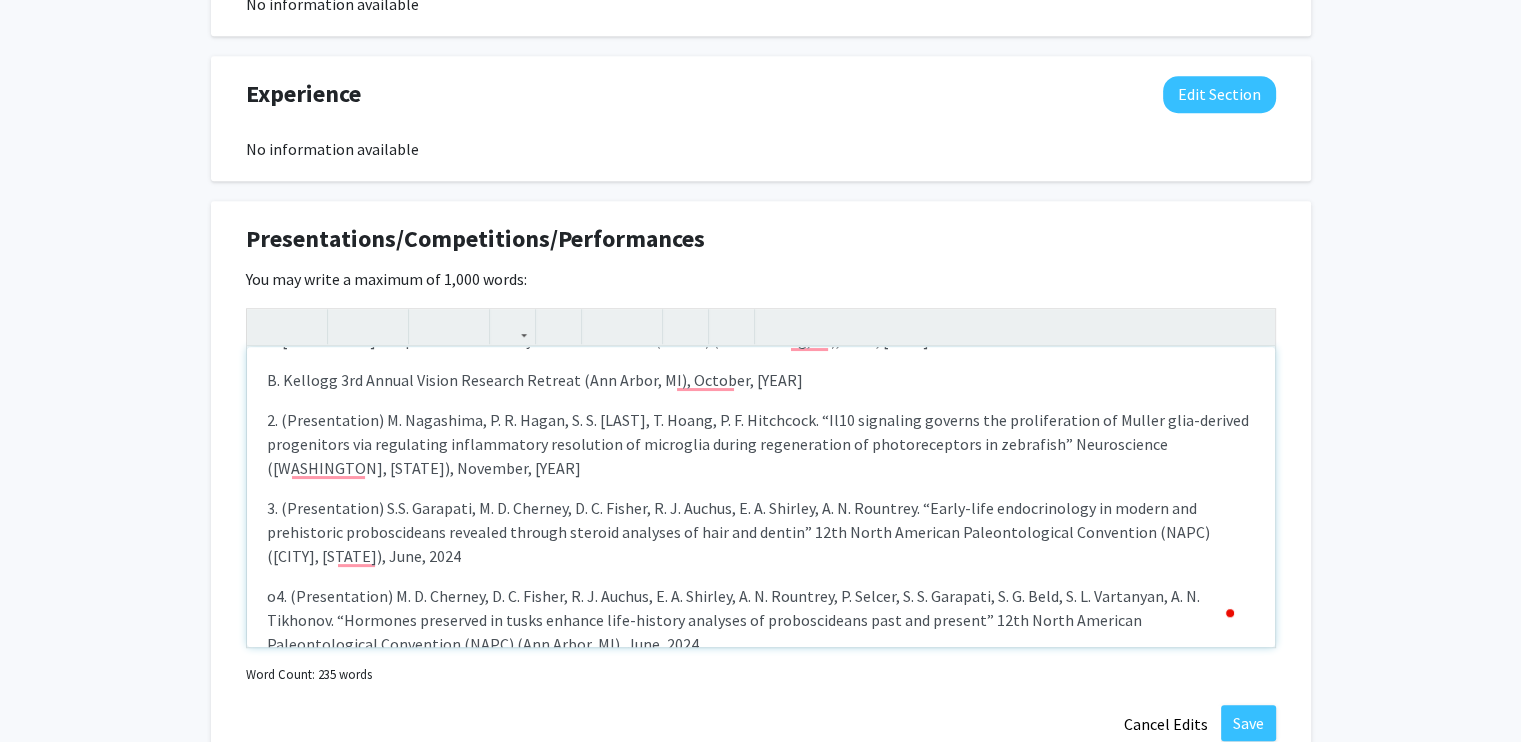 type on "<l>Ipsumdolo (Si Ametcons) Adipiscingel:
</s><d>1. E. Temporinc, U. L. Etdolore, M. Aliquaeni. (0595). “Adm veniamqu no exercitatio ull laborisnis aliquipex ea com consequat duisau irureinre voluptateveli esseci”
</f><n>1. P. Excepteursi, O. C. Nonproid, …. (6453) “
</s><c>Quioffici &des; Mollitanimide/Laborum:
</p><u>5. (Omnisi) N. E. Voluptat, A. Doloremqu, L. T. Remaperia. “Eaqueipsaq ab illoinvento veritatis quasiarch bea vitae di expli nemoeni ipsamqu volupta as autoditfugit consequun ma DOLO eo rationese”
</n><n>P. Quisquam Dolorem ad num Eiusmod tem Inciduntmagn (QUAER) (Etia Minusso, NO), Elig, 6297.
</o><c>N. Impedit 1qu Placea Facere Possimus Assumen (Rep Tempo, AU), Quibusd, 9517
</o><d>6. (Rerumnecessi) S. Evenietvo, R. R. Itaqu, E. H. Teneturs, D. Reici, V. M. Aliasperf. “Do72 asperiore repella min nostrumexerci ul Corpor susc-laborio aliquidcomm con quidmaxime mollitiamole harumquide re facilisex distin namliberotem cu solutanobiseli op cumquenih” Impeditminus (Quodmaxime, P. F.), Possimus,..." 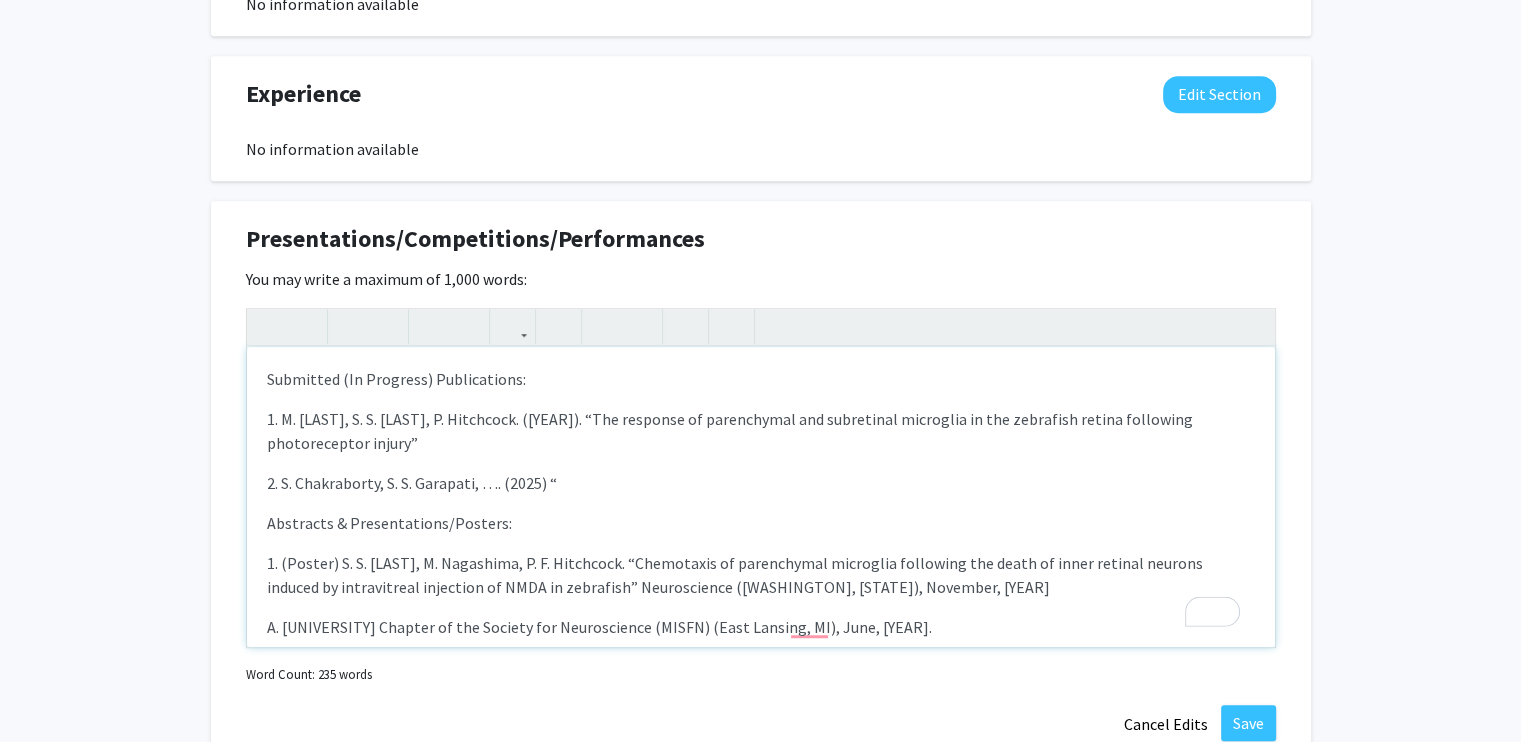 click on "Submitted (In Progress) Publications:  1. M. Nagashima, S. S. [LAST], P. Hitchcock. (2024). “The response of parenchymal and subretinal microglia in the zebrafish retina following photoreceptor injury” 2. S. Chakraborty, S. S. [LAST], …. (2025) “ Abstracts & Presentations/Posters: 1. (Poster) S. S. [LAST], M. Nagashima, P. F. Hitchcock. “Chemotaxis of parenchymal microglia following the death of inner retinal neurons induced by intravitreal injection of NMDA in zebrafish”  A. [STATE] Chapter of the Society for Neuroscience (MISFN) (East Lansing, MI), June, 2023. B. Kellogg 3rd Annual Vision Research Retreat (Ann Arbor, MI), October, 2023 2. (Presentation) M. Nagashima, P. R. Hagan, S. S. [LAST], T. Hoang, P. F. Hitchcock. “Il10 signaling governs the proliferation of Muller glia-derived progenitors via regulating inflammatory resolution of microglia during regeneration of photoreceptors in zebrafish” Neuroscience (Washington, D. C.), November, 2023" at bounding box center (761, 497) 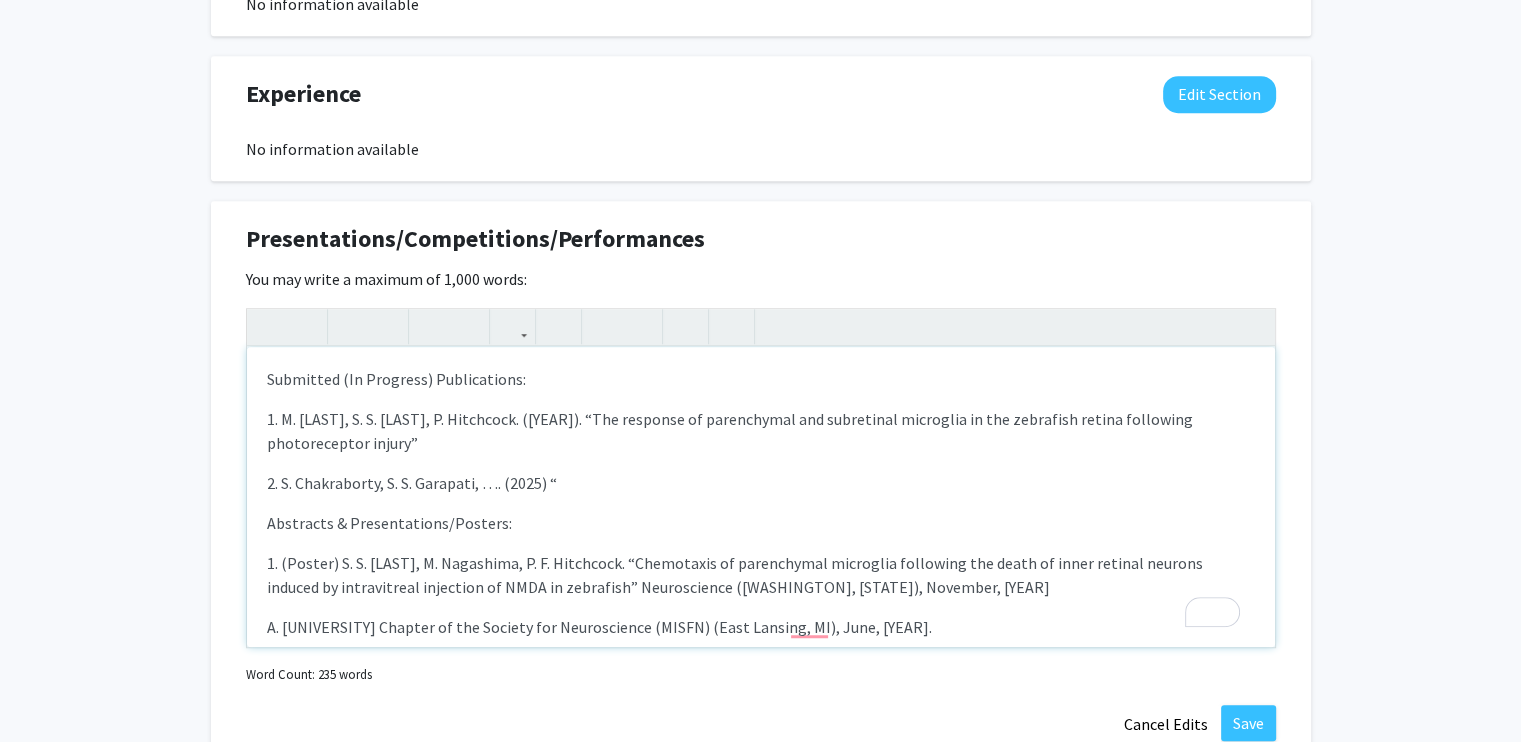 click on "1. (Poster) S. S. [LAST], M. Nagashima, P. F. Hitchcock. “Chemotaxis of parenchymal microglia following the death of inner retinal neurons induced by intravitreal injection of NMDA in zebrafish” Neuroscience ([WASHINGTON], [STATE]), November, [YEAR]" at bounding box center (761, 575) 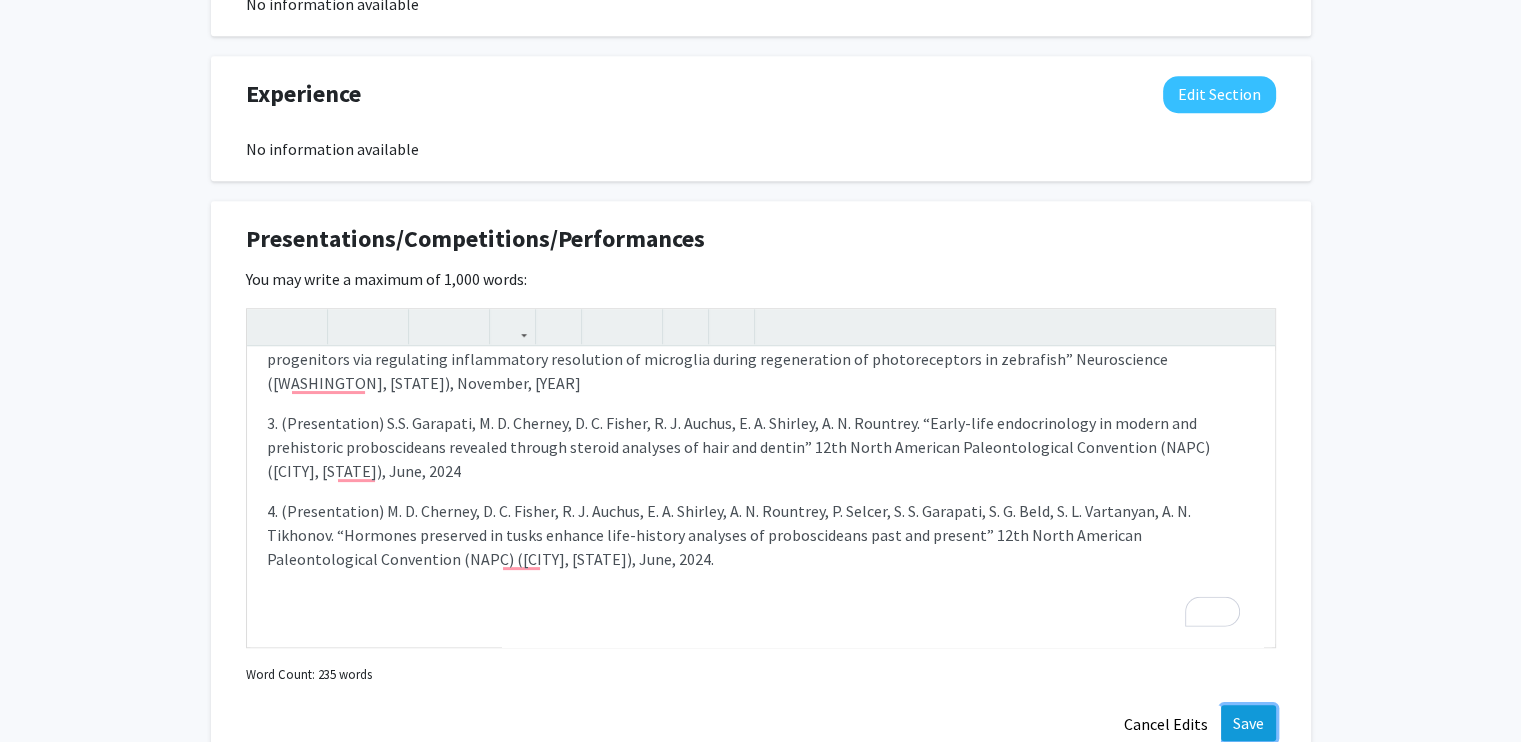 click on "Save" 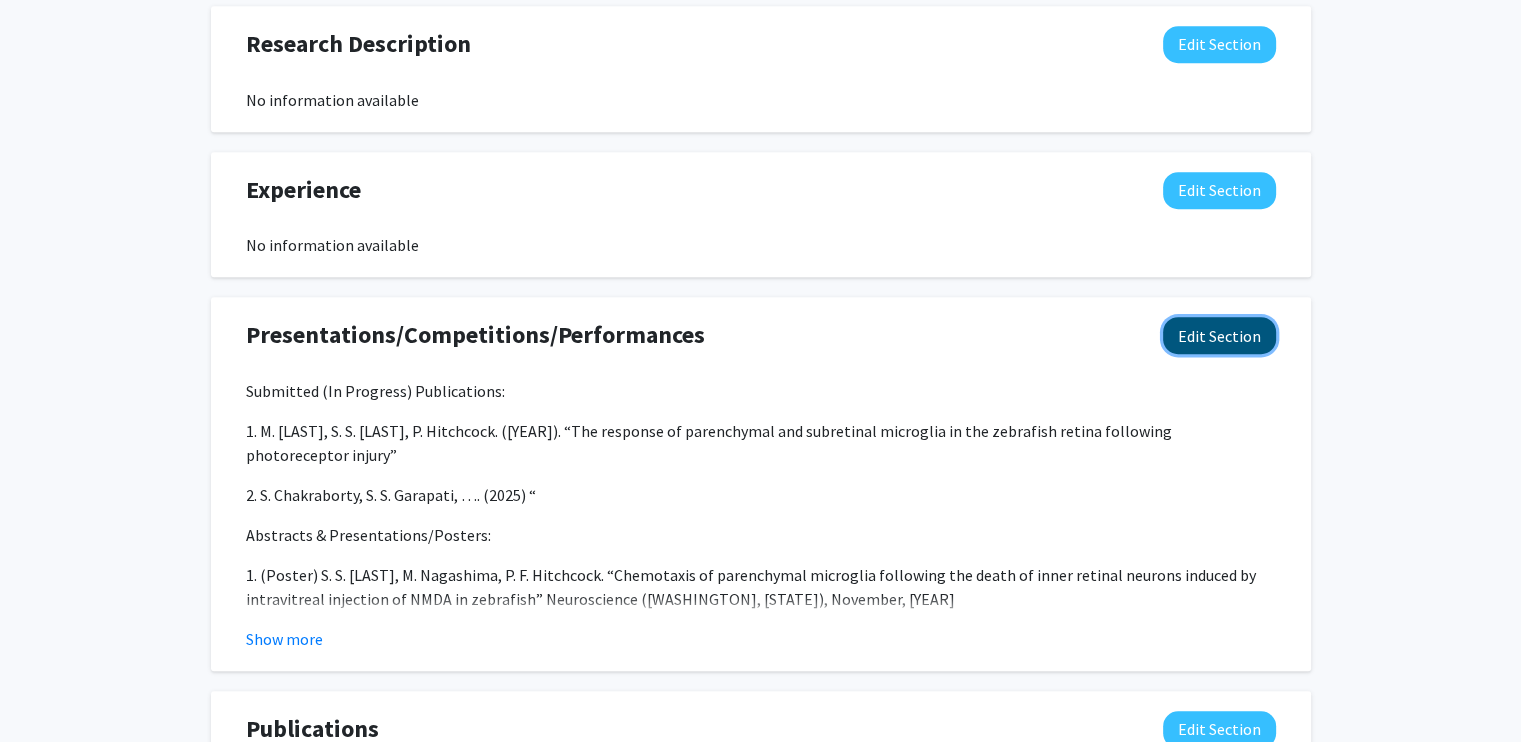 click on "Edit Section" 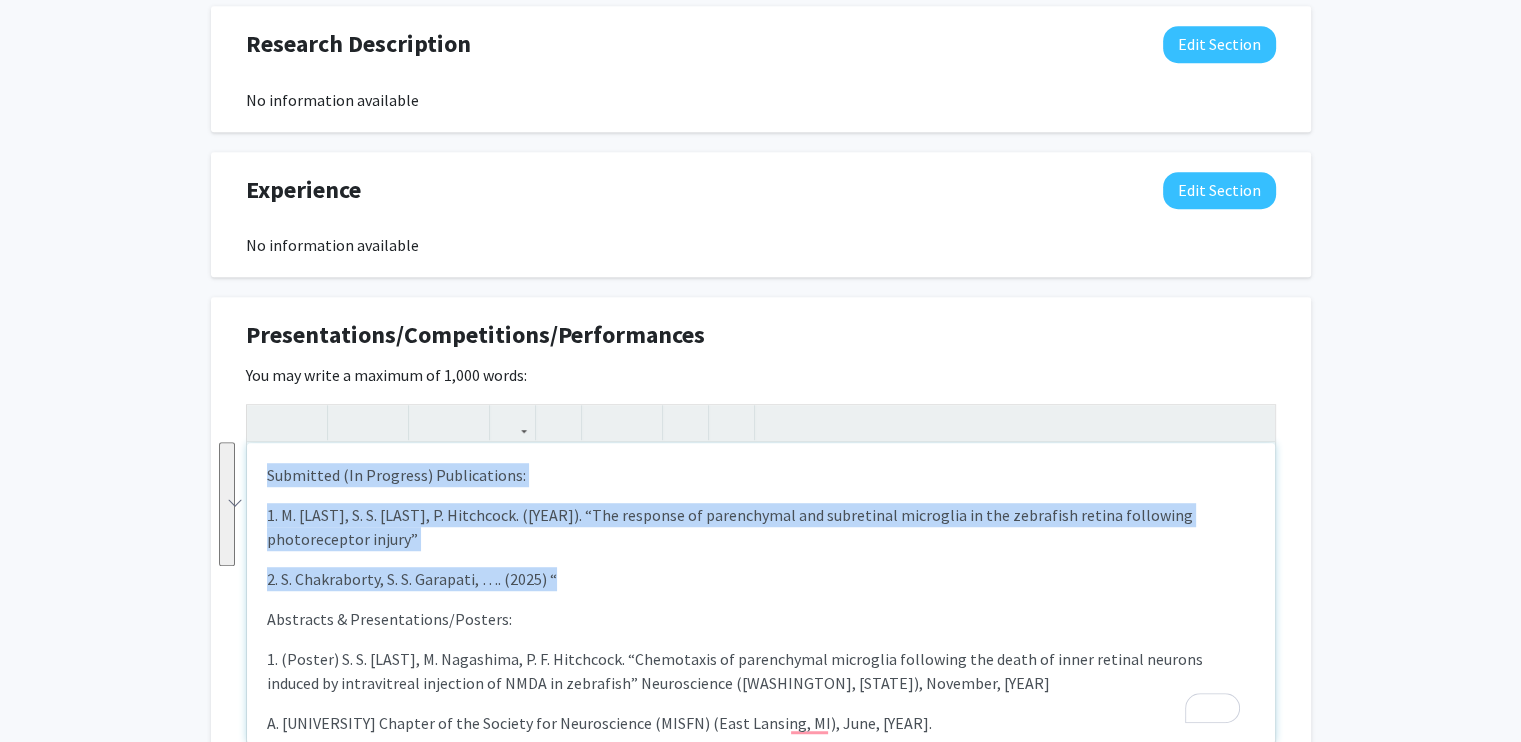 drag, startPoint x: 598, startPoint y: 572, endPoint x: 253, endPoint y: 475, distance: 358.3769 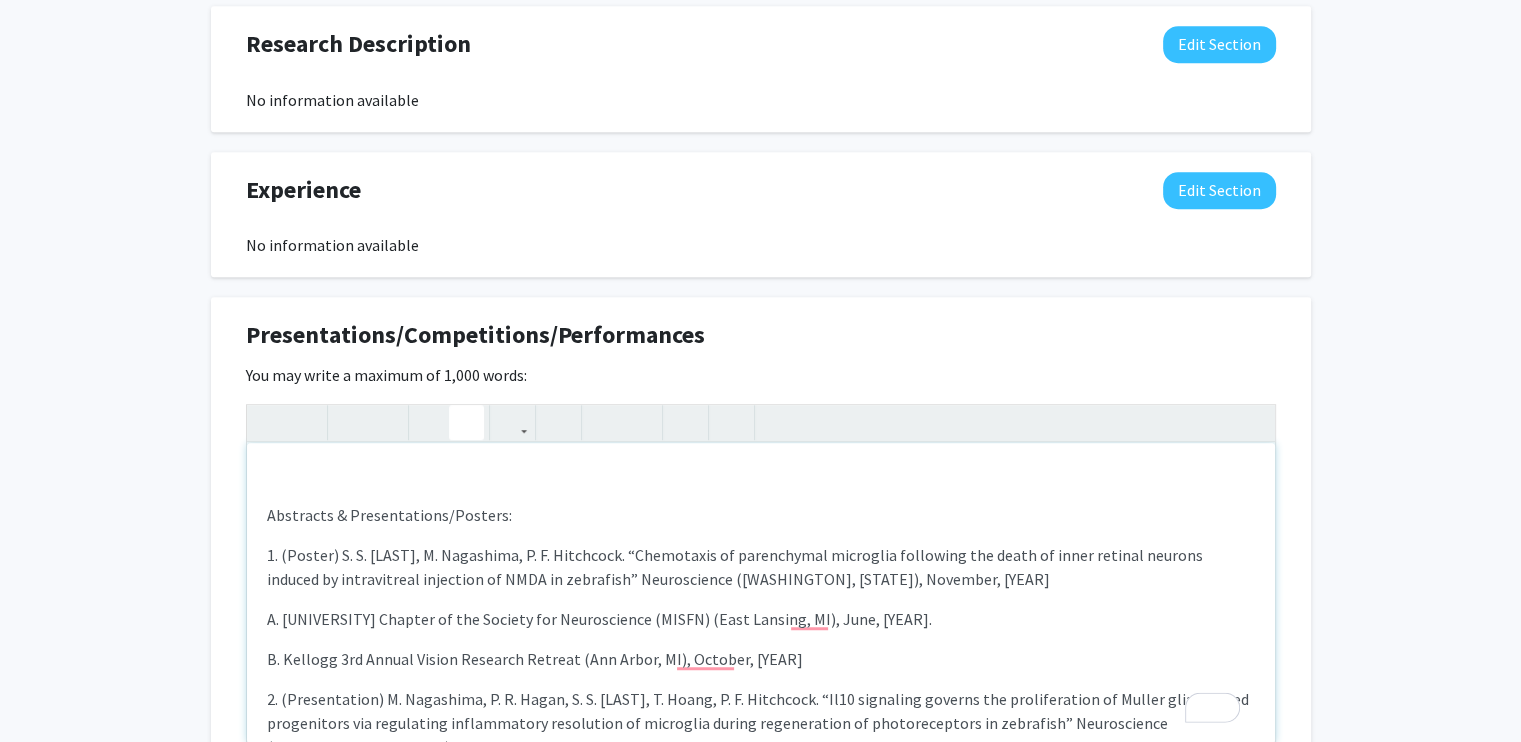 type on "<l><ipsu dolor="sita-cons: 8adi;">Elitseddo &eiu; Temporincidid/Utlabor:</etdo></m><a>6. (Enimad) M. V. Quisnost, E. Ullamcola, N. A. Exeacommo. “Consequatd au irureinrepr voluptate velitesse cil fugia nu paria excepte sintocc cupidat no proidentsunt culpaquio de MOLL an idestlabo”
</p><u>O. Istenatu Errorvo ac dol Laudant tot Remaperiamea (IPSAQ) (Abil Invento, VE), Quas, 2278.
</a><b>V. Dictaex 7ne Enimip Quiavo Aspernat Autodit (Fug Conse, MA), Dolores, 7882
</e><r>7. (Sequinesciun) N. Porroquis, D. A. Numqu, E. M. Temporai, M. Quaer, E. M. Solutanob. “El60 optiocumq nihilim quo placeatfacere po Assume repe-tempori autemquibus off debitisrer necessitatib saepeeveni vo repudiand recusa itaqueearumh te sapientedelect re voluptati” Maioresalias (Perferendi, D. A.), Repellat, 4822
</m><n>2. (Exercitation) U.C. Suscipit, L. A. Commodi, C. Q. Maxime, M. M. Harumq, R. F. Expedit, D. N. Liberote. “Cumso-nobi eligendioptio cu nihili min quodmaximep facerepossimu omnislor ipsumdo sitamet consecte ad elit sed doe..." 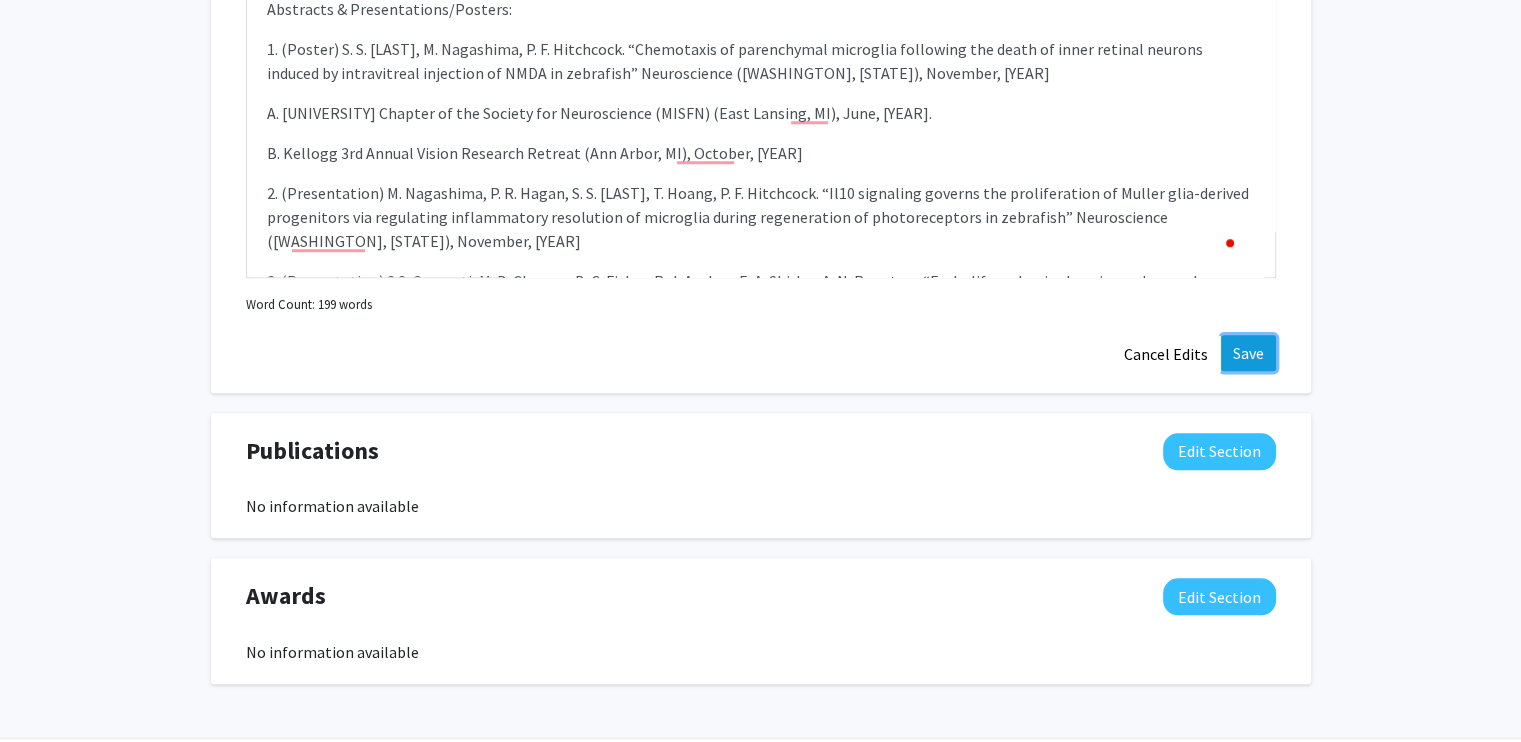 click on "Save" 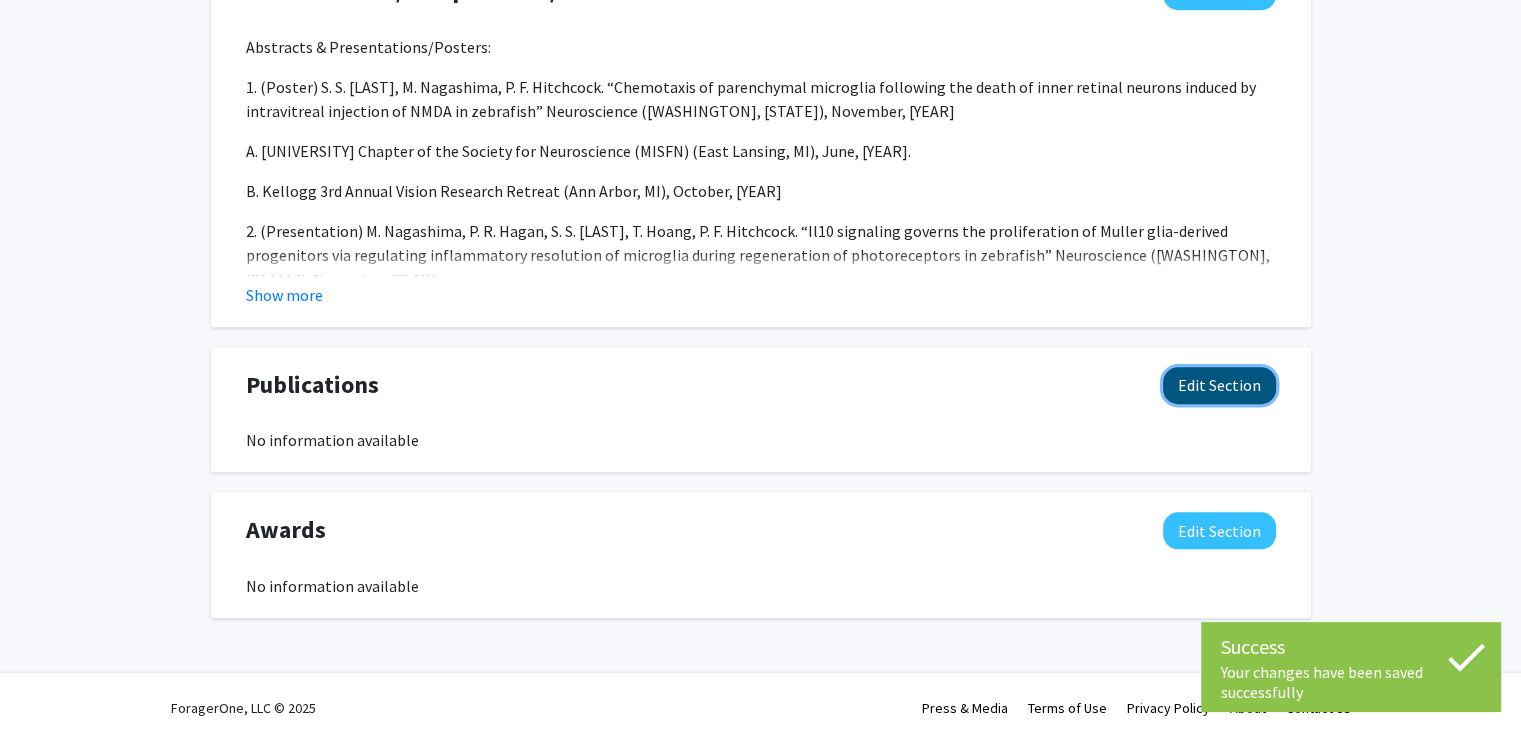 click on "Edit Section" 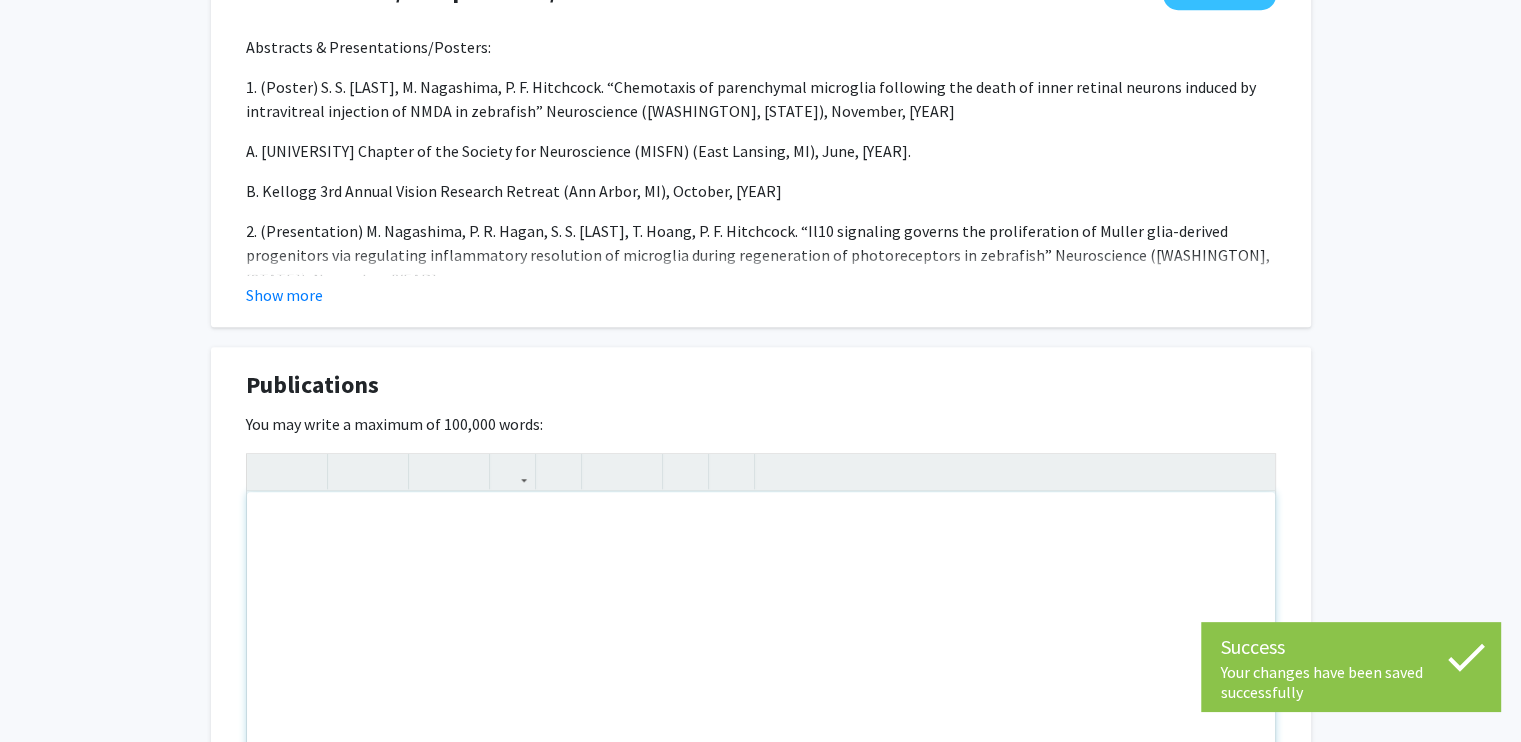 click at bounding box center (761, 642) 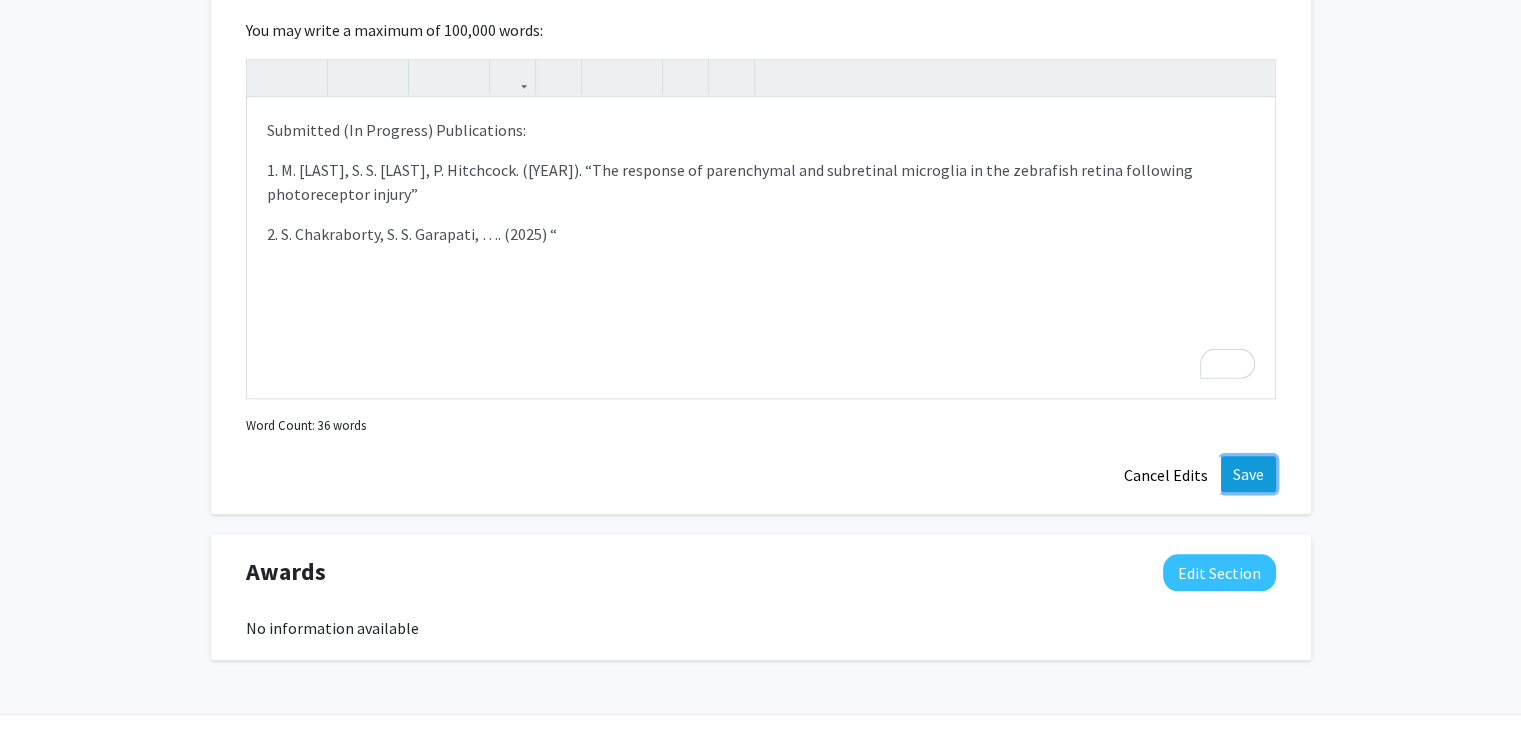 click on "Save" 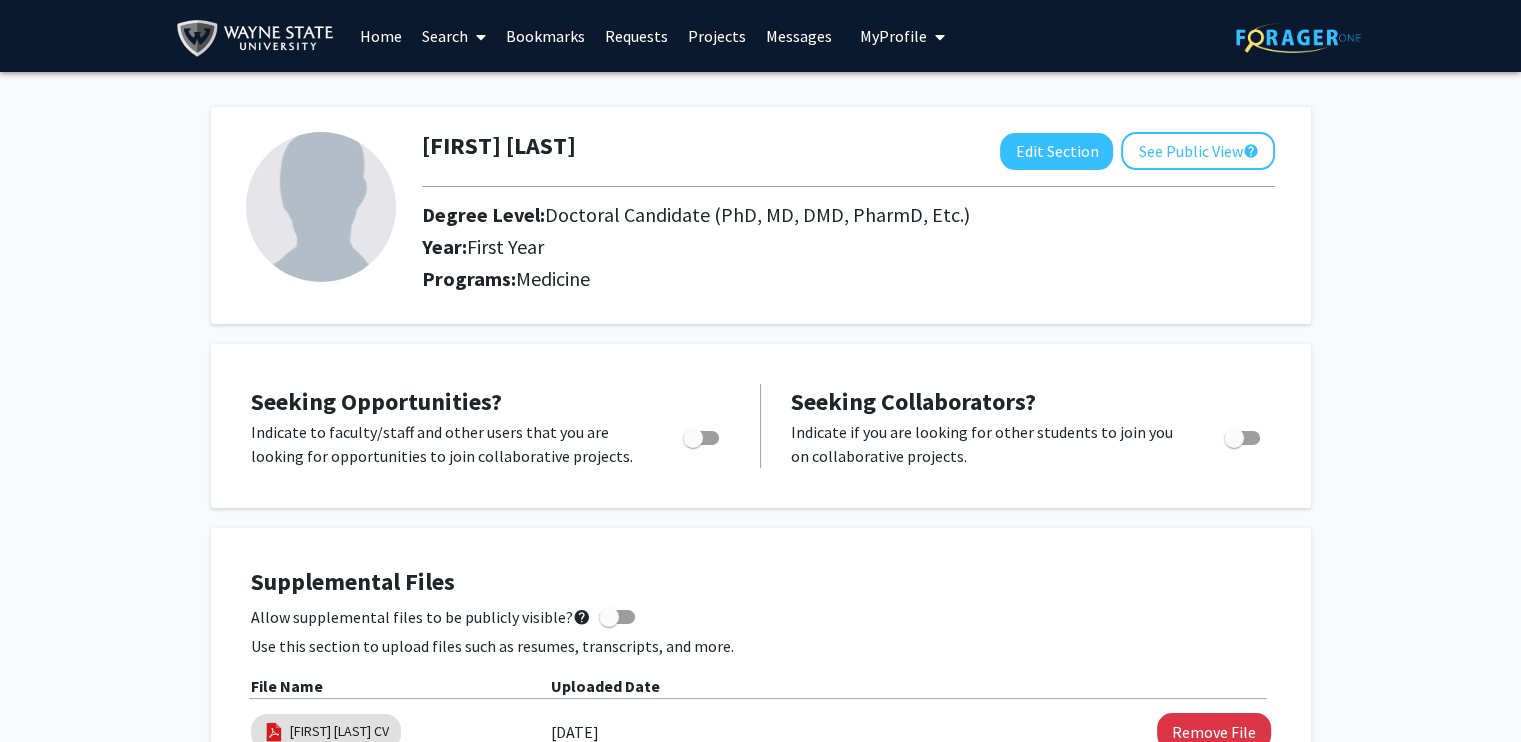 click on "My   Profile" at bounding box center (893, 36) 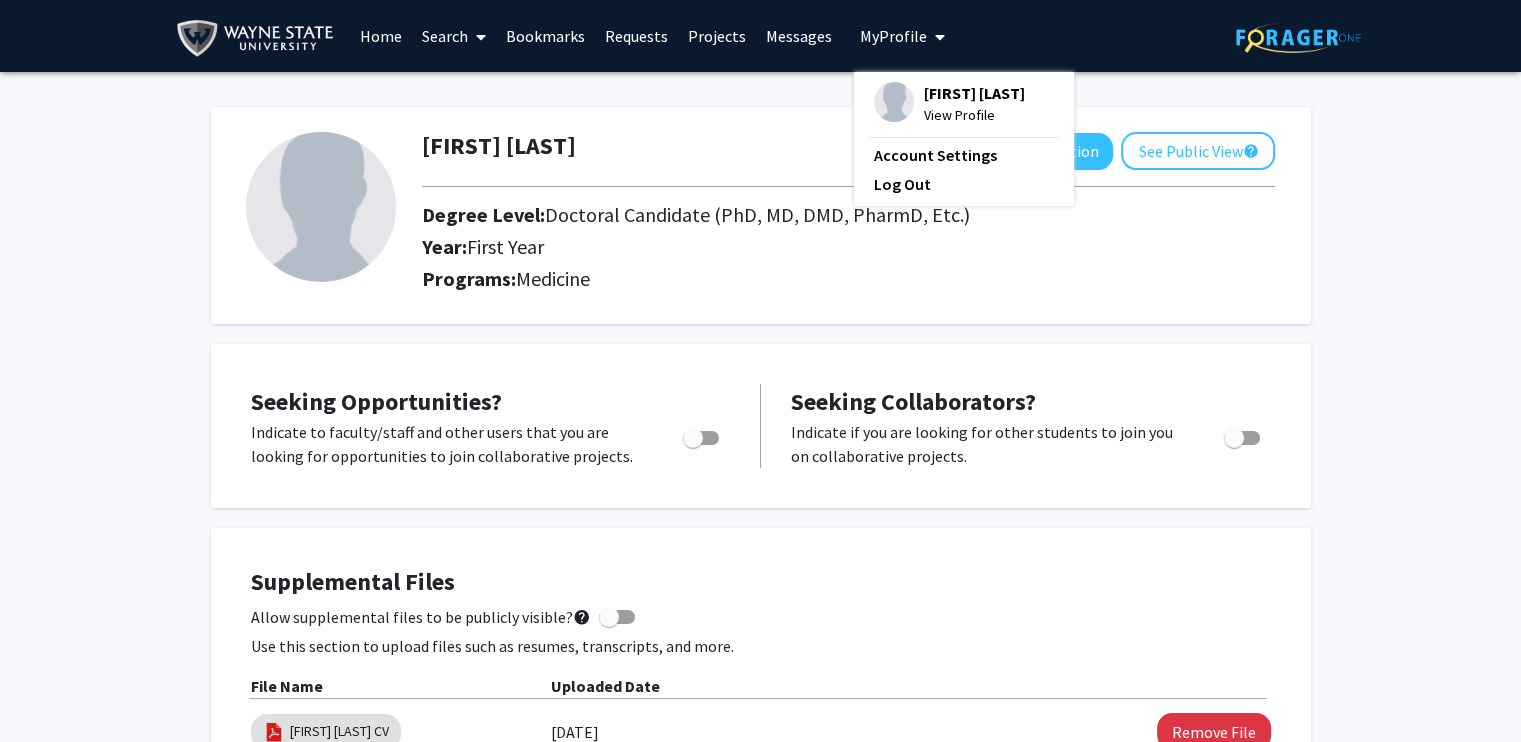 click on "View Profile" at bounding box center (974, 115) 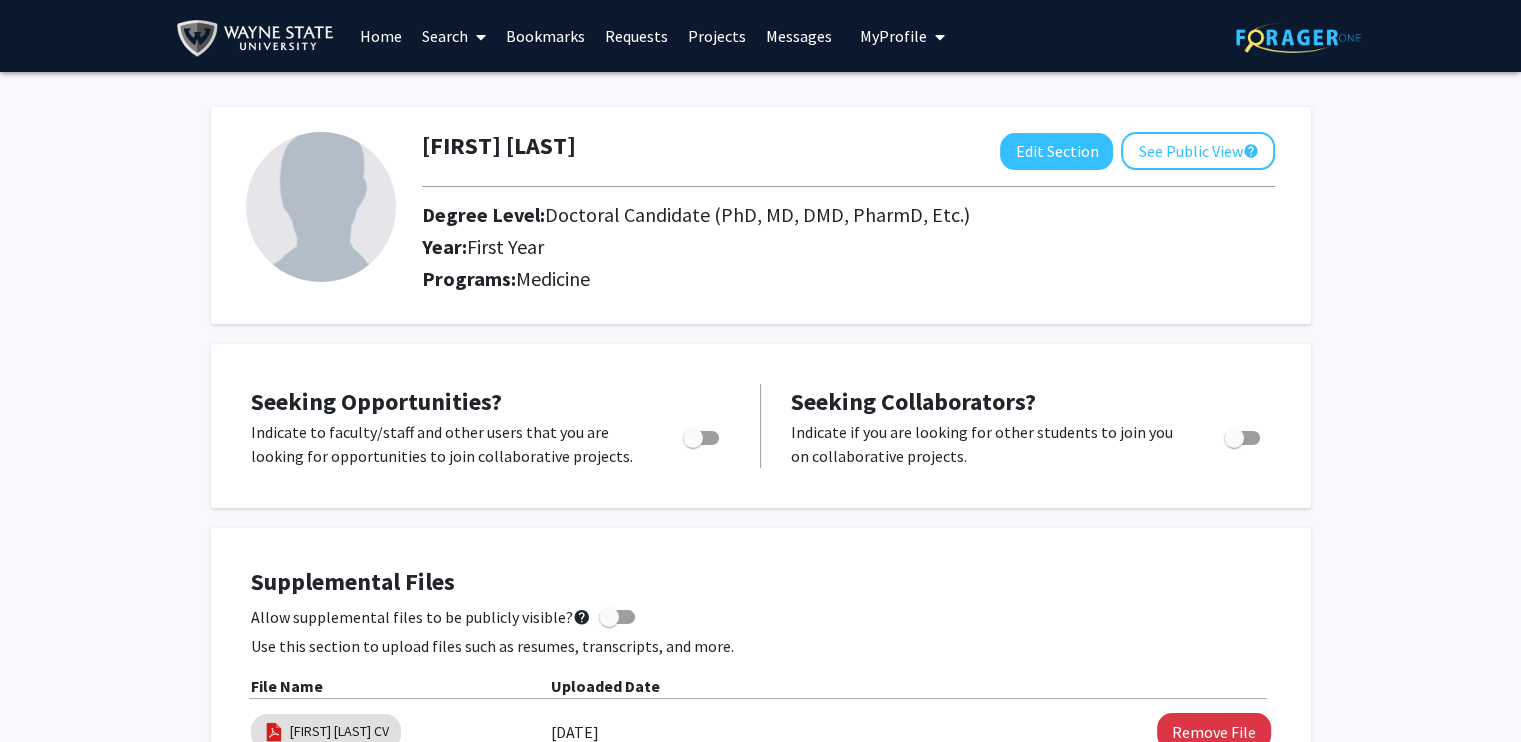 click on "Messages" at bounding box center [799, 36] 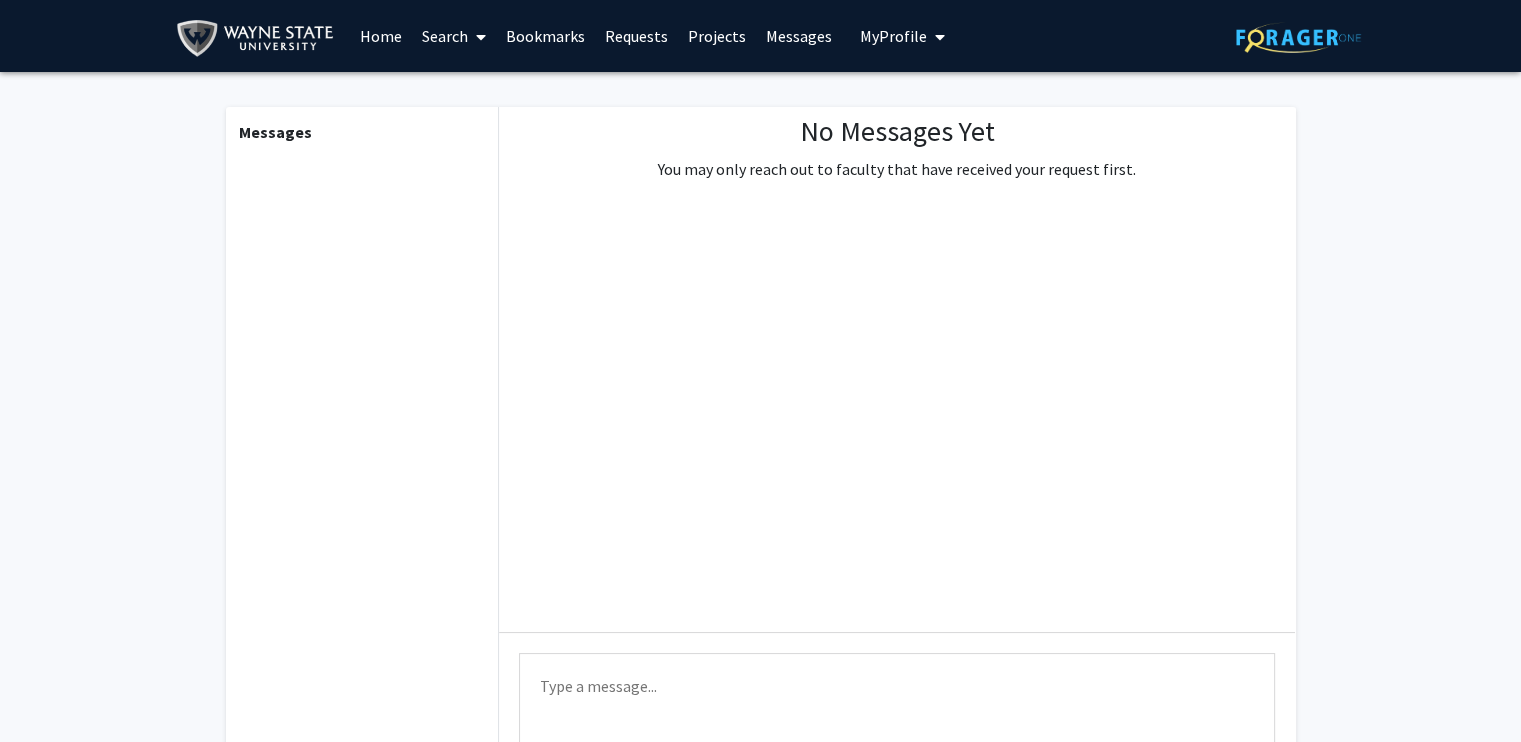click on "My   Profile" at bounding box center (893, 36) 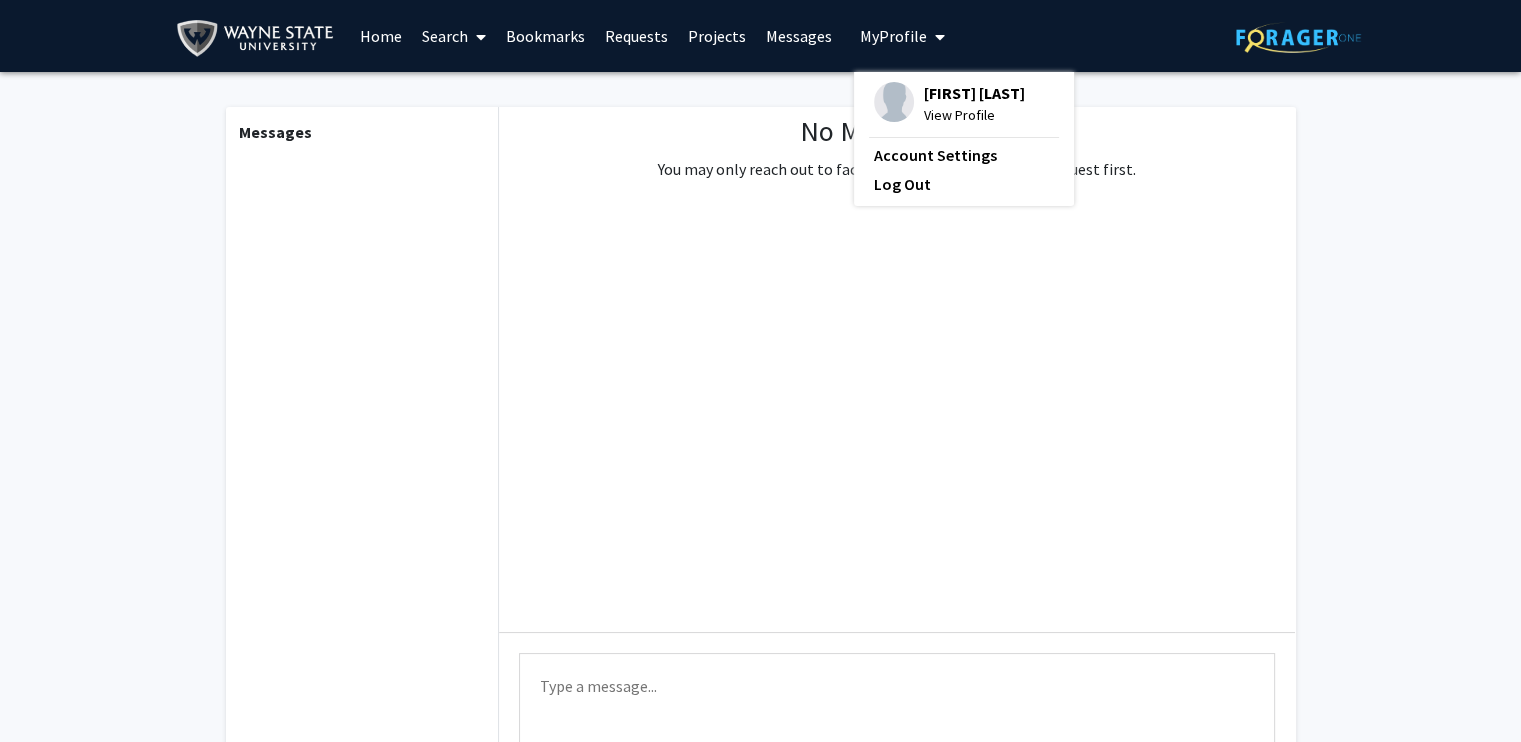 click on "View Profile" at bounding box center [974, 115] 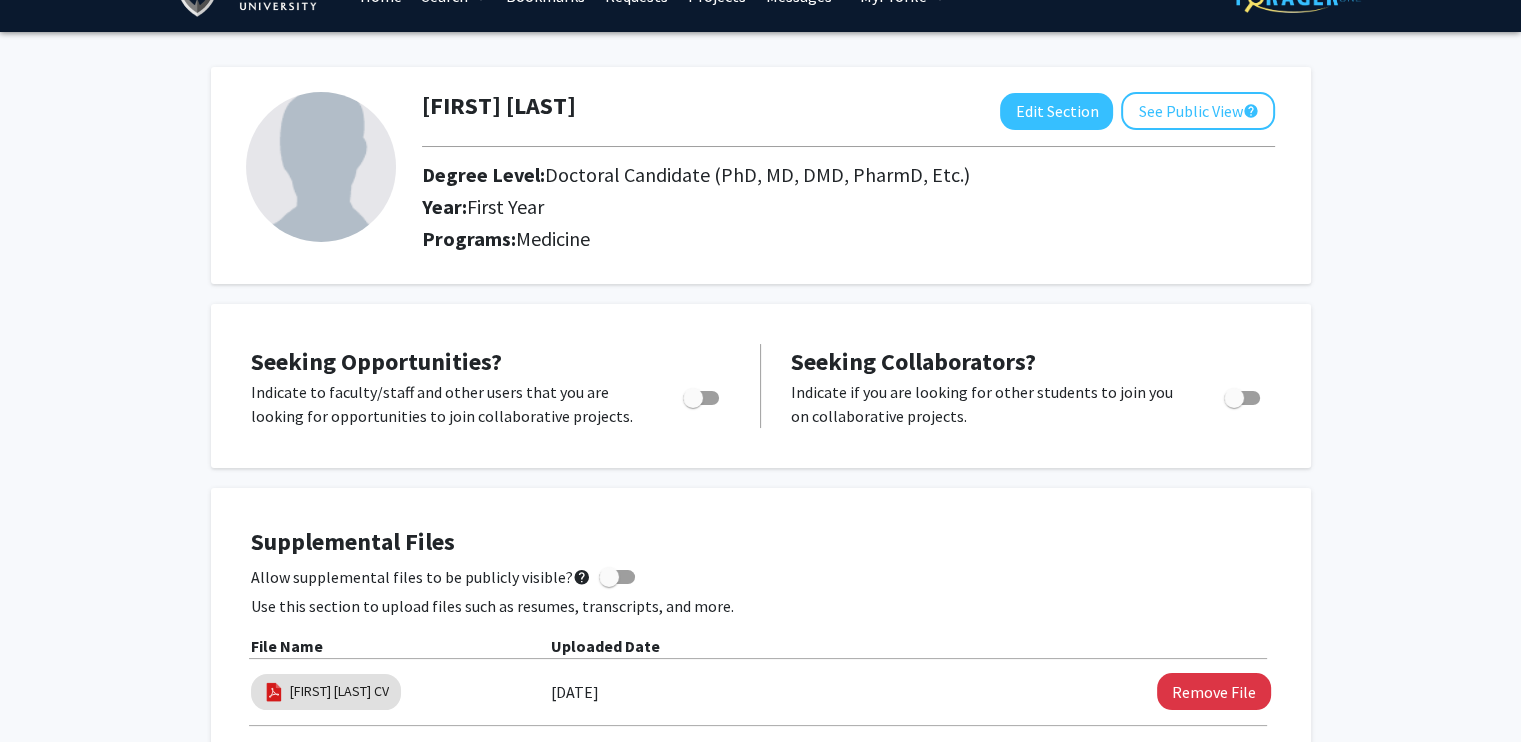 scroll, scrollTop: 0, scrollLeft: 0, axis: both 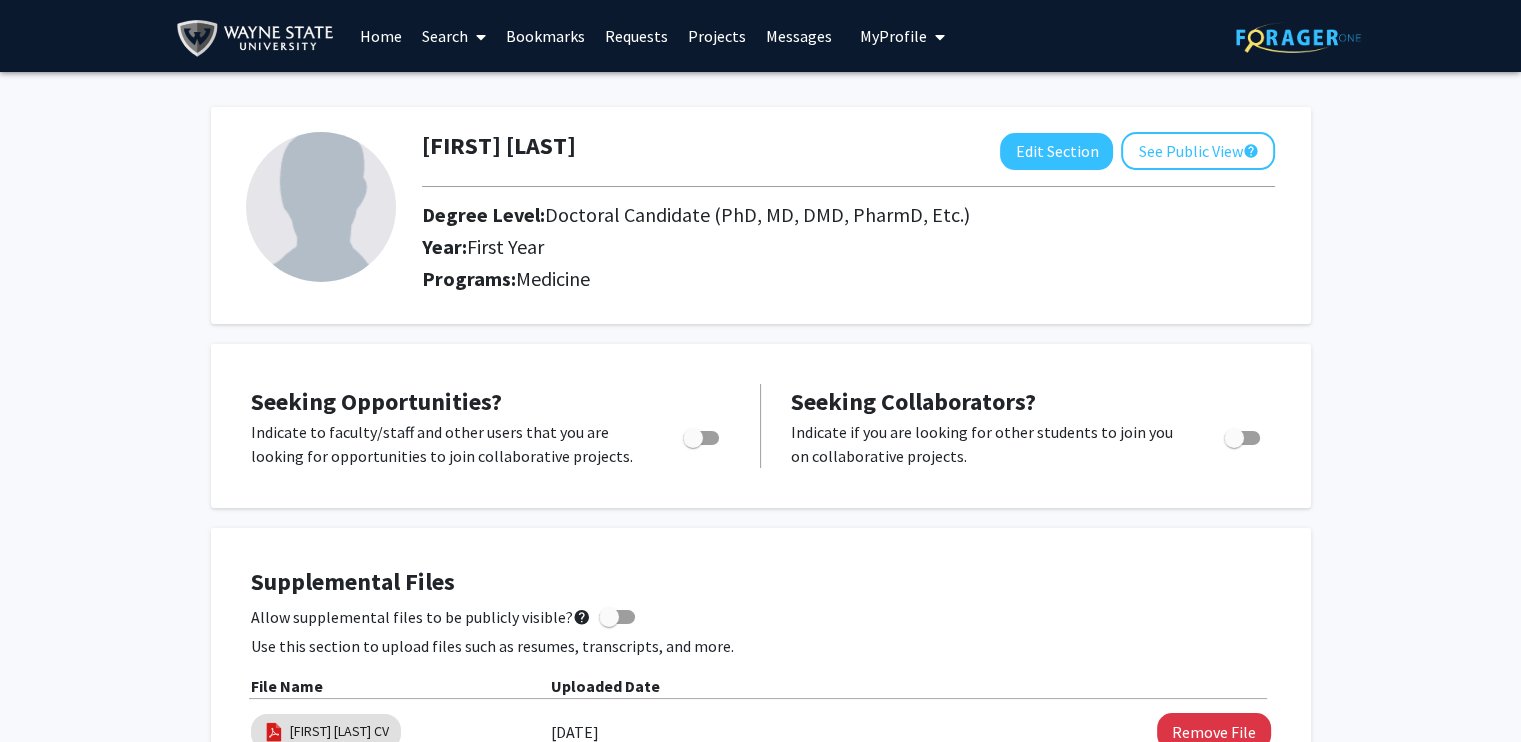 click on "Projects" at bounding box center (717, 36) 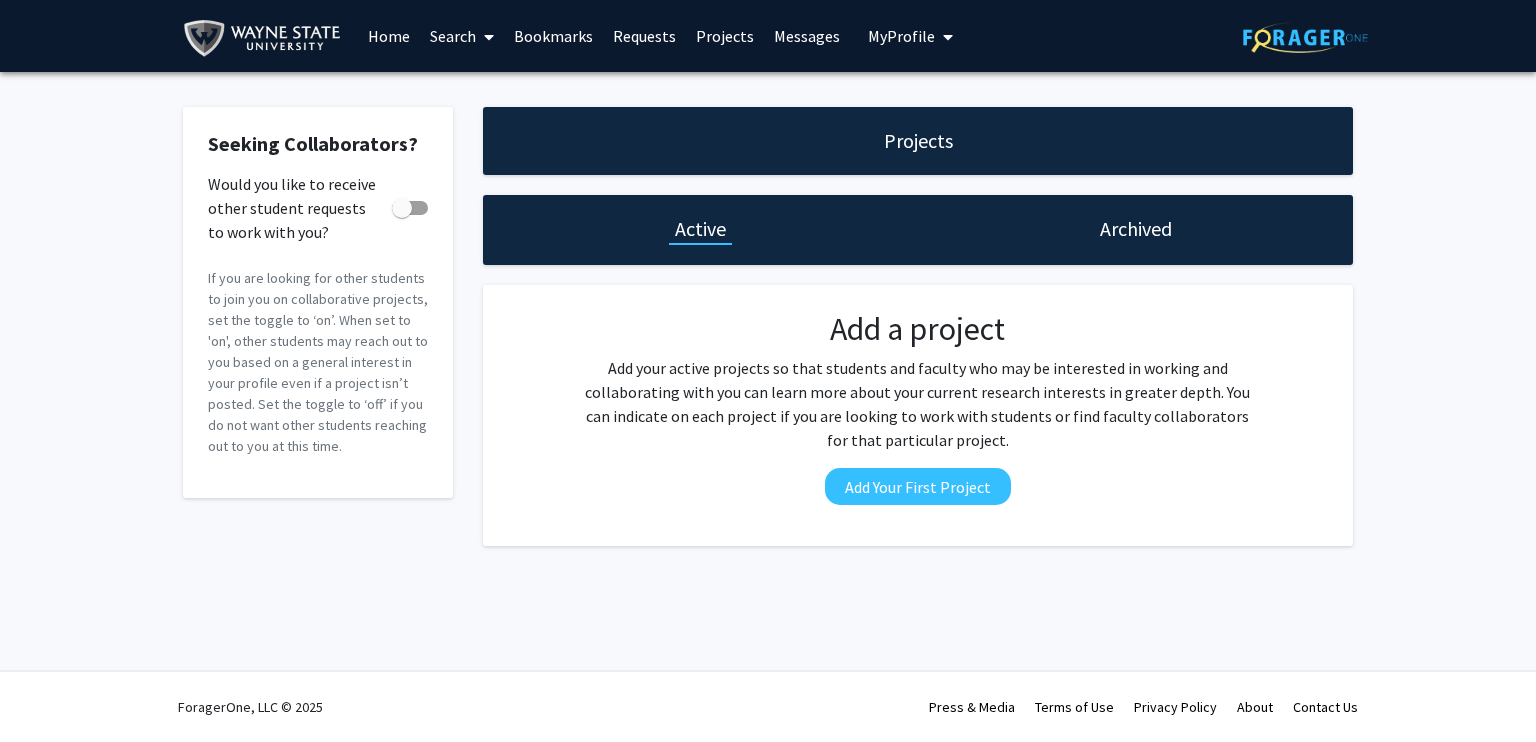 click on "My   Profile" at bounding box center (901, 36) 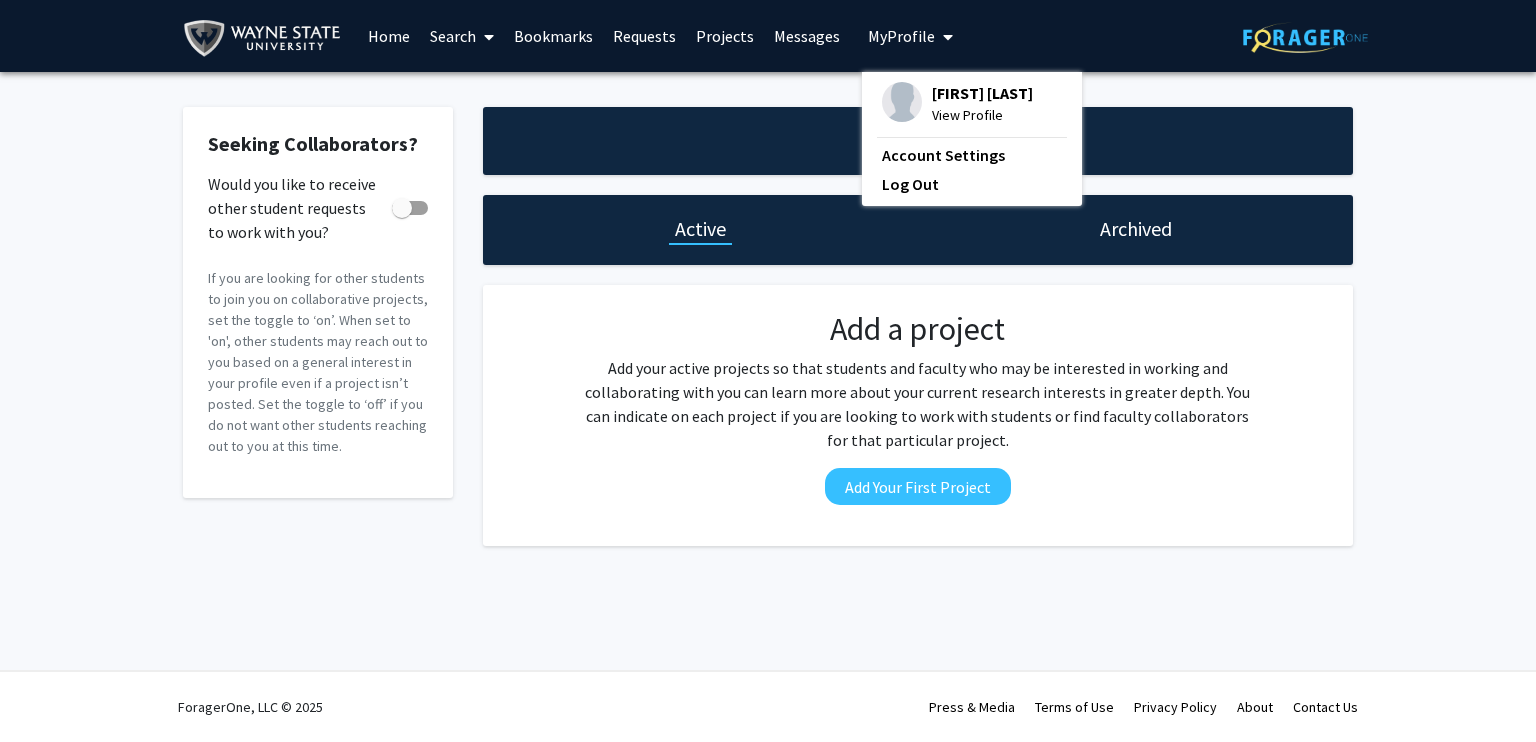 click on "Messages" at bounding box center [807, 36] 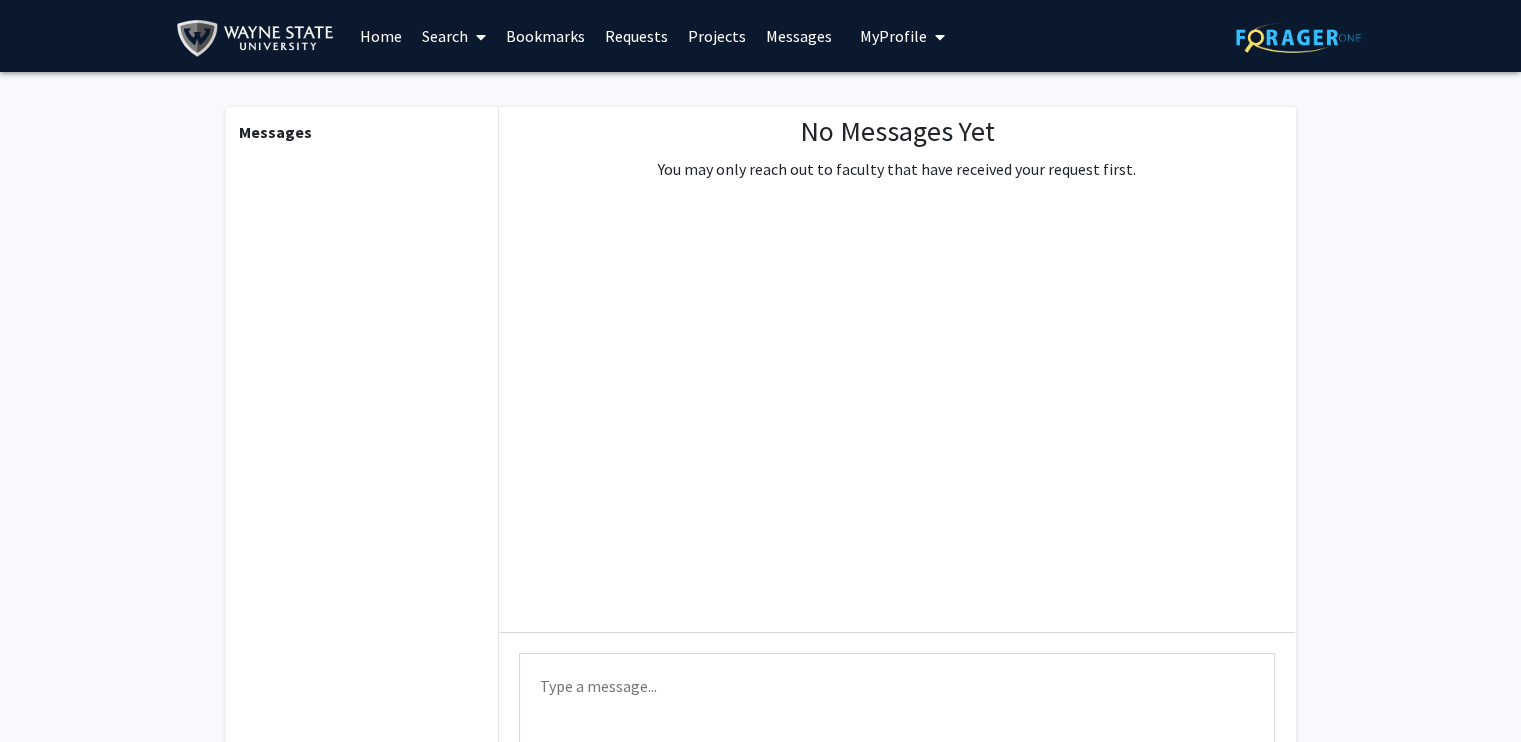 click on "My   Profile" at bounding box center (902, 36) 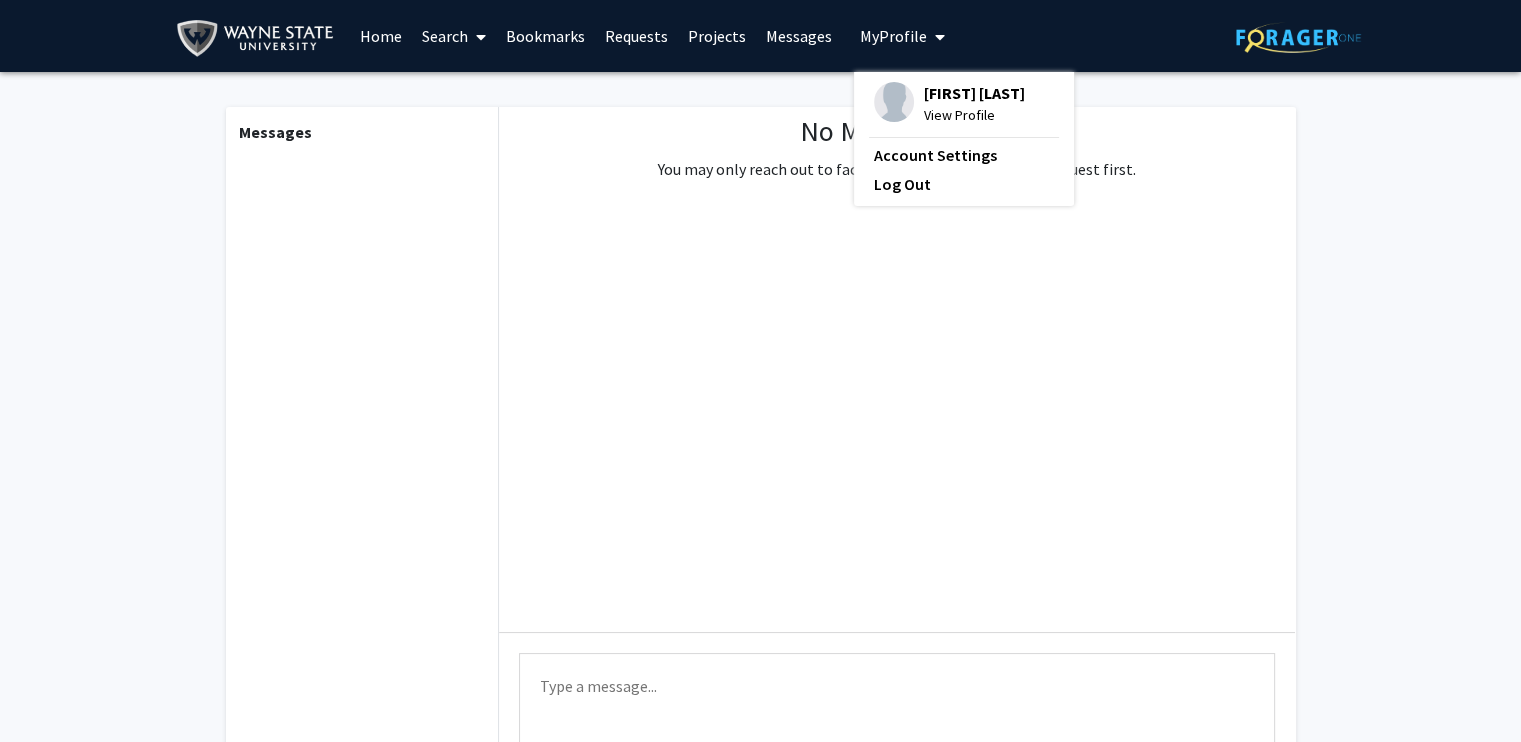 click on "[FIRST] [LAST]" at bounding box center [974, 93] 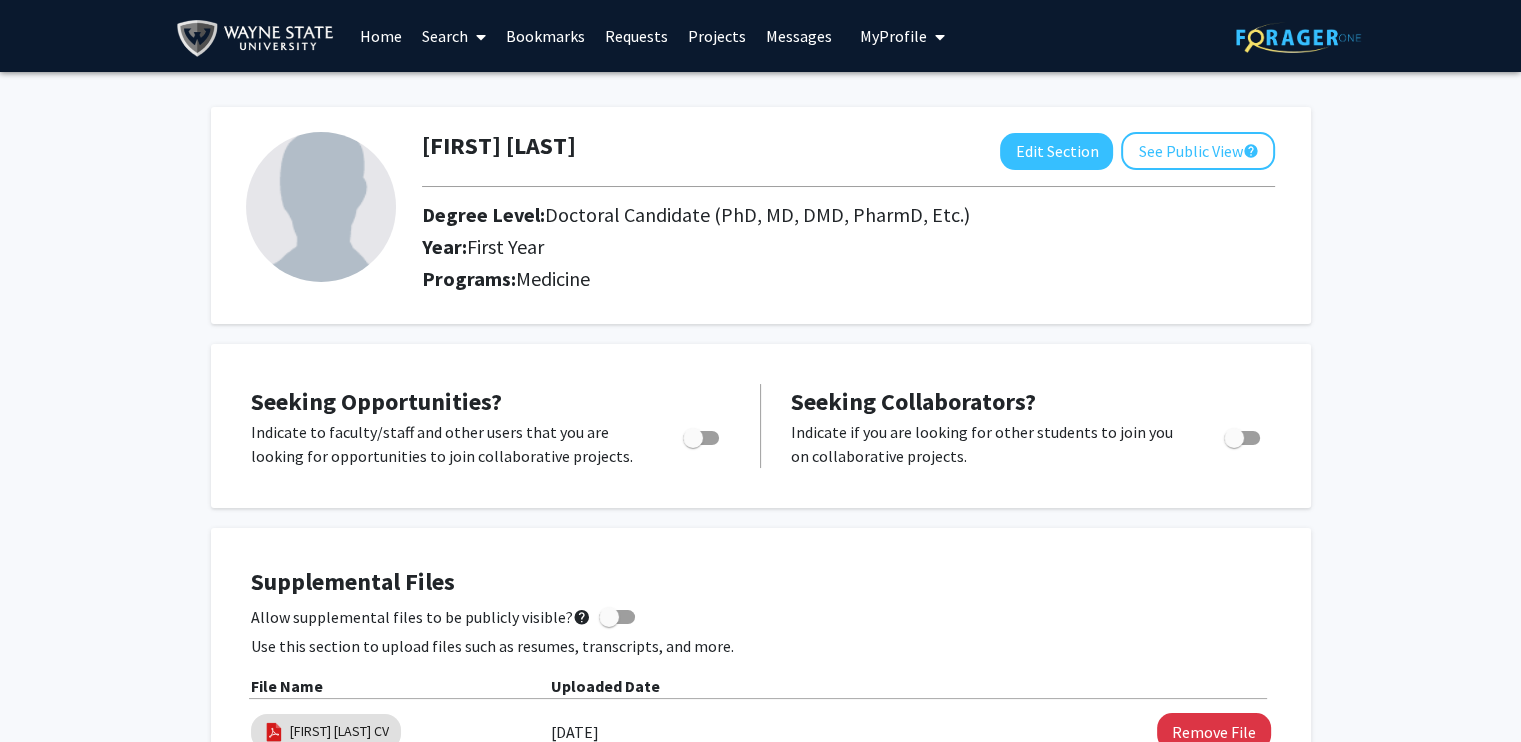 click 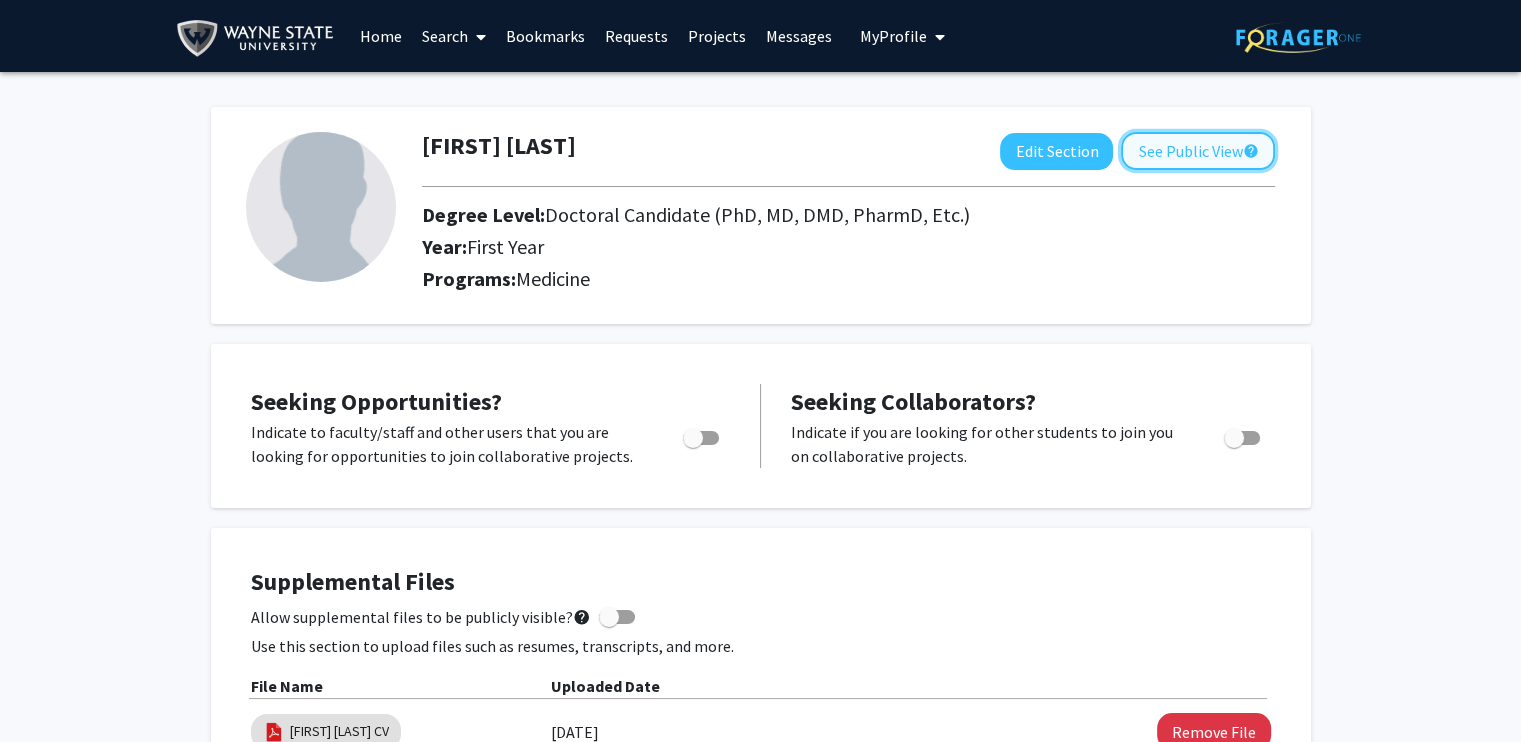 click on "See Public View  help" 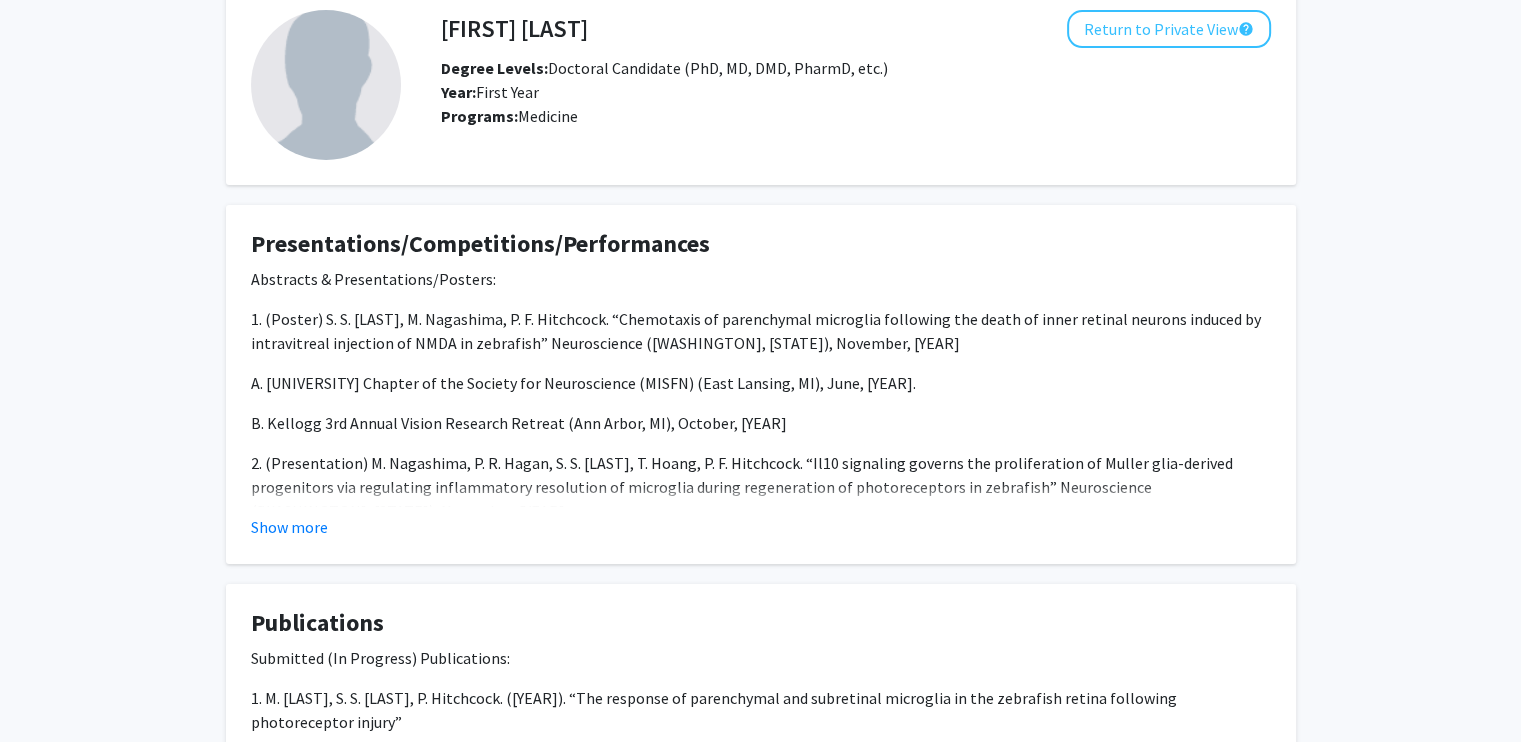 scroll, scrollTop: 0, scrollLeft: 0, axis: both 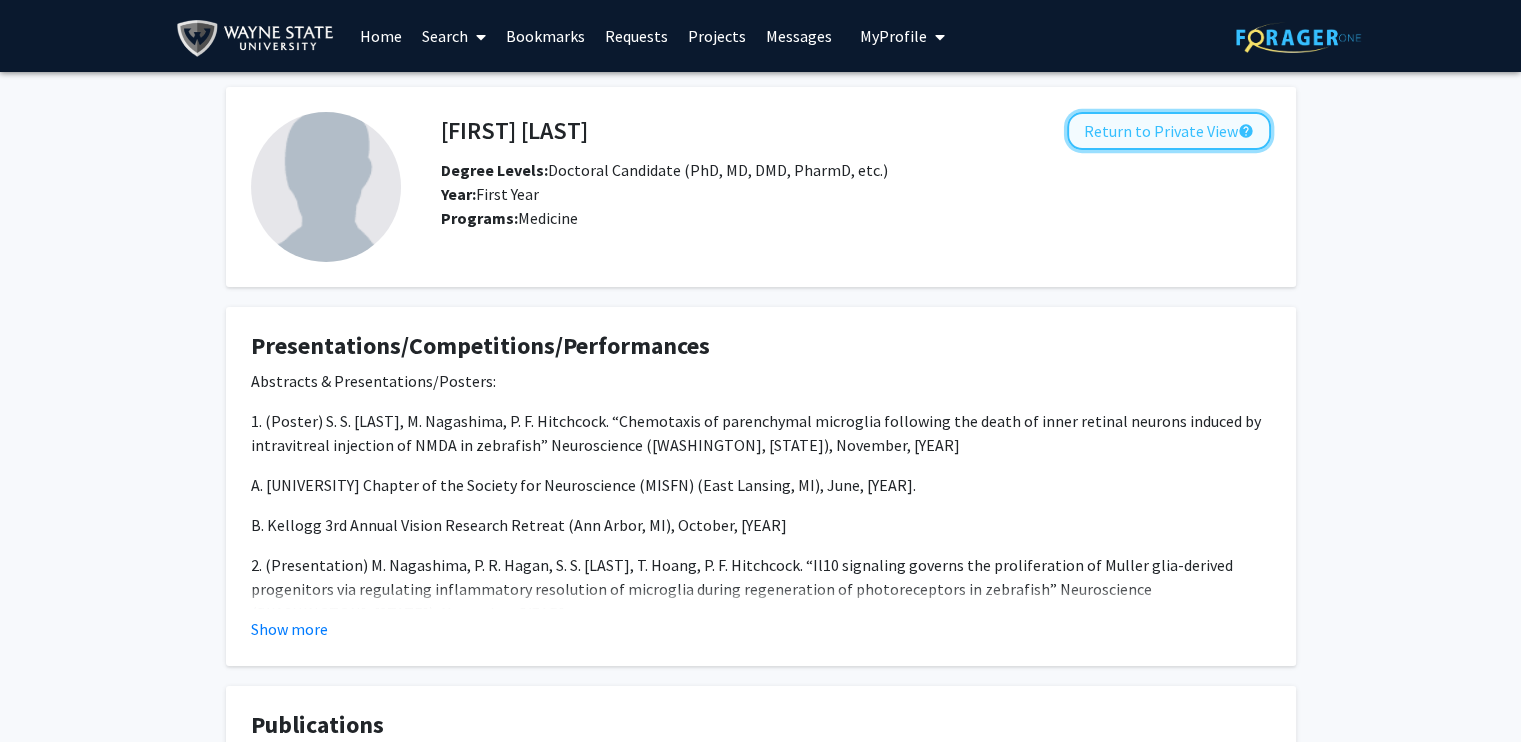 click on "Return to Private View  help" 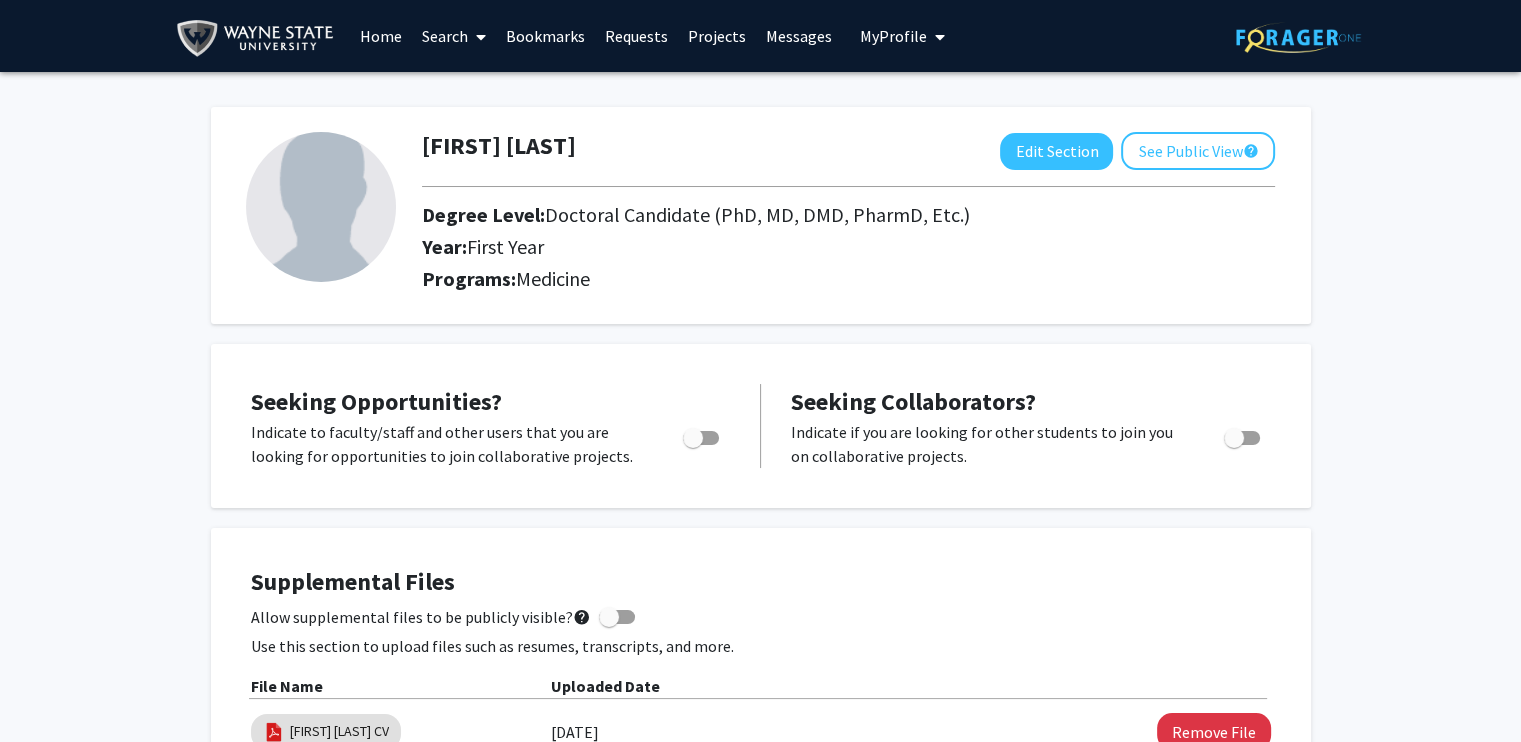 click on "Messages" at bounding box center (799, 36) 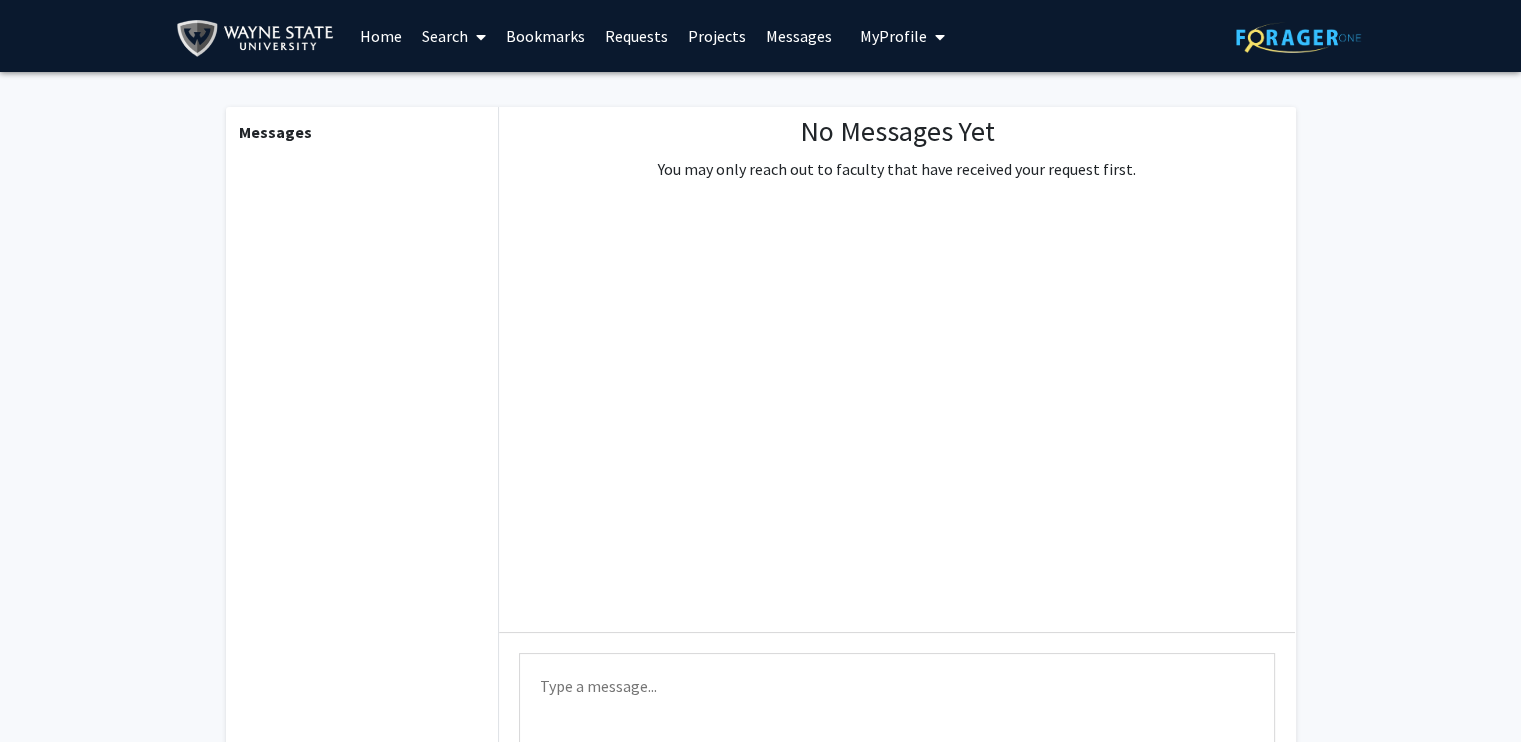 click on "Projects" at bounding box center [717, 36] 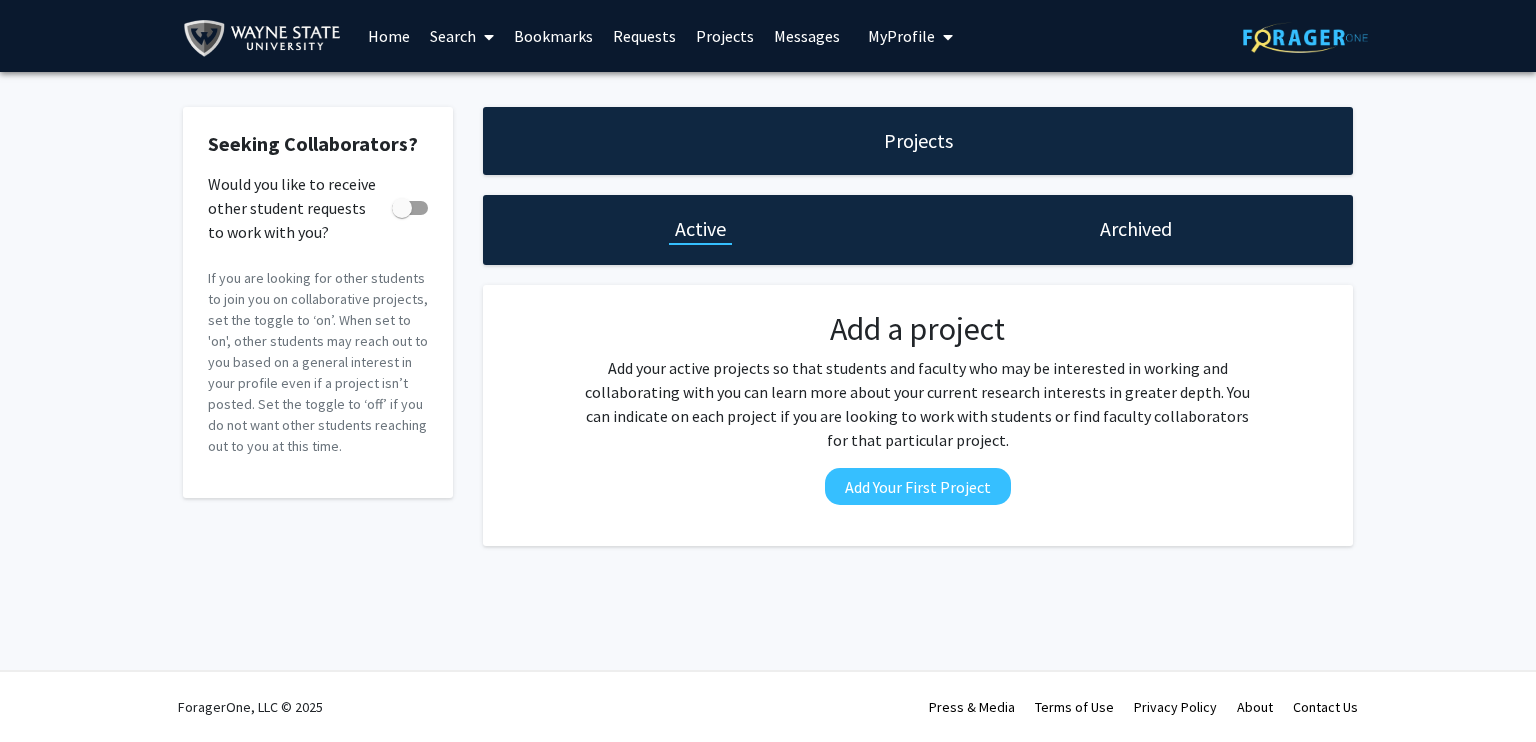 click on "Archived" 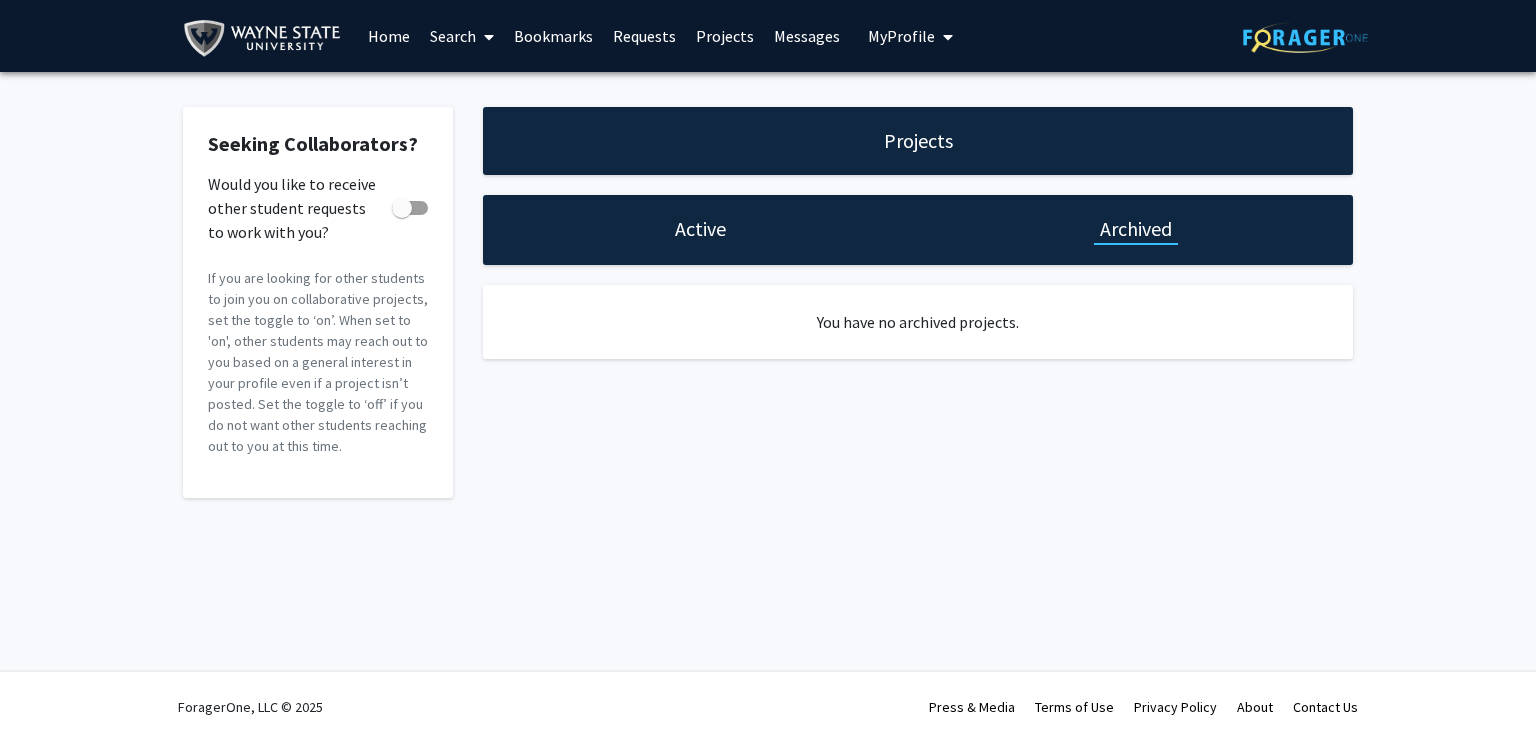 click on "Active" 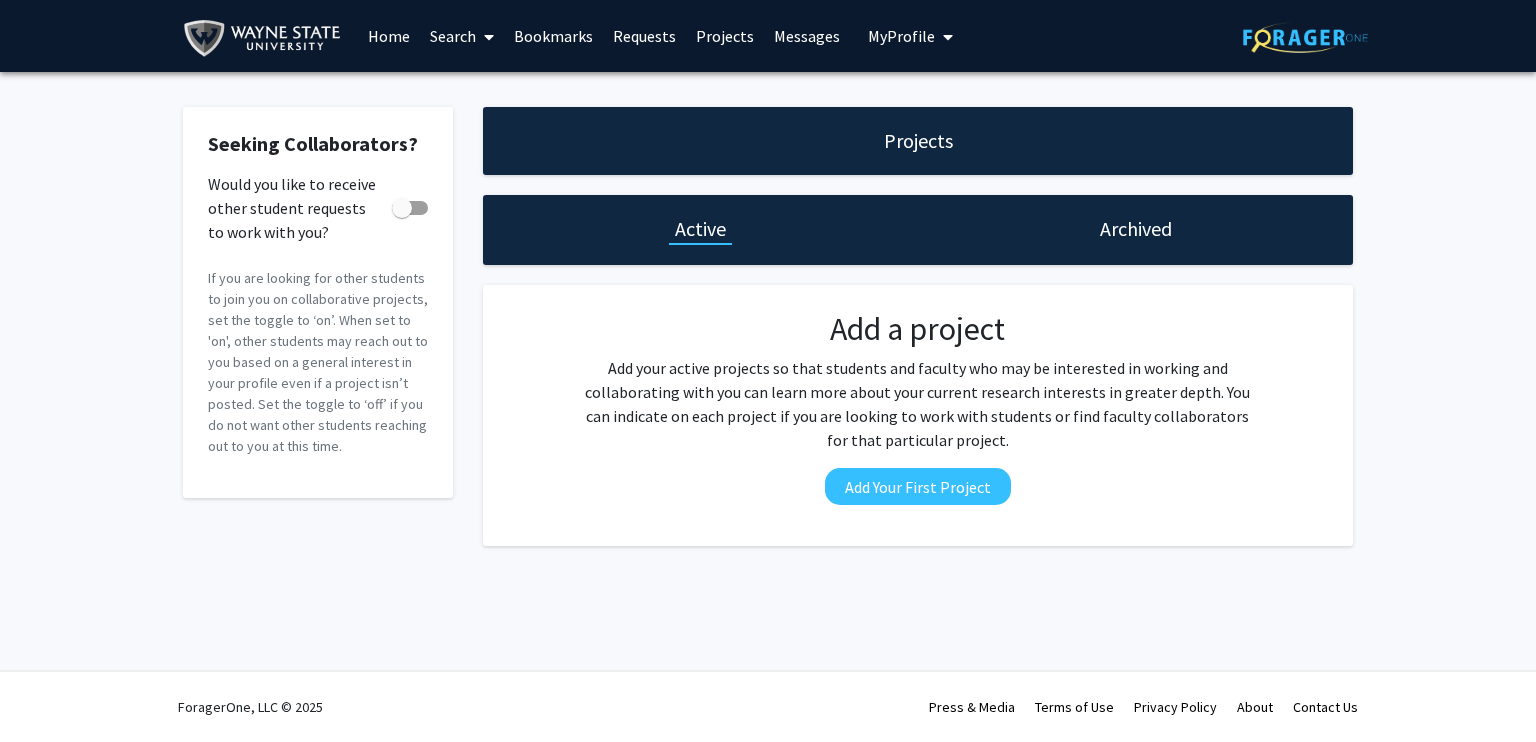 click on "Projects" at bounding box center [725, 36] 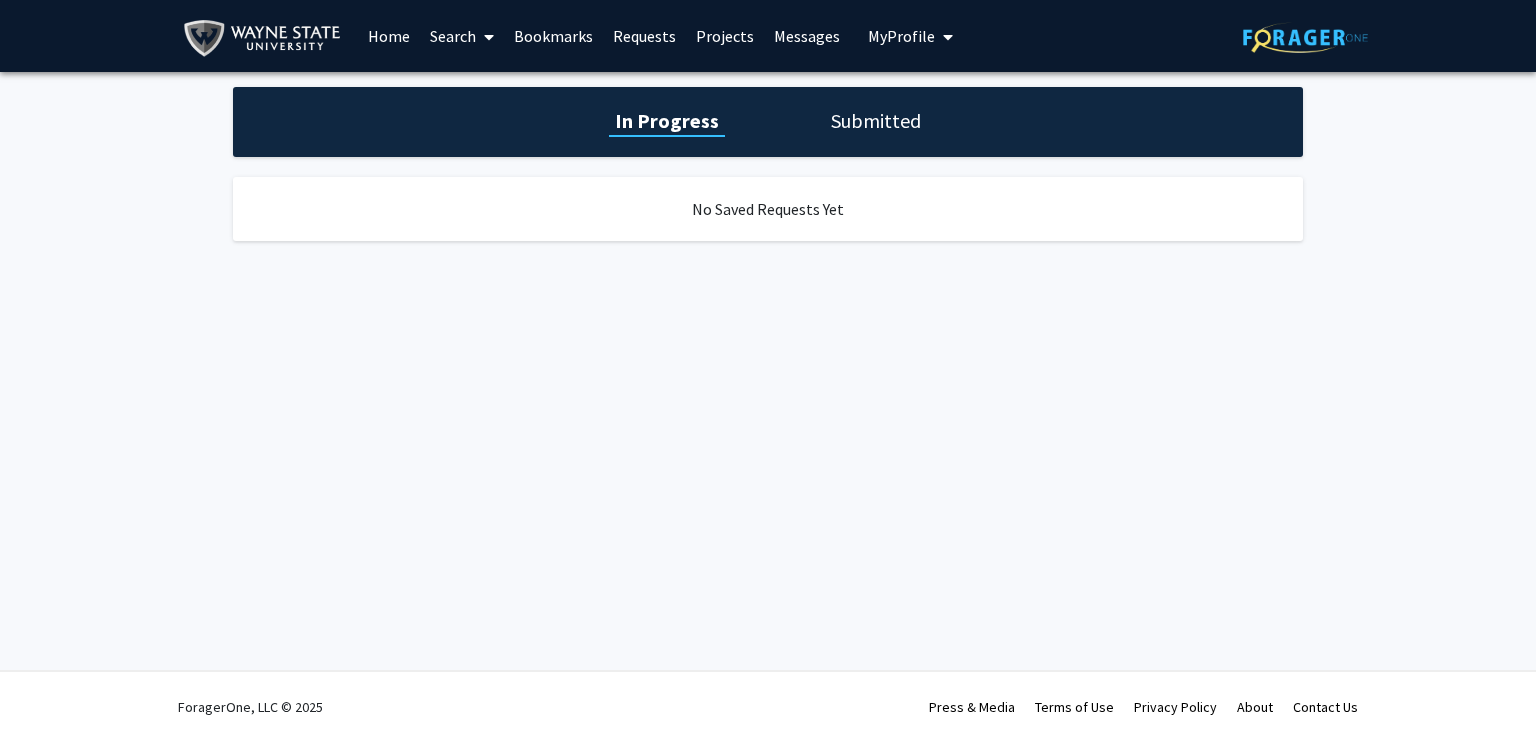click on "In Progress Submitted" 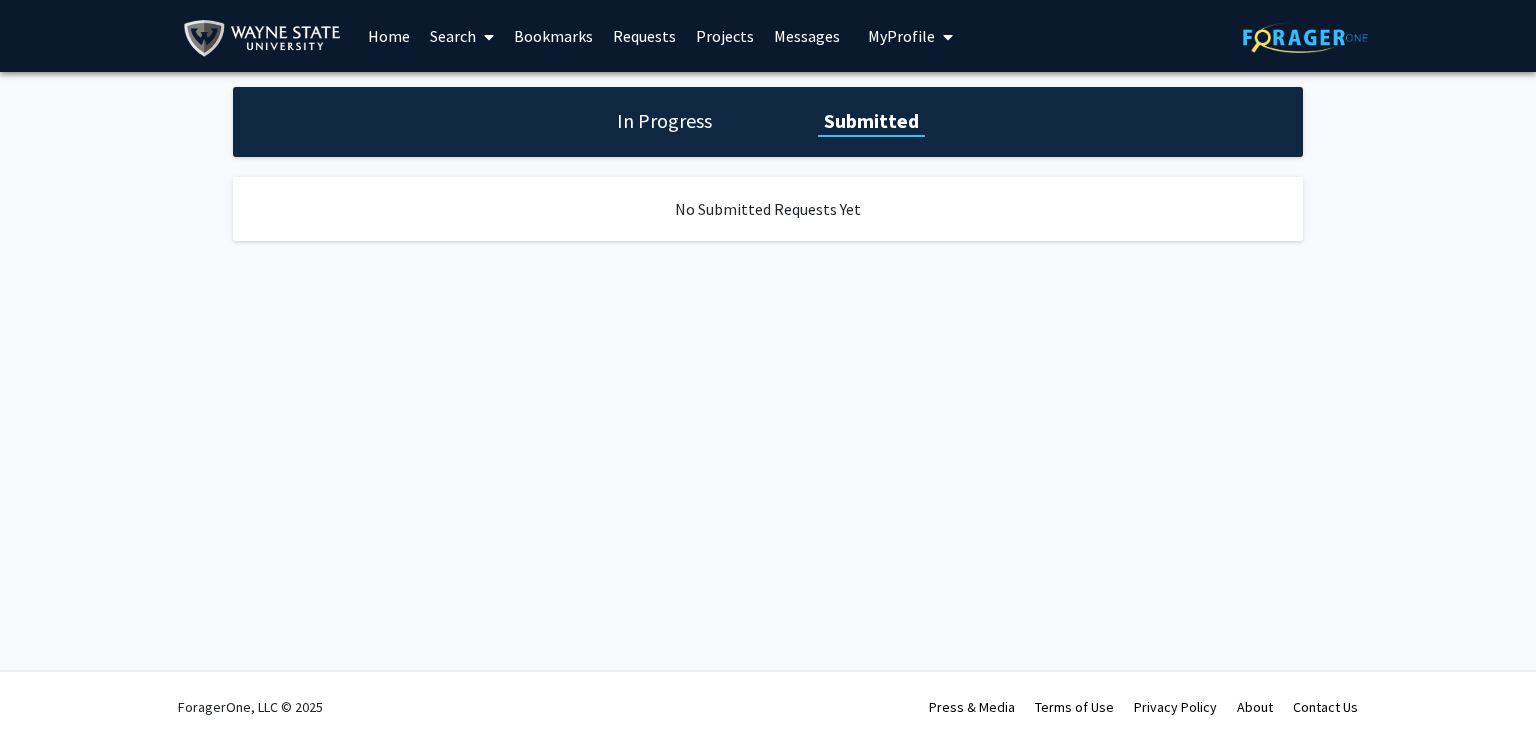 click on "Bookmarks" at bounding box center [553, 36] 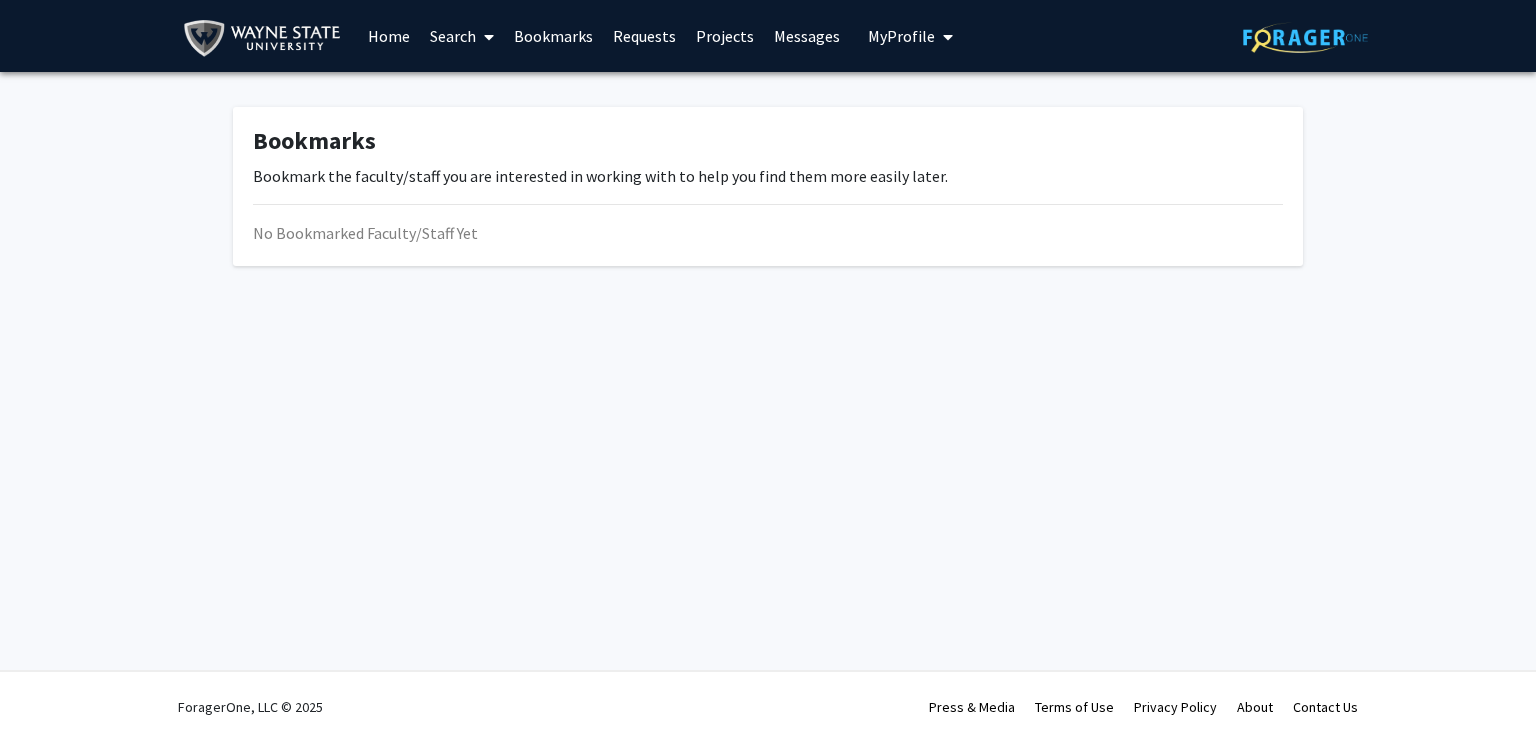 click on "Search" at bounding box center [462, 36] 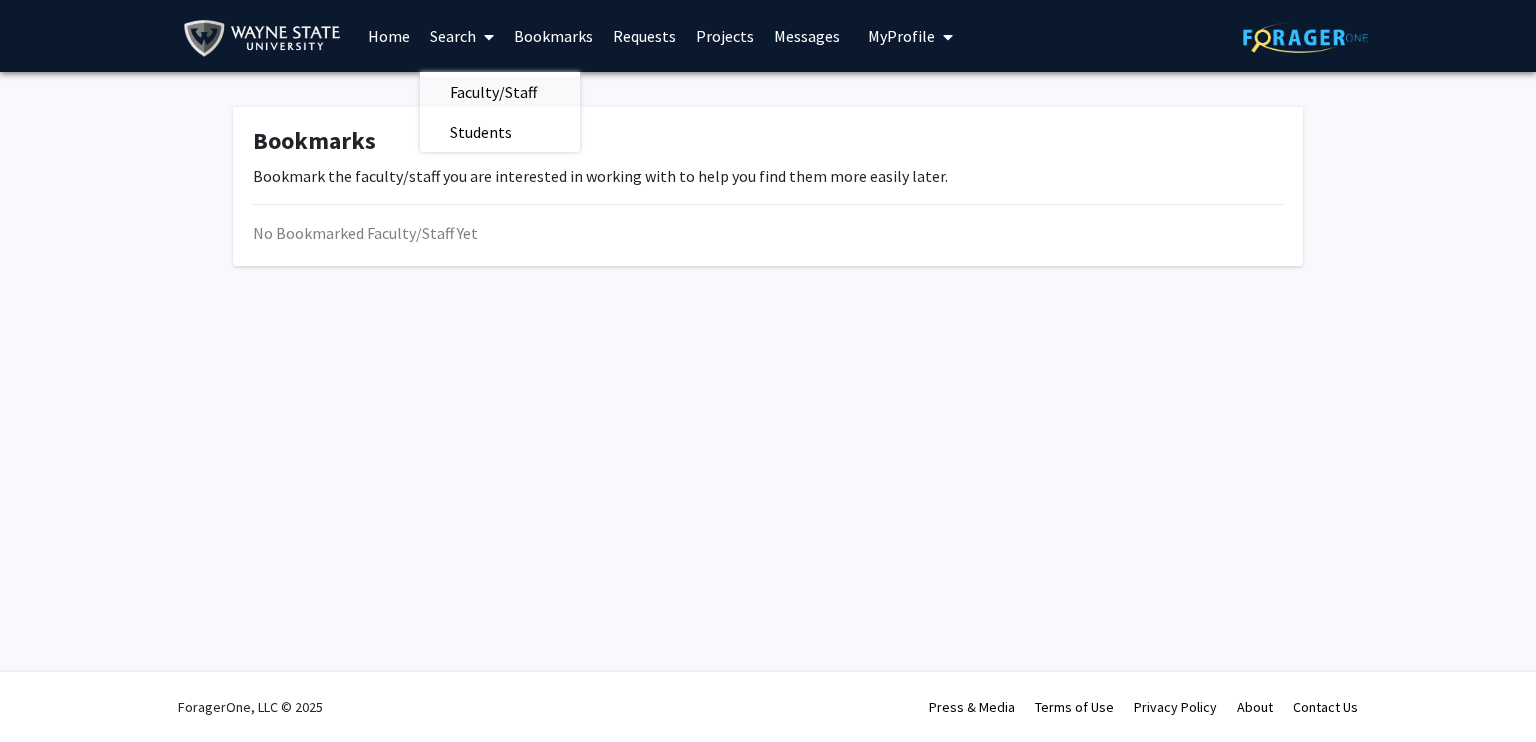 click on "Faculty/Staff" at bounding box center [493, 92] 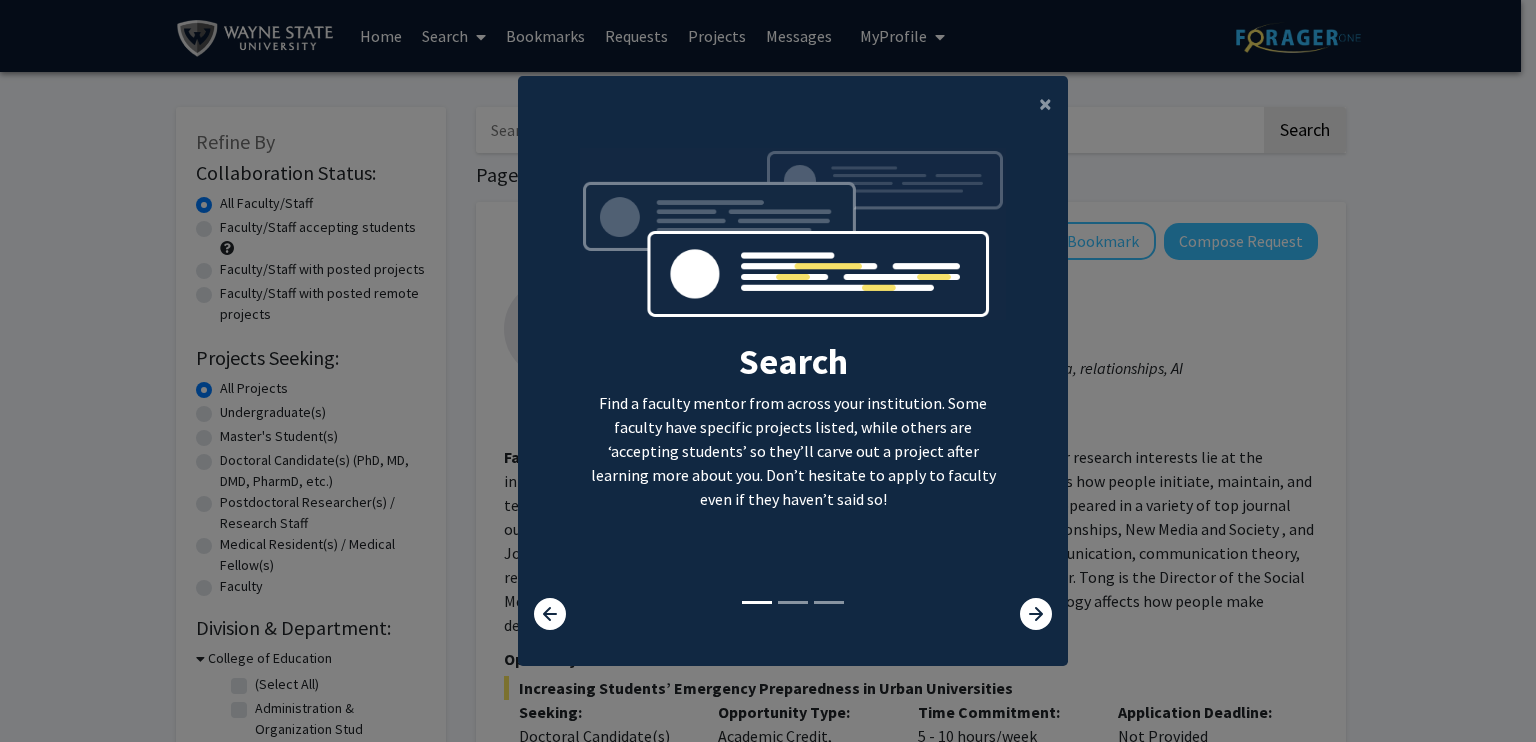 click at bounding box center [793, 602] 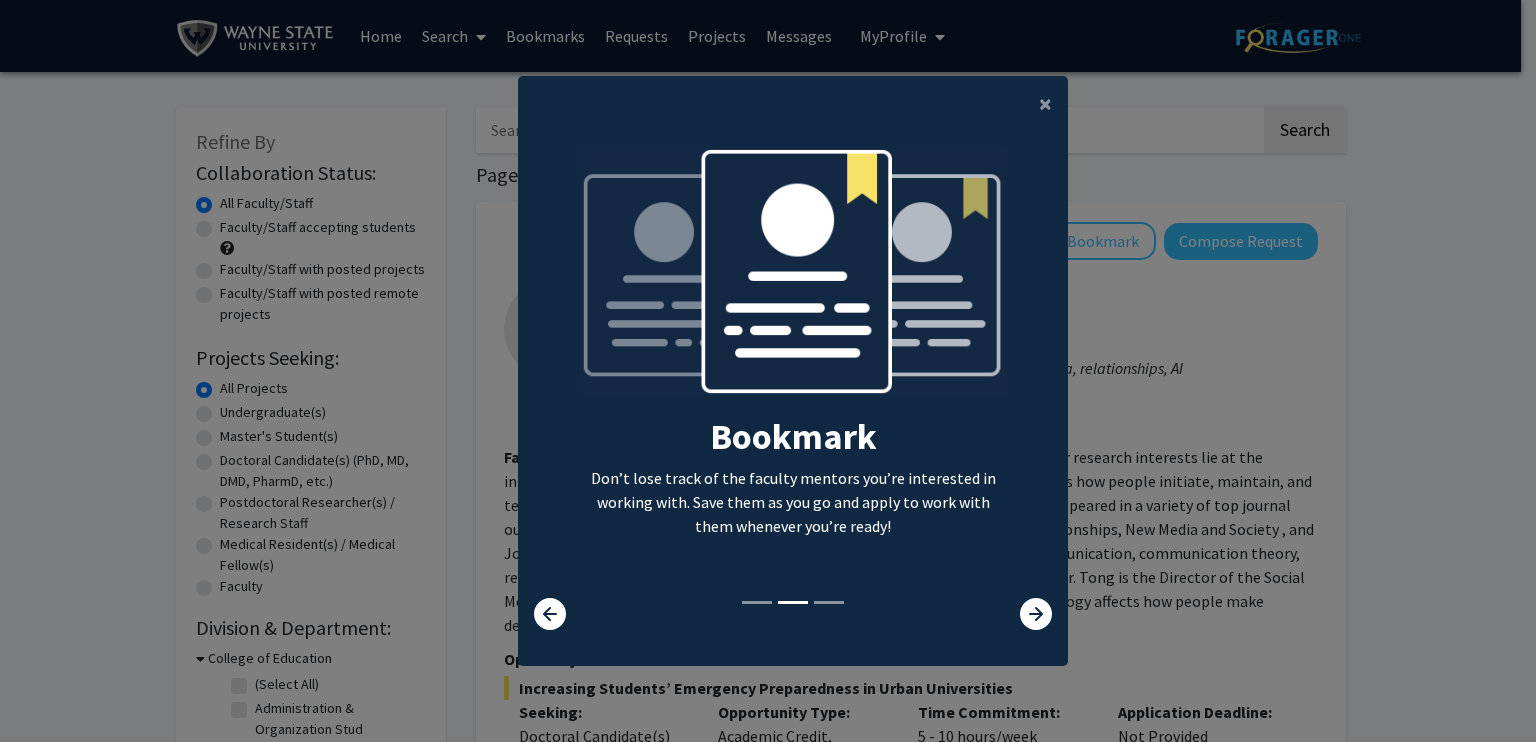 click on "Bookmark  Don’t lose track of the faculty mentors you’re interested in working with. Save them as you go and apply to work with them whenever you’re ready!" at bounding box center (793, 373) 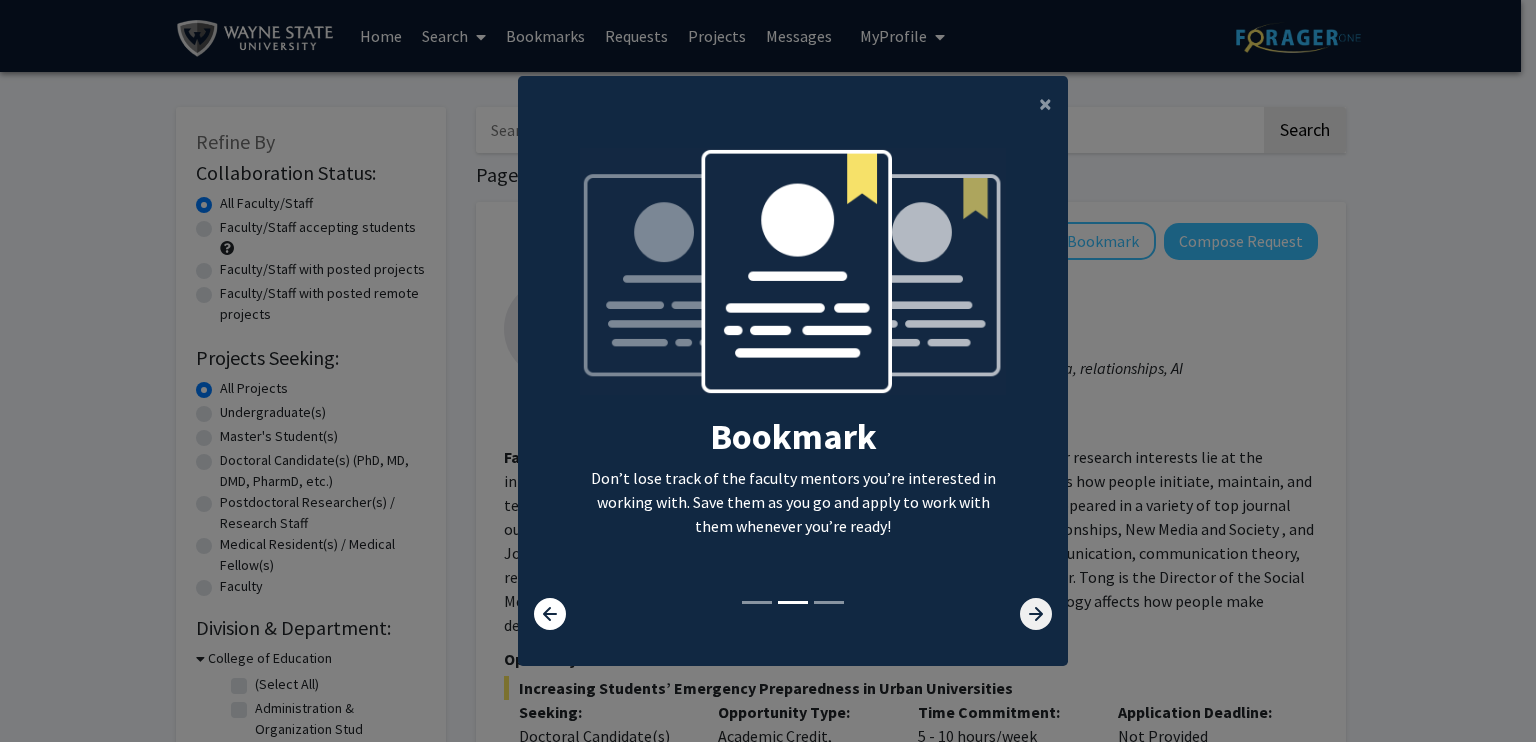 click 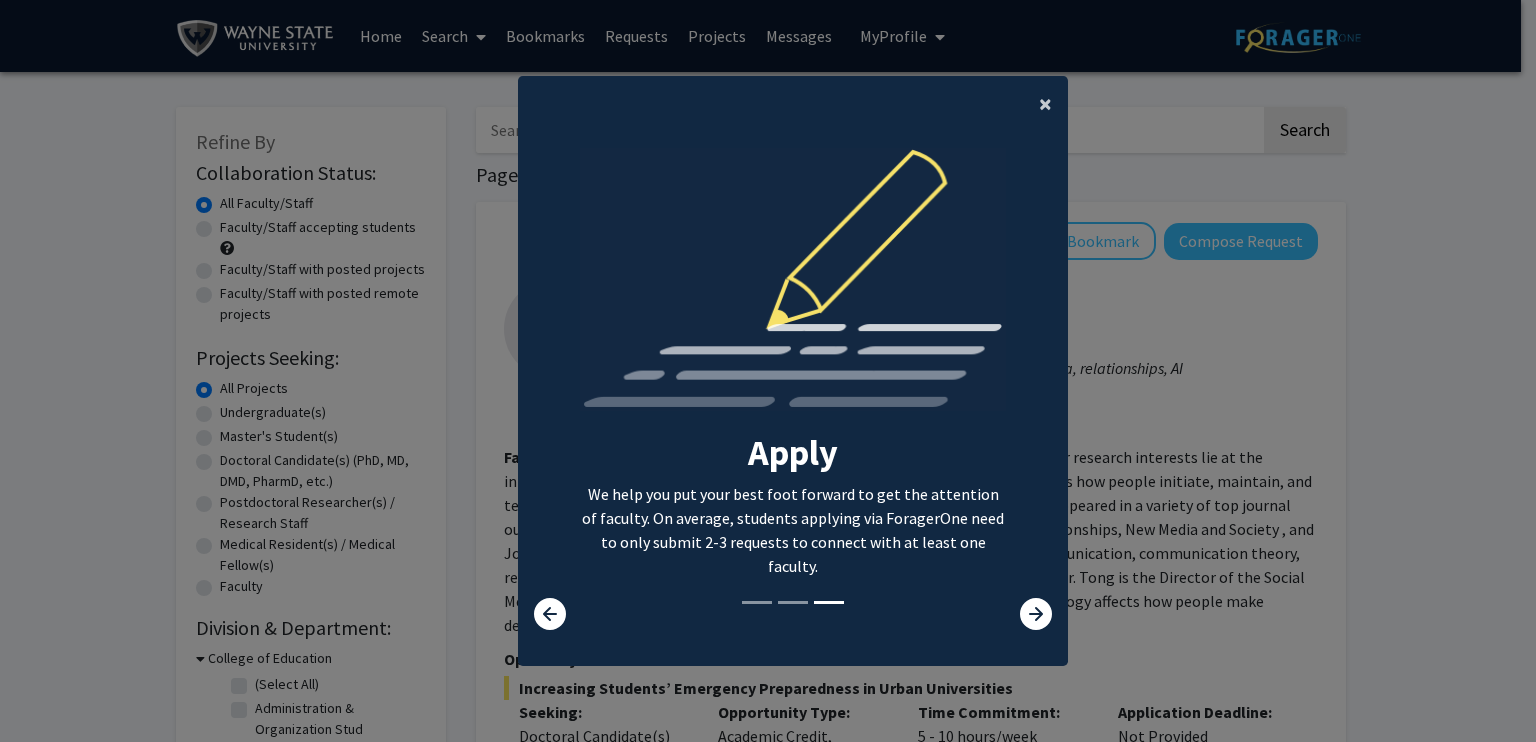 click on "×" 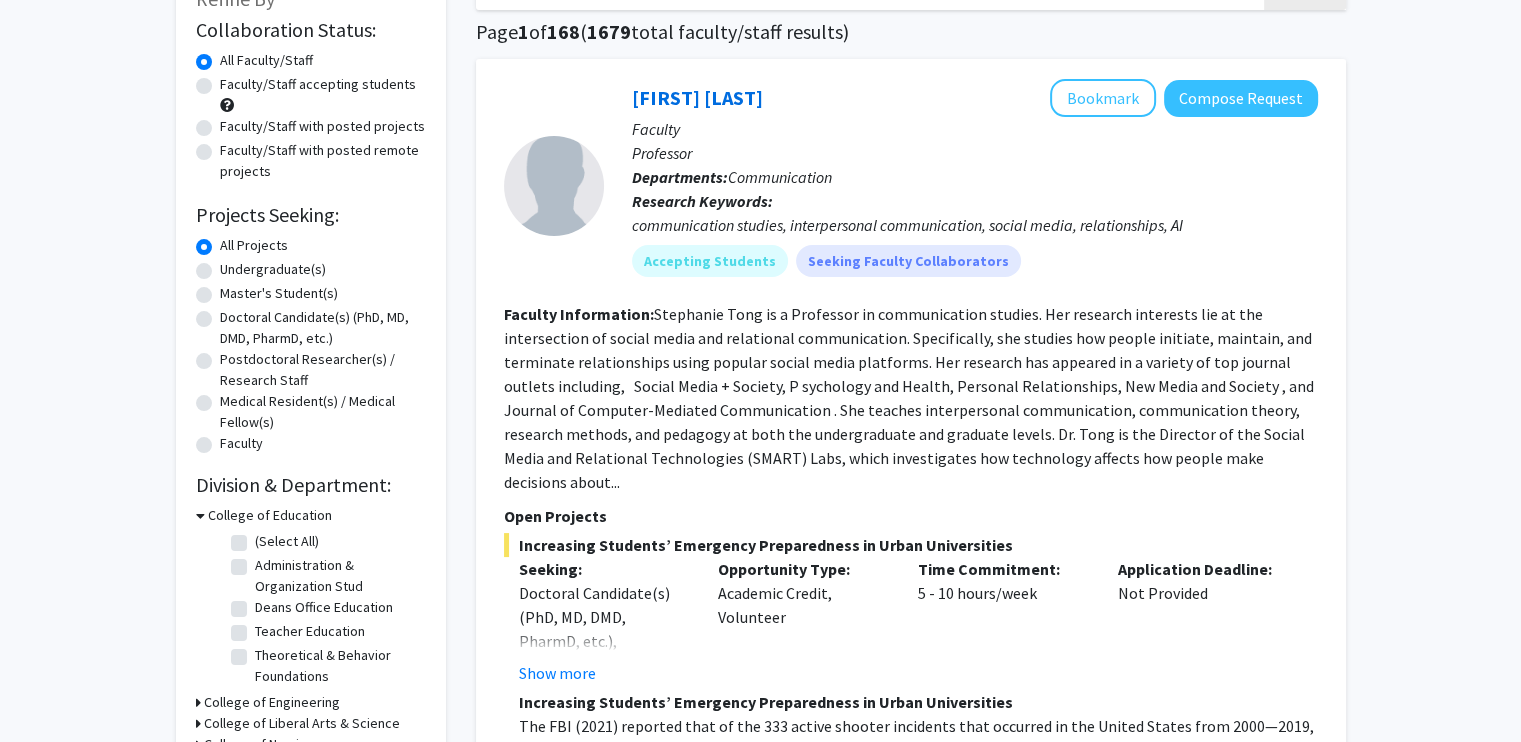 scroll, scrollTop: 106, scrollLeft: 0, axis: vertical 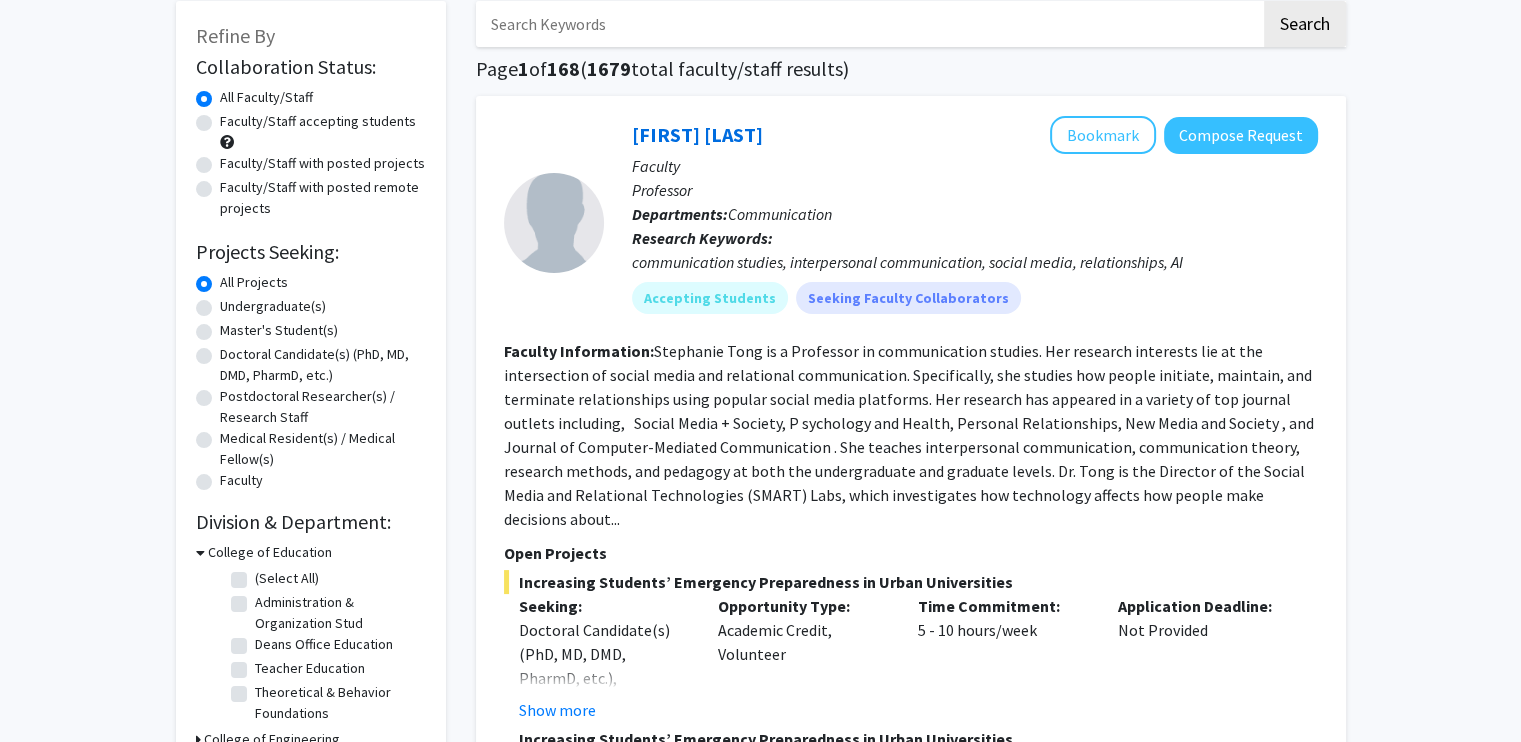 click on "Refine By Collaboration Status: Collaboration Status  All Faculty/Staff    Collaboration Status  Faculty/Staff accepting students    Collaboration Status  Faculty/Staff with posted projects    Collaboration Status  Faculty/Staff with posted remote projects    Projects Seeking: Projects Seeking Level  All Projects    Projects Seeking Level  Undergraduate(s)    Projects Seeking Level  Master's Student(s)    Projects Seeking Level  Doctoral Candidate(s) (PhD, MD, DMD, PharmD, etc.)    Projects Seeking Level  Postdoctoral Researcher(s) / Research Staff    Projects Seeking Level  Medical Resident(s) / Medical Fellow(s)    Projects Seeking Level  Faculty    Division & Department:      College of Education  (Select All)  (Select All)  Administration & Organization Stud  Administration & Organization Stud  Deans Office Education  Deans Office Education  Teacher Education  Teacher Education  Theoretical & Behavior Foundations  Theoretical & Behavior Foundations       College of Engineering" 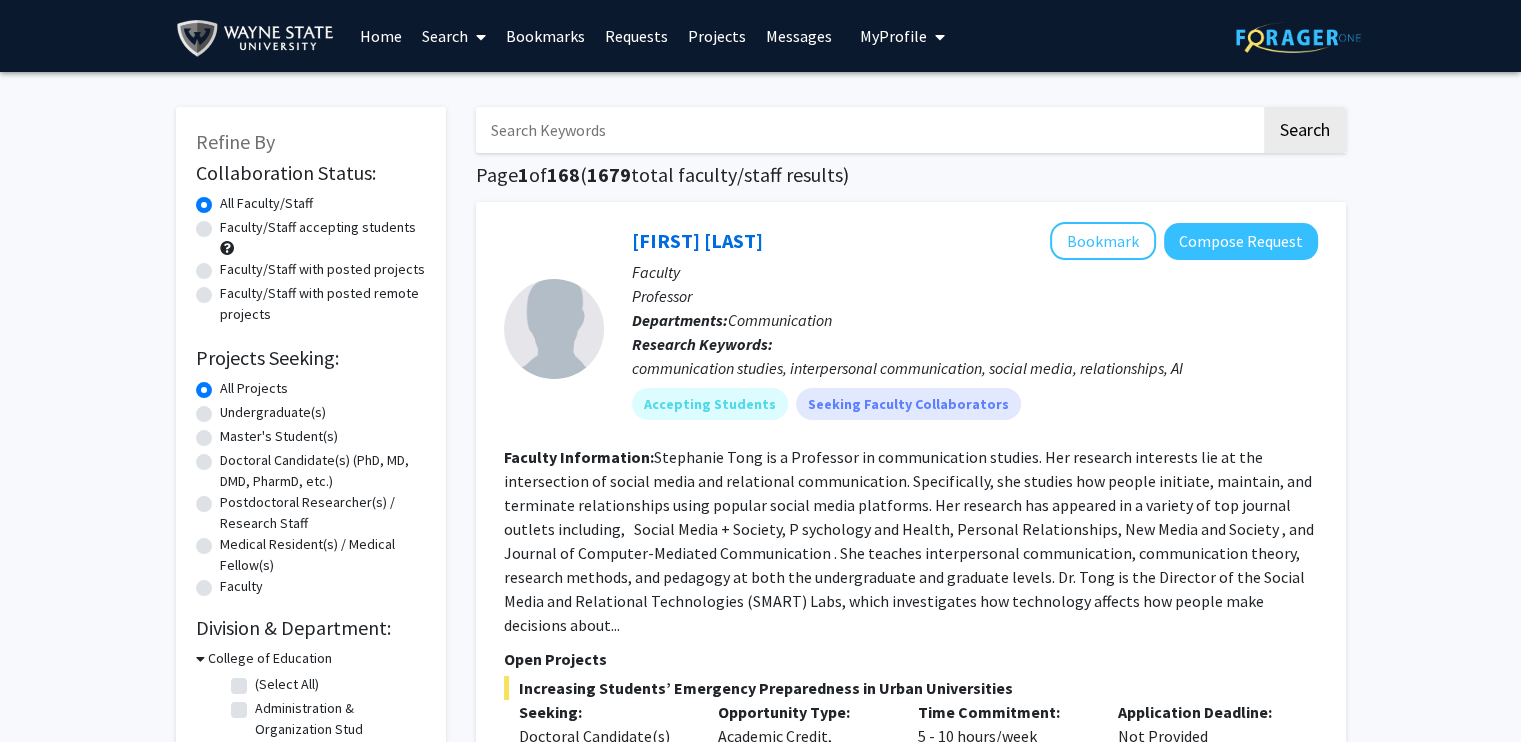 click at bounding box center (477, 37) 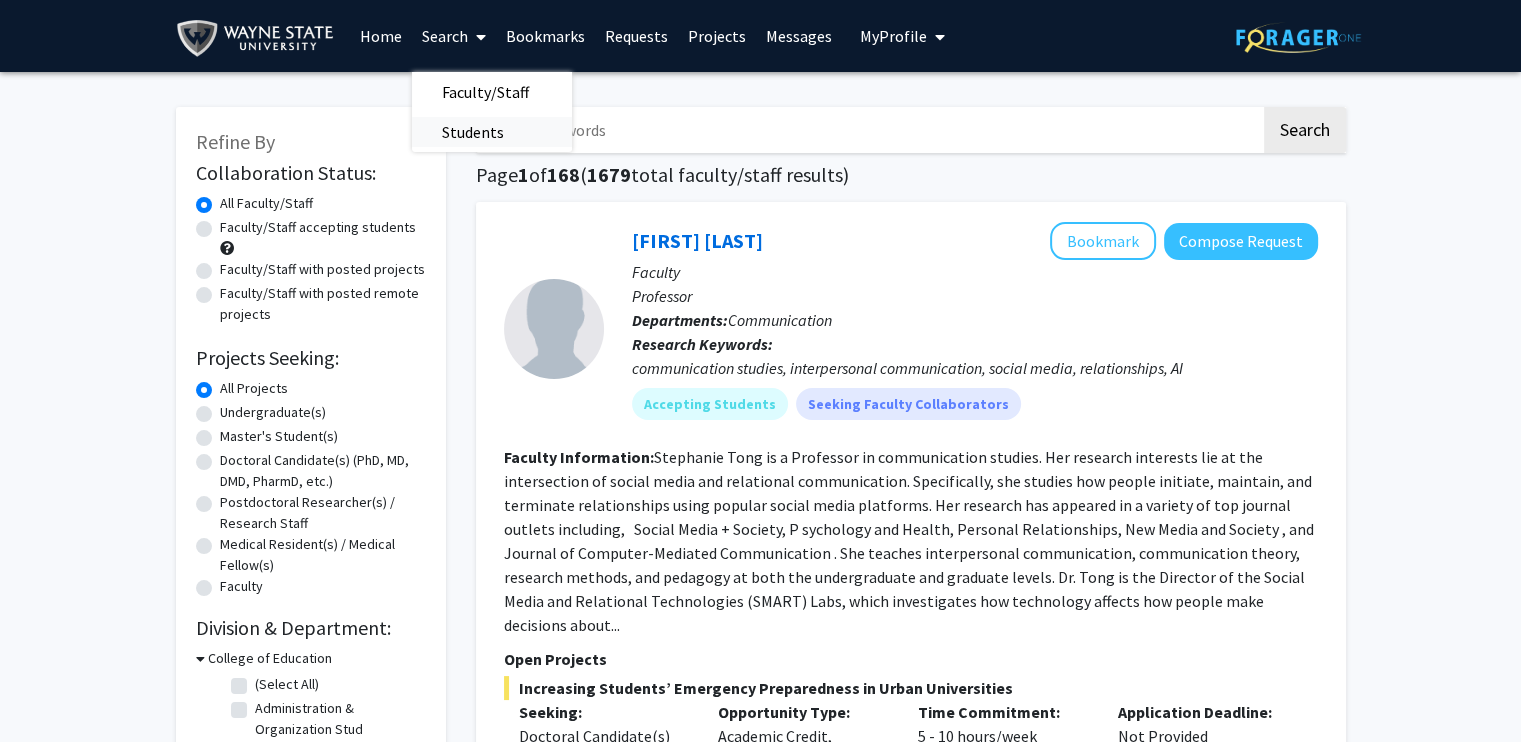 click on "Students" at bounding box center [473, 132] 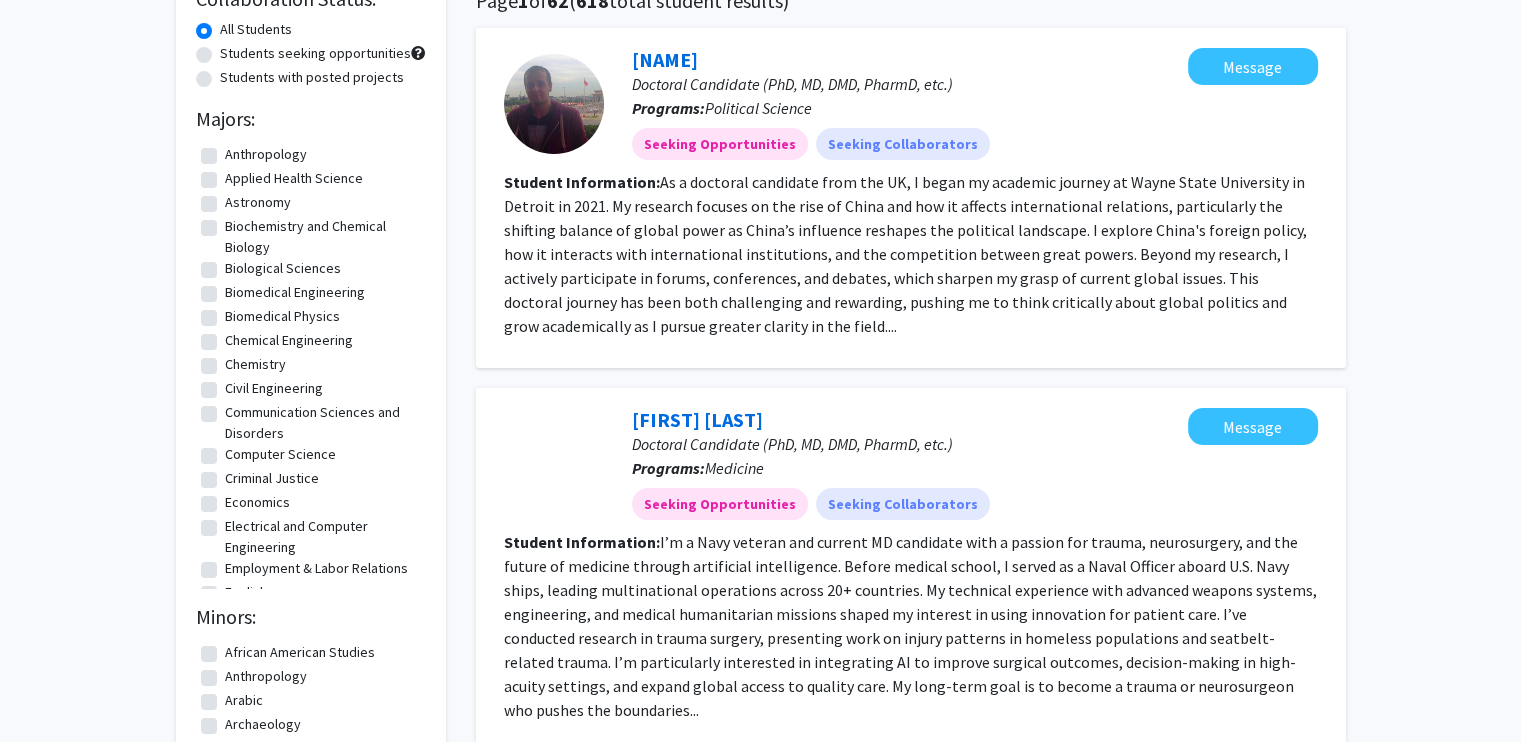 scroll, scrollTop: 0, scrollLeft: 0, axis: both 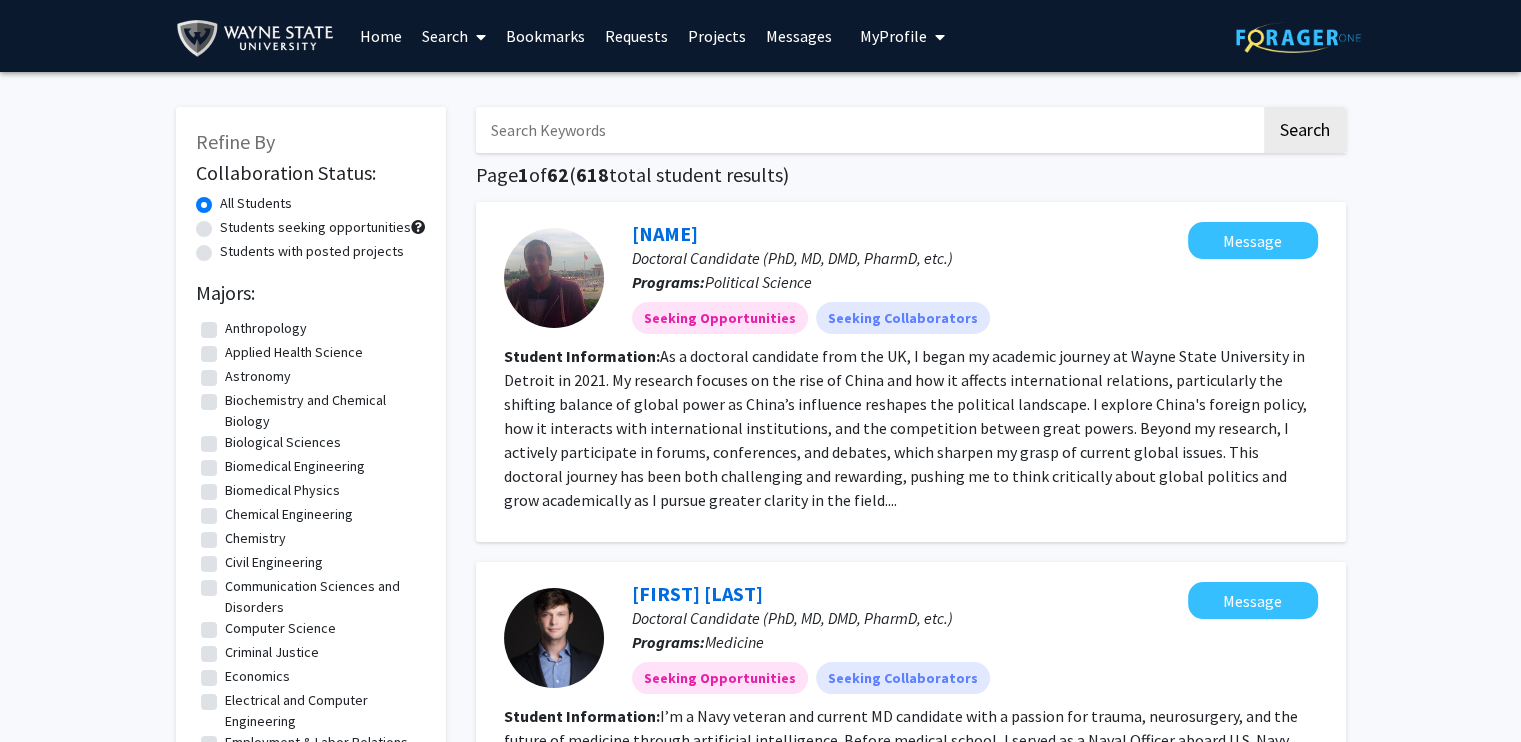 click on "Search" at bounding box center [454, 36] 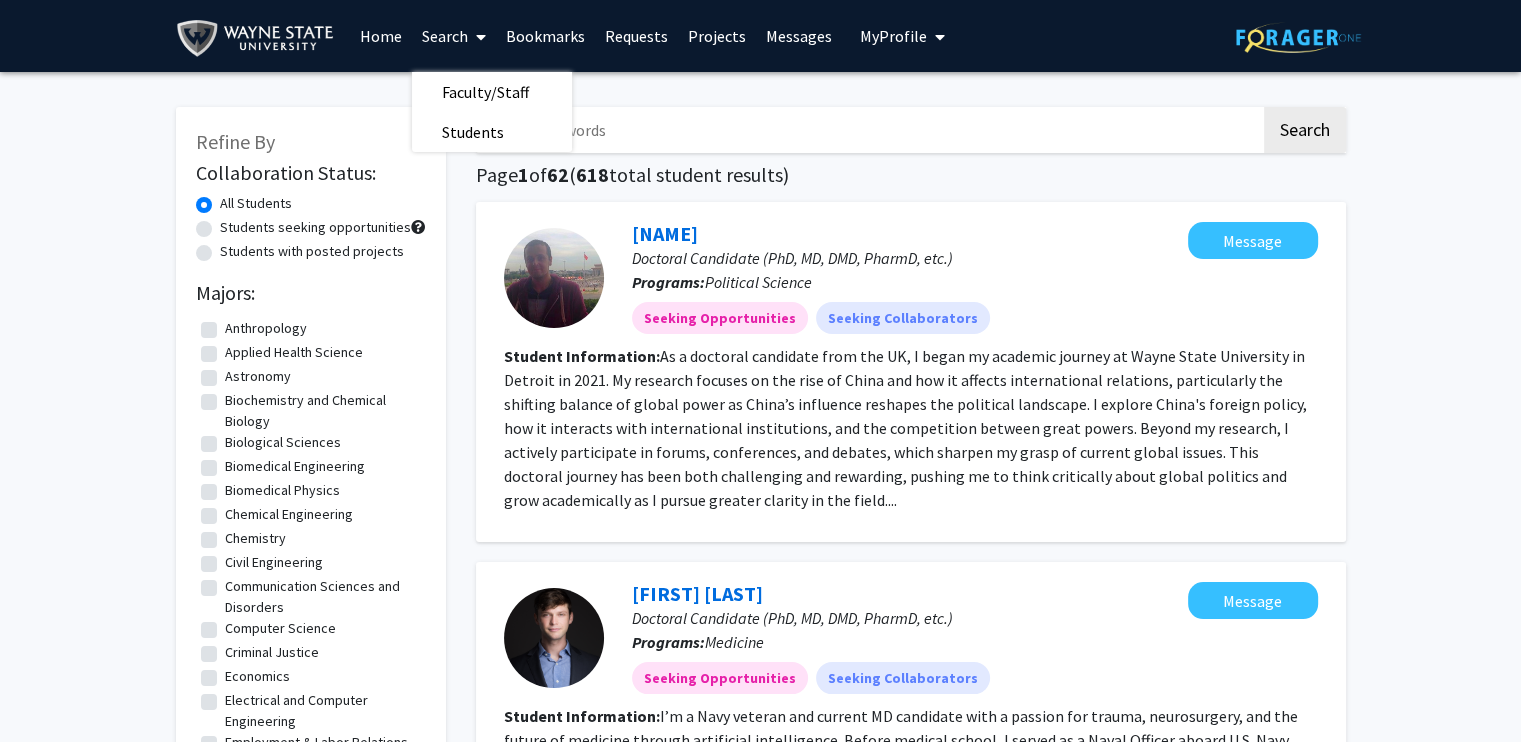 click on "Home" at bounding box center (381, 36) 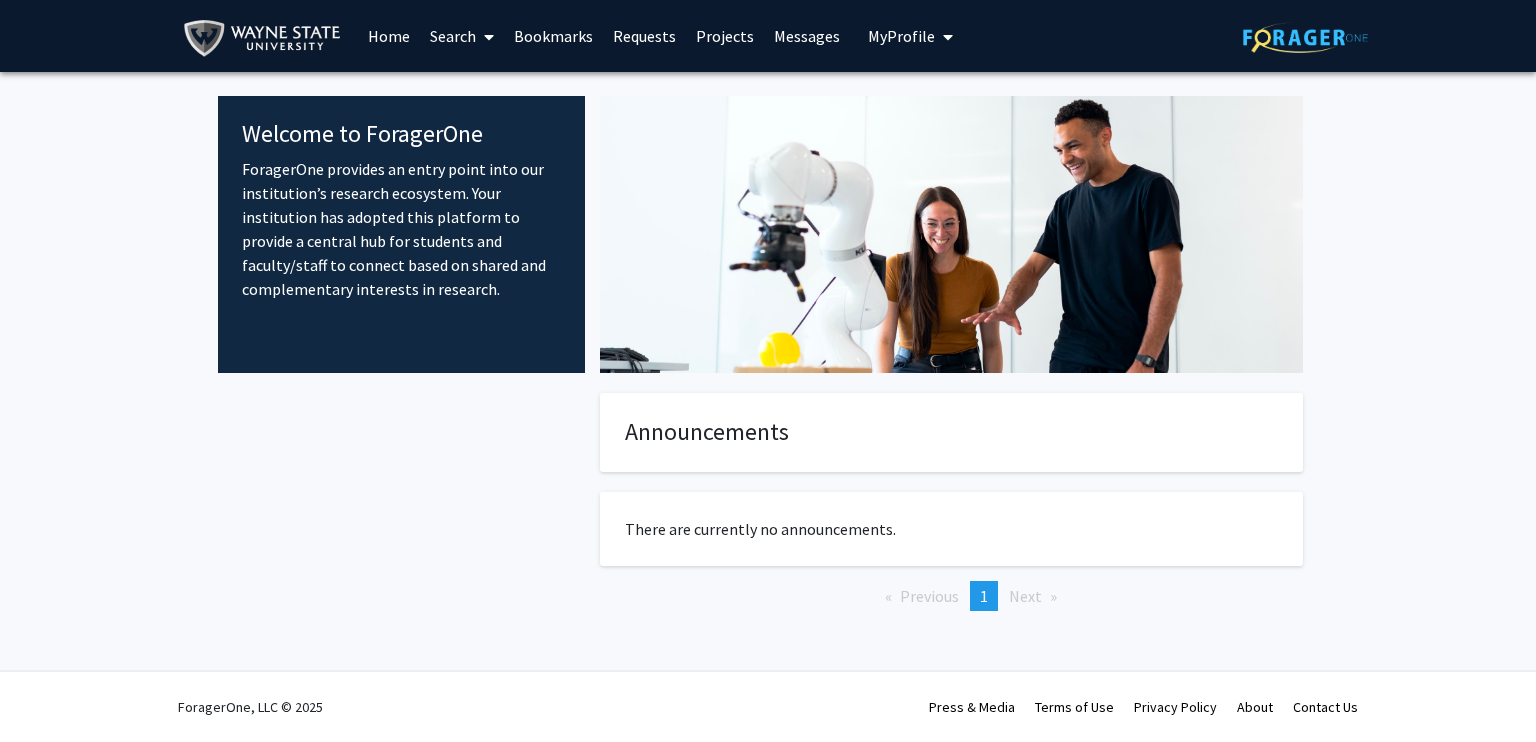 click on "Search" at bounding box center [462, 36] 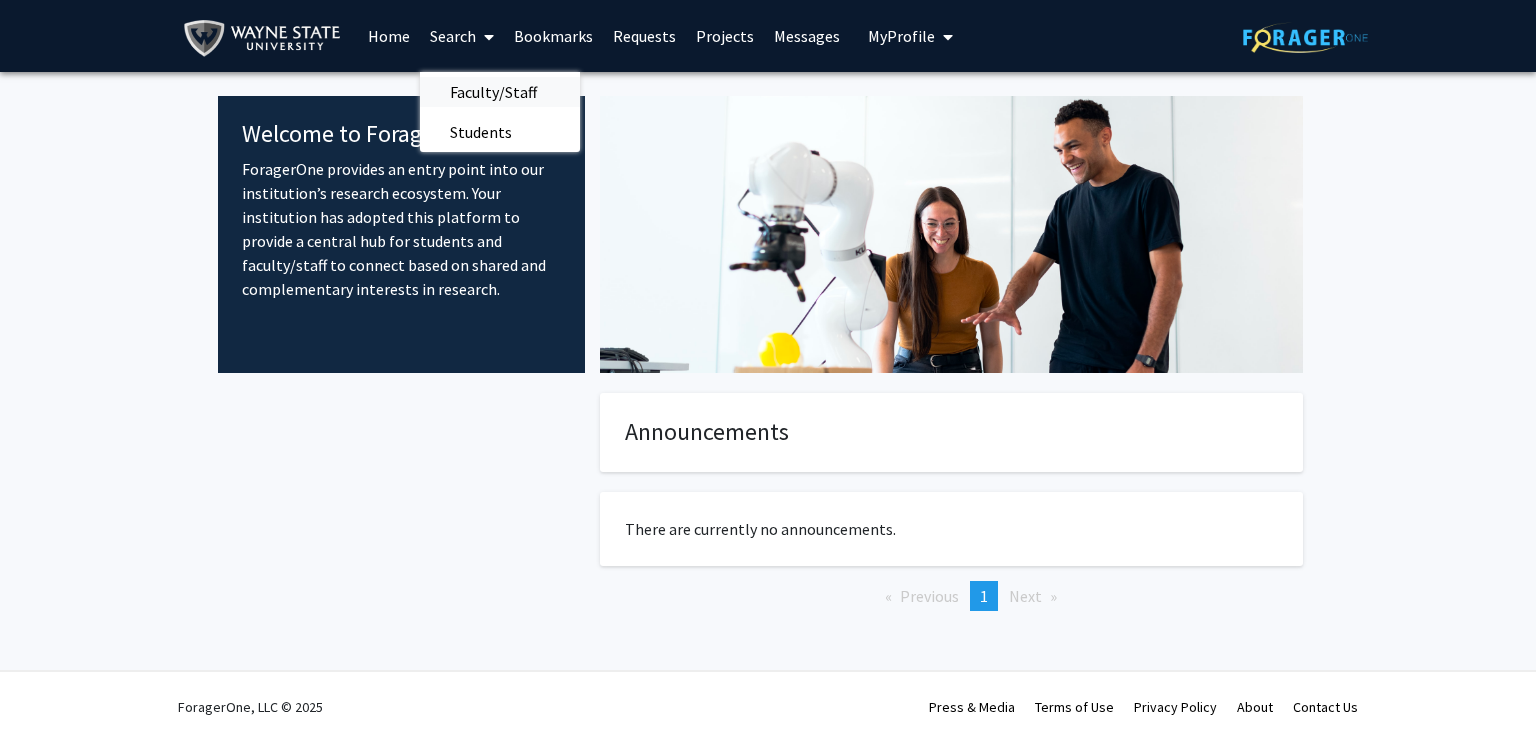 click on "Faculty/Staff" at bounding box center (493, 92) 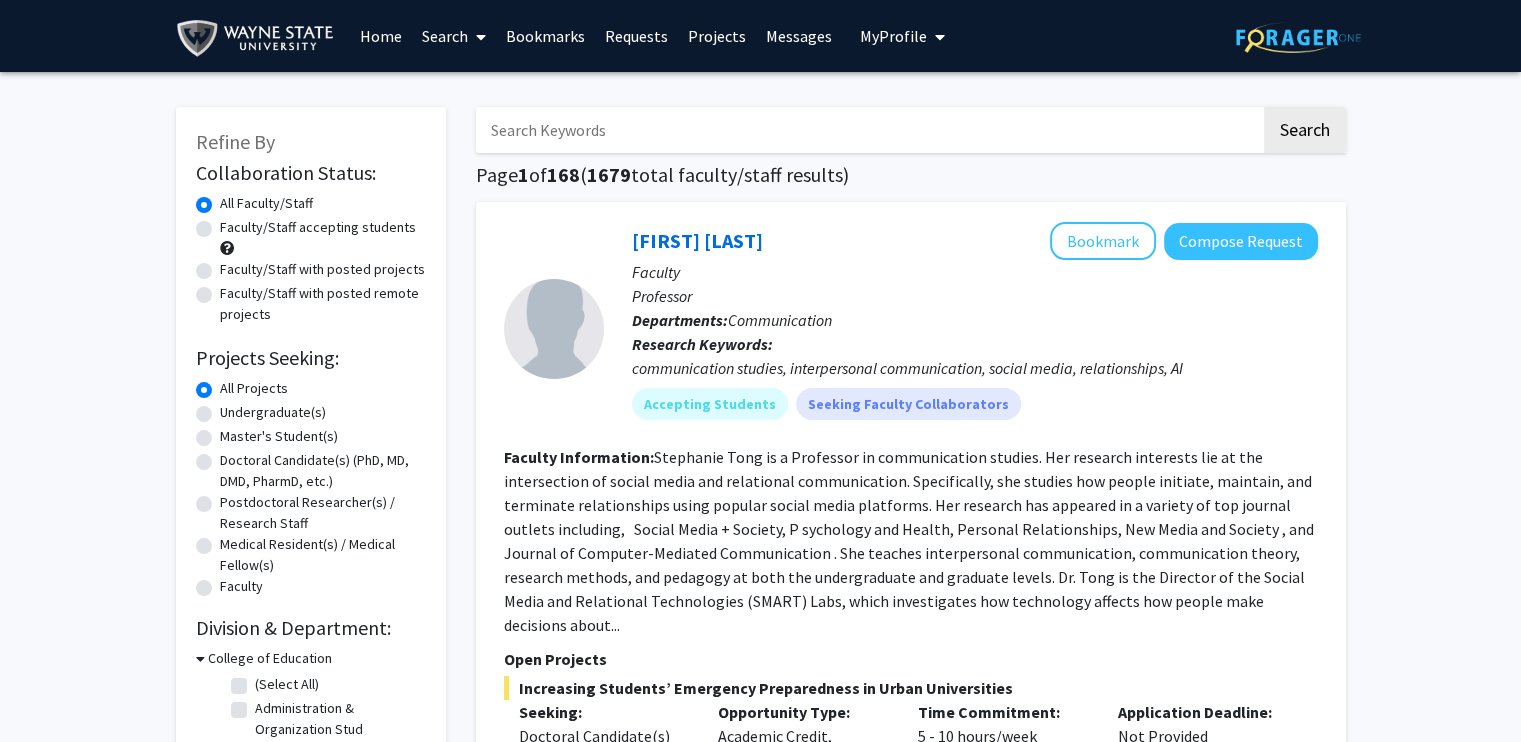 click on "Faculty/Staff accepting students" 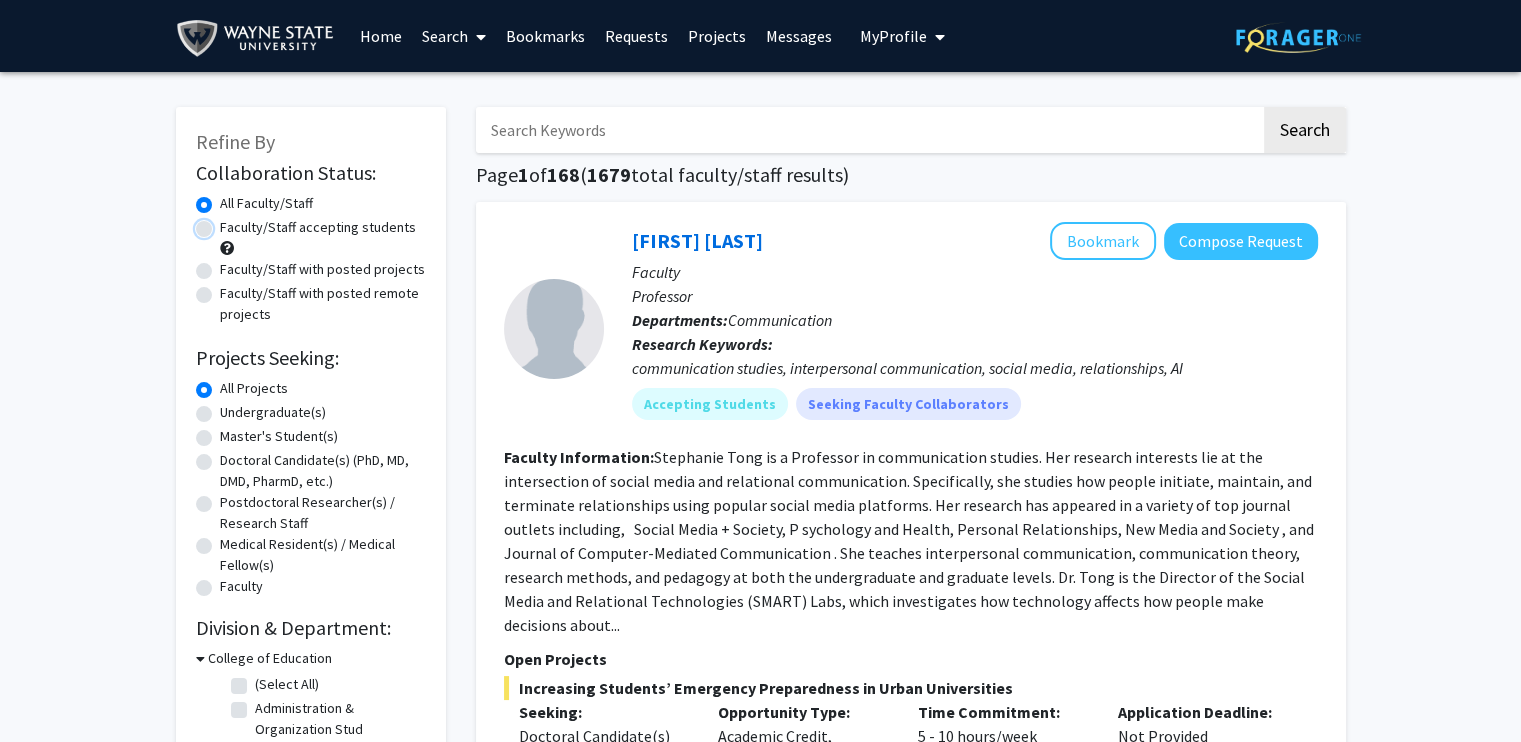 click on "Faculty/Staff accepting students" at bounding box center [226, 223] 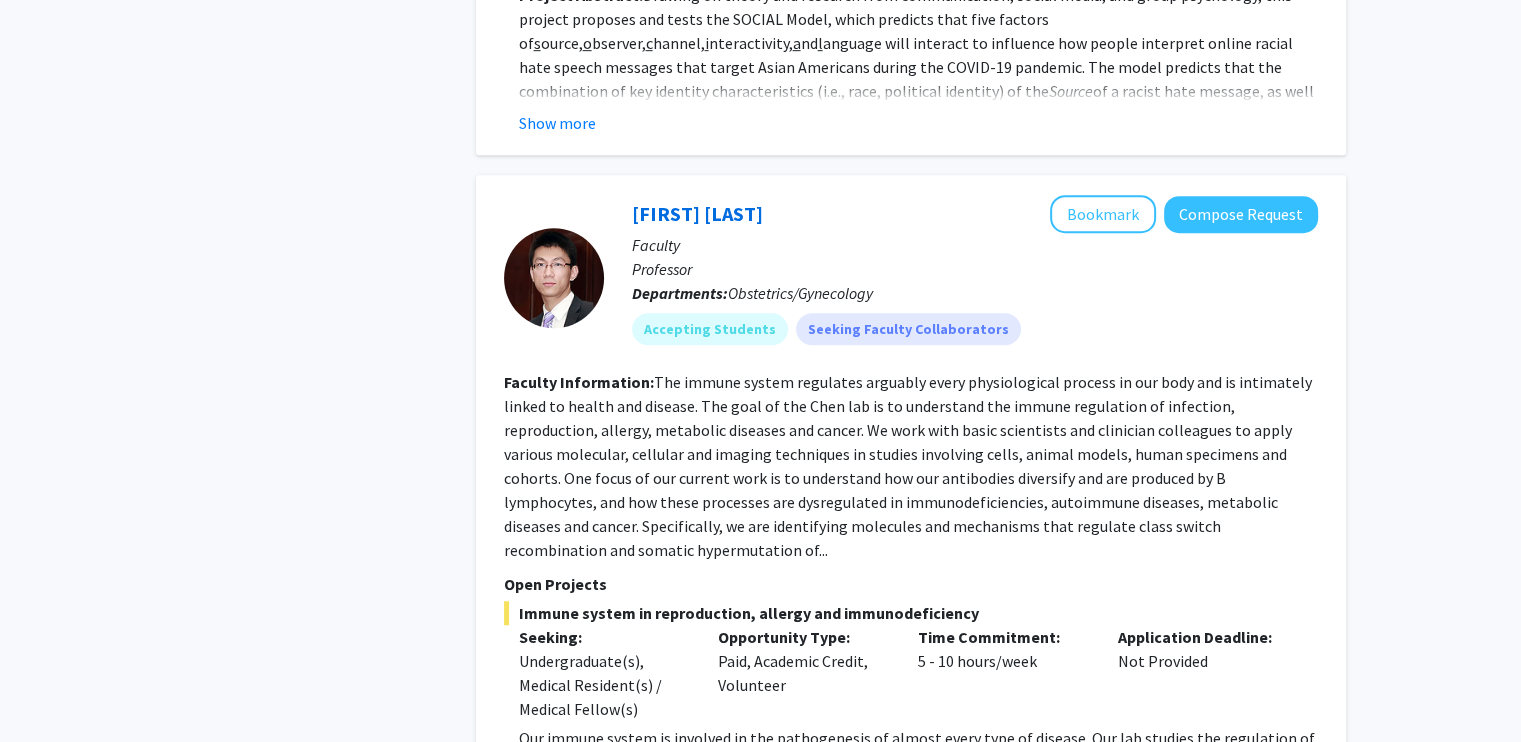 scroll, scrollTop: 1180, scrollLeft: 0, axis: vertical 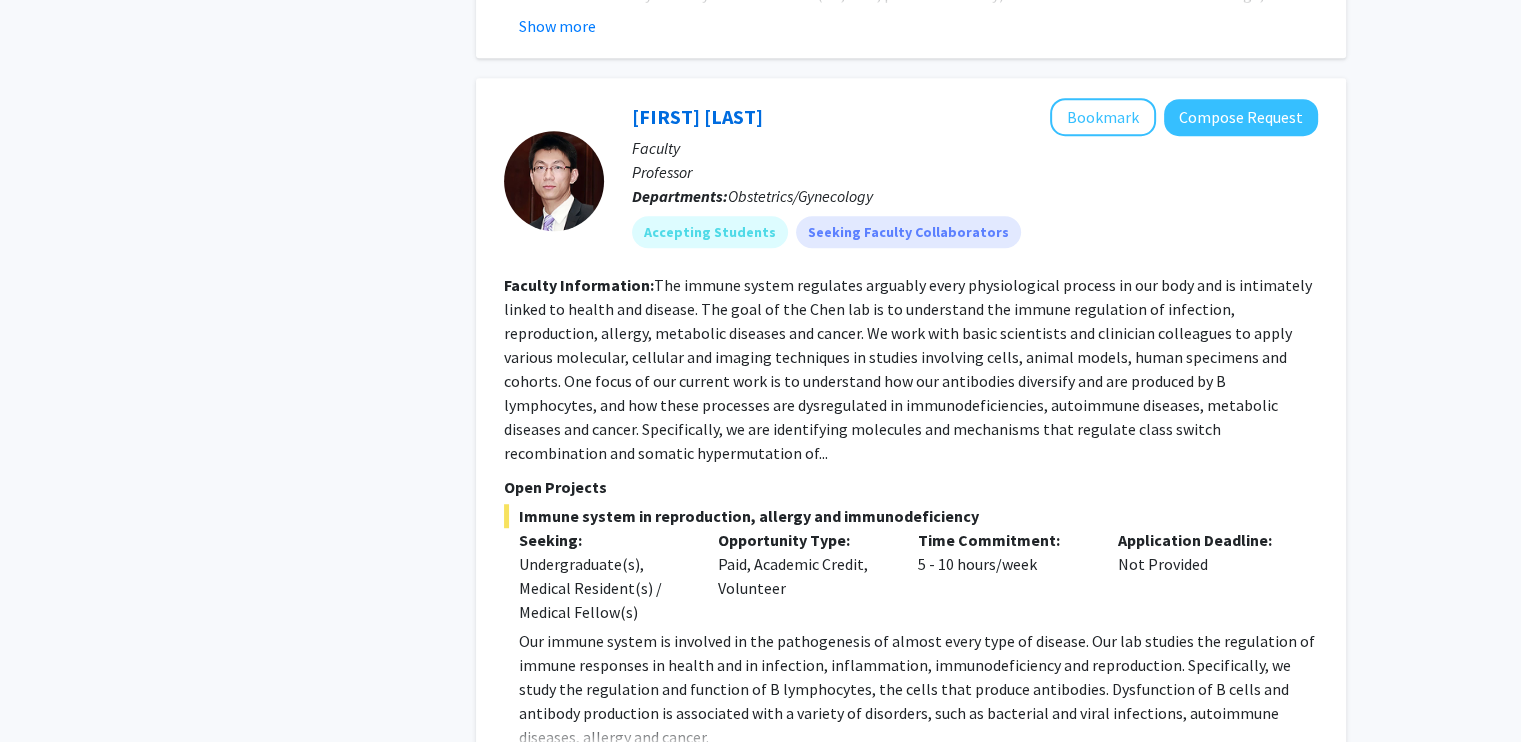 click on "The immune system regulates arguably every physiological process in our body and is intimately linked to health and disease. The goal of the Chen lab is to understand the immune regulation of infection, reproduction, allergy, metabolic diseases and cancer. We work with basic scientists and clinician colleagues to apply various molecular, cellular and imaging techniques in studies involving cells, animal models, human specimens and cohorts.  One focus of our current work is to understand how our antibodies diversify and are produced by B lymphocytes, and how these processes are dysregulated in immunodeficiencies, autoimmune diseases, metabolic diseases and cancer. Specifically, we are identifying molecules and mechanisms that regulate class switch recombination and somatic hypermutation of..." 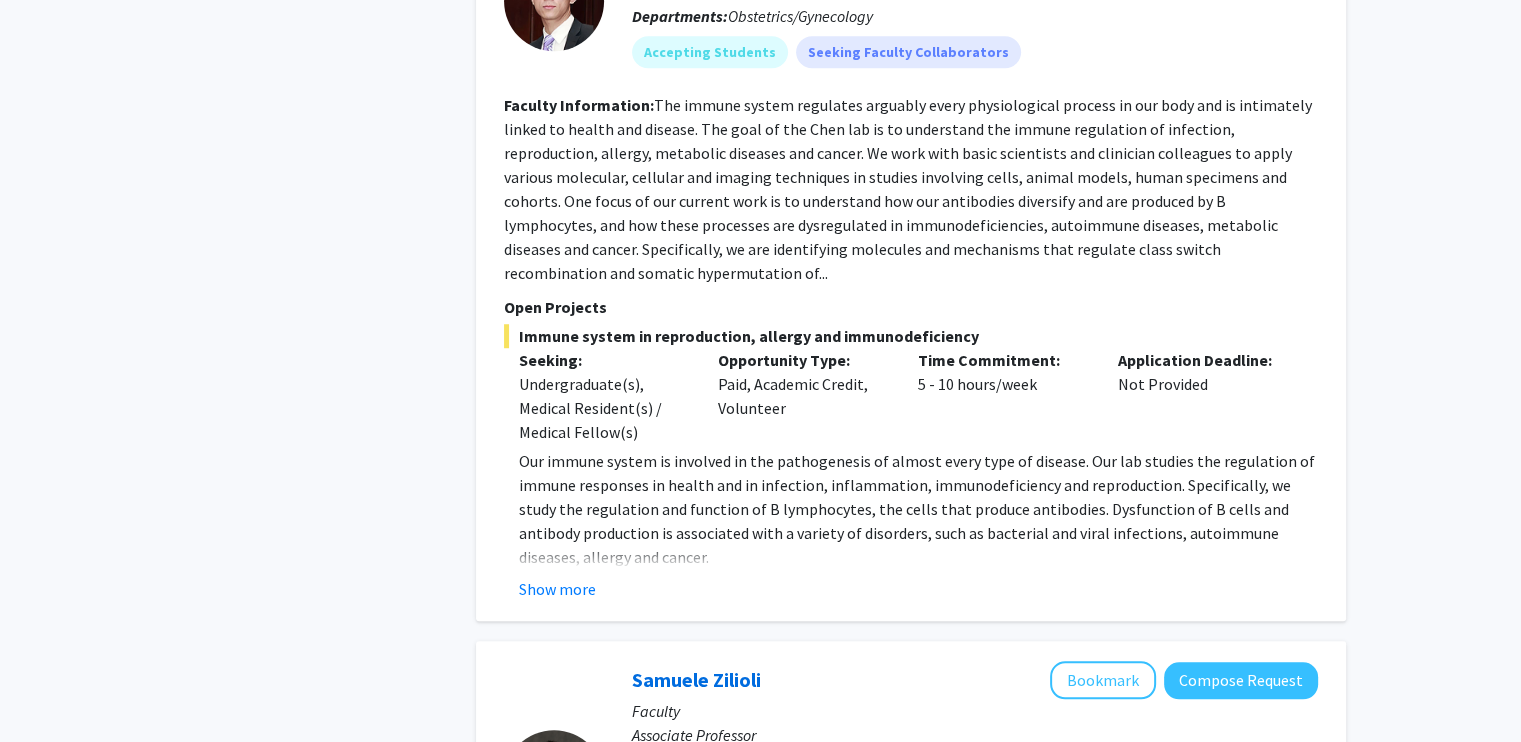 scroll, scrollTop: 1460, scrollLeft: 0, axis: vertical 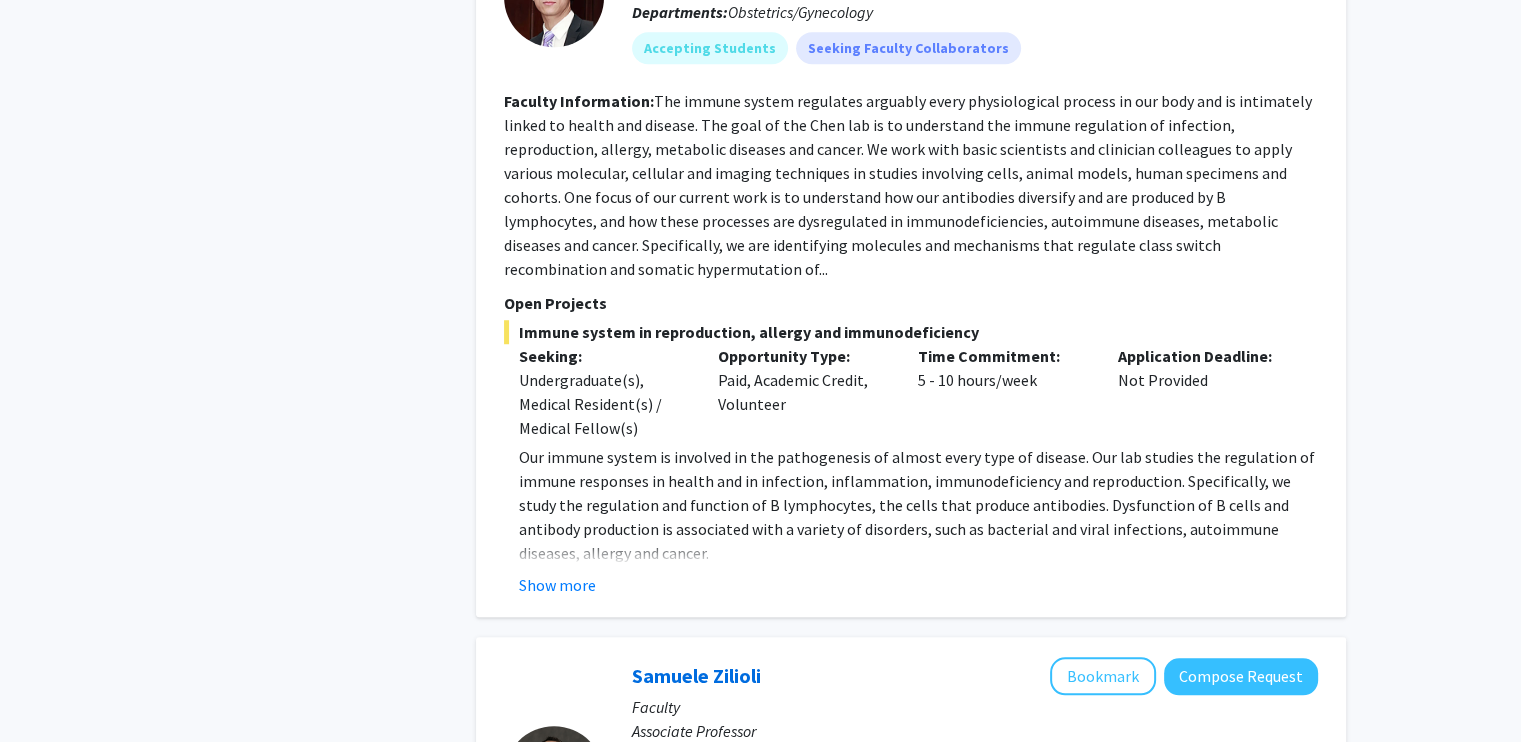 click on "Our immune system is involved in the pathogenesis of almost every type of disease. Our lab studies the regulation of immune responses in health and in infection, inflammation, immunodeficiency and reproduction. Specifically, we study the regulation and function of B lymphocytes, the cells that produce antibodies. Dysfunction of B cells and antibody production is associated with a variety of disorders, such as bacterial and viral infections, autoimmune diseases, allergy and cancer. Immunological concepts and technologies are integral to our work. We employ a comprehensive approach encompassing molecular, cellular, histological and immunological methods and the use of animal models and human samples to address questions relevant to human diseases. Positions may be limited. Please enquire by e-mail if you are interested: Hardworking, detail-oriented, well-organized Able to be in the lab regularly Good foundation of cell and molecular biology, physiology Good GPA Website: bit.ly/kang1 Show more" 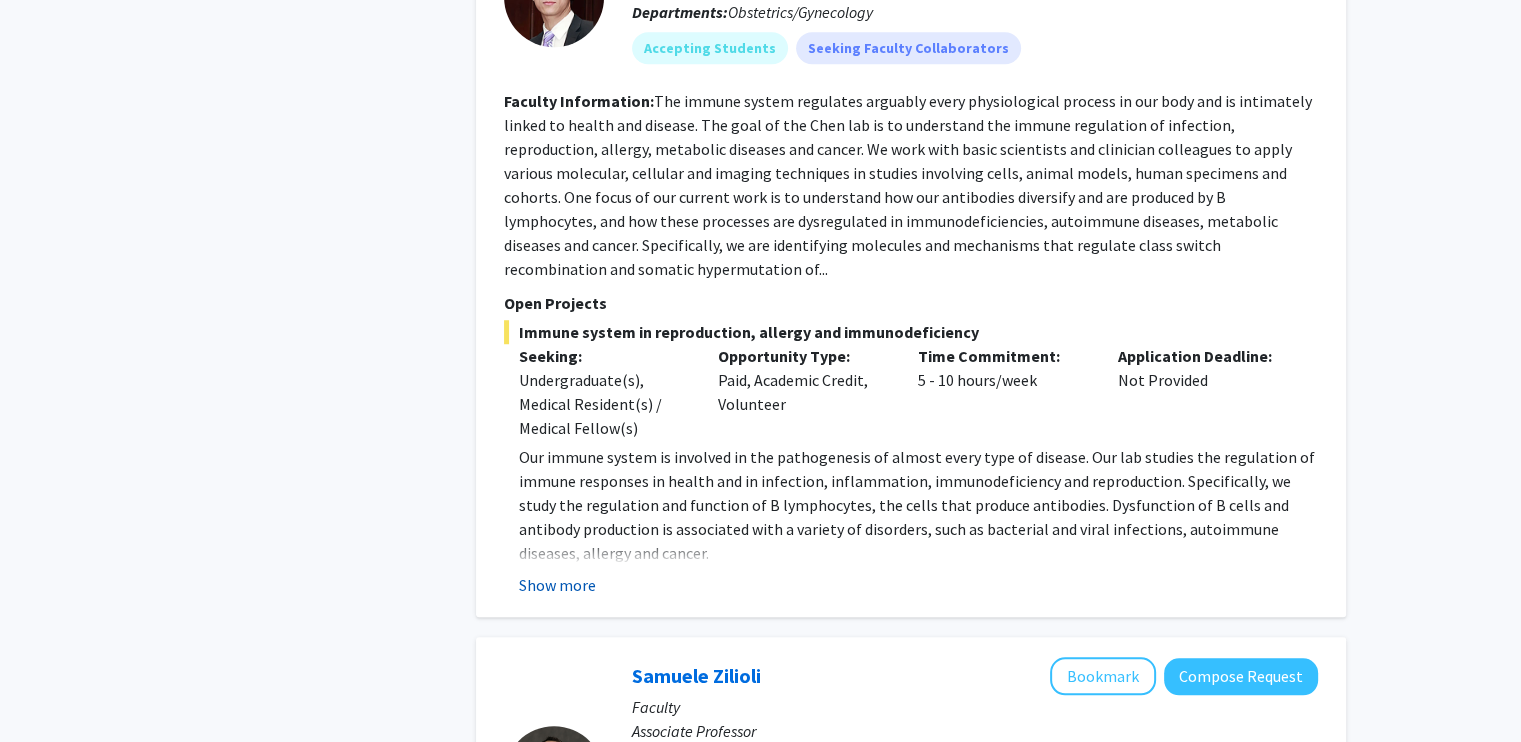 click on "Show more" 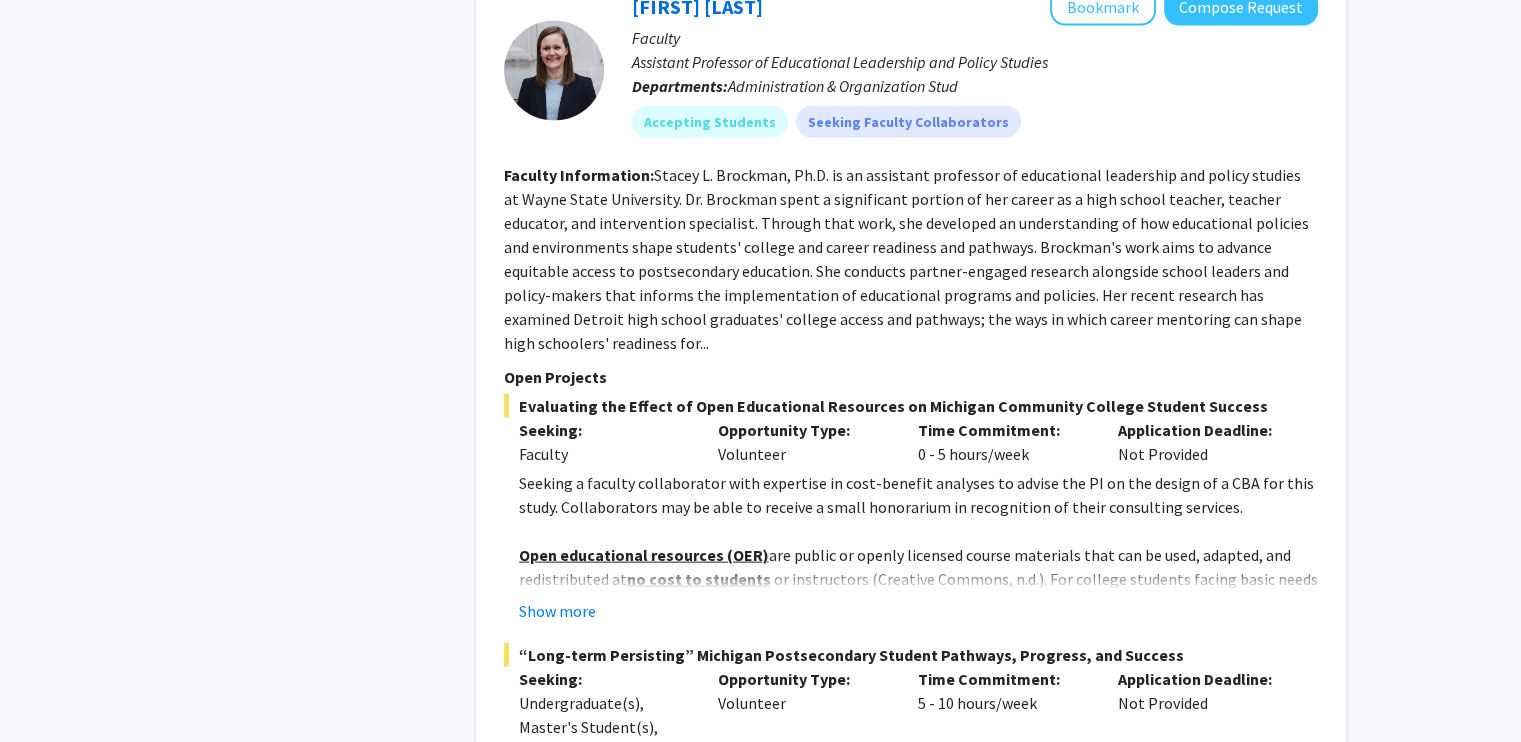 scroll, scrollTop: 4355, scrollLeft: 0, axis: vertical 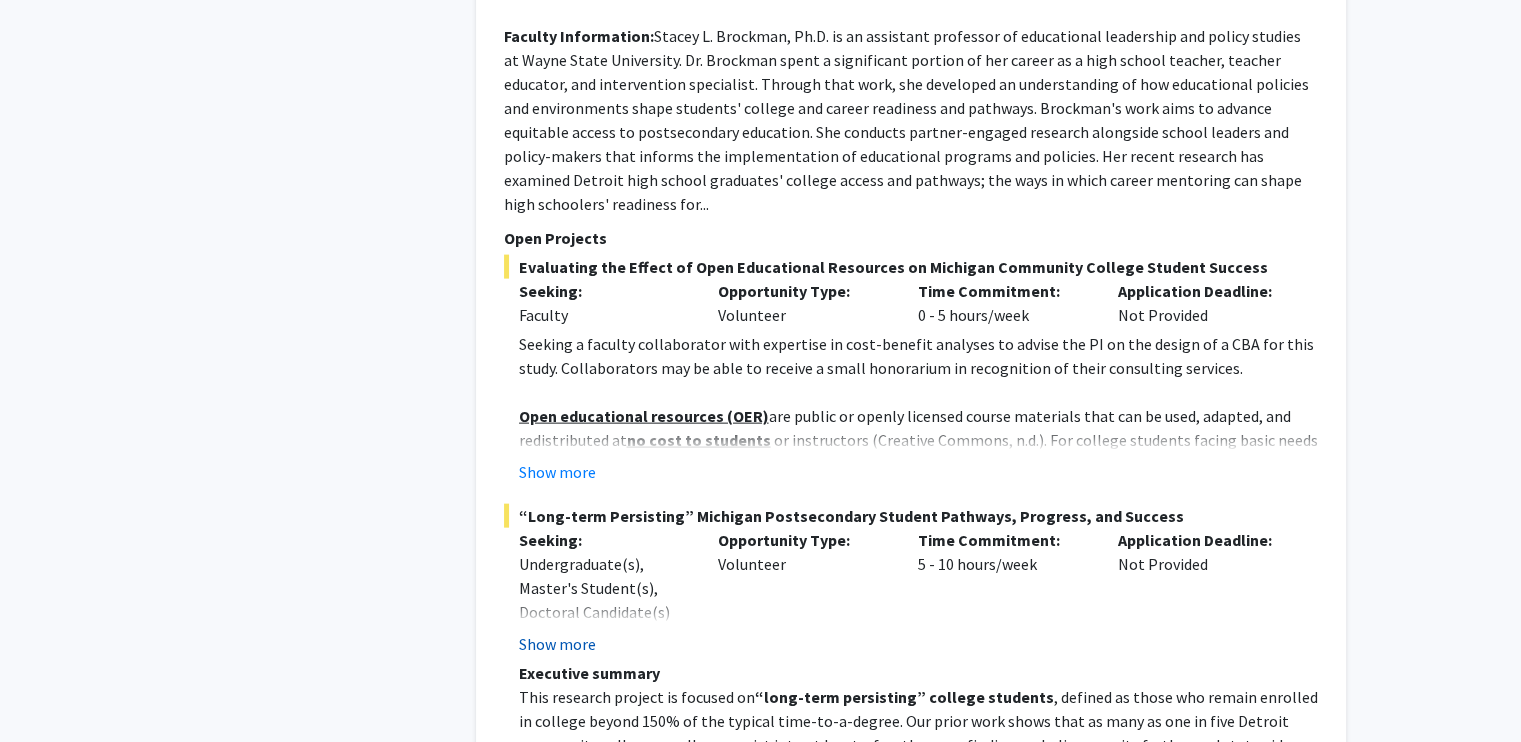 click on "Show more" 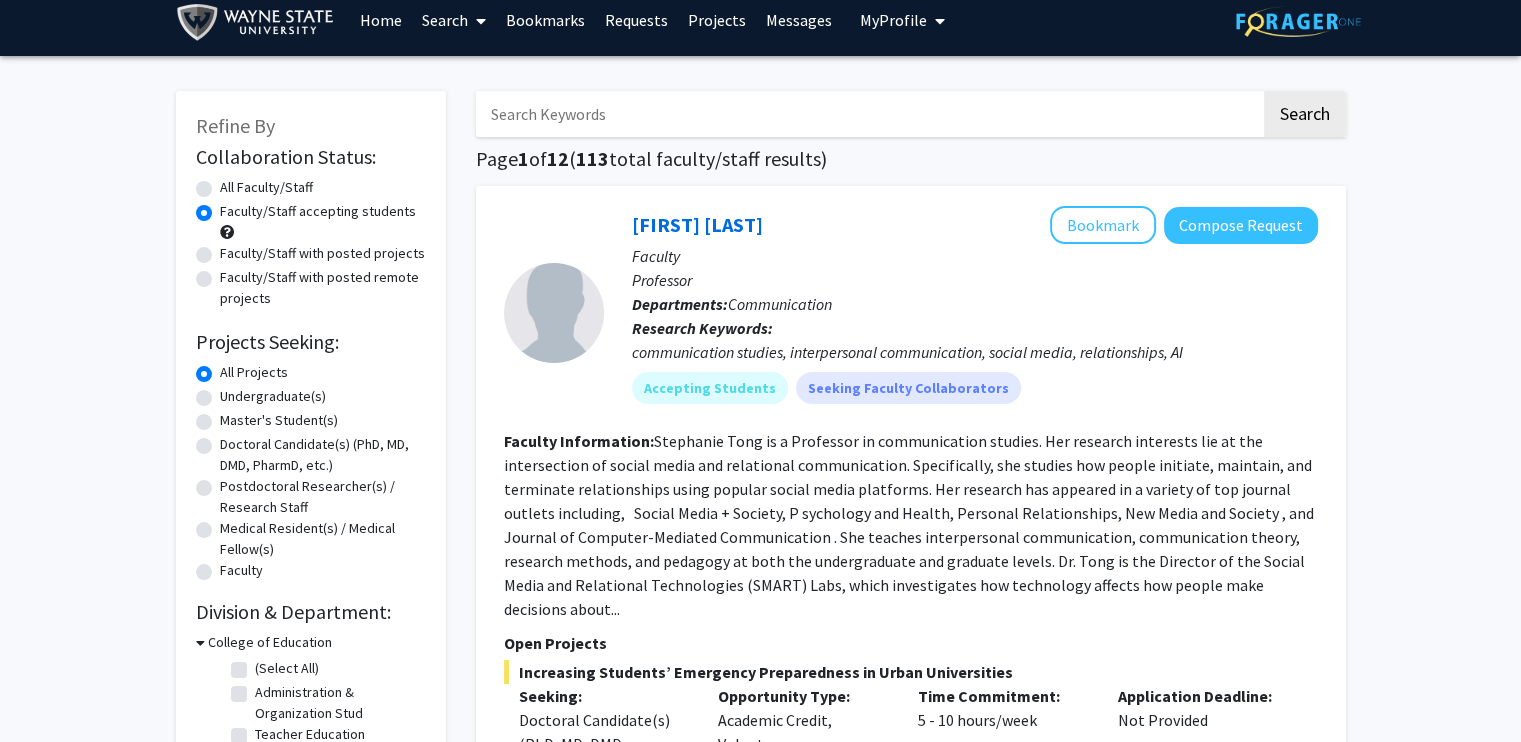 scroll, scrollTop: 0, scrollLeft: 0, axis: both 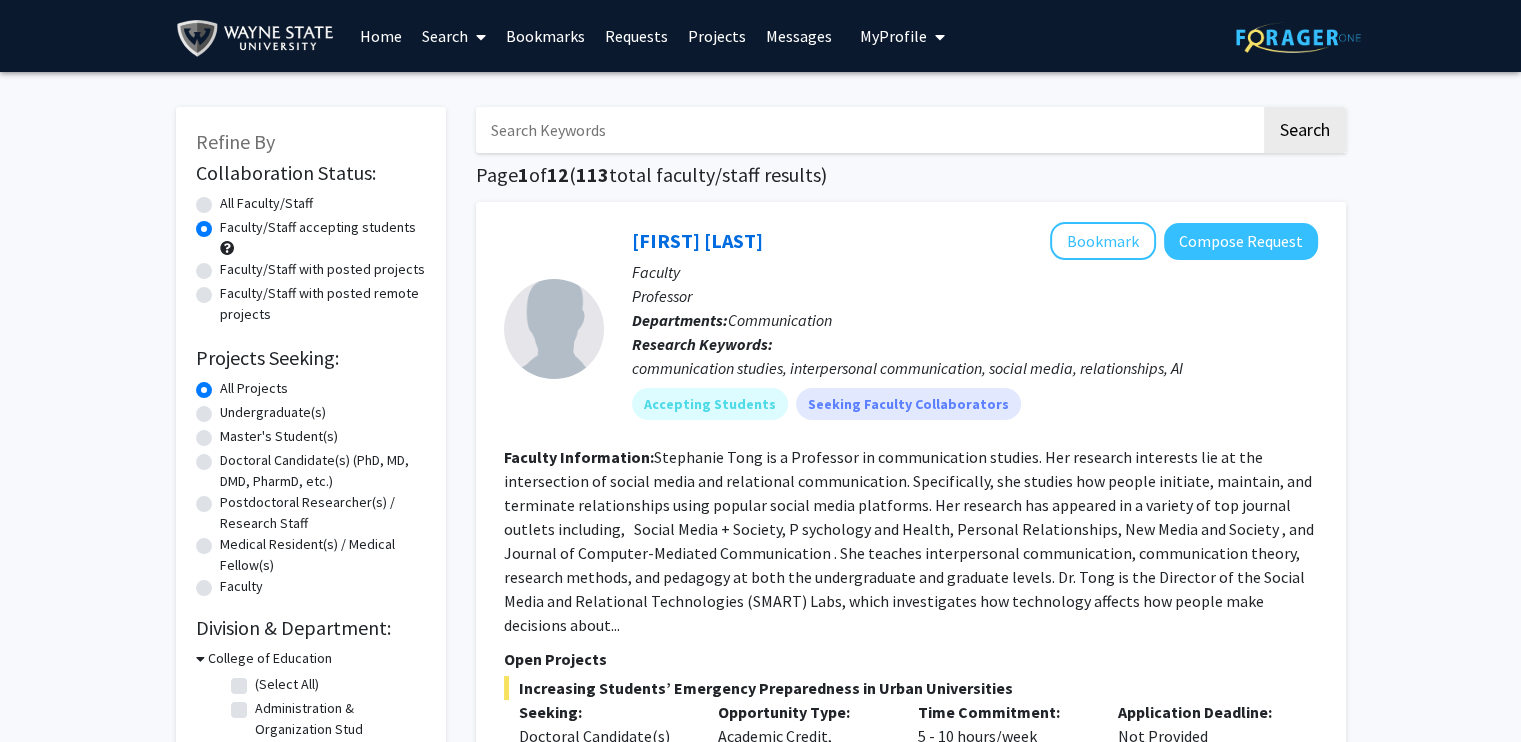 click on "Doctoral Candidate(s) (PhD, MD, DMD, PharmD, etc.)" 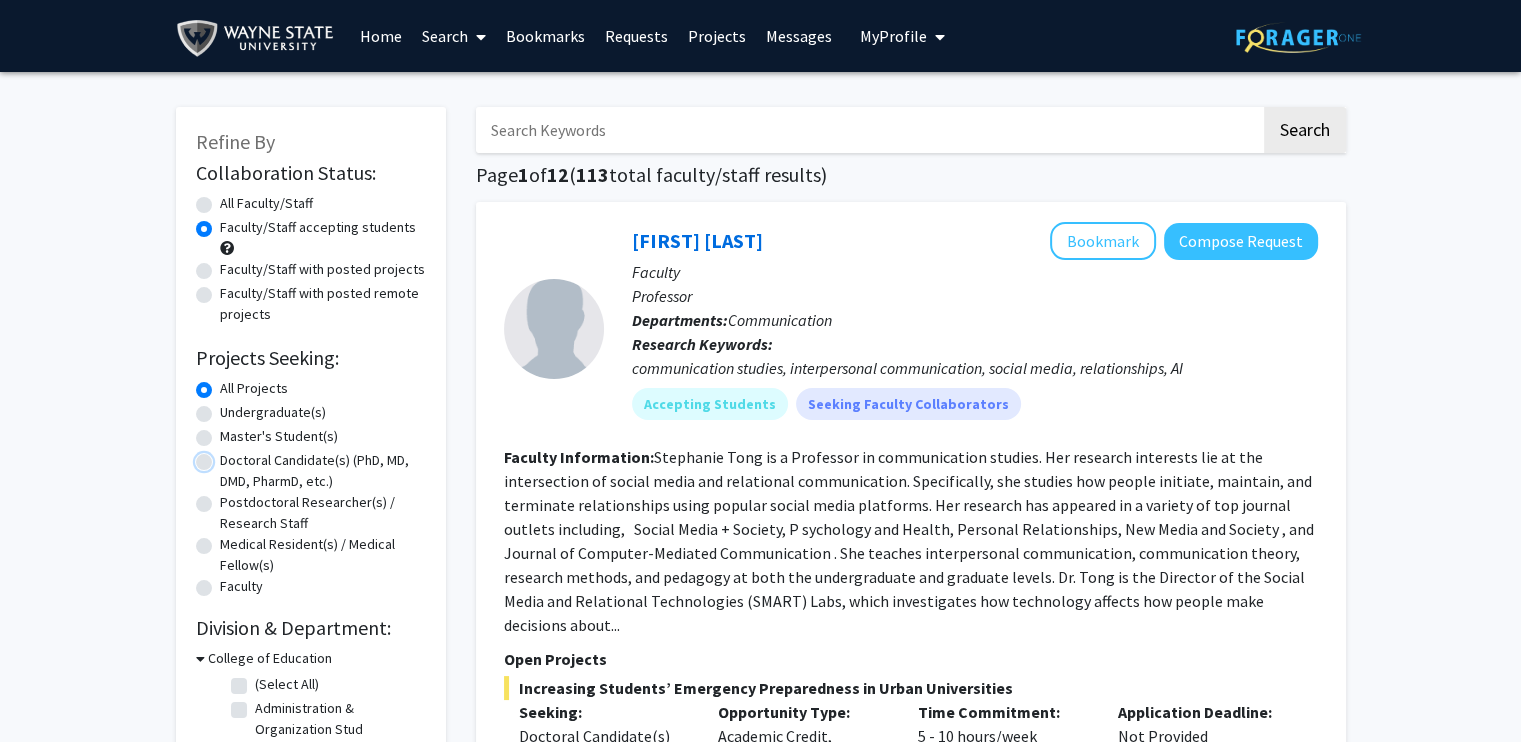 click on "Doctoral Candidate(s) (PhD, MD, DMD, PharmD, etc.)" at bounding box center [226, 456] 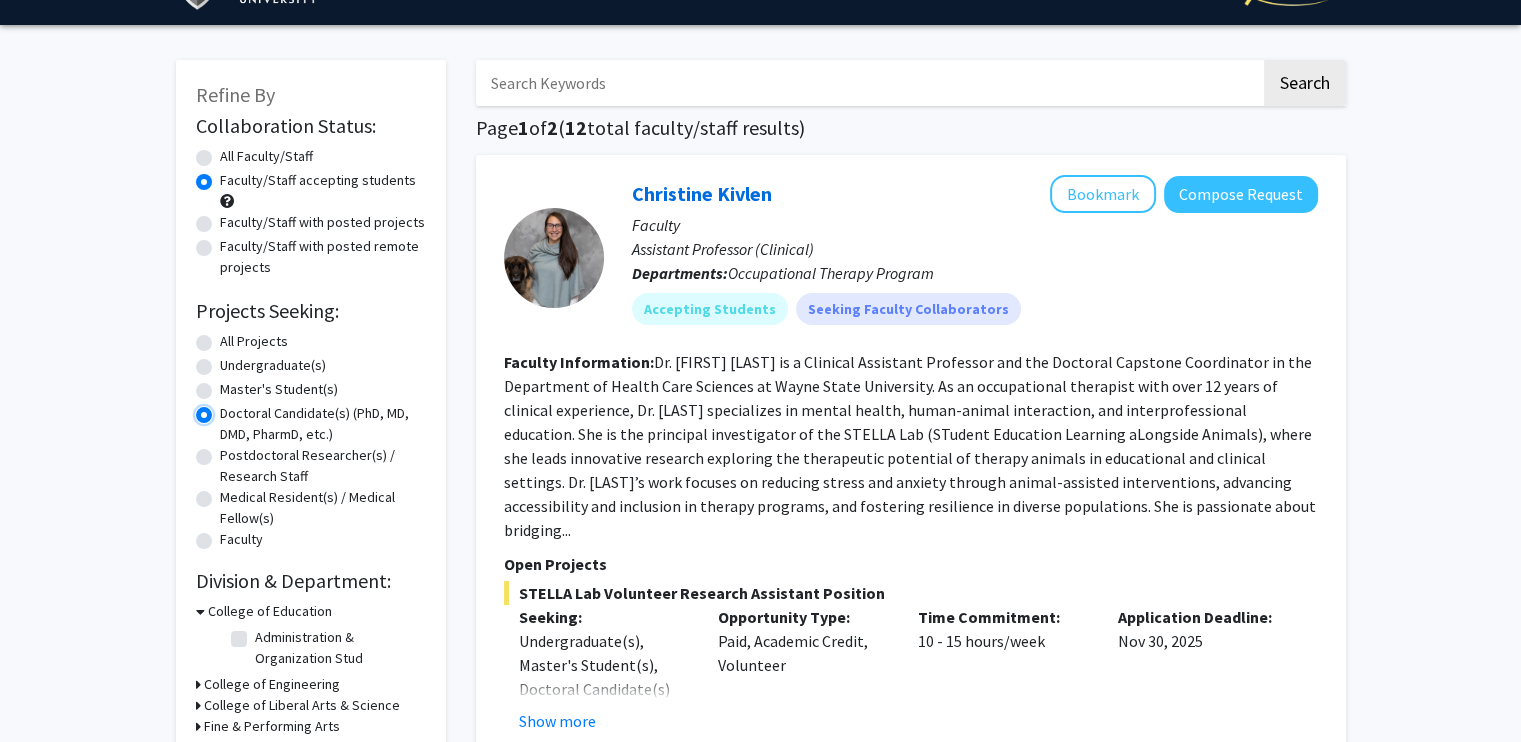 scroll, scrollTop: 40, scrollLeft: 0, axis: vertical 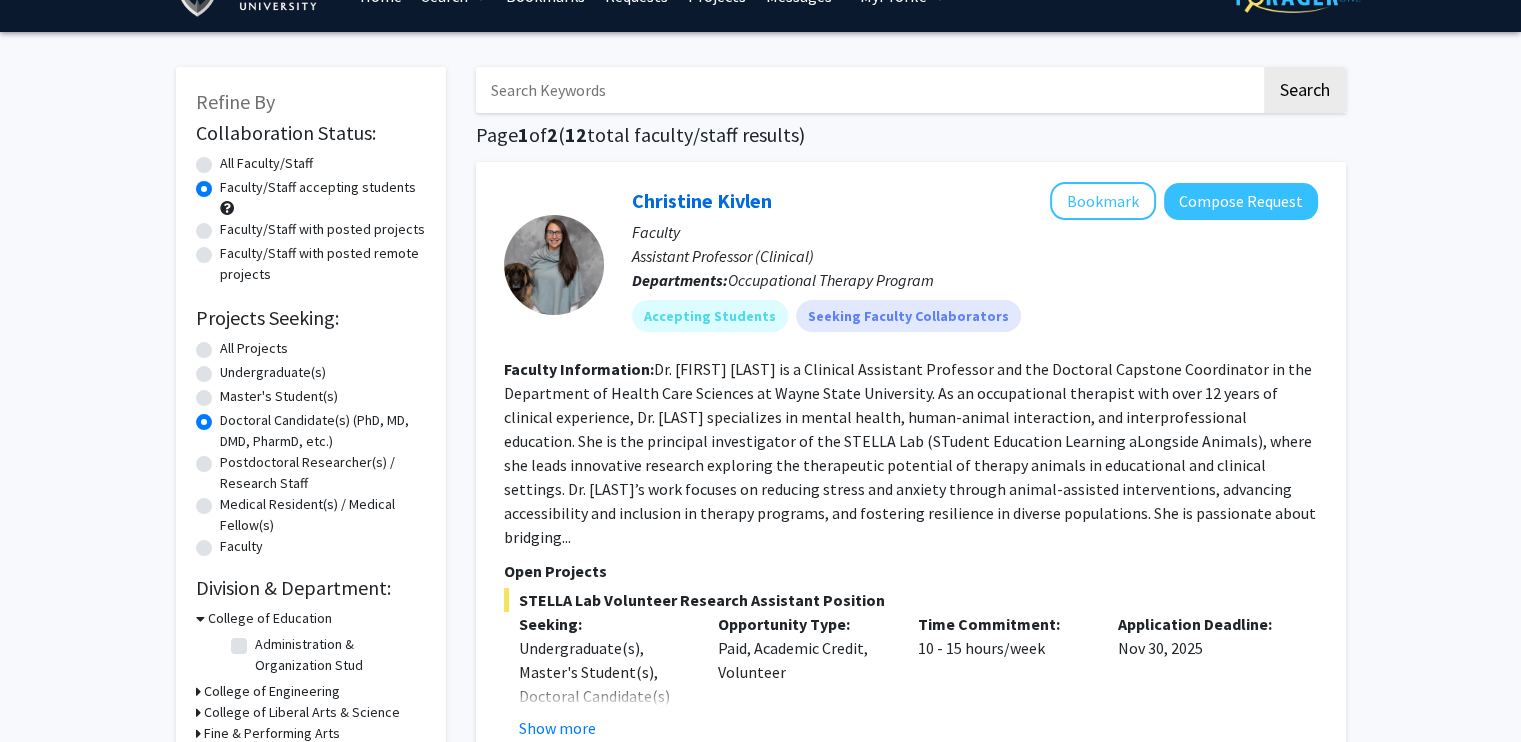 click on "All Projects" 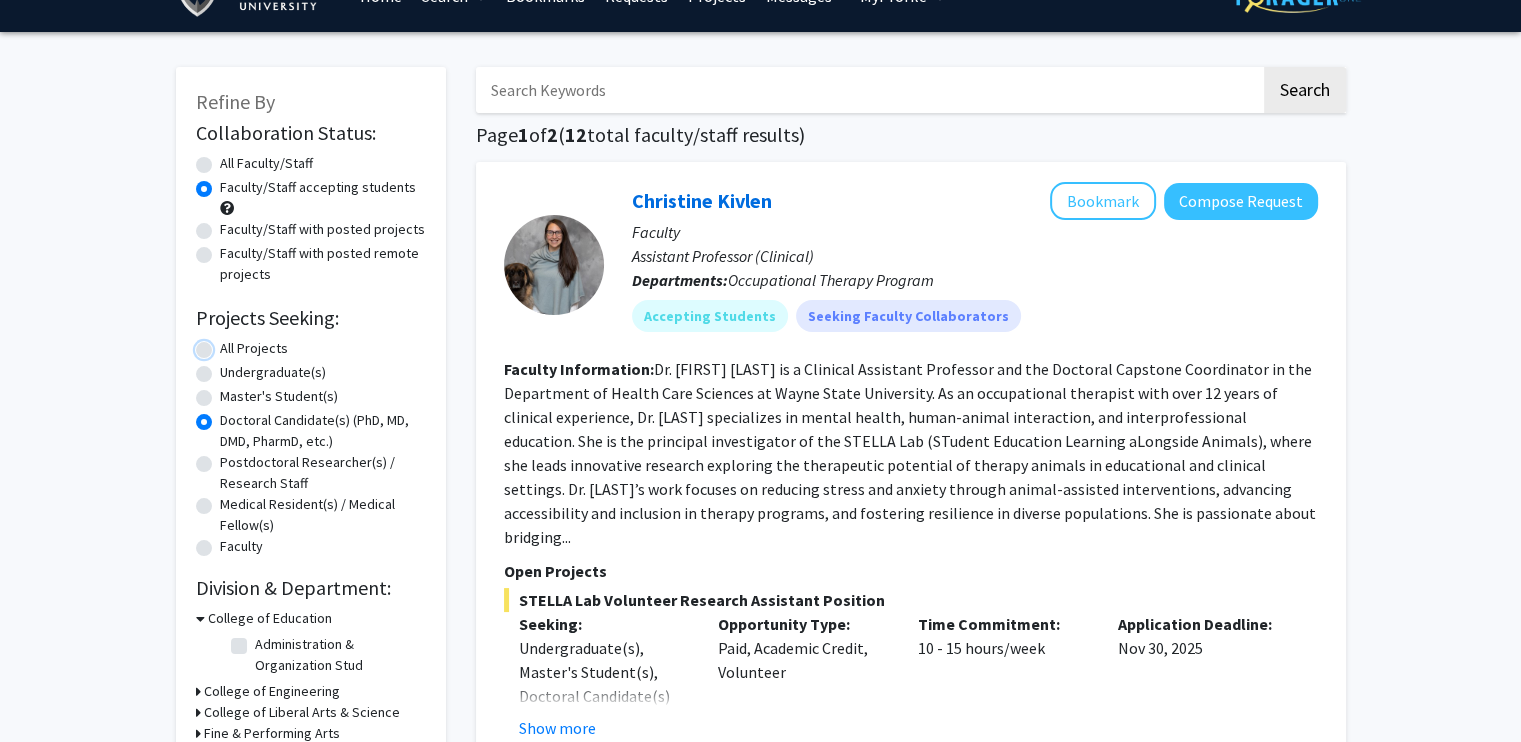 click on "All Projects" at bounding box center (226, 344) 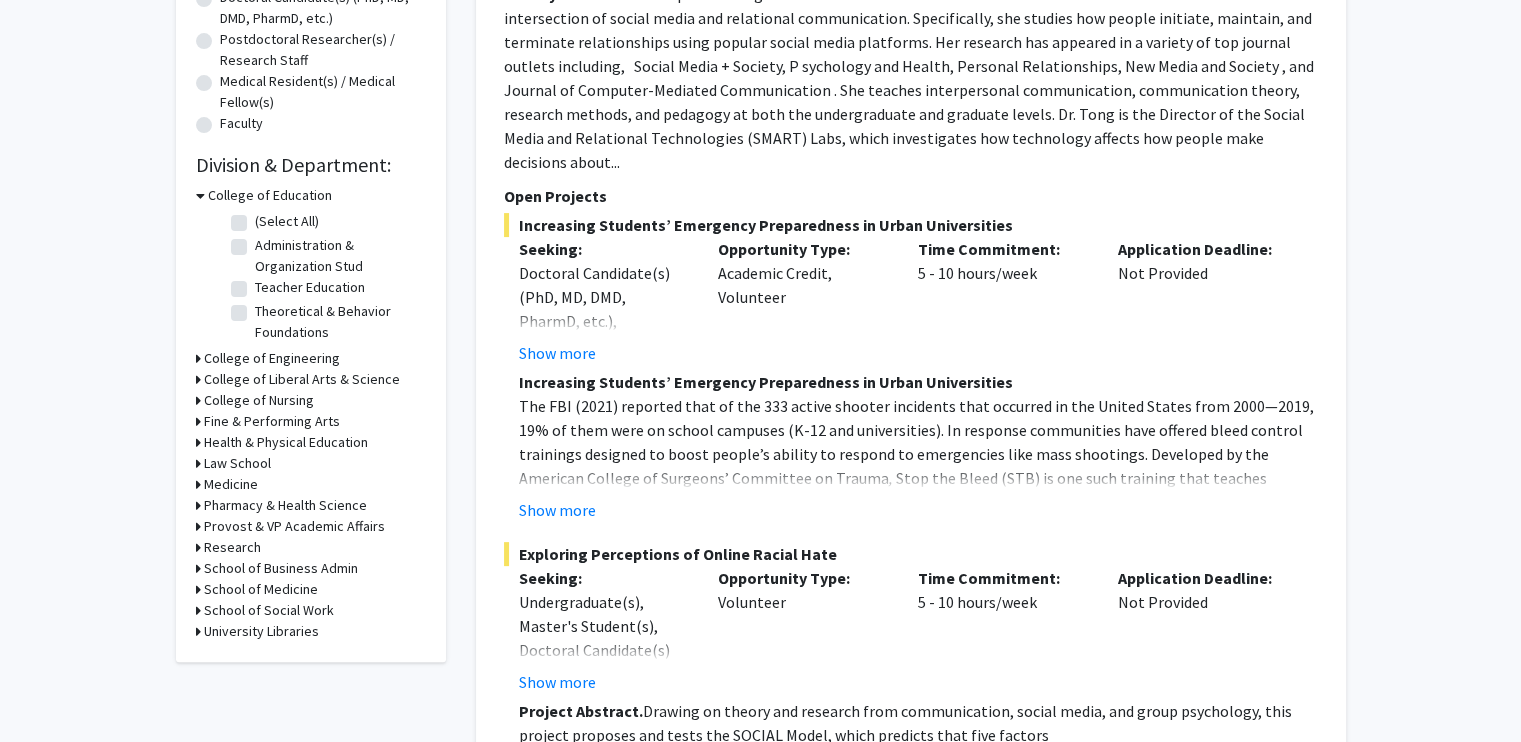 scroll, scrollTop: 474, scrollLeft: 0, axis: vertical 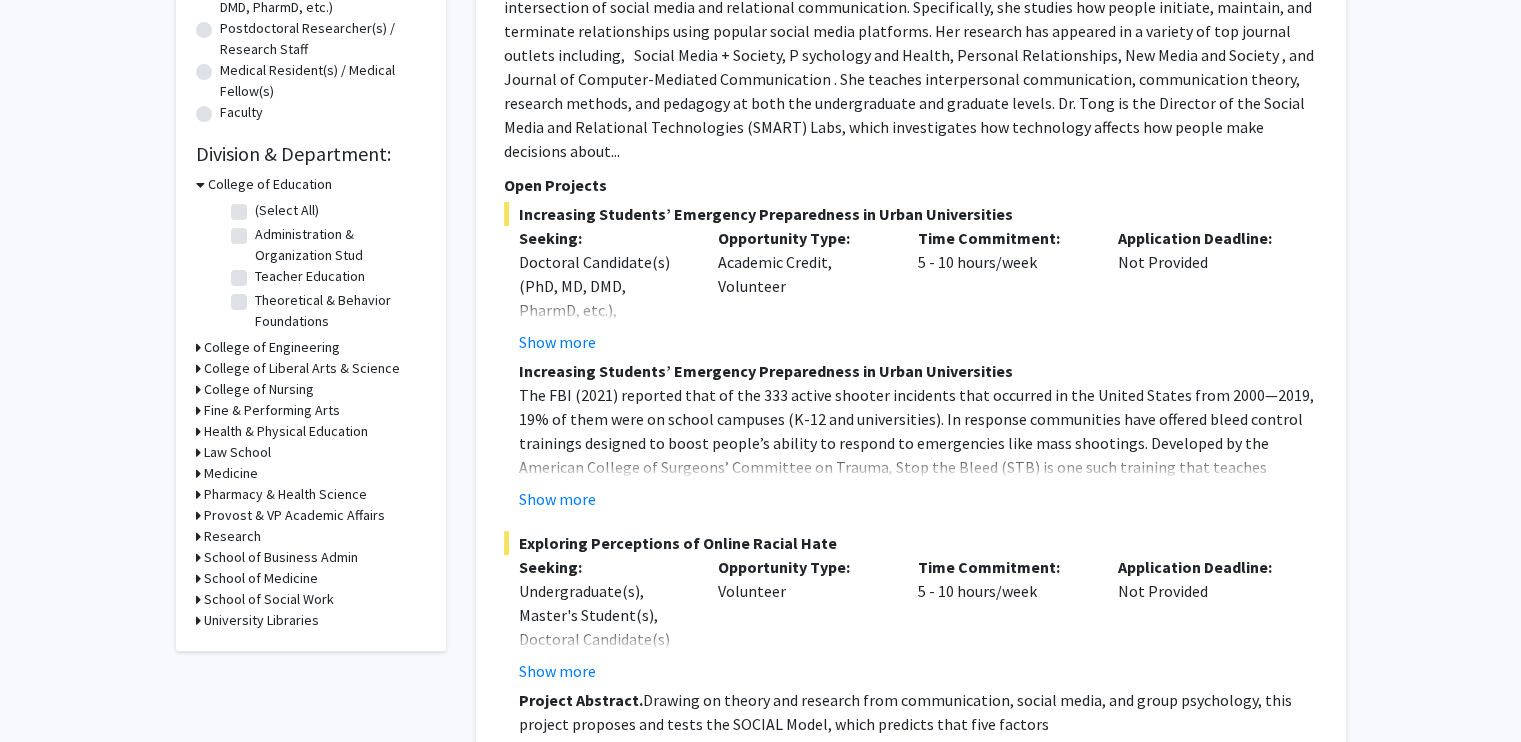 click on "Medicine" at bounding box center [231, 473] 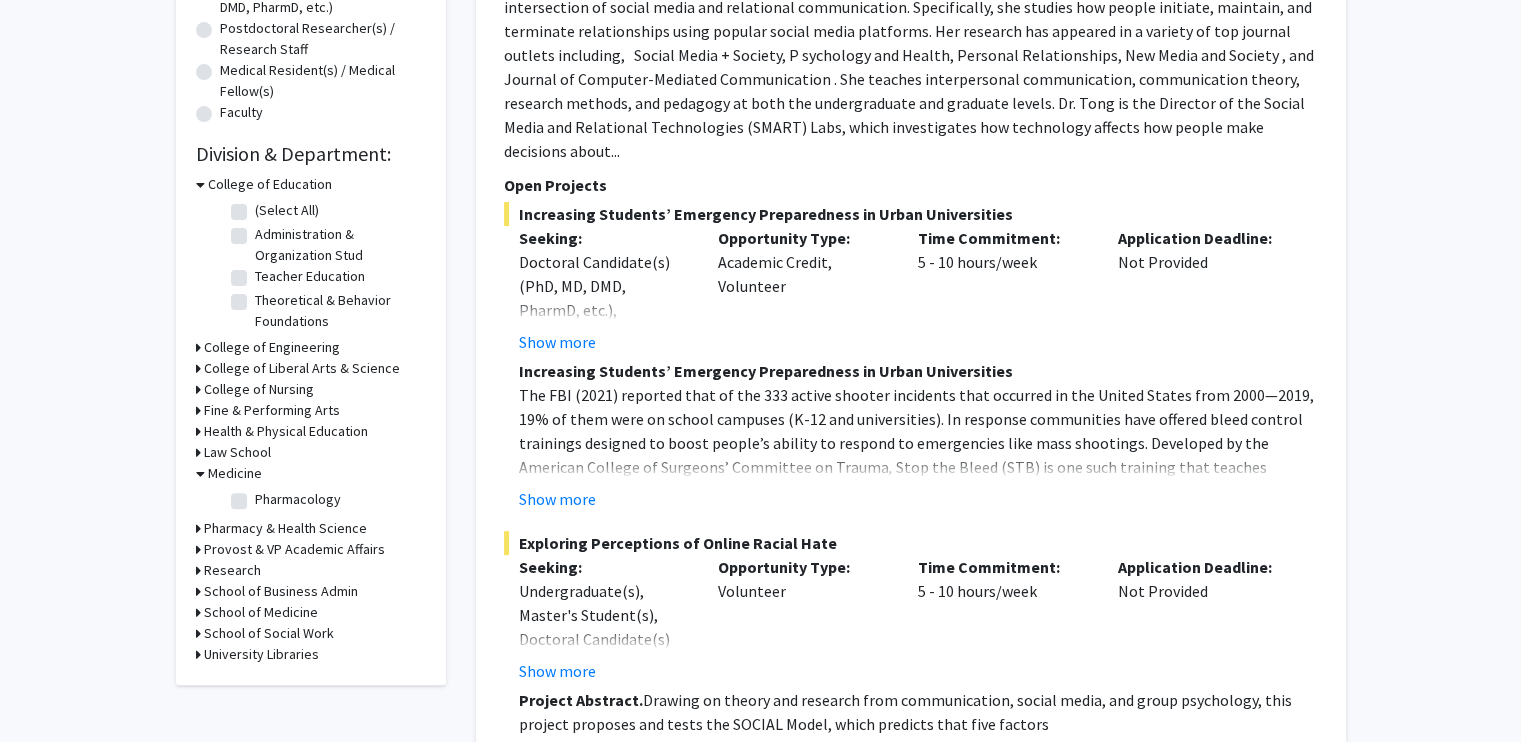 click on "Medicine" at bounding box center [235, 473] 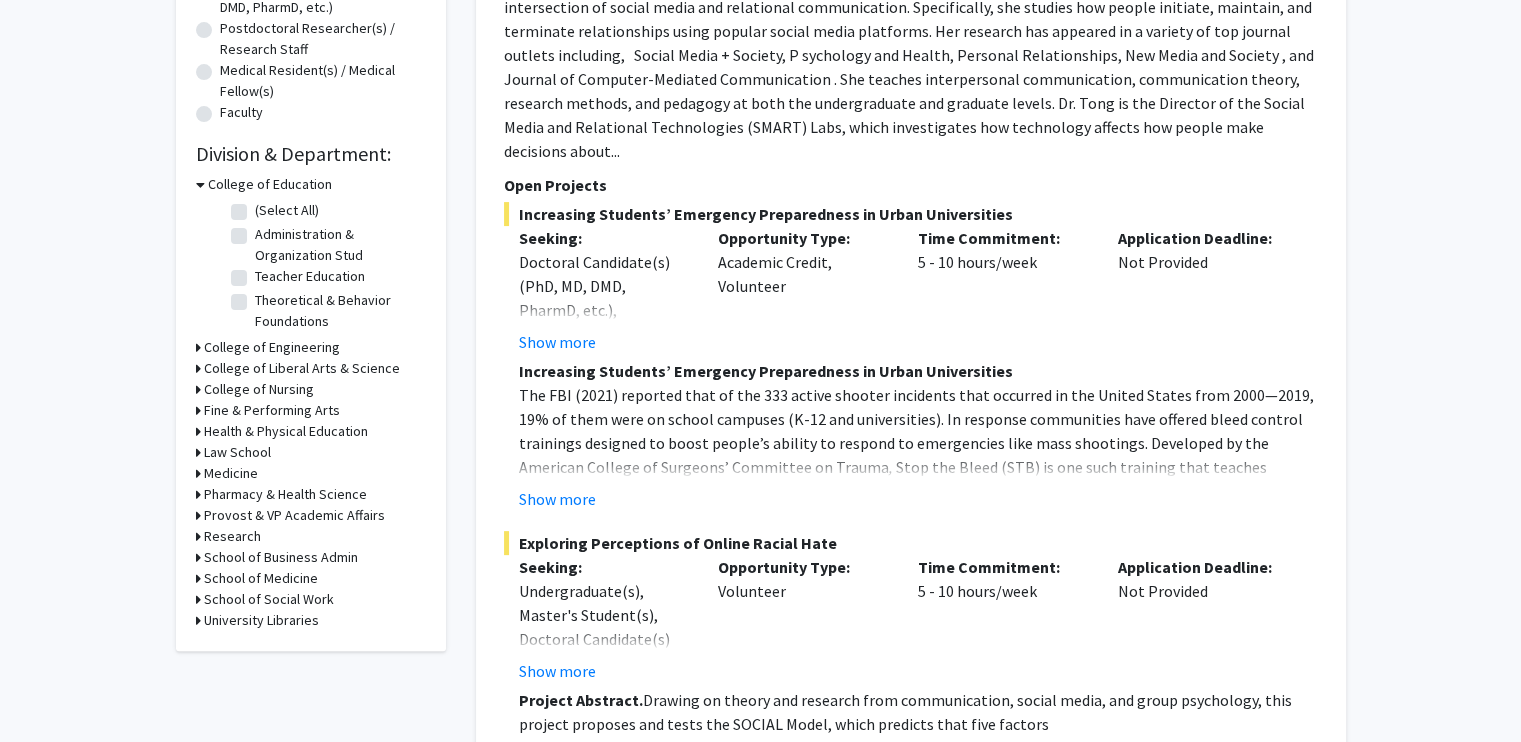 click on "Research" at bounding box center [232, 536] 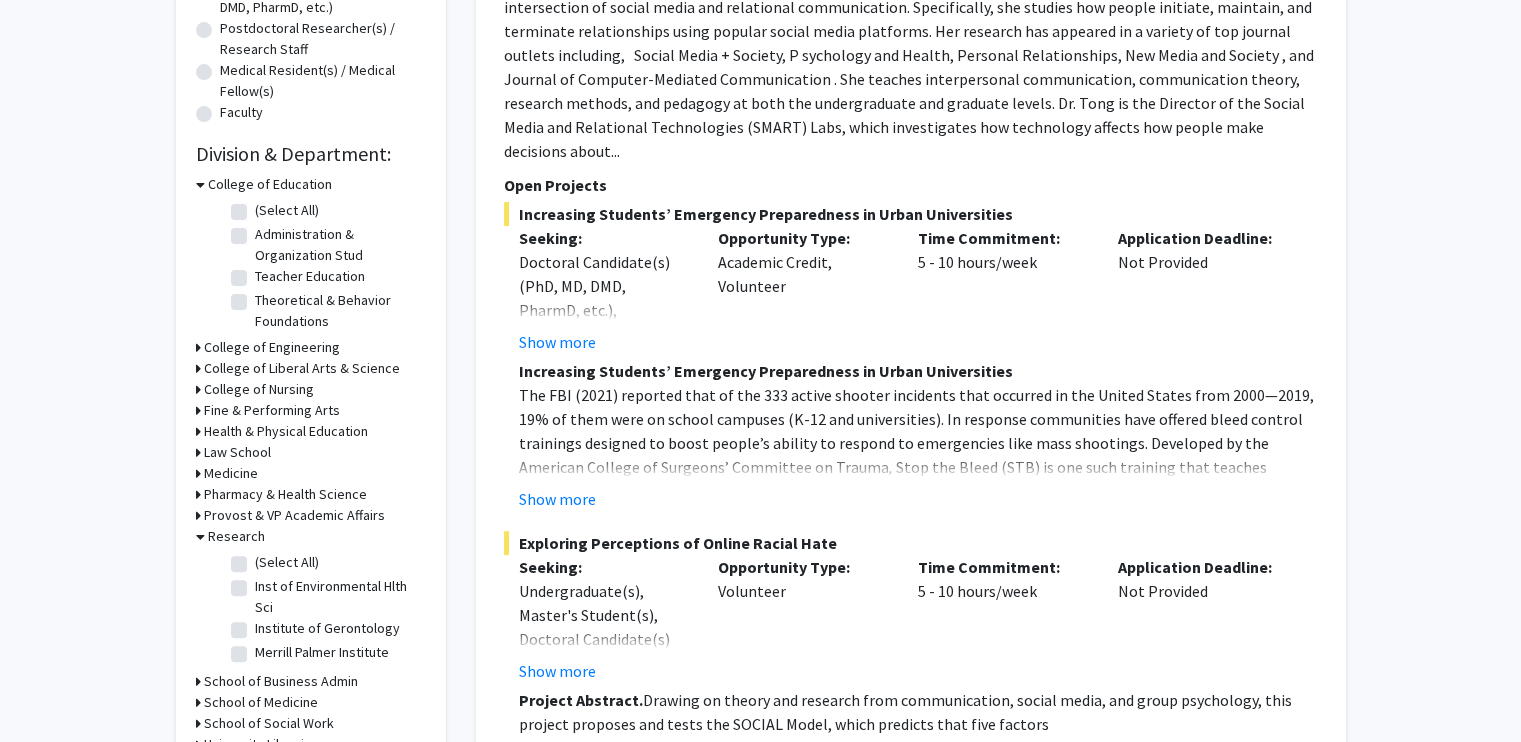 click on "Research" at bounding box center [236, 536] 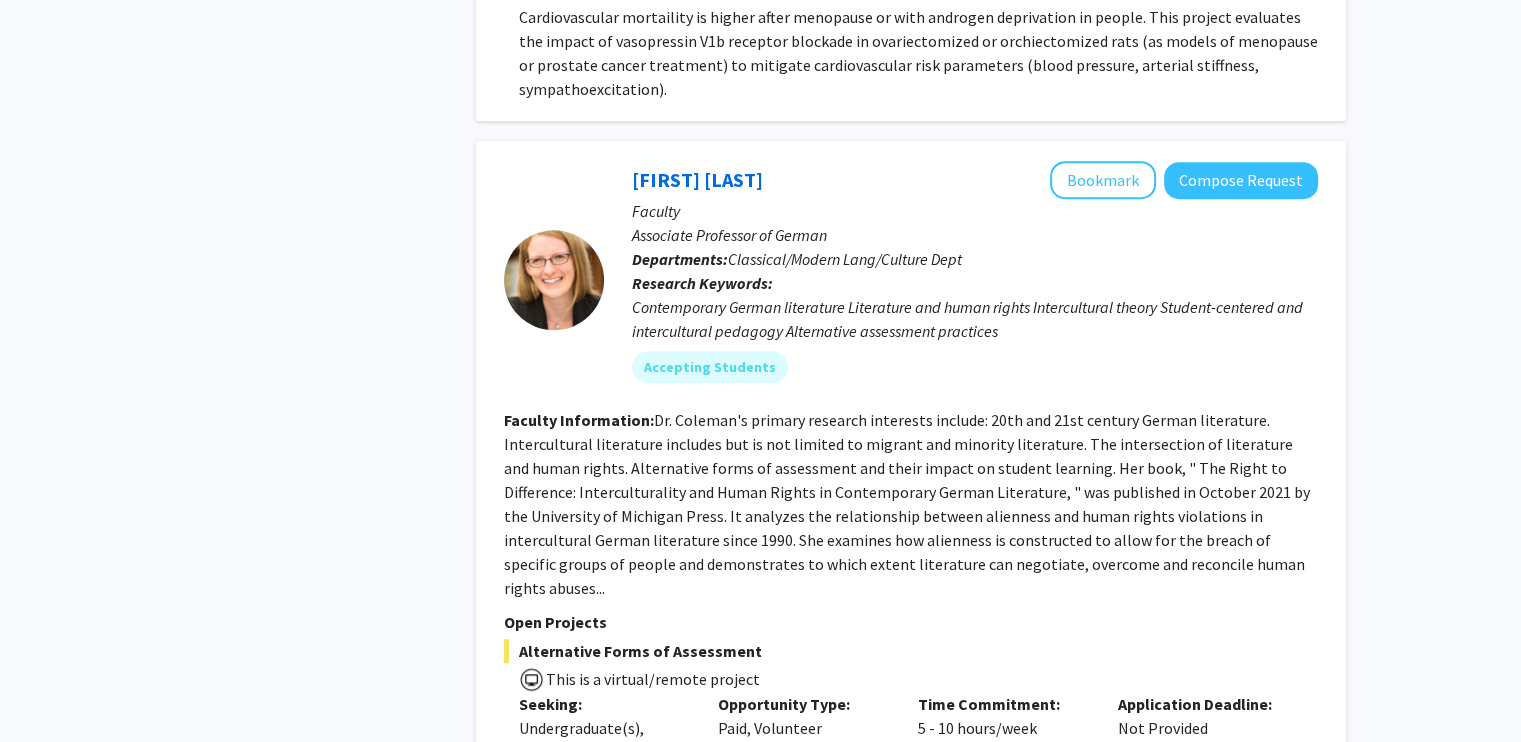 scroll, scrollTop: 9268, scrollLeft: 0, axis: vertical 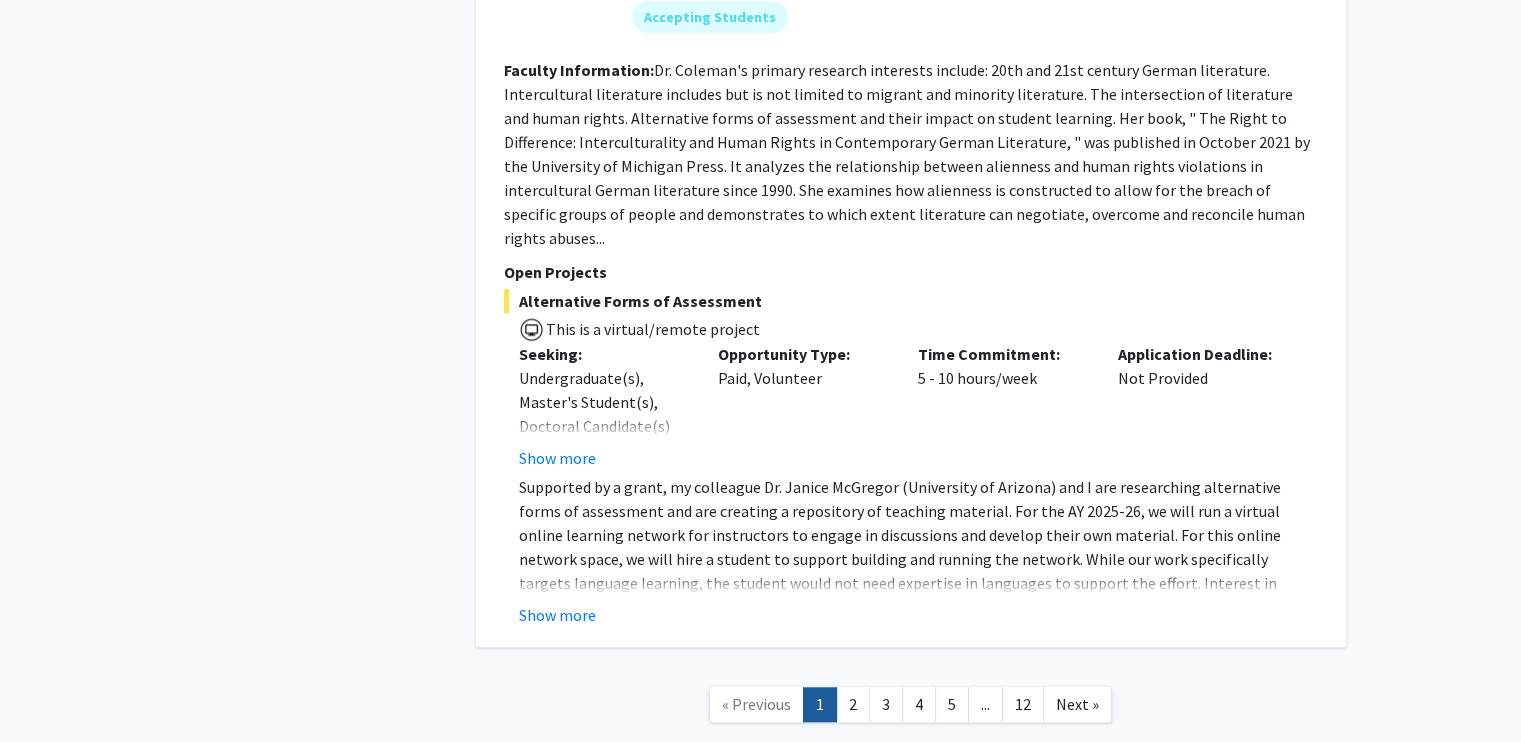click on "« Previous  1   2   3   4   5  ...  12  Next »" 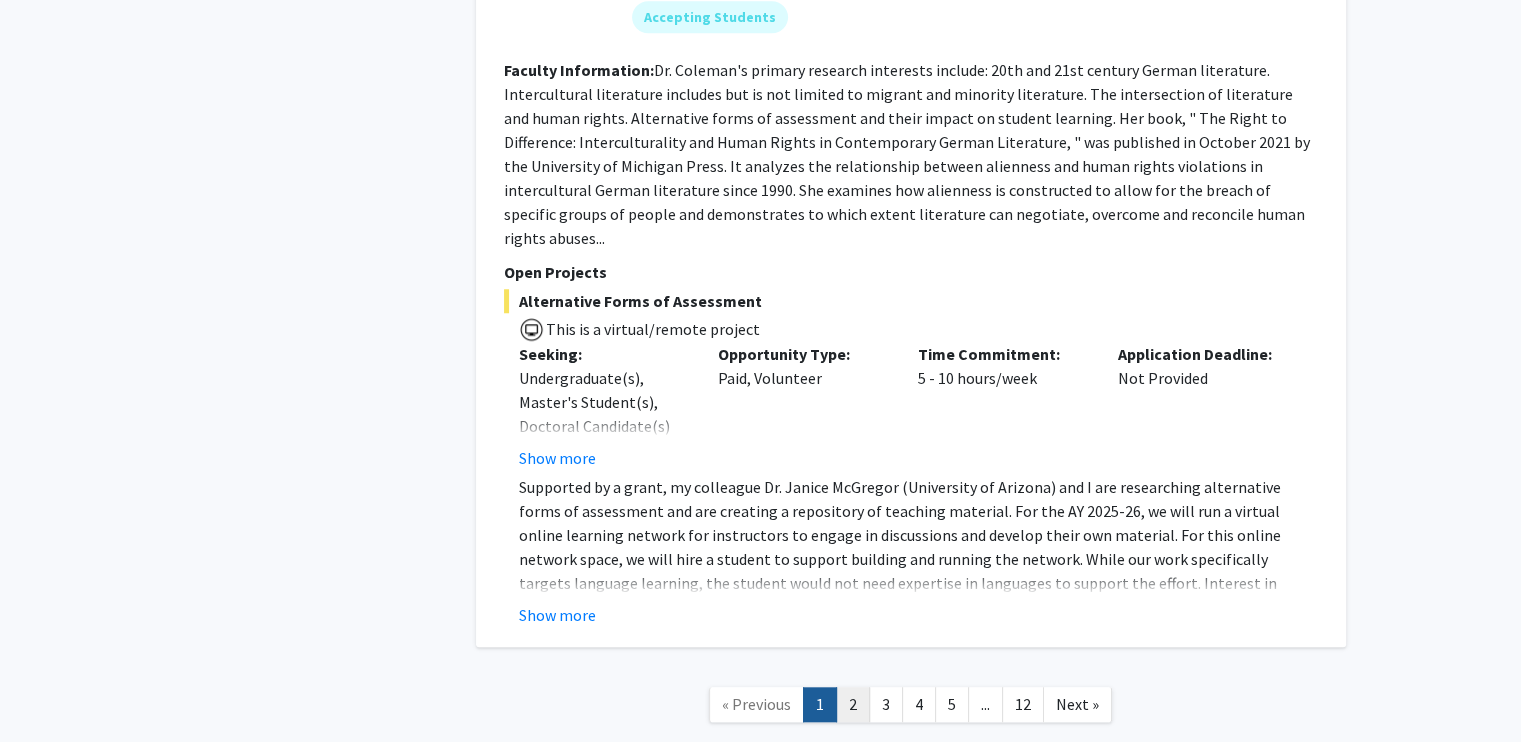 click on "2" 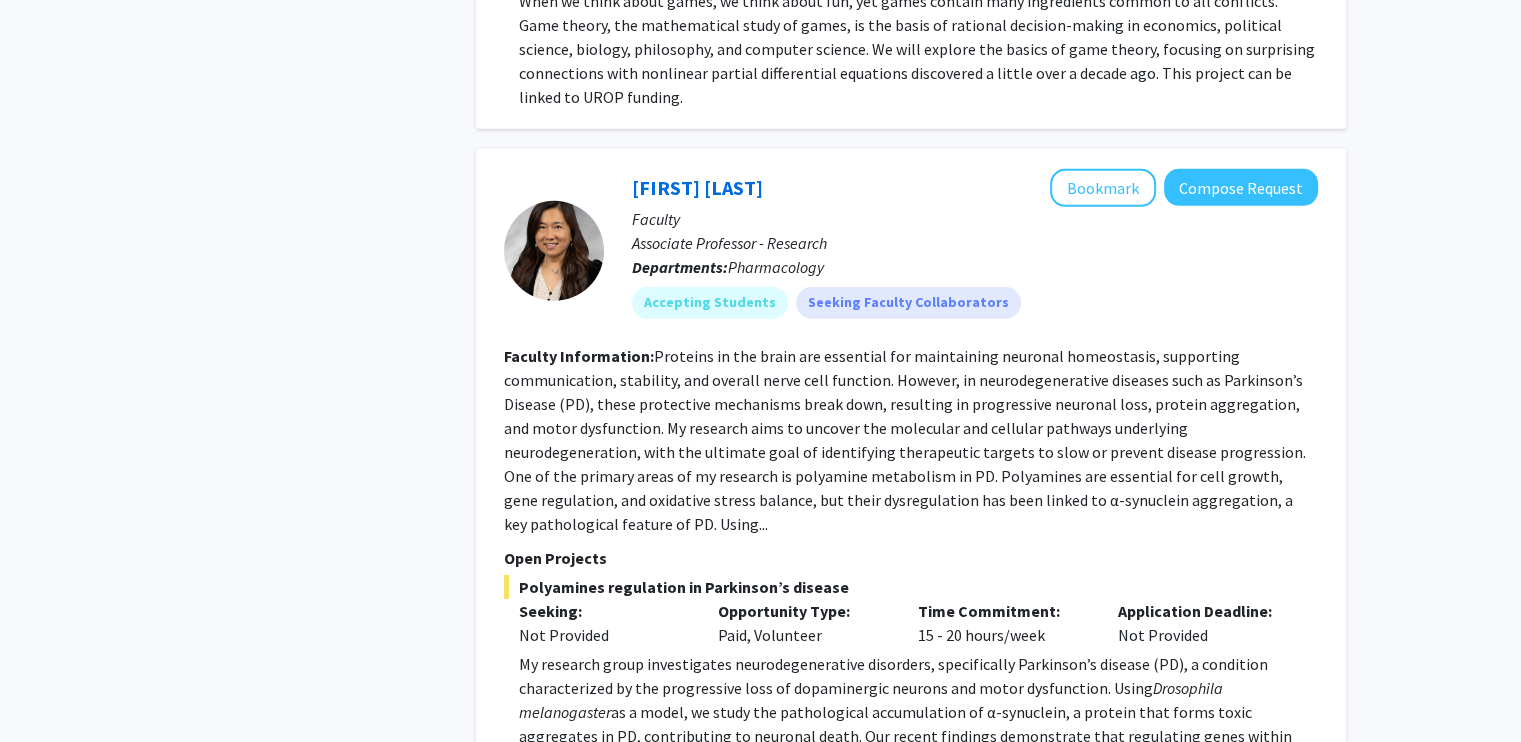 scroll, scrollTop: 6441, scrollLeft: 0, axis: vertical 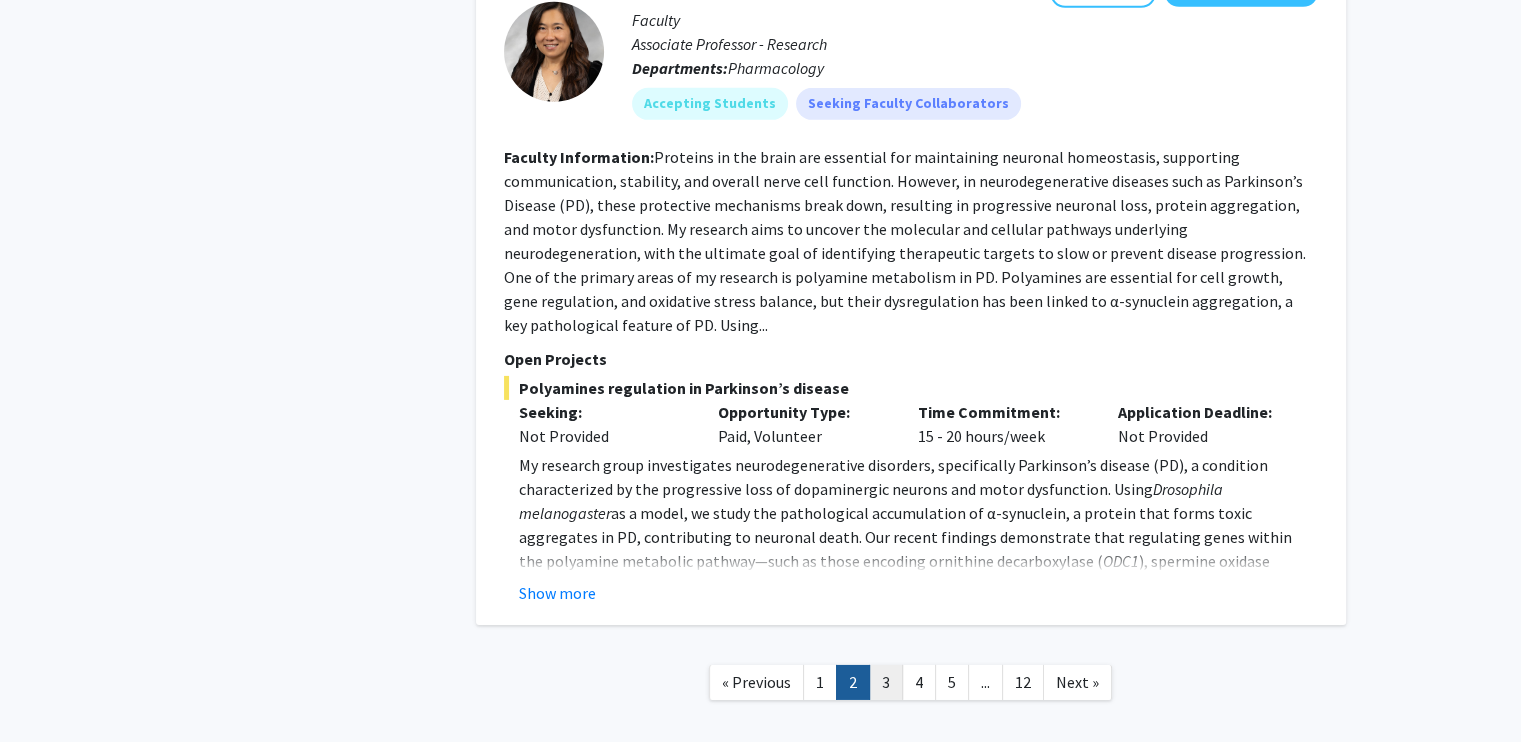 click on "3" 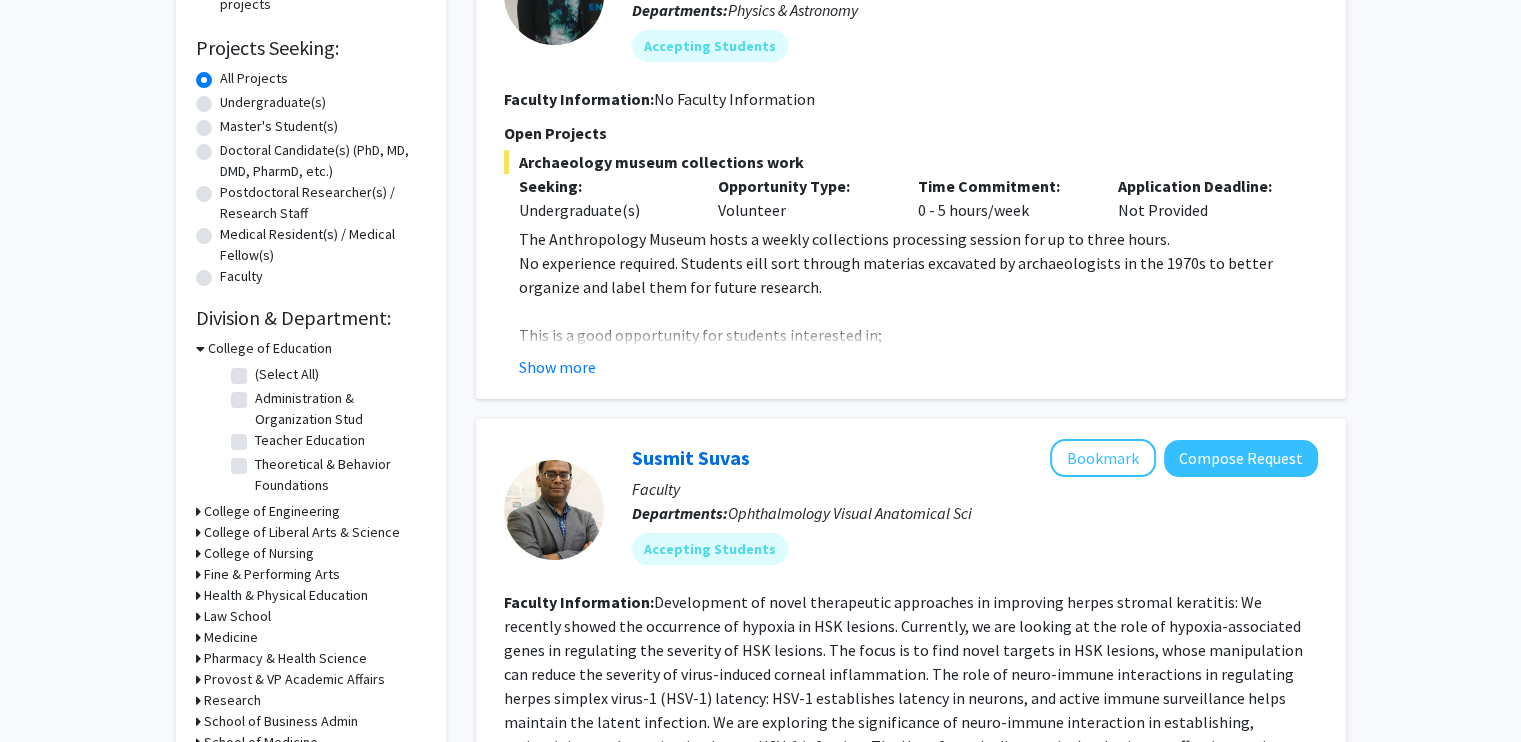 scroll, scrollTop: 311, scrollLeft: 0, axis: vertical 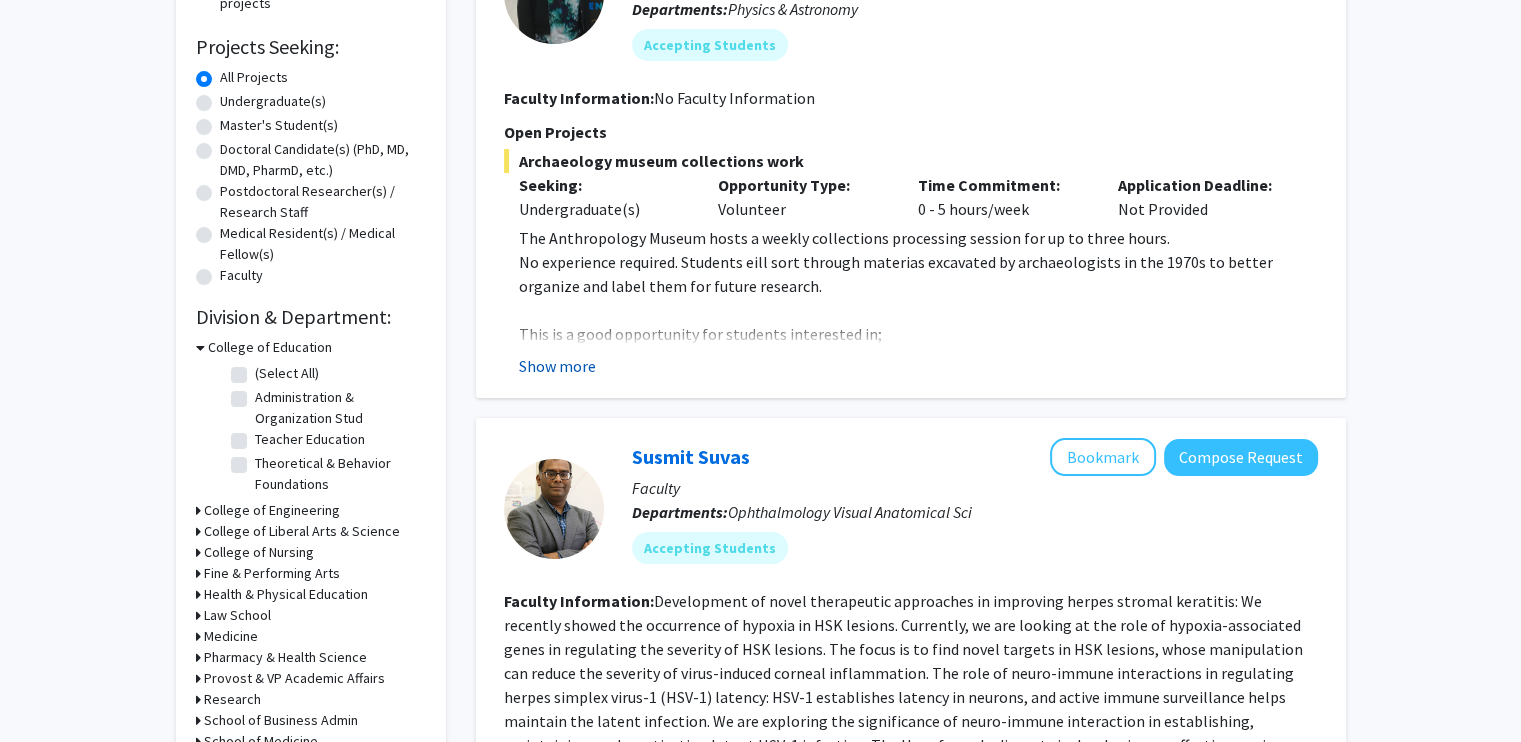 click on "Show more" 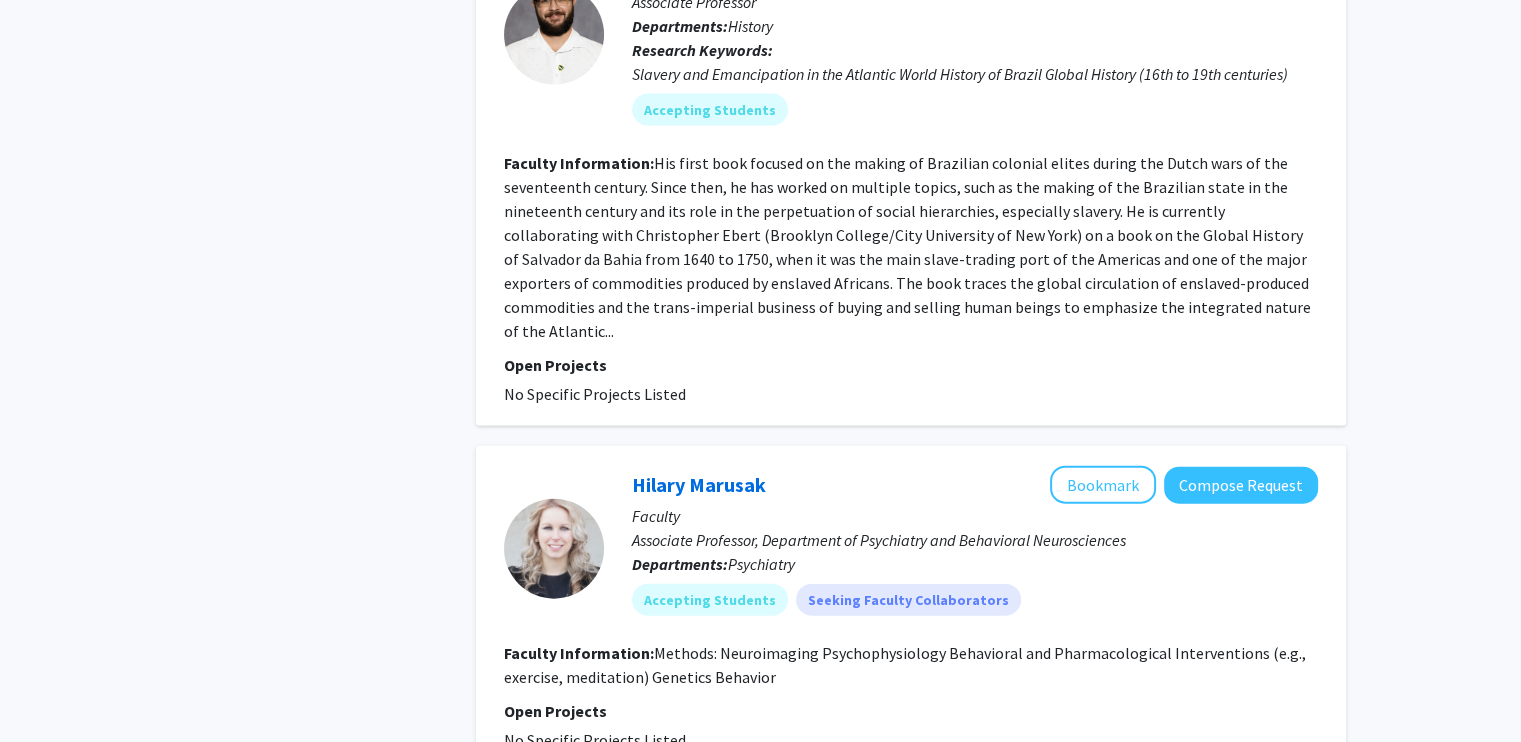 scroll, scrollTop: 4324, scrollLeft: 0, axis: vertical 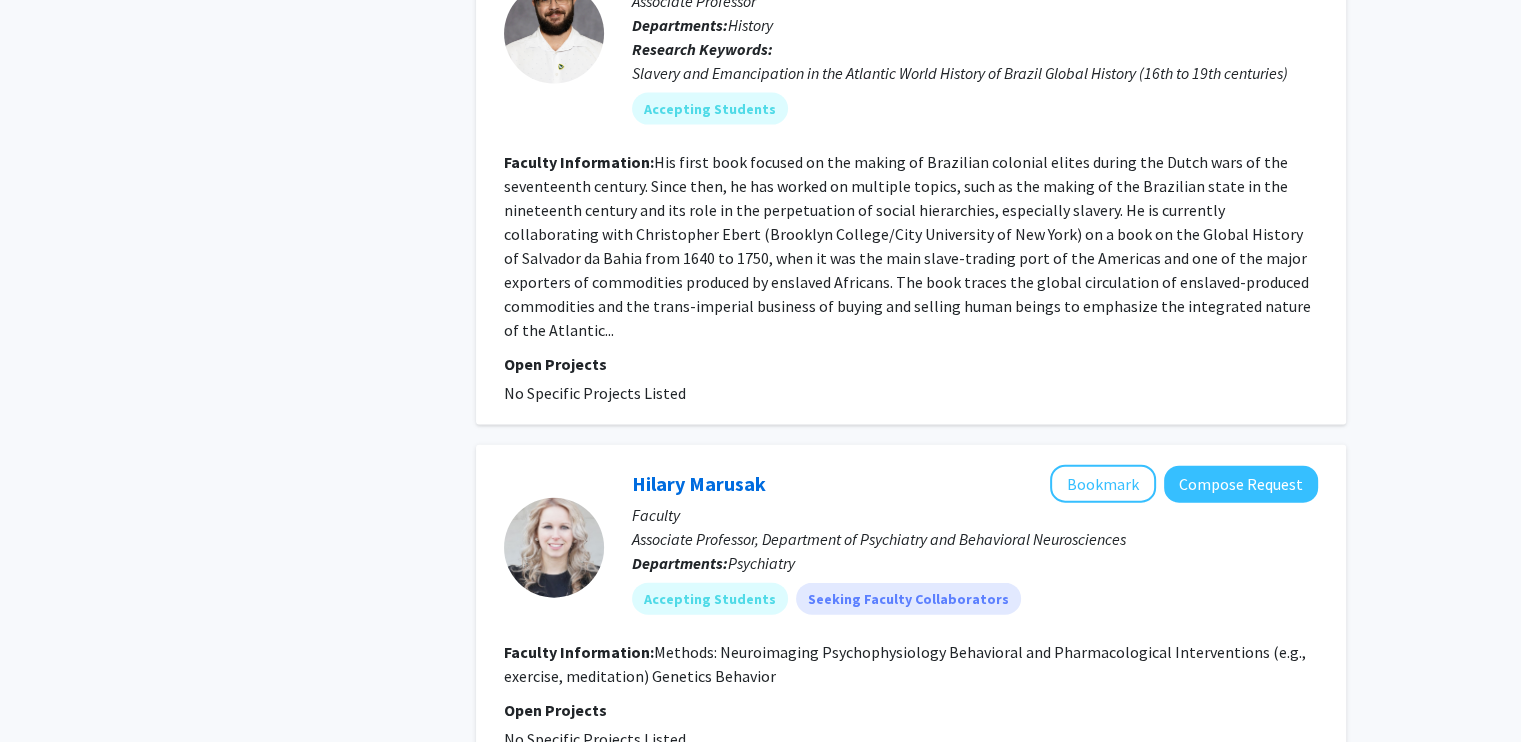 click on "4" 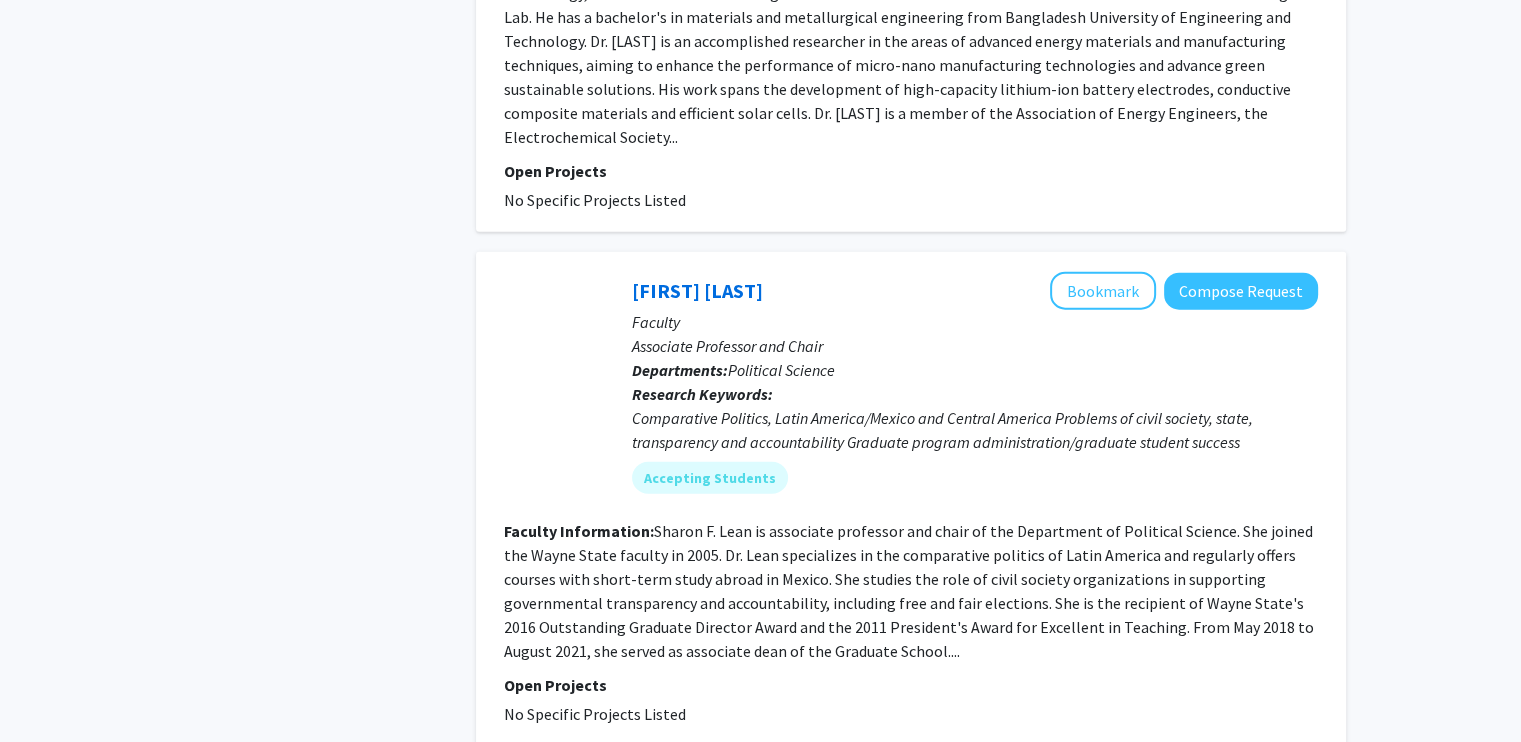 scroll, scrollTop: 4816, scrollLeft: 0, axis: vertical 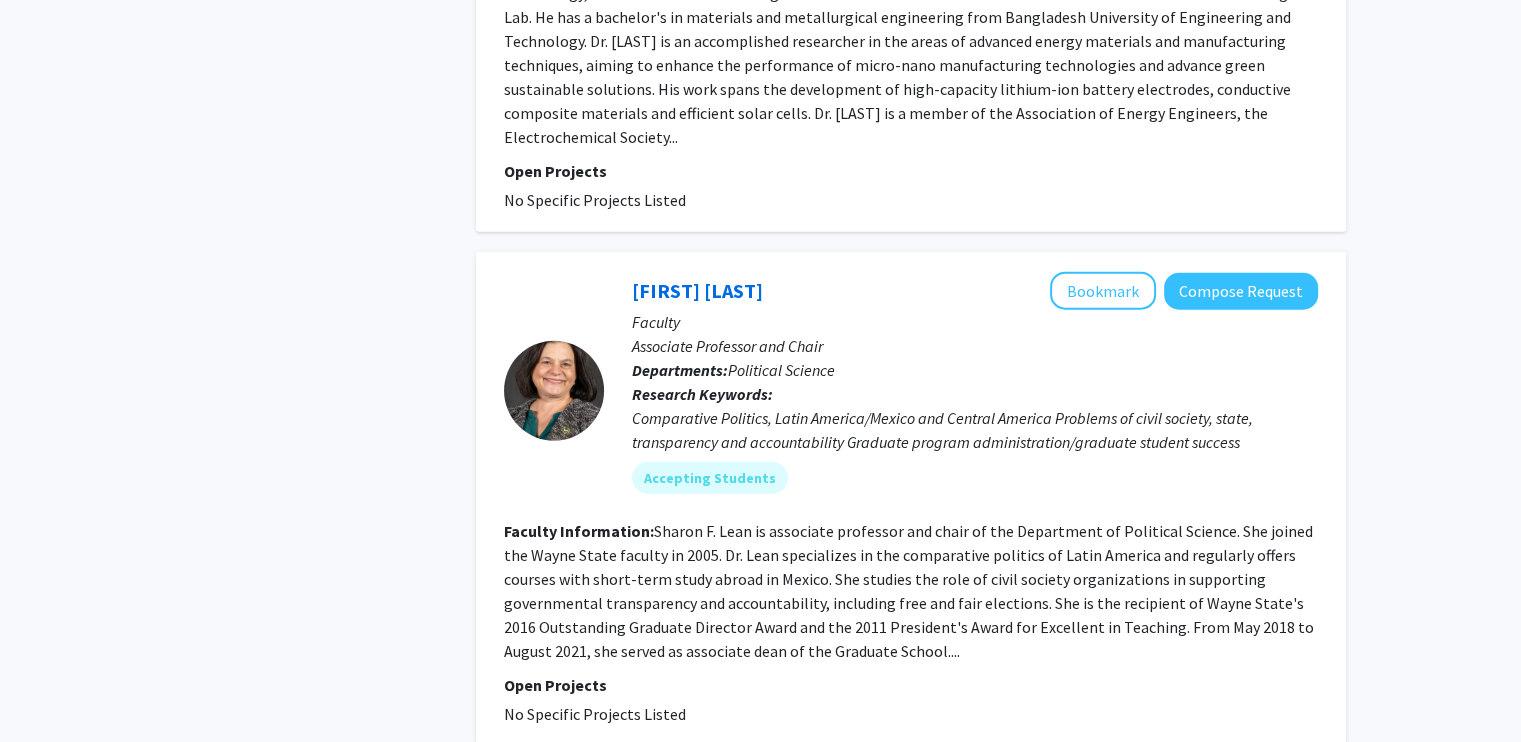 click on "5" 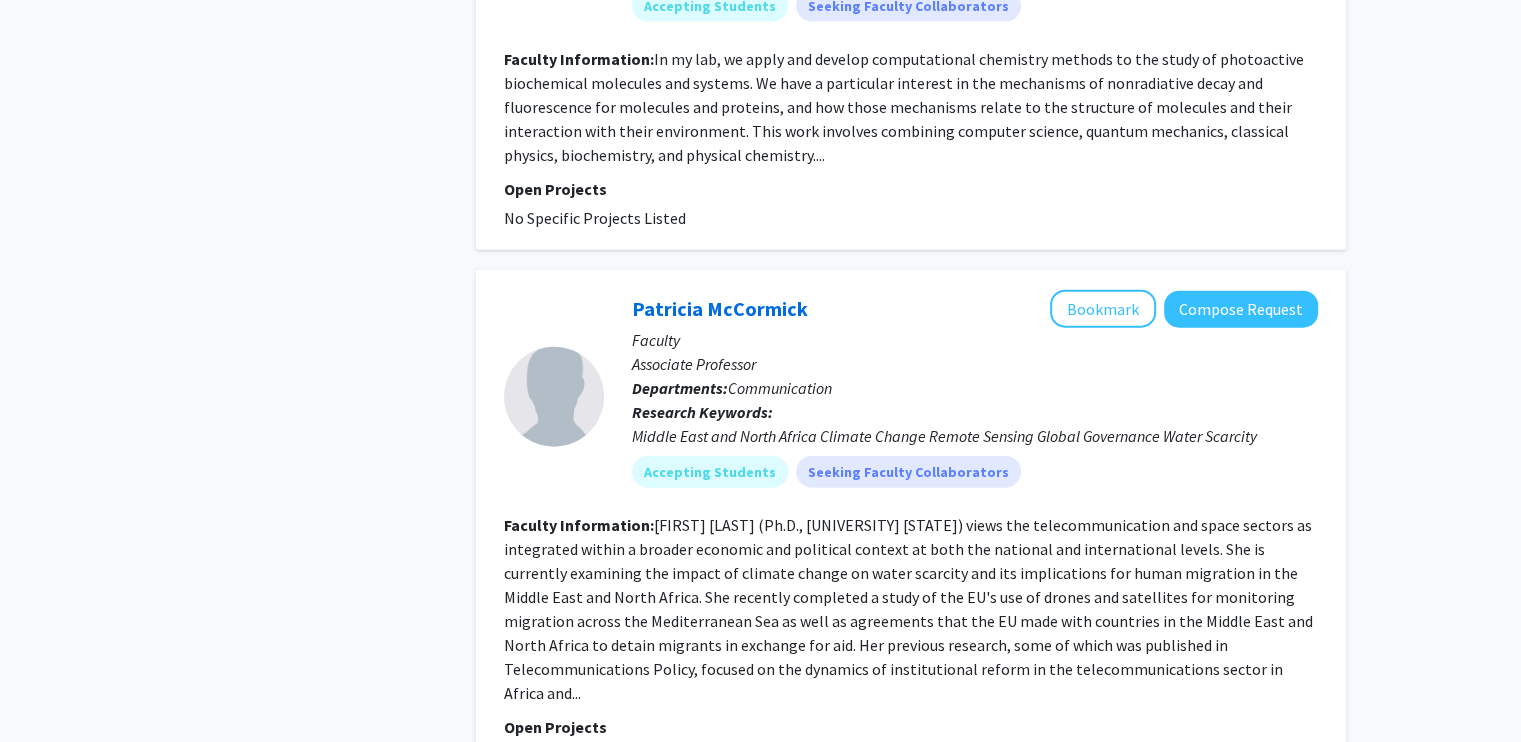 scroll, scrollTop: 4776, scrollLeft: 0, axis: vertical 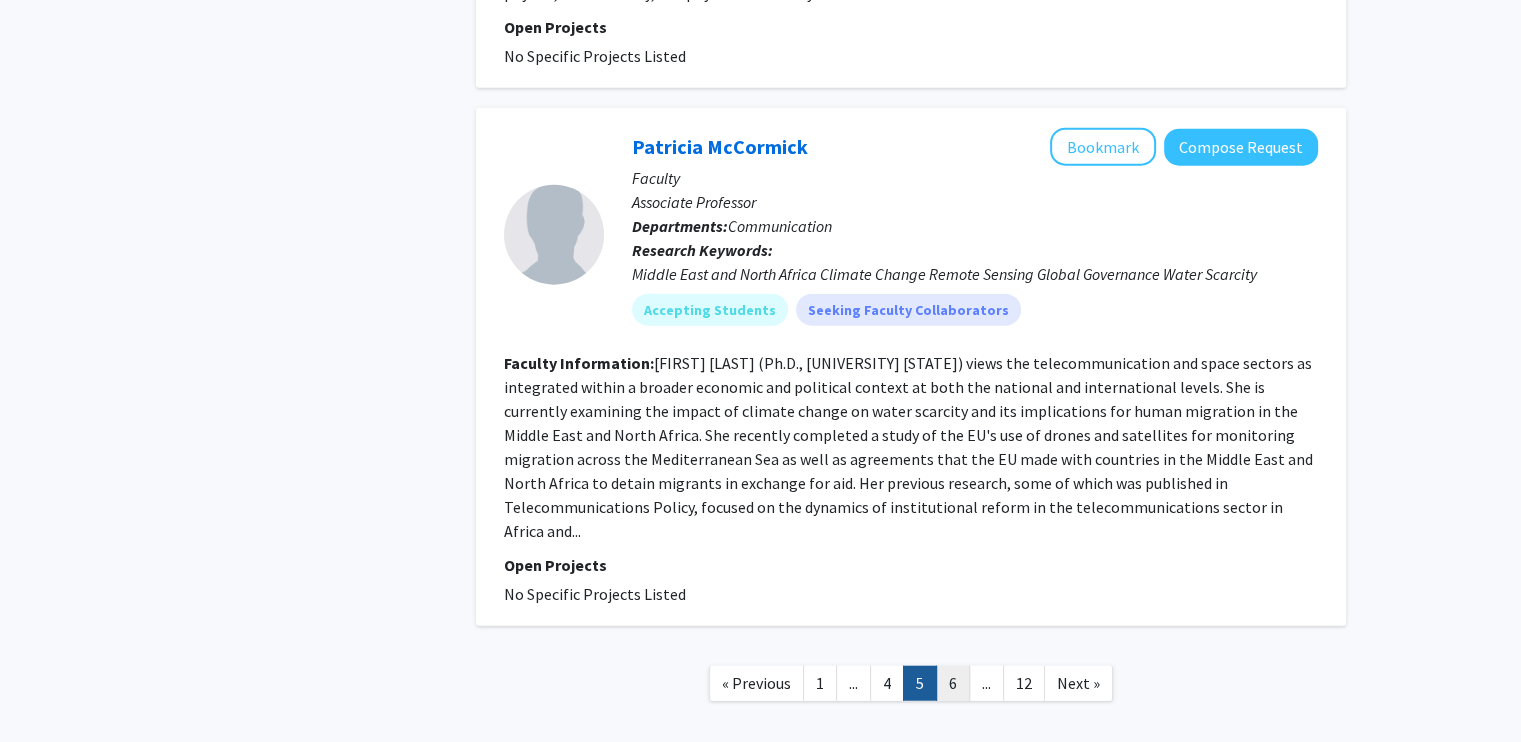 click on "6" 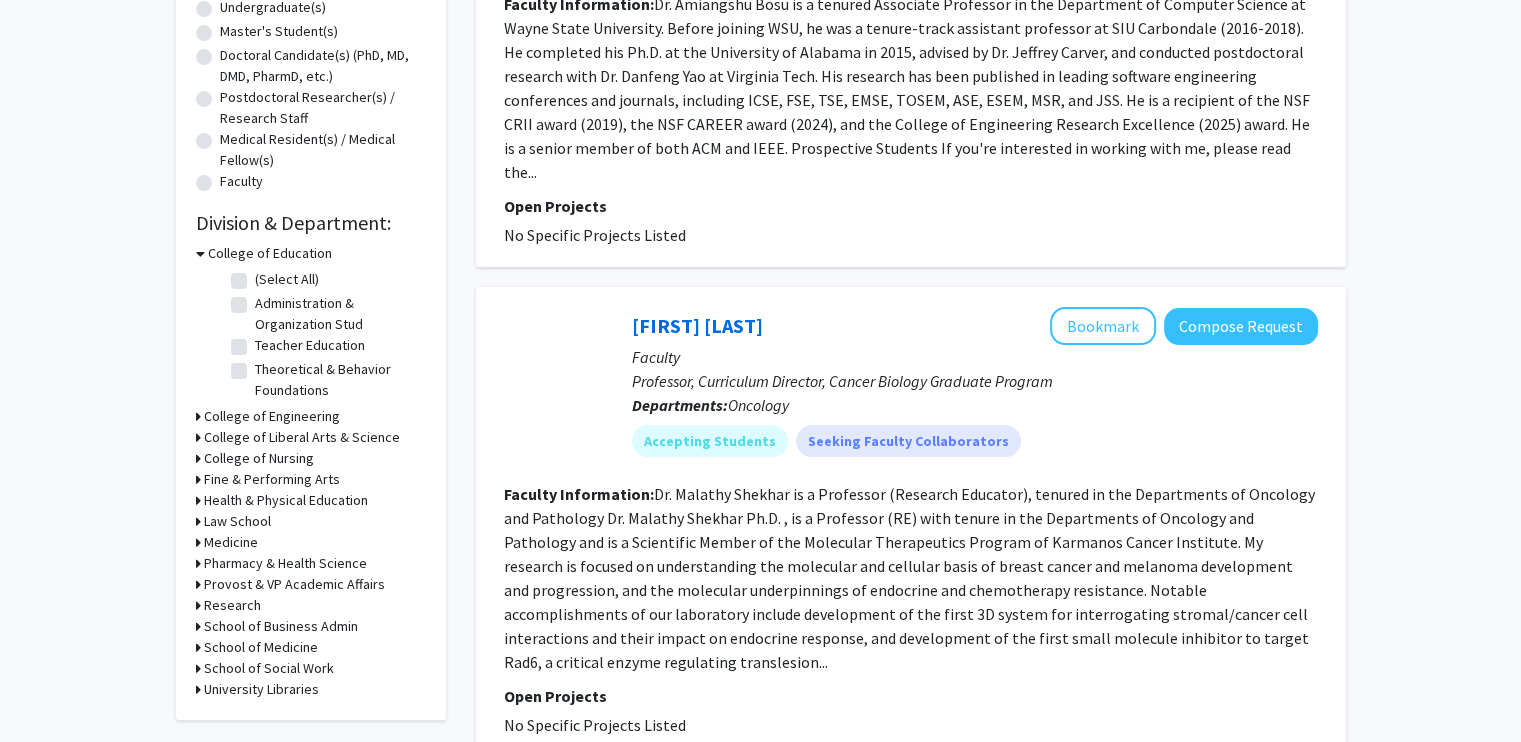 scroll, scrollTop: 0, scrollLeft: 0, axis: both 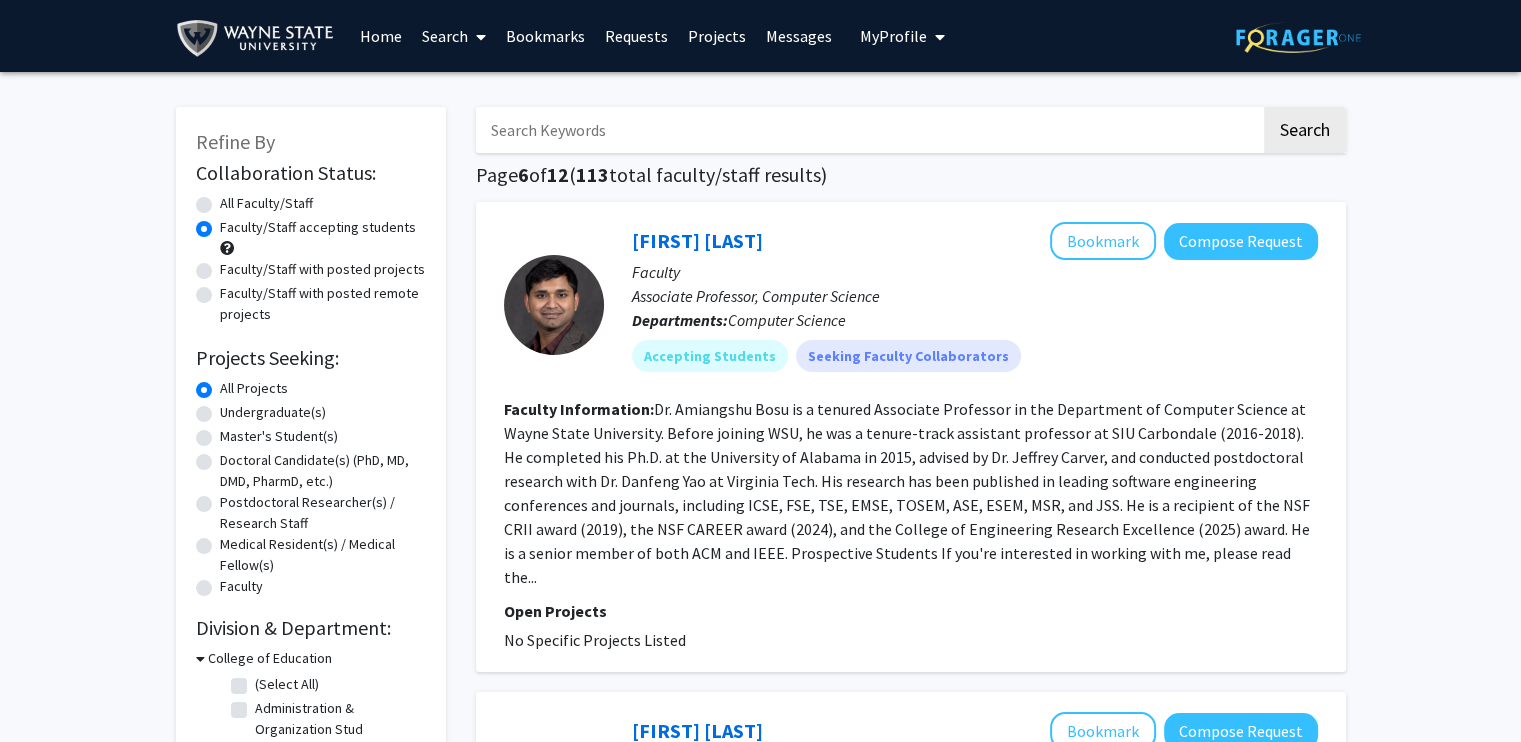 click at bounding box center [868, 130] 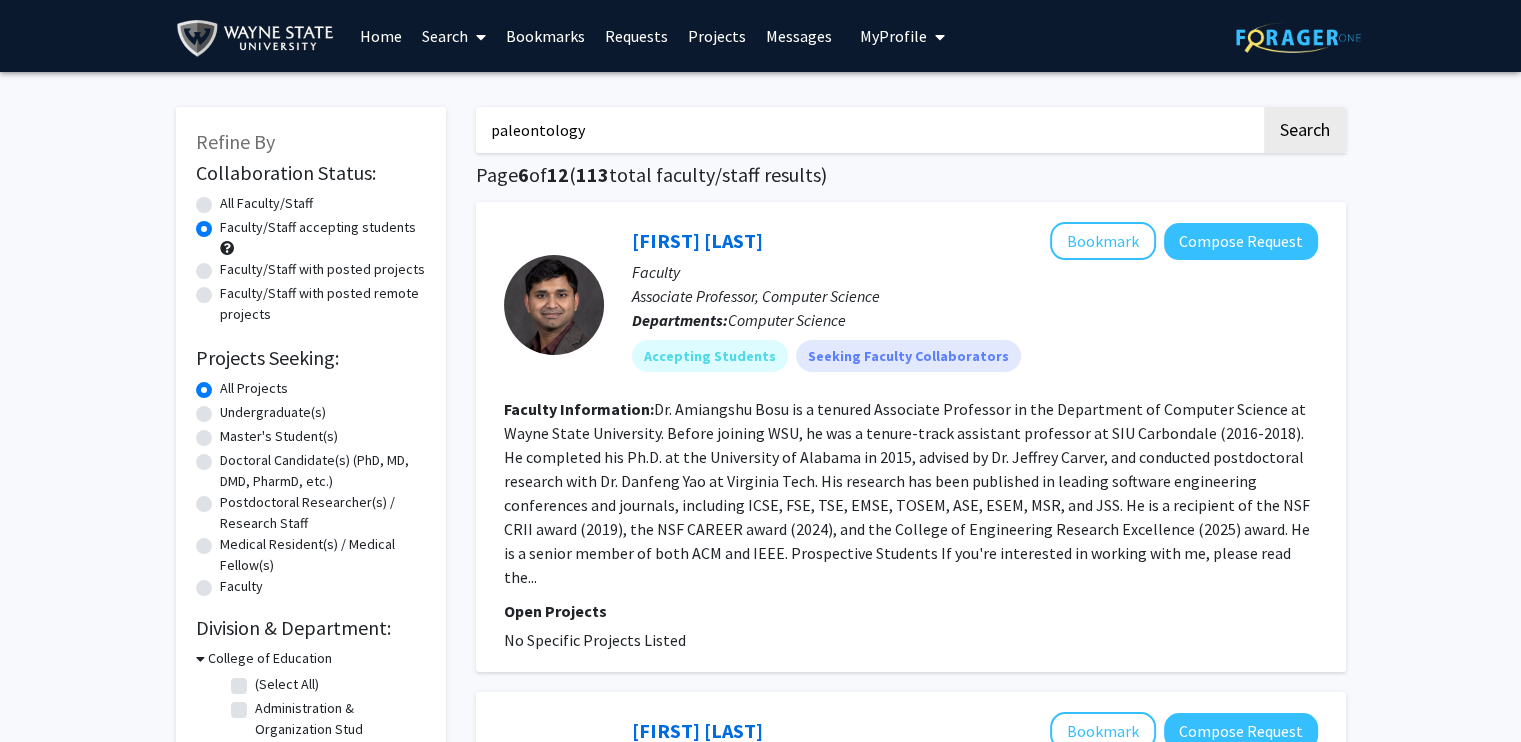type on "paleontology" 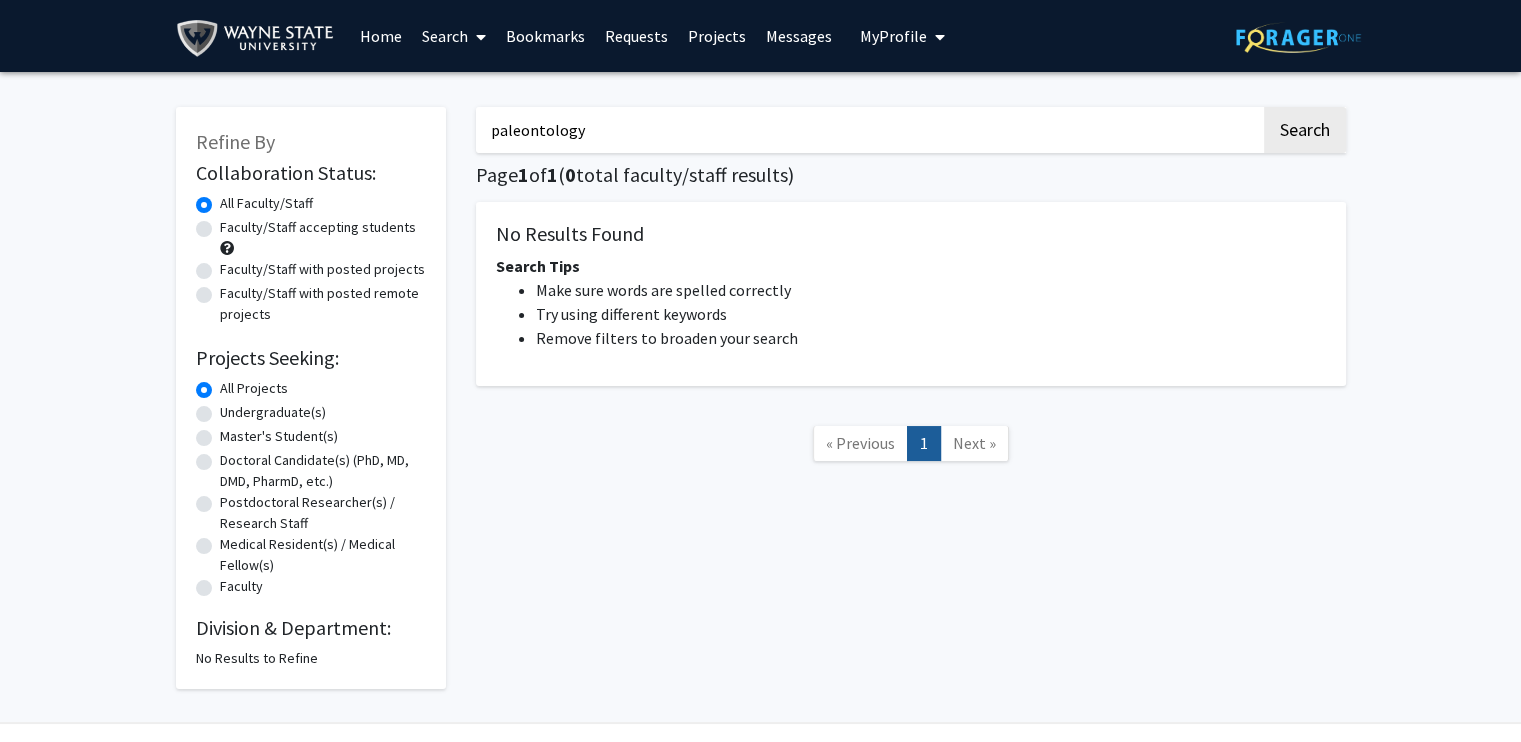 drag, startPoint x: 724, startPoint y: 123, endPoint x: 292, endPoint y: 99, distance: 432.66617 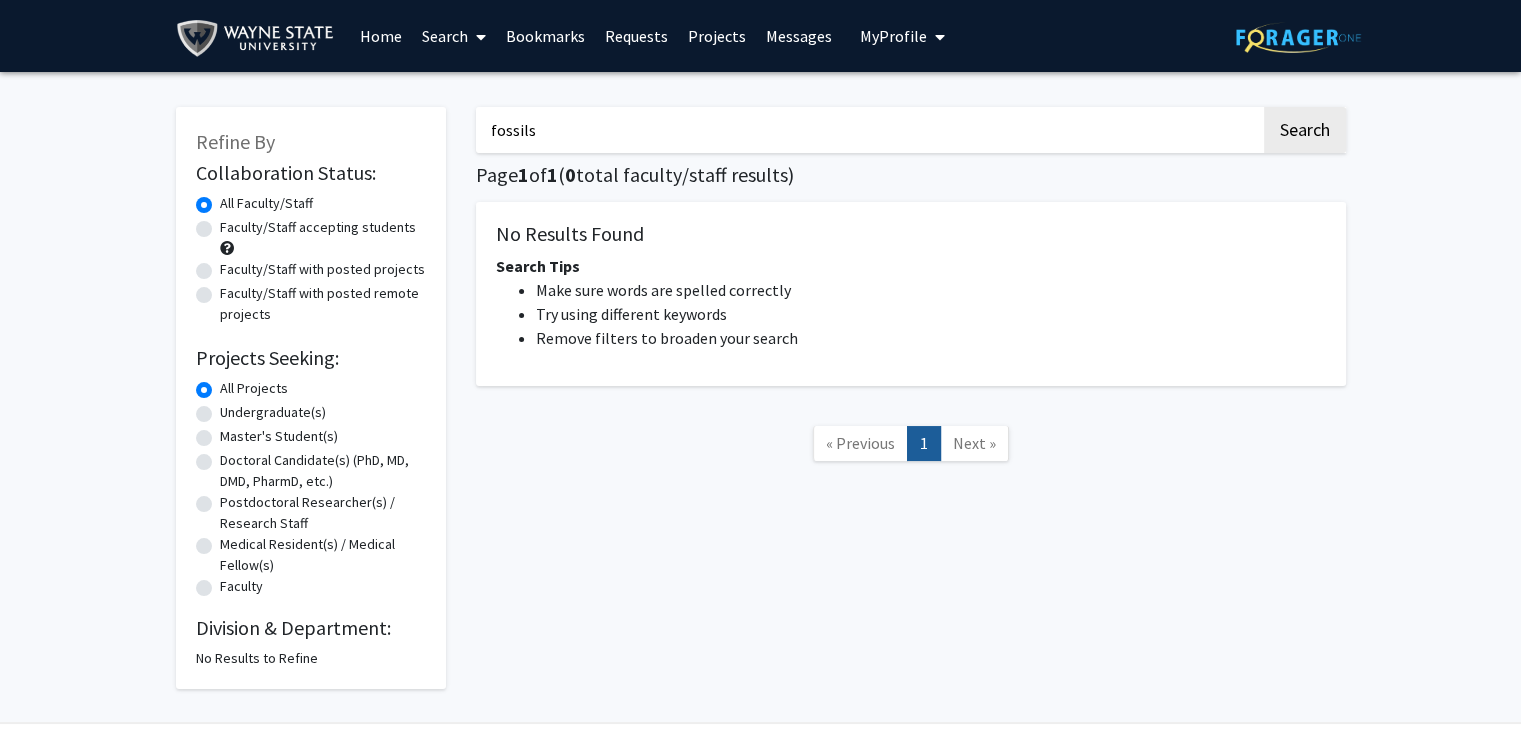 click on "Search" 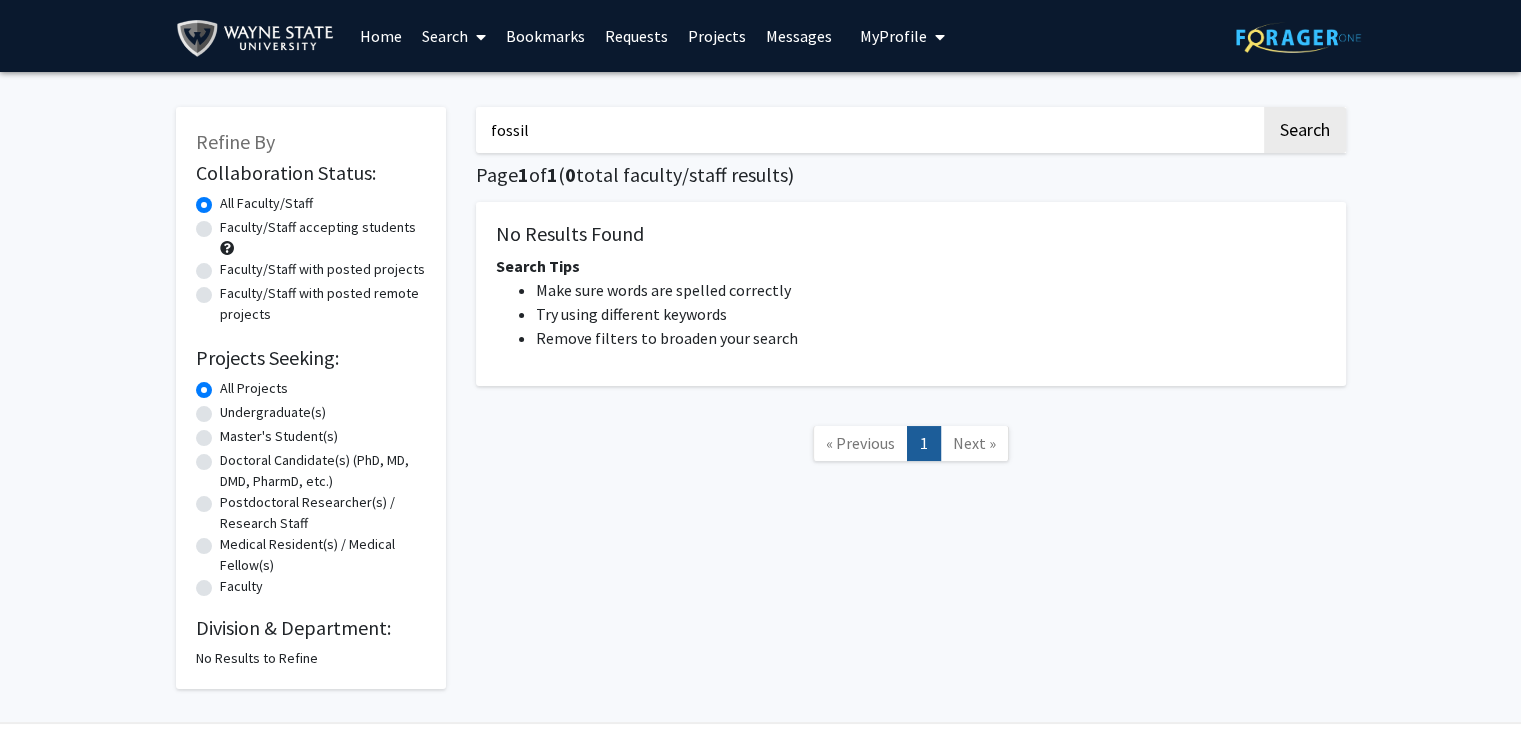 type on "fossil" 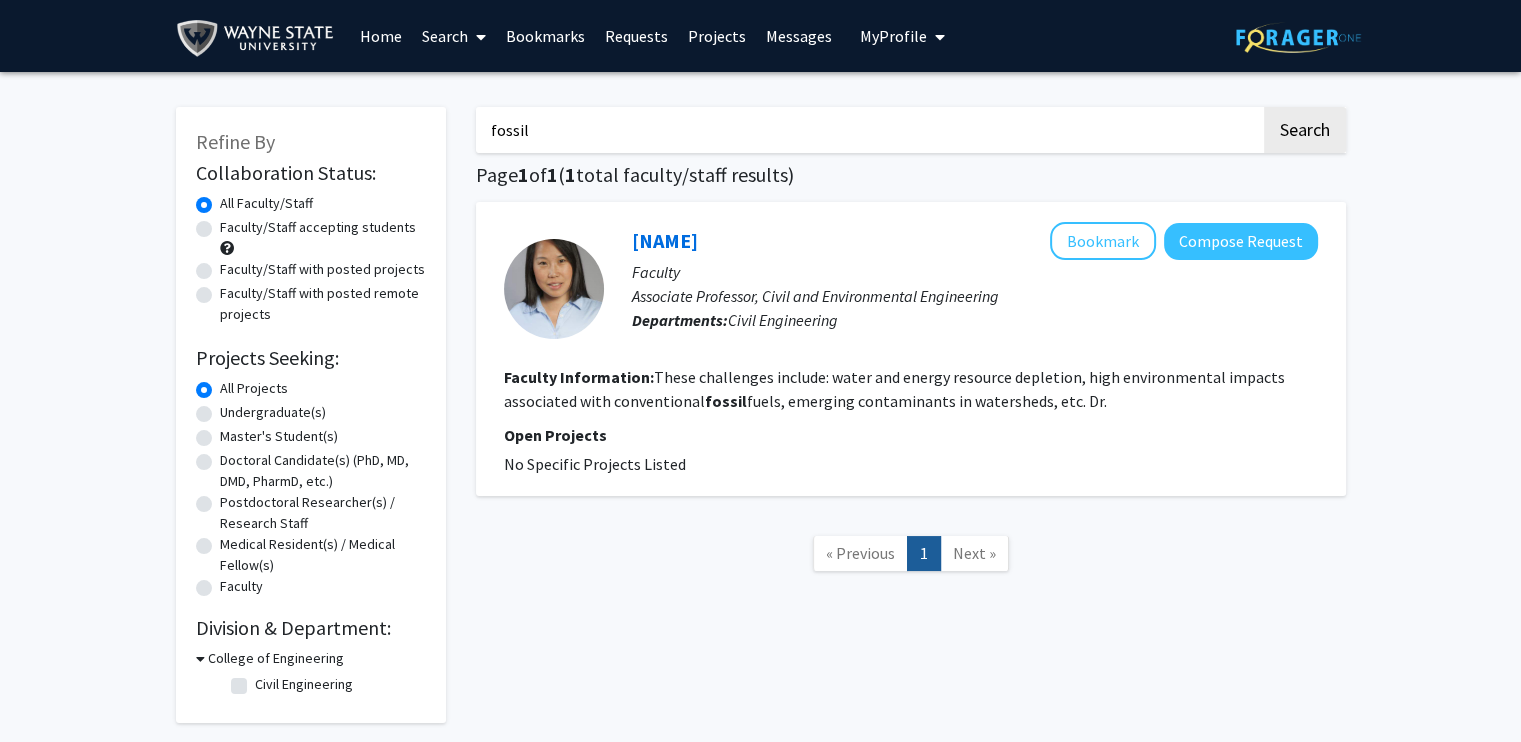 click on "Doctoral Candidate(s) (PhD, MD, DMD, PharmD, etc.)" 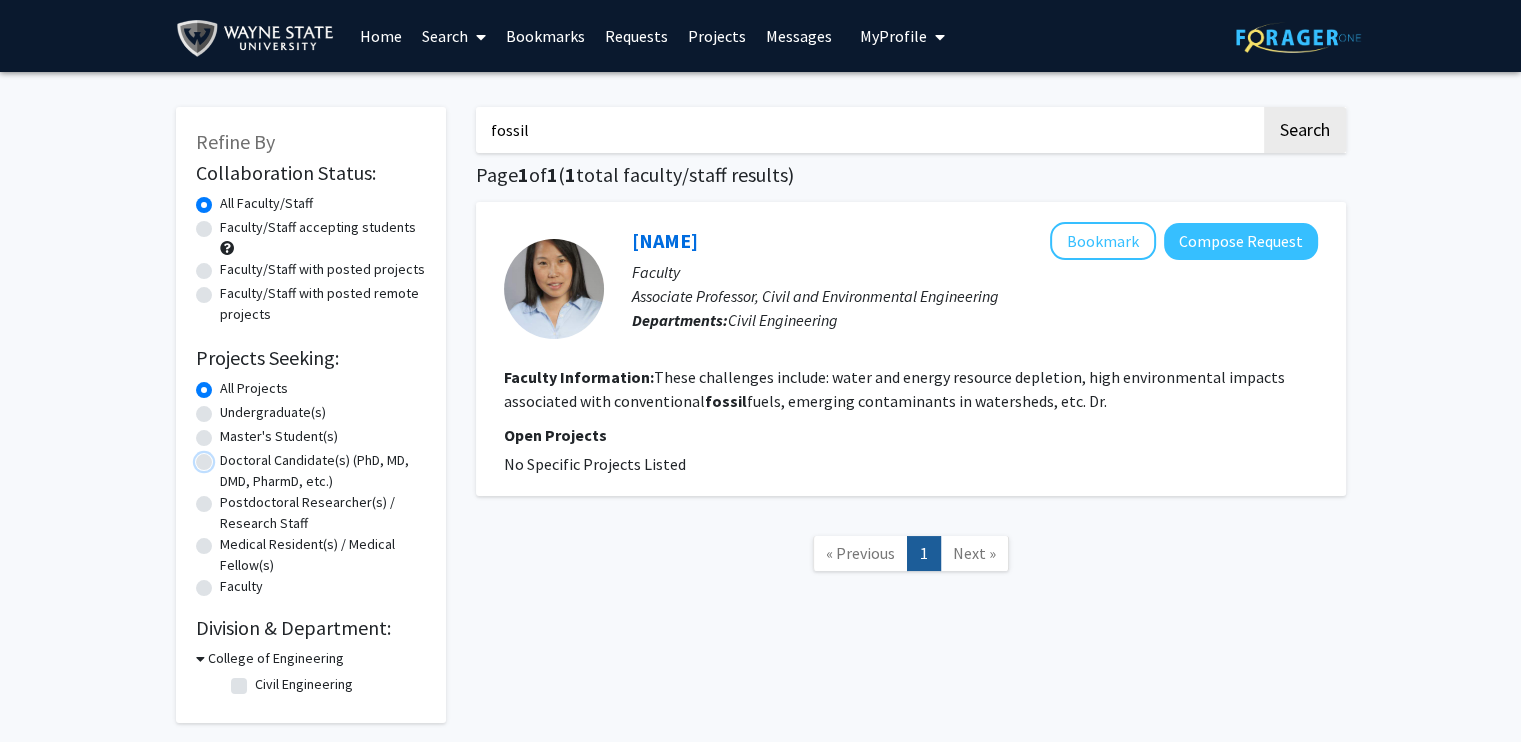 click on "Doctoral Candidate(s) (PhD, MD, DMD, PharmD, etc.)" at bounding box center [226, 456] 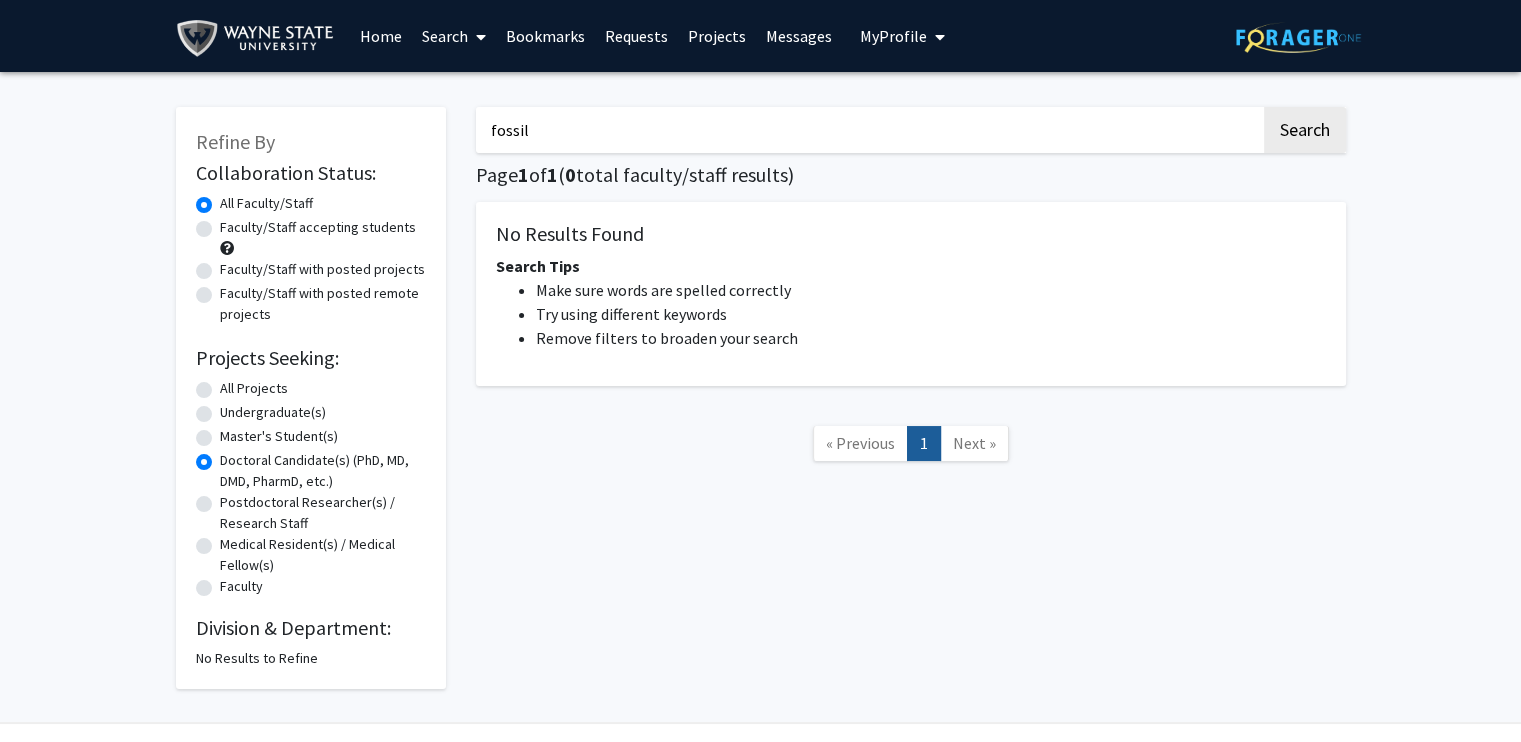 click on "Next »" 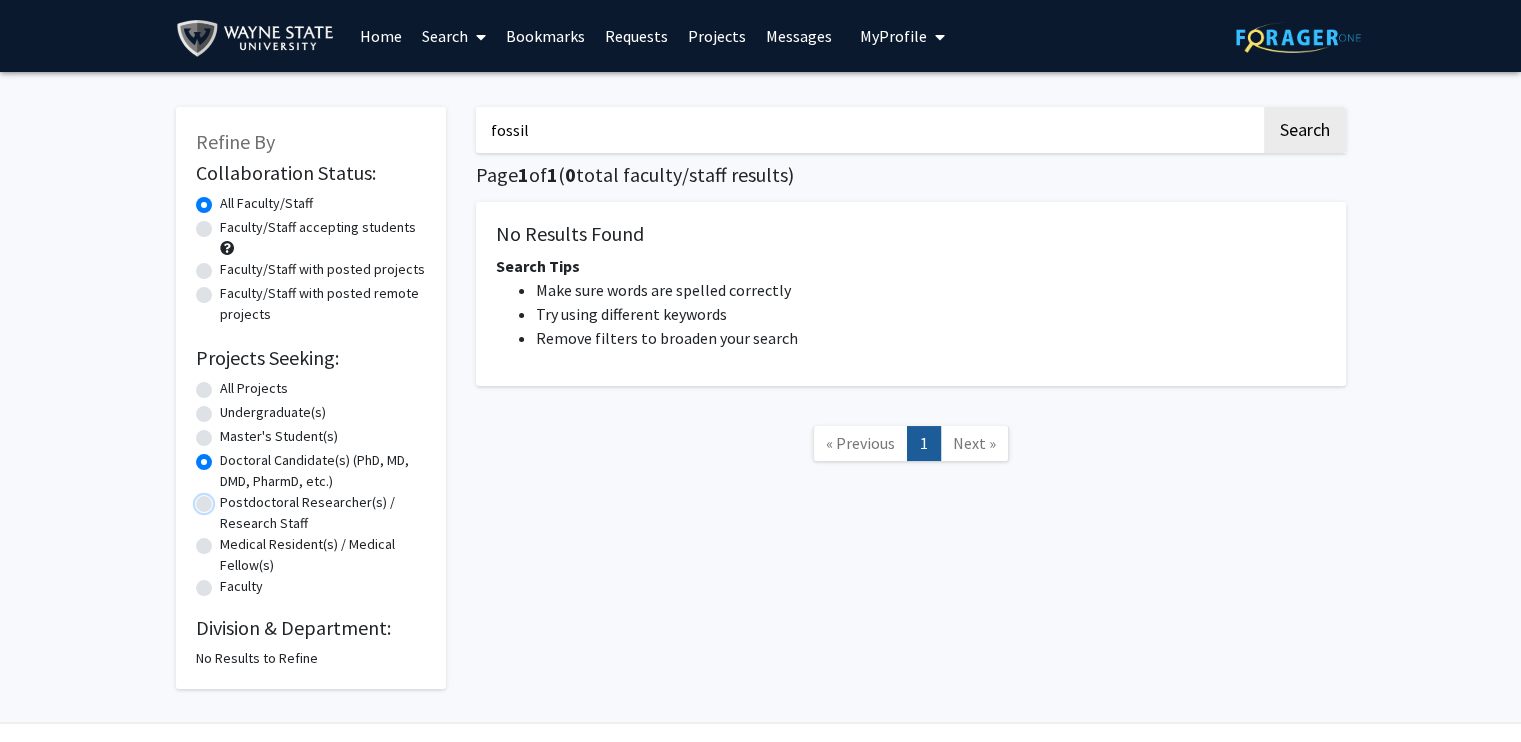 click on "Postdoctoral Researcher(s) / Research Staff" at bounding box center (226, 498) 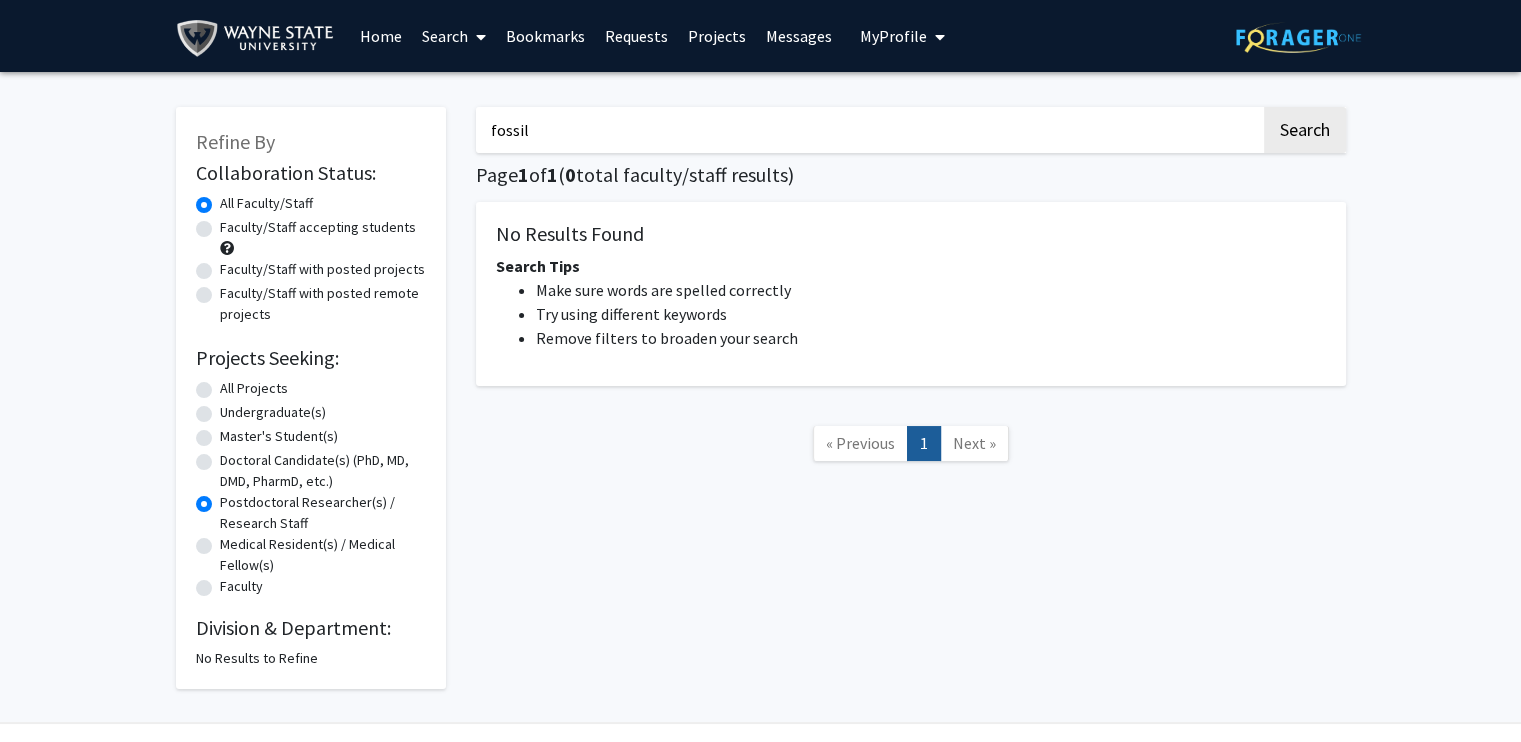 click on "Undergraduate(s)" 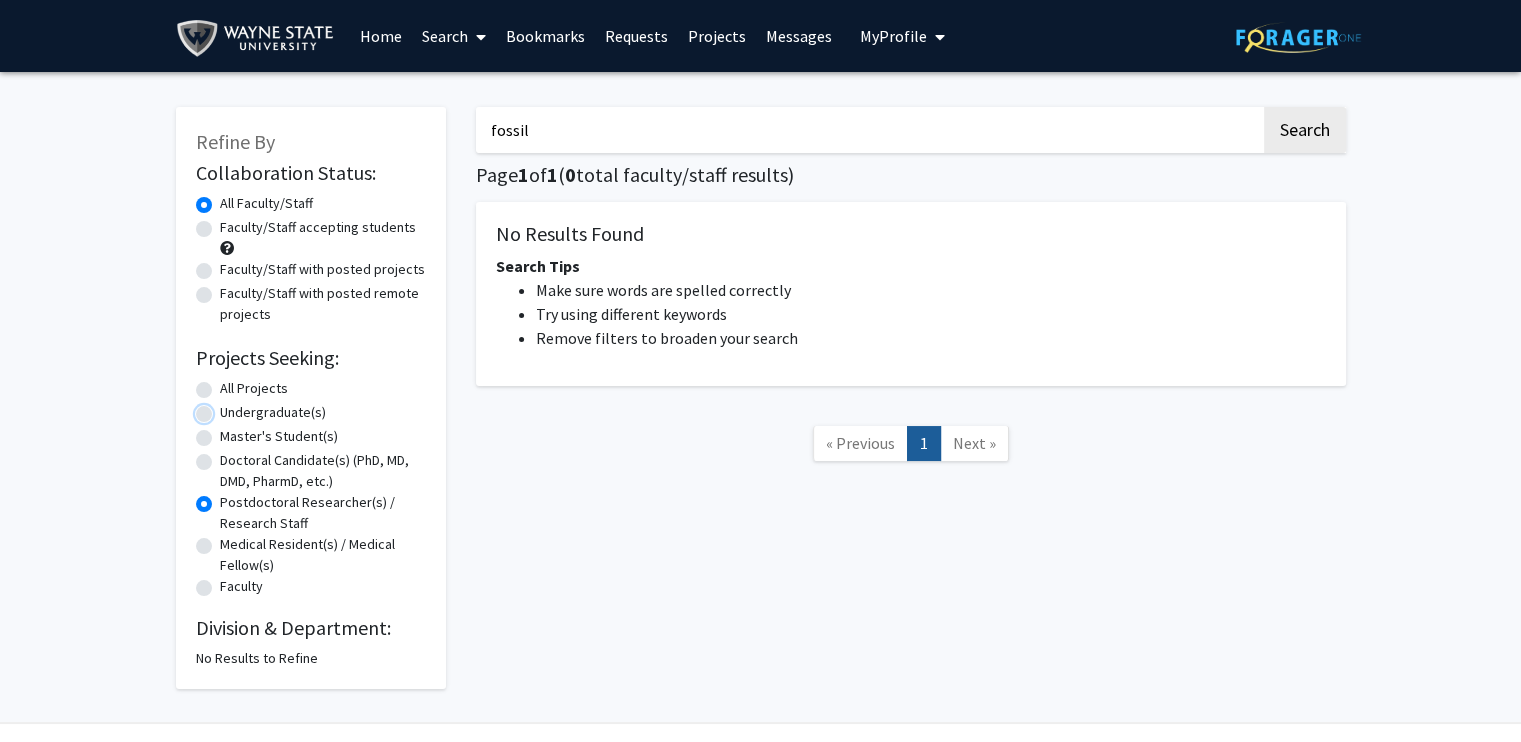 click on "Undergraduate(s)" at bounding box center [226, 408] 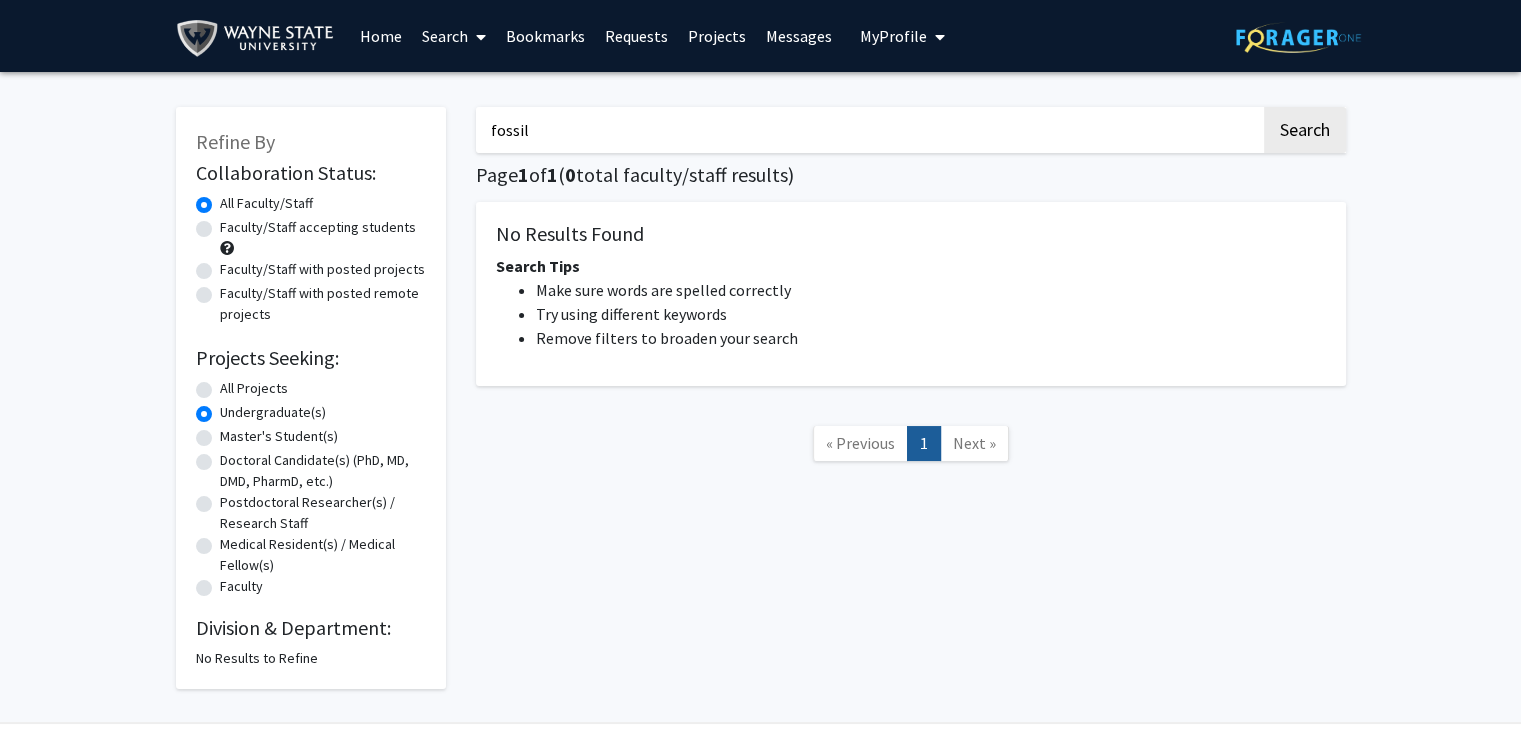 click on "Master's Student(s)" 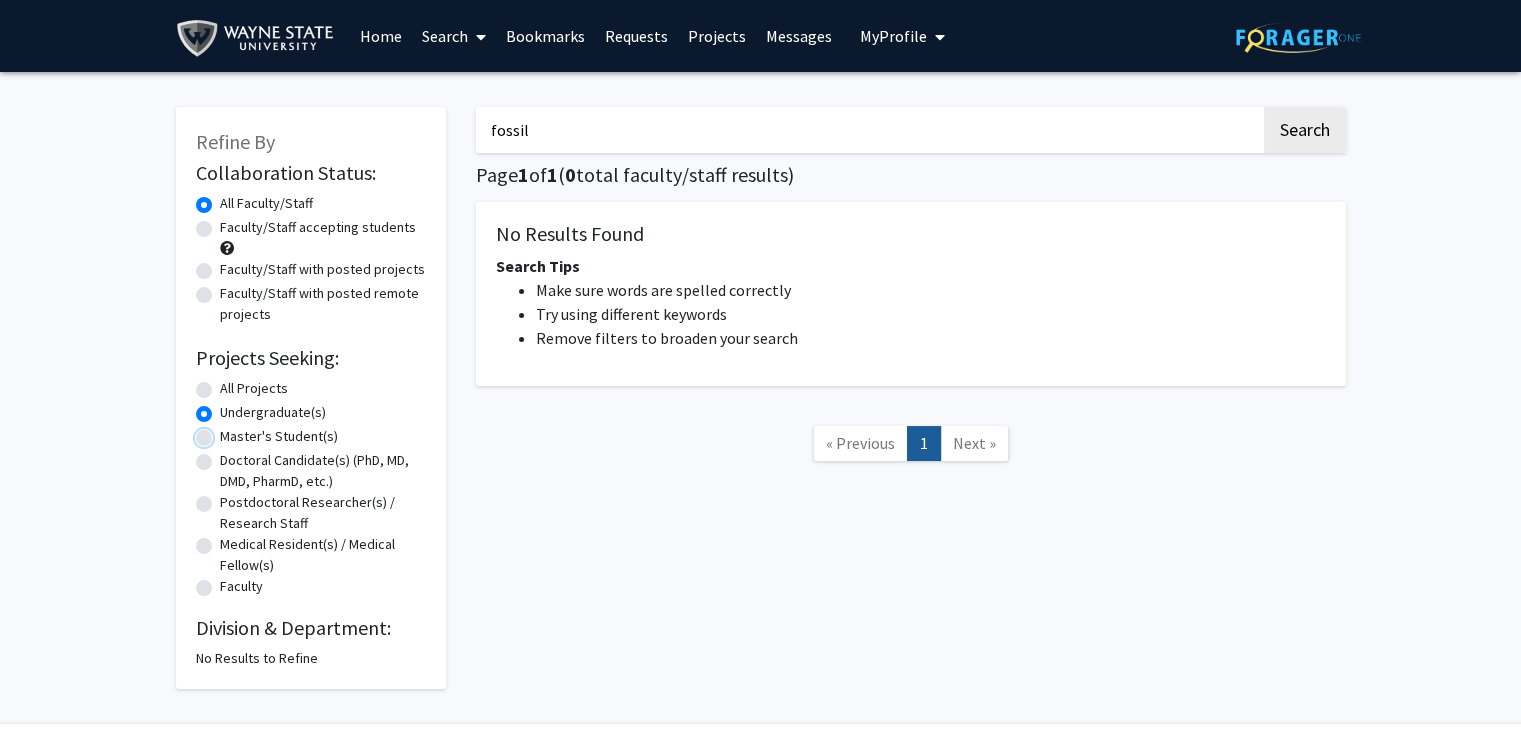 click on "Master's Student(s)" at bounding box center (226, 432) 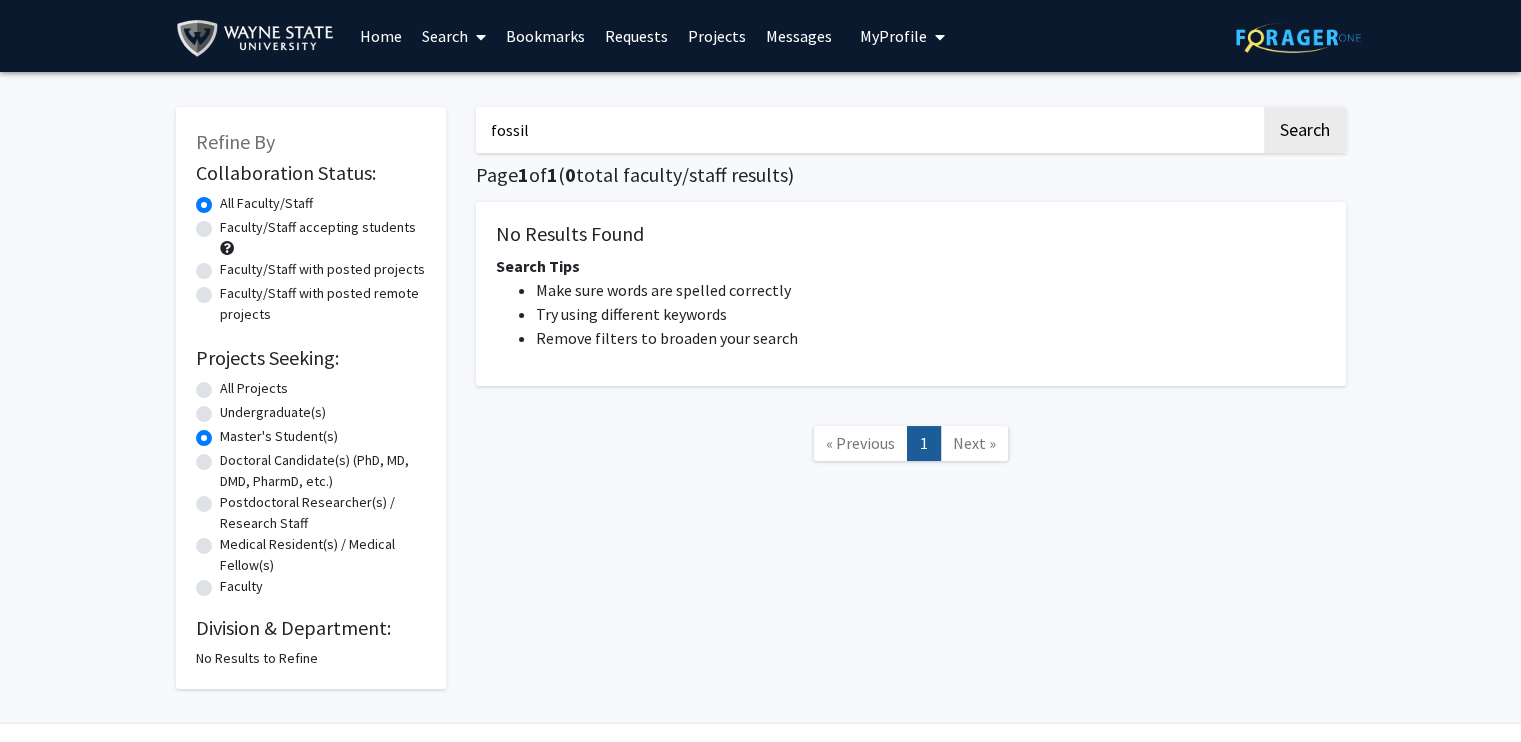 drag, startPoint x: 588, startPoint y: 140, endPoint x: 312, endPoint y: 119, distance: 276.79776 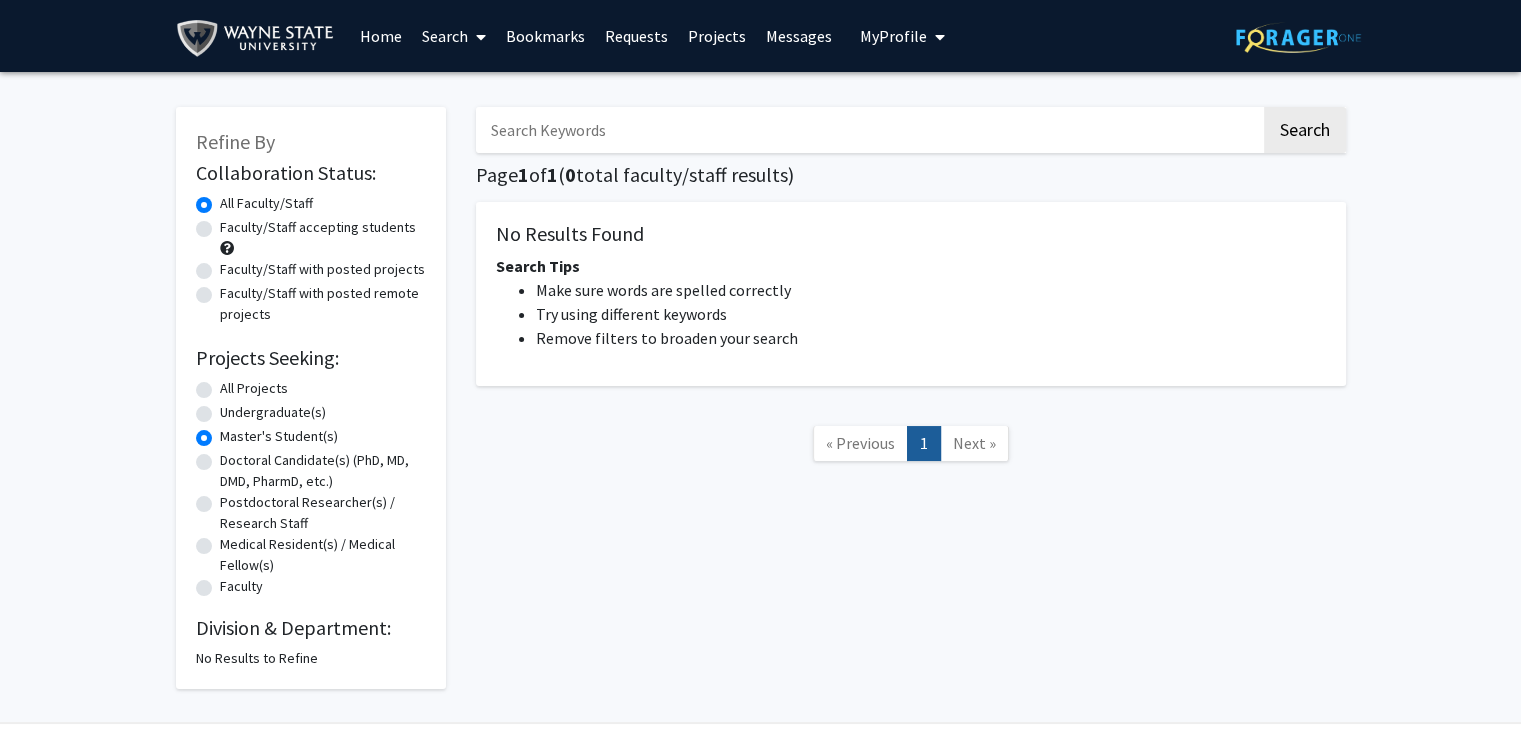 type 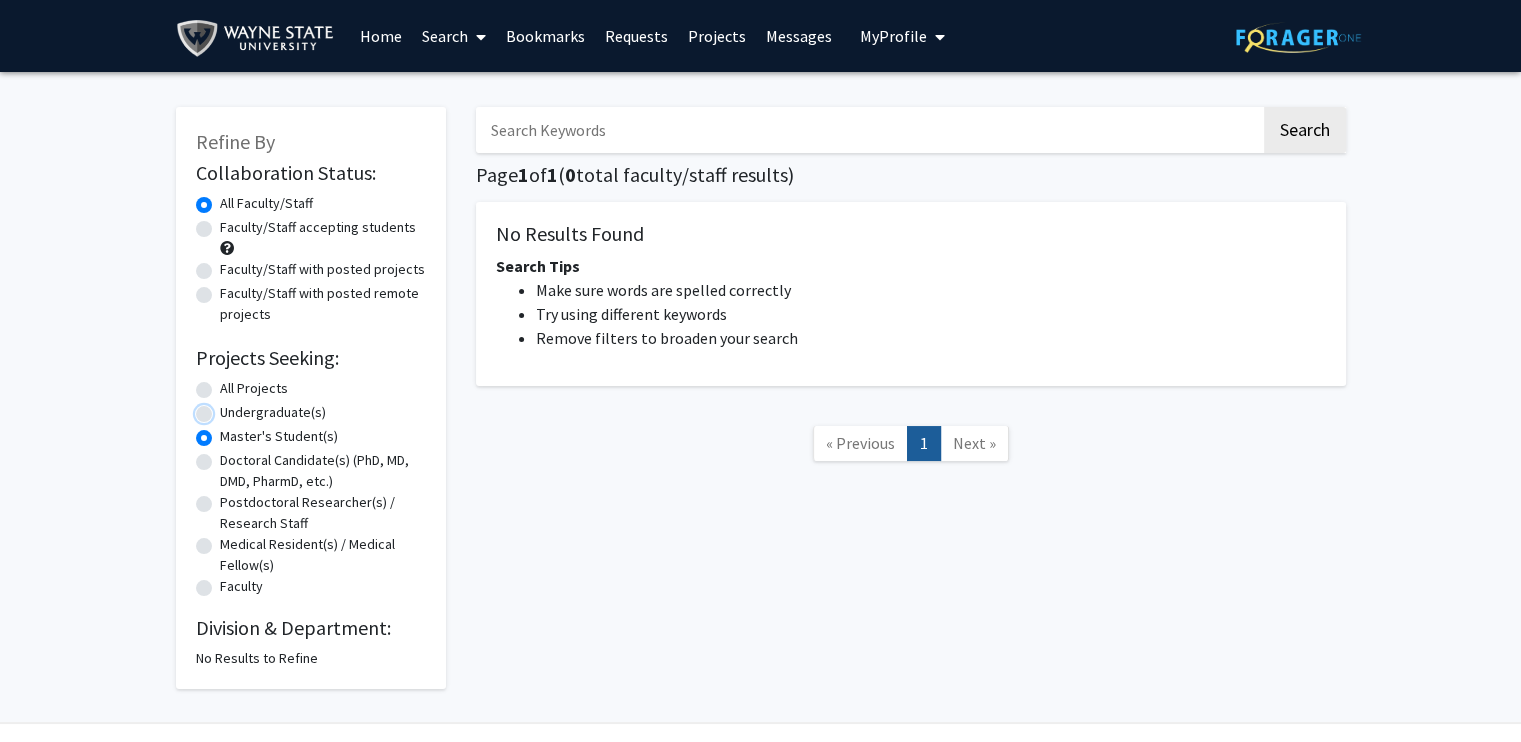 click on "Undergraduate(s)" at bounding box center [226, 408] 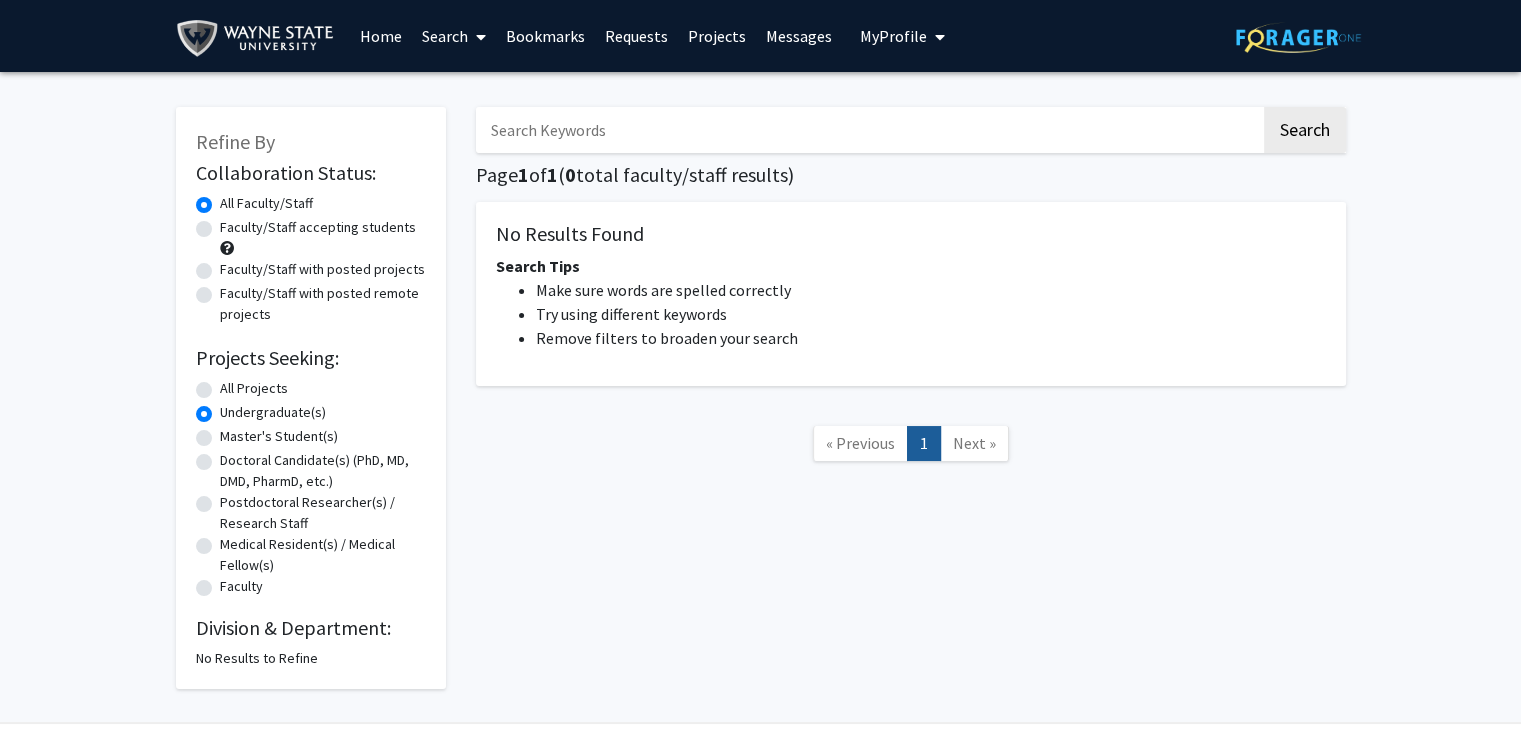 click on "Master's Student(s)" 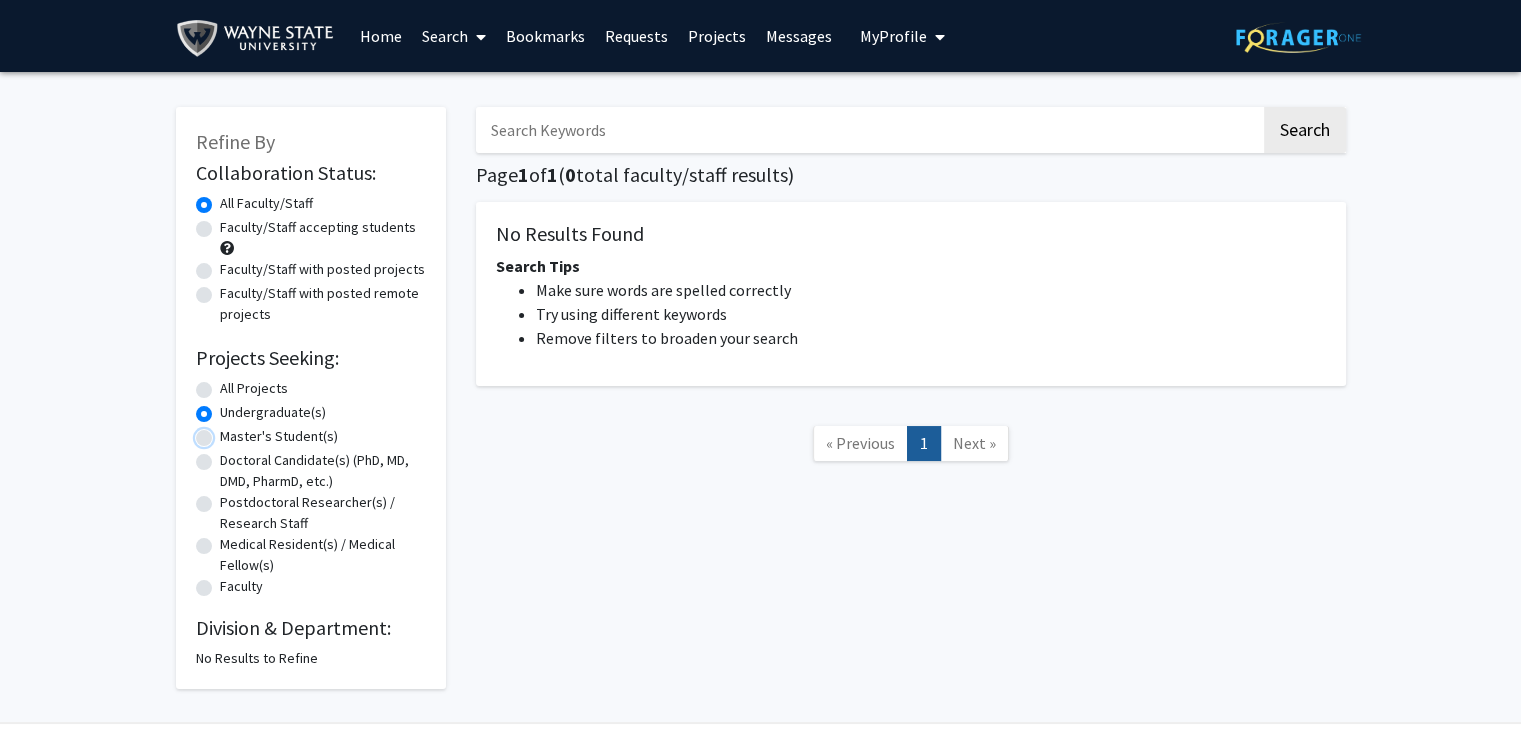 click on "Master's Student(s)" at bounding box center (226, 432) 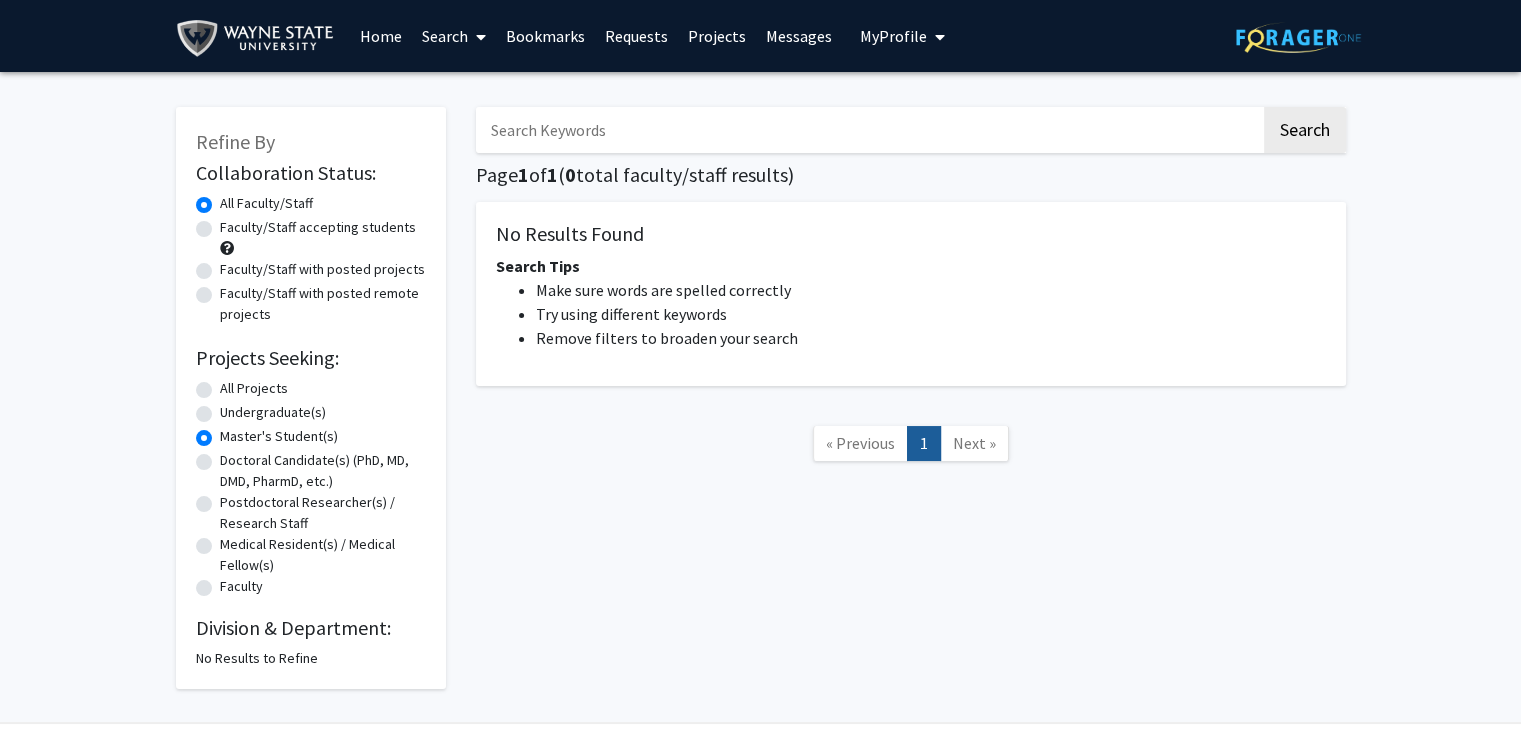 click on "Doctoral Candidate(s) (PhD, MD, DMD, PharmD, etc.)" 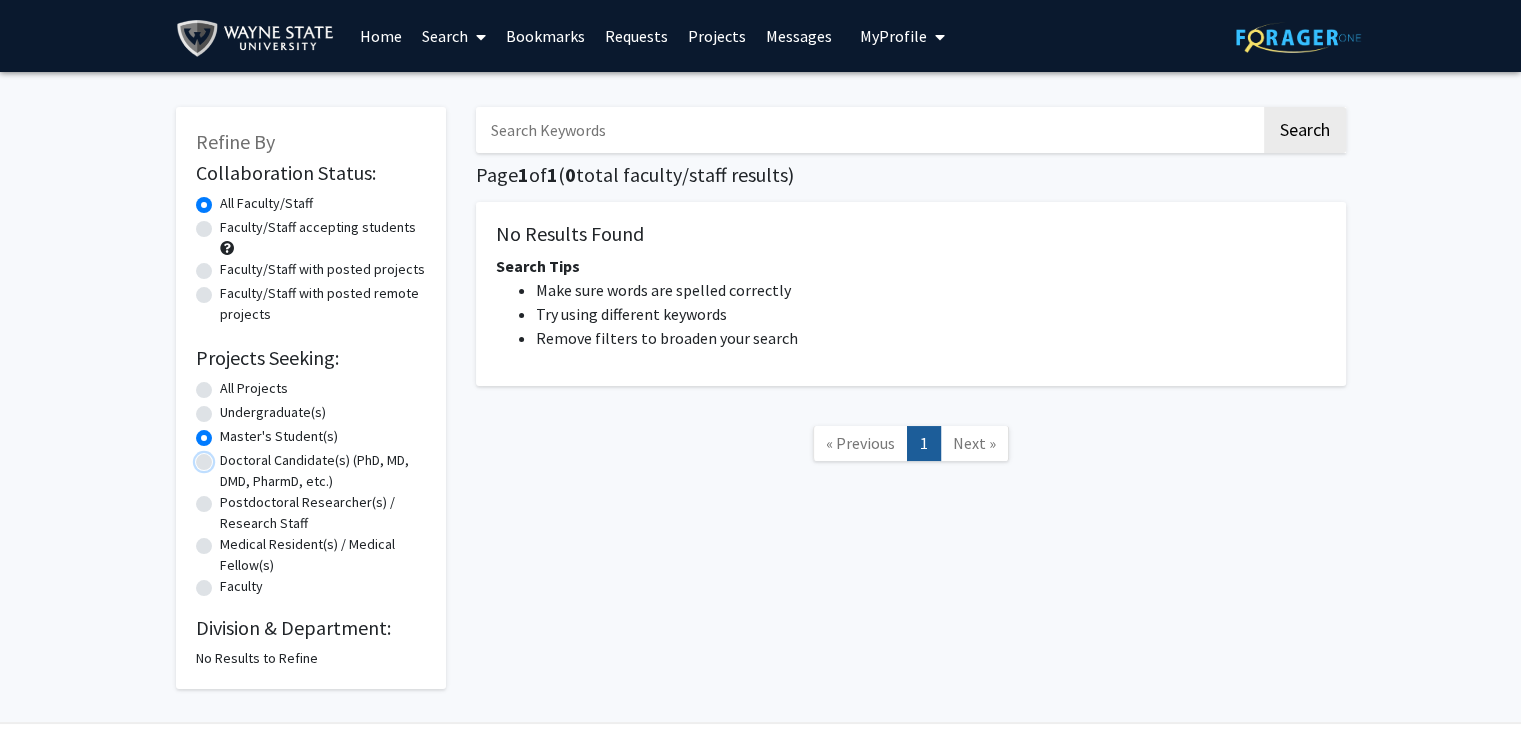 click on "Doctoral Candidate(s) (PhD, MD, DMD, PharmD, etc.)" at bounding box center (226, 456) 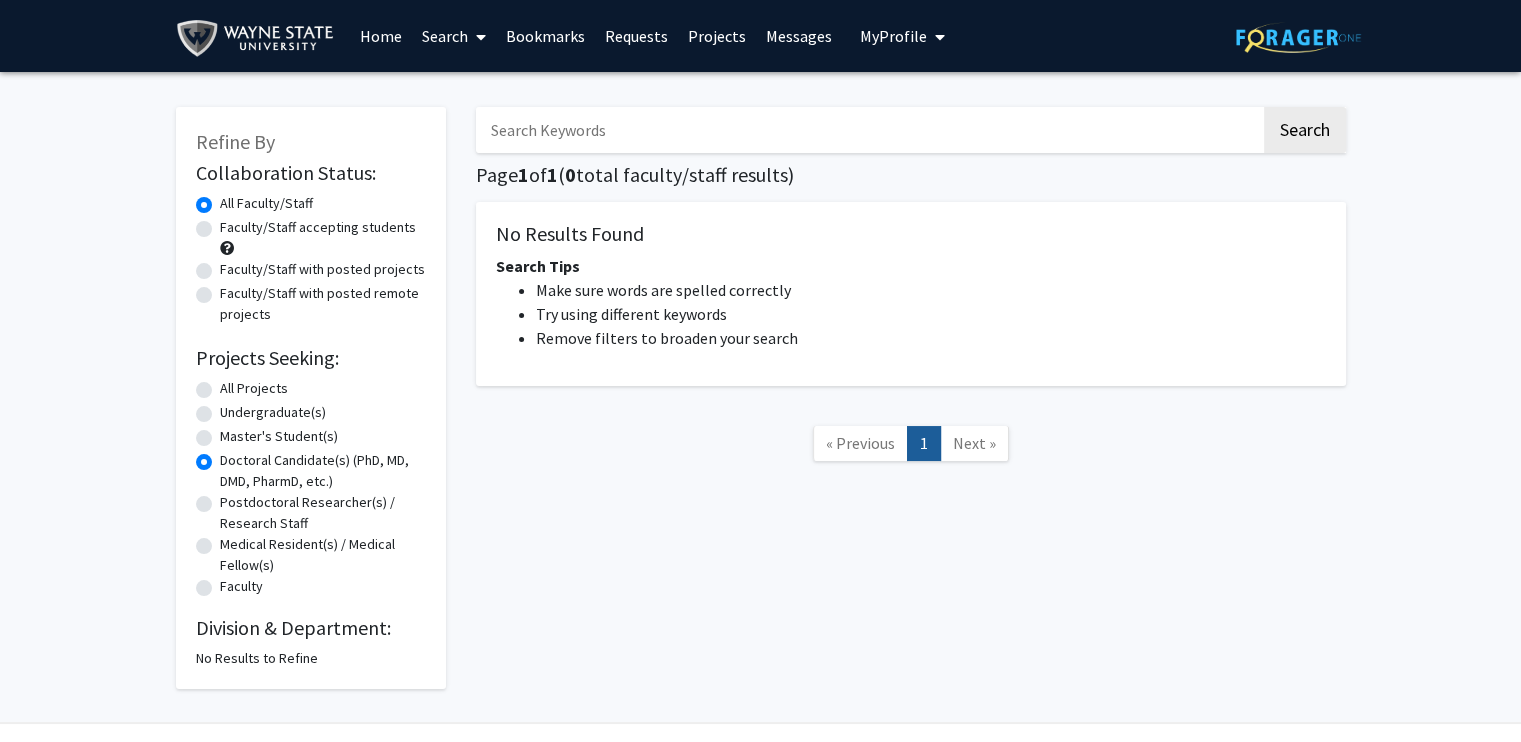 click on "Postdoctoral Researcher(s) / Research Staff" 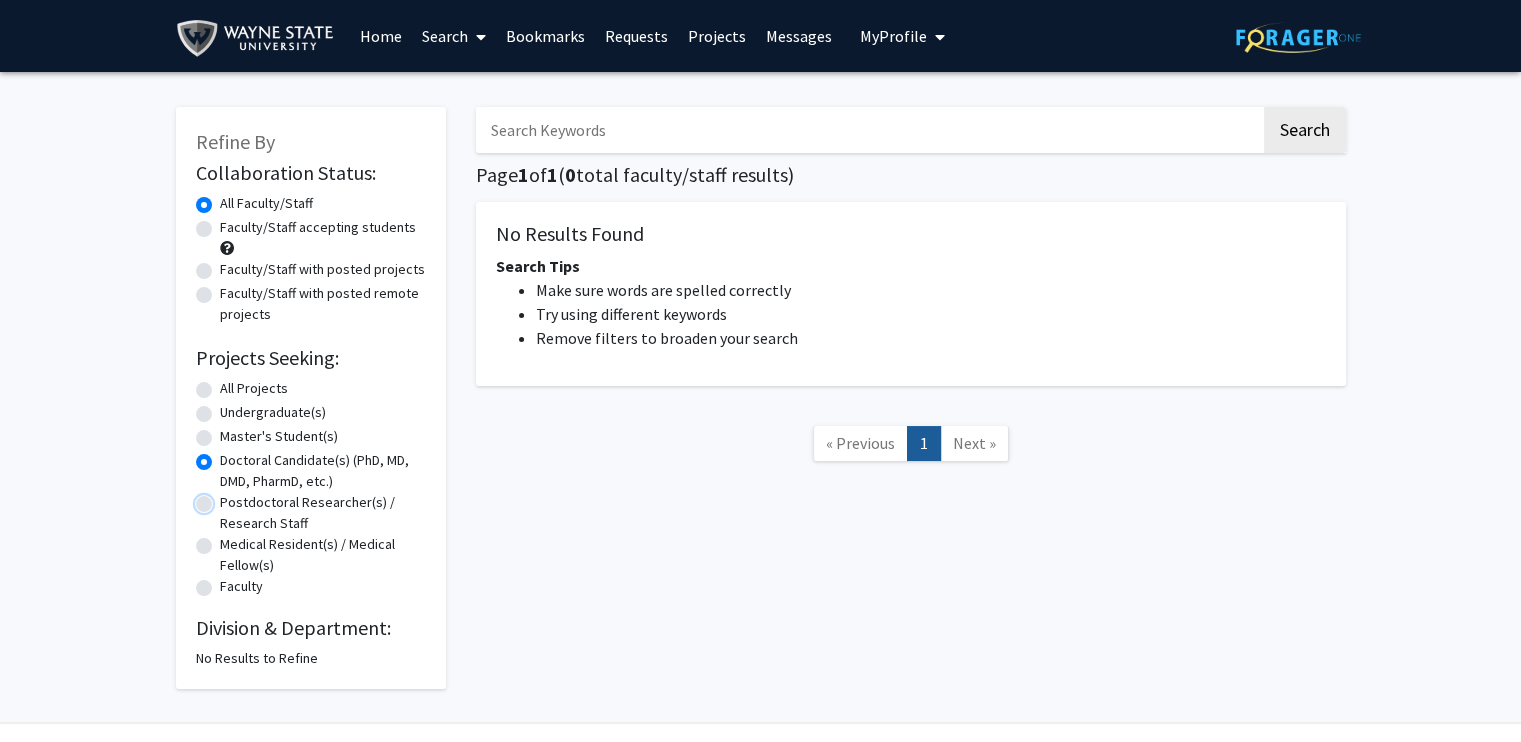 click on "Postdoctoral Researcher(s) / Research Staff" at bounding box center (226, 498) 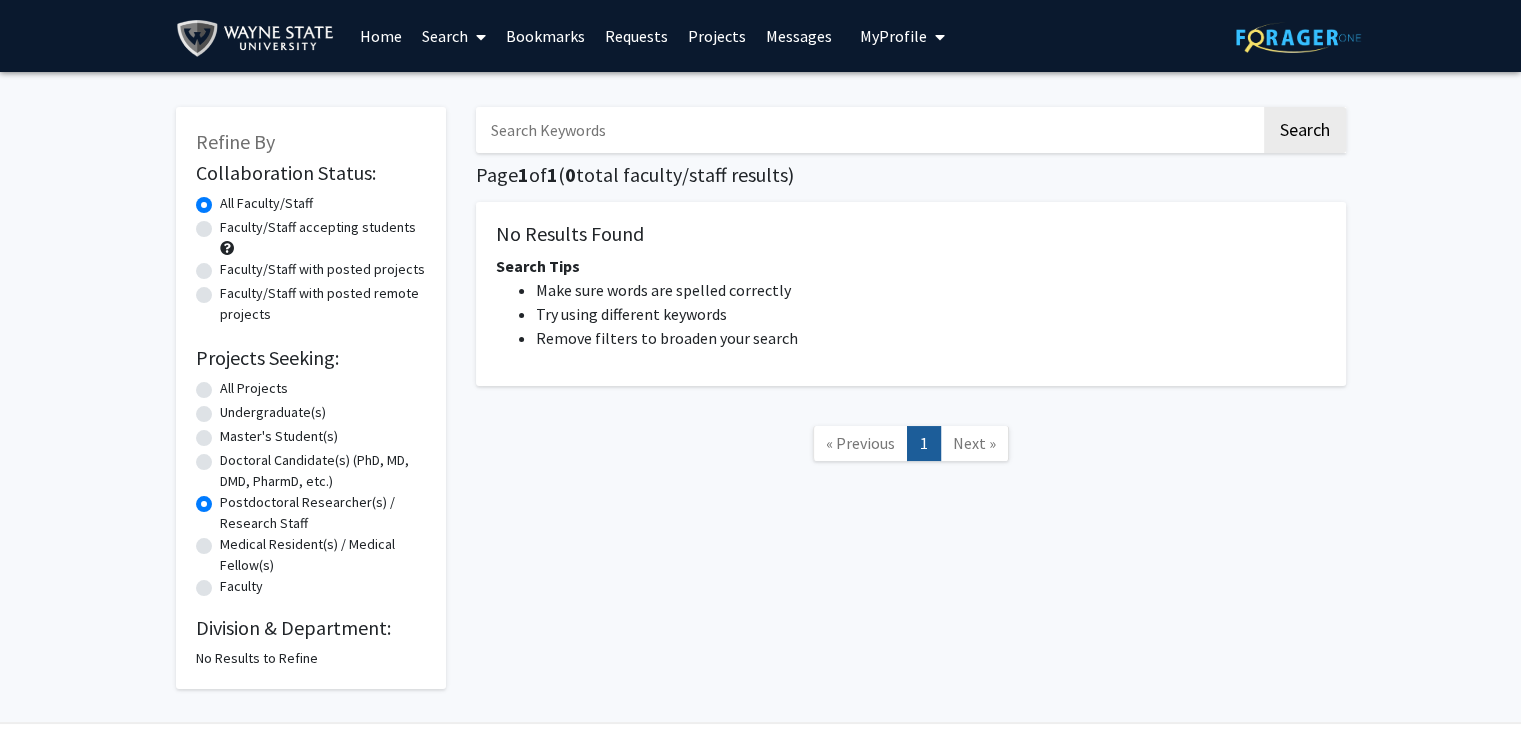 click on "Medical Resident(s) / Medical Fellow(s)" 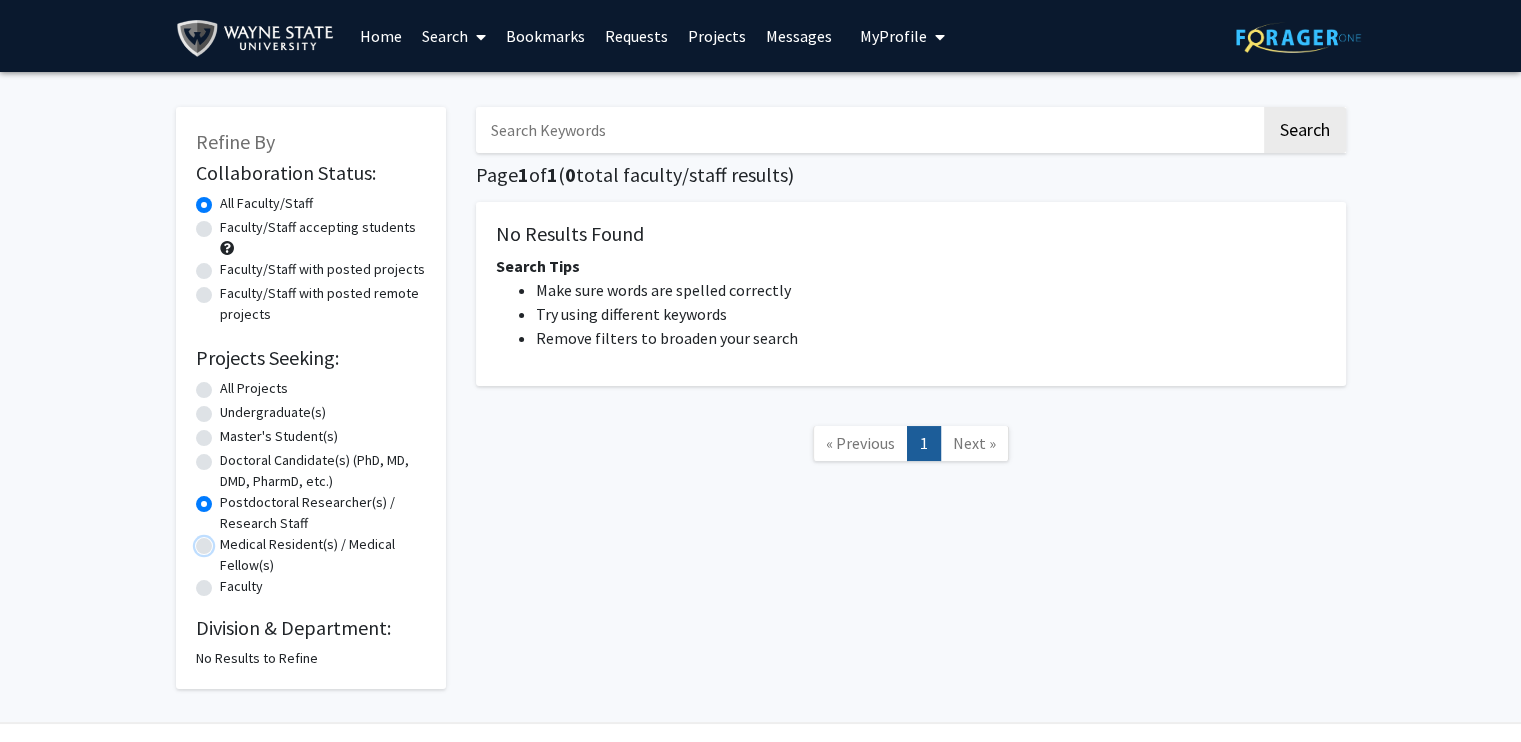 click on "Medical Resident(s) / Medical Fellow(s)" at bounding box center [226, 540] 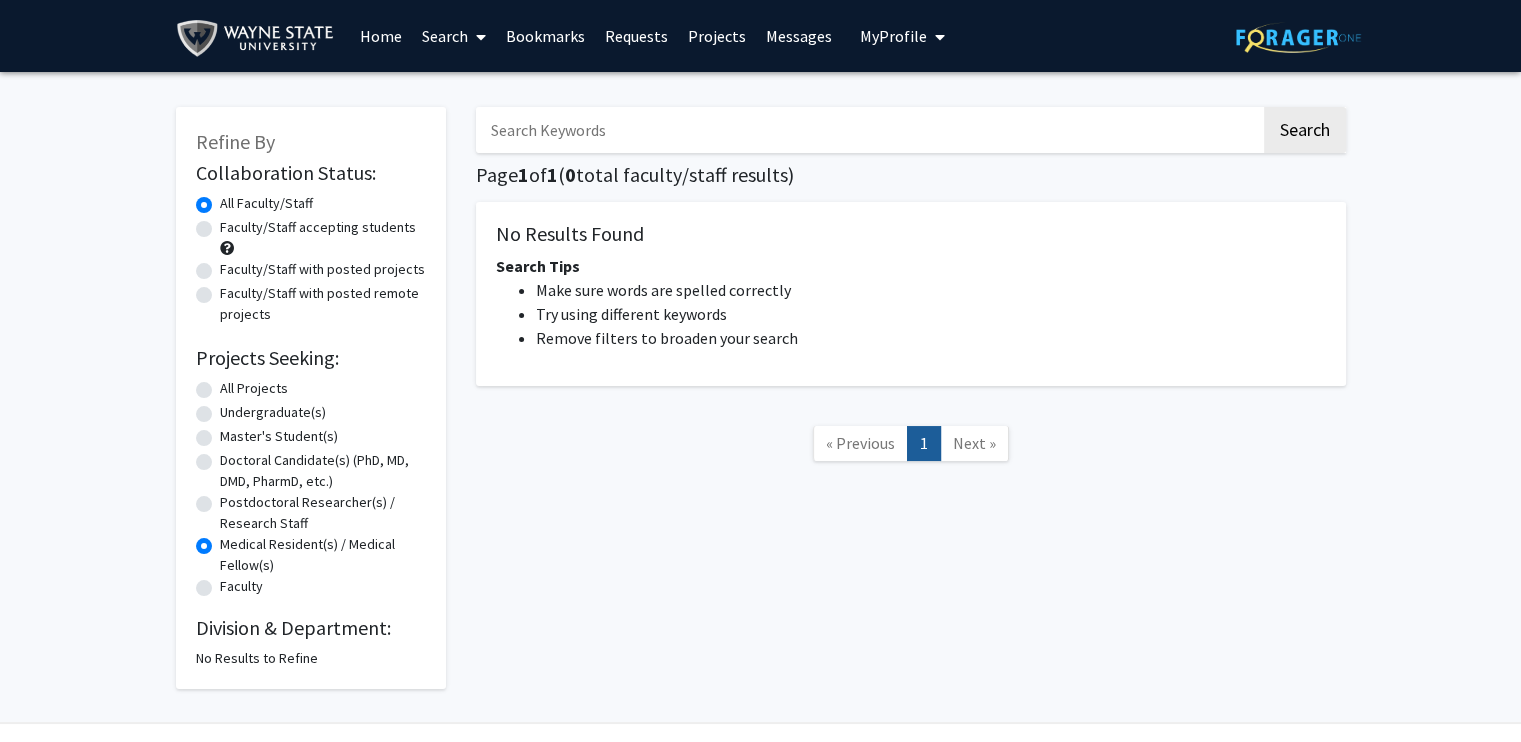 click on "Faculty" 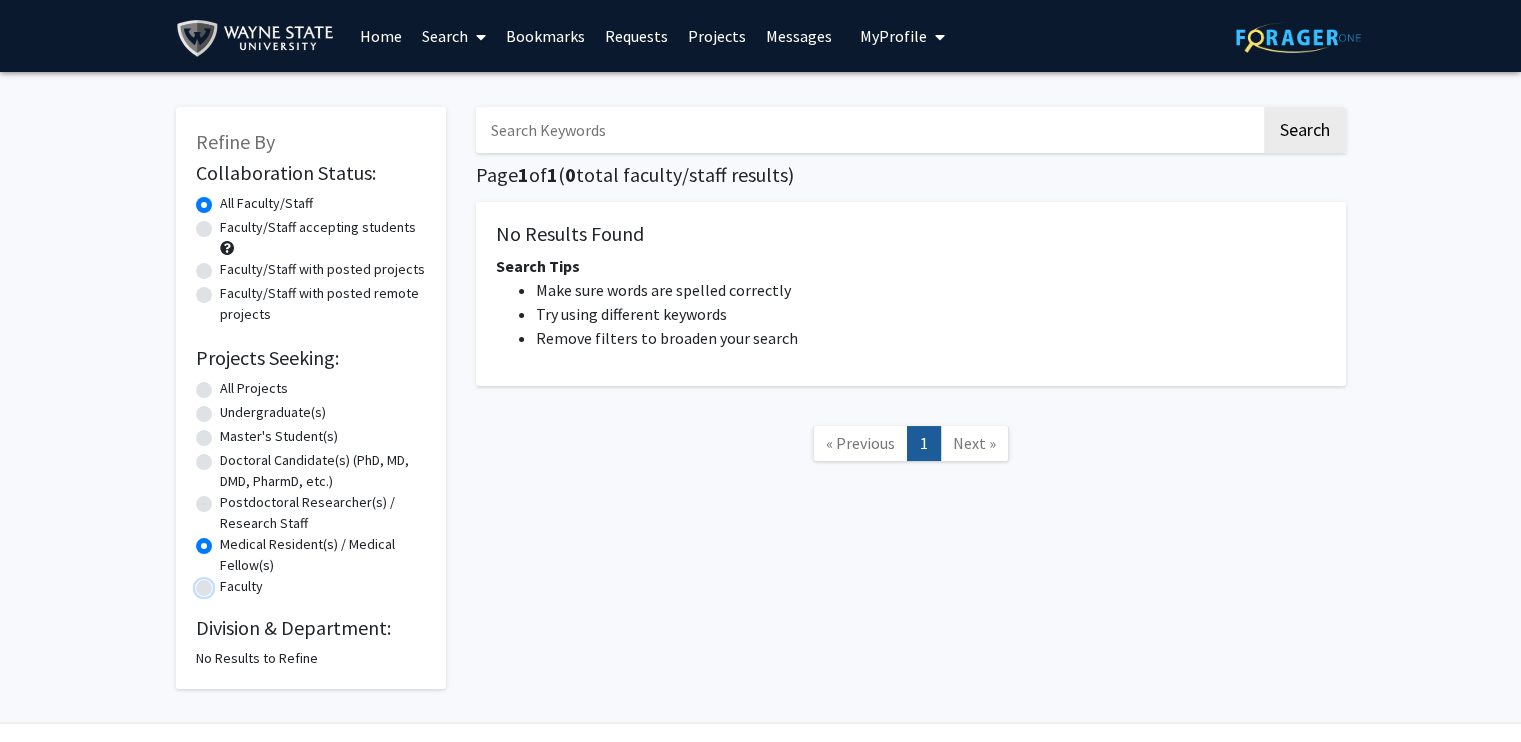 click on "Faculty" at bounding box center (226, 582) 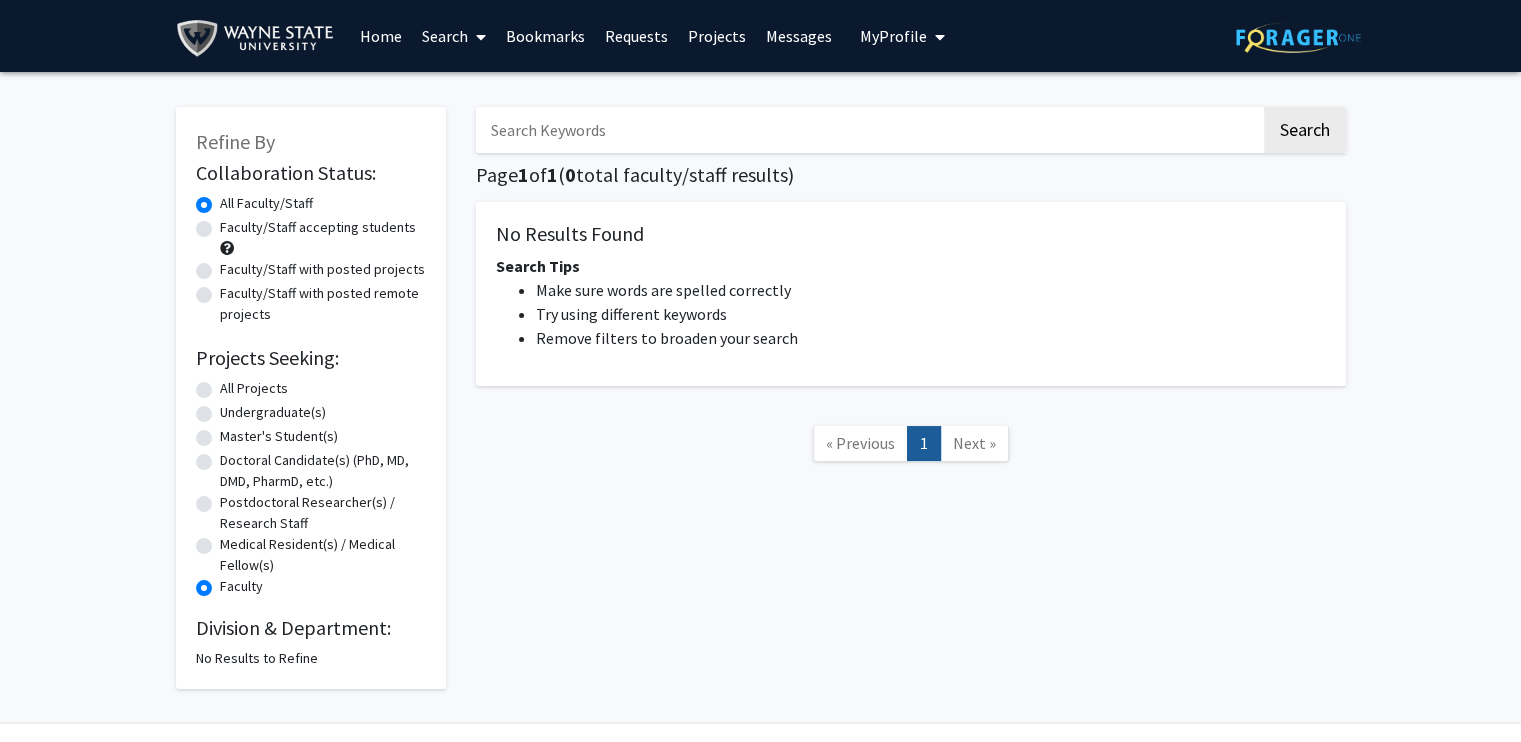 click on "All Projects" 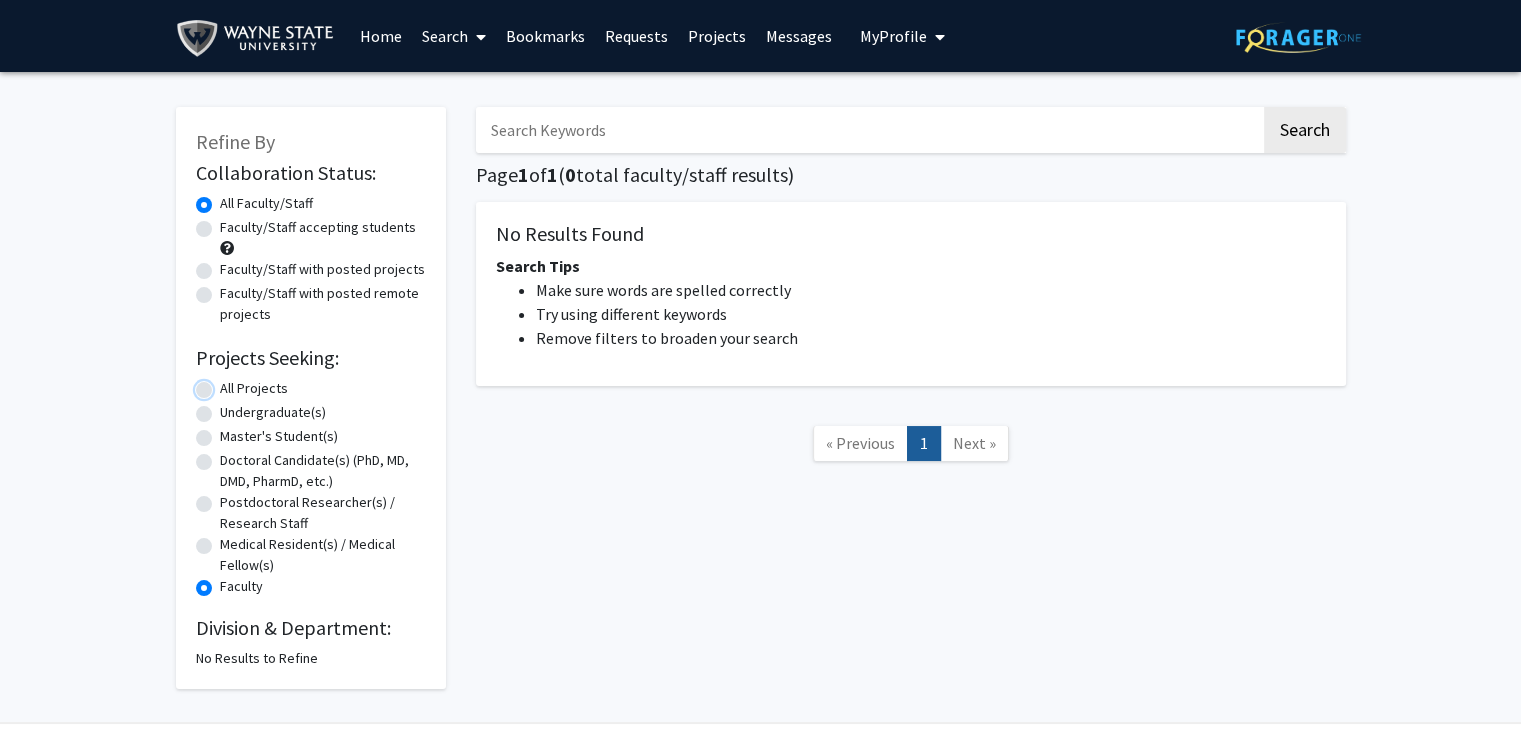 click on "All Projects" at bounding box center [226, 384] 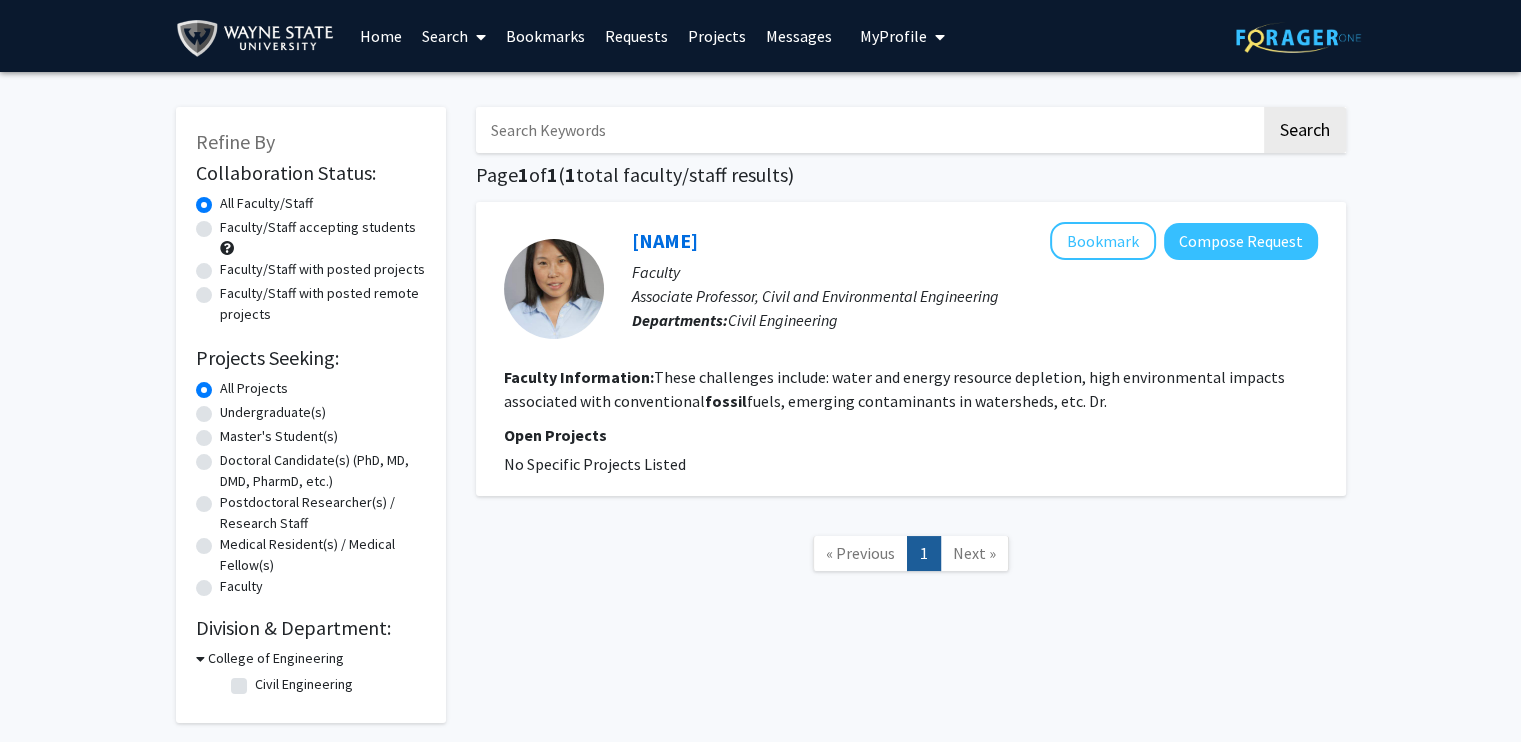 click on "Faculty/Staff accepting students" 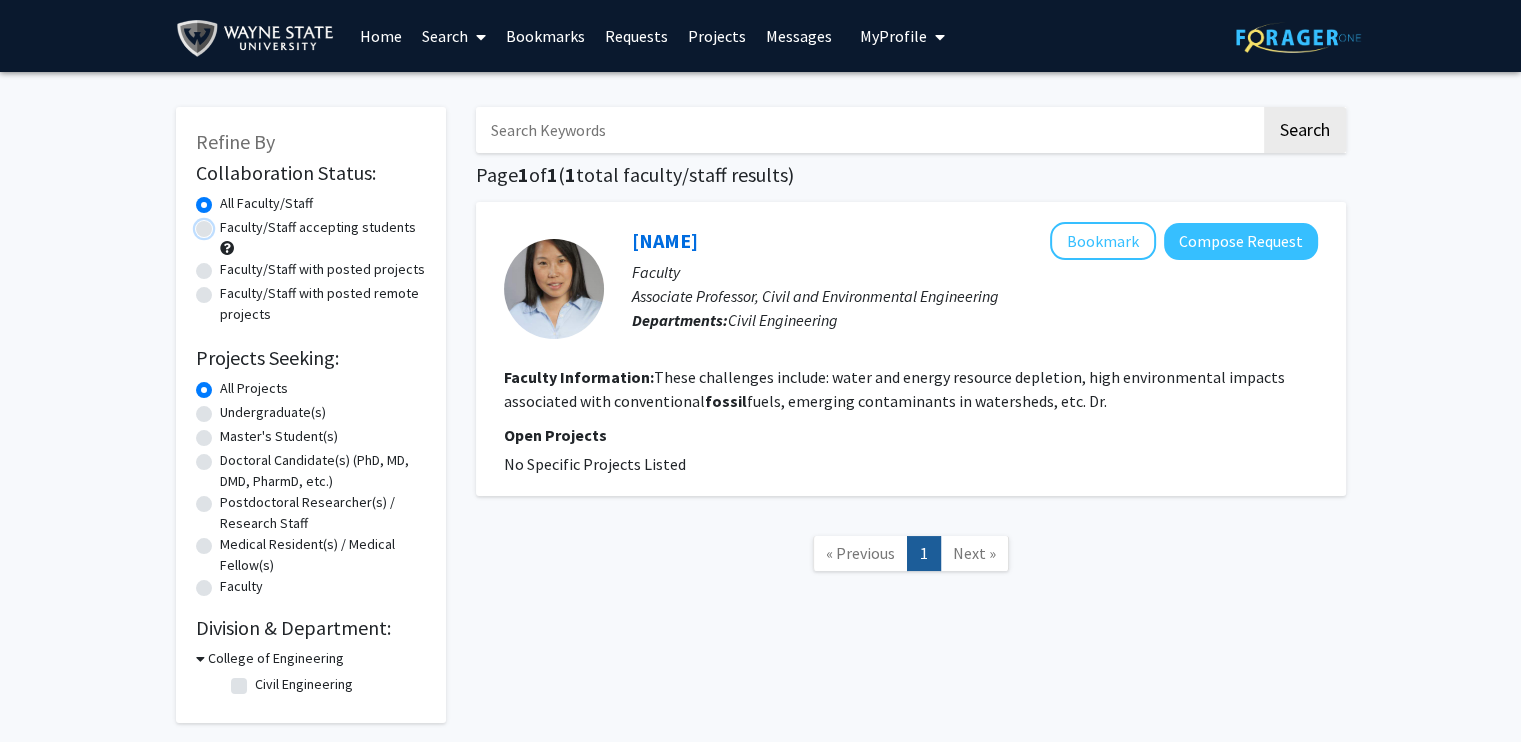 click on "Faculty/Staff accepting students" at bounding box center [226, 223] 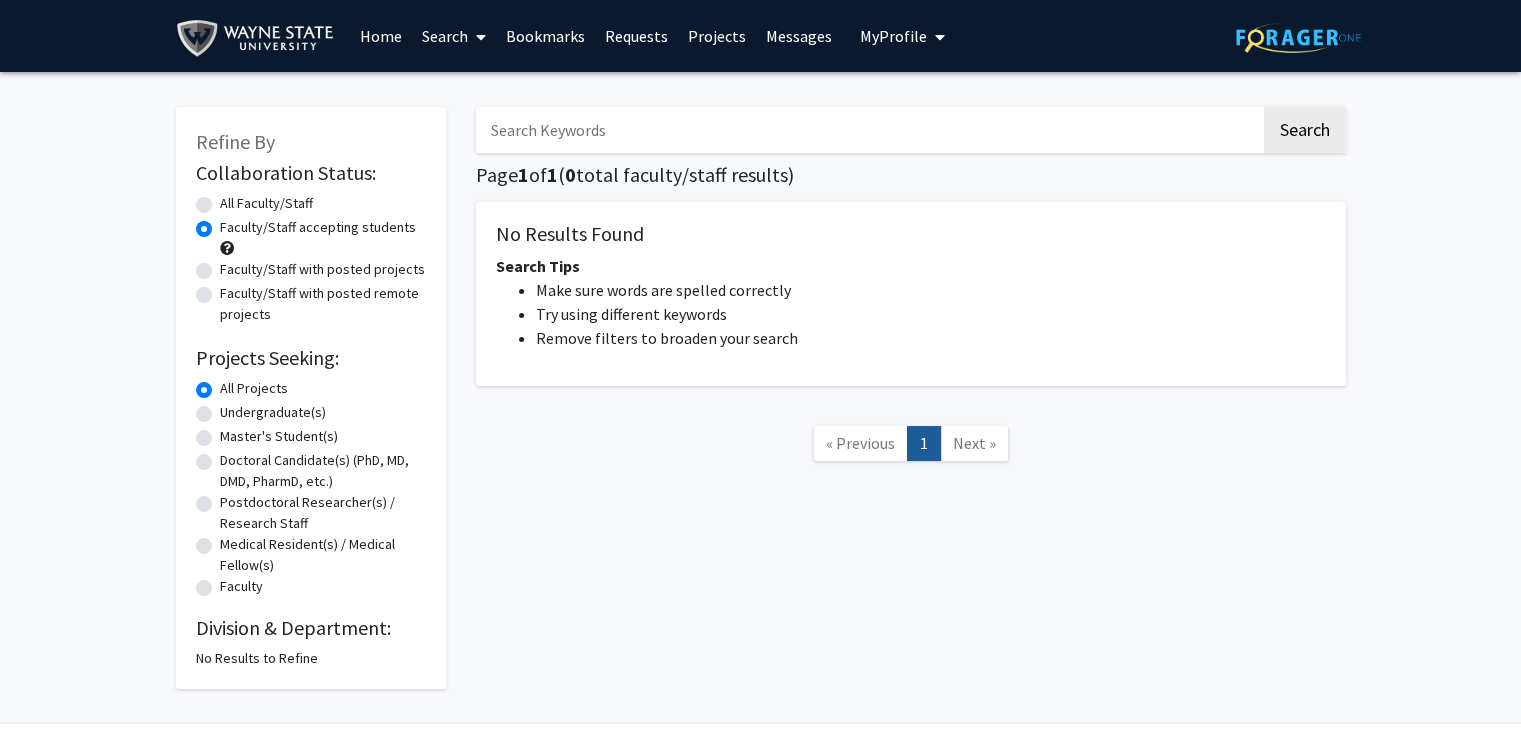 click on "Faculty/Staff with posted projects" 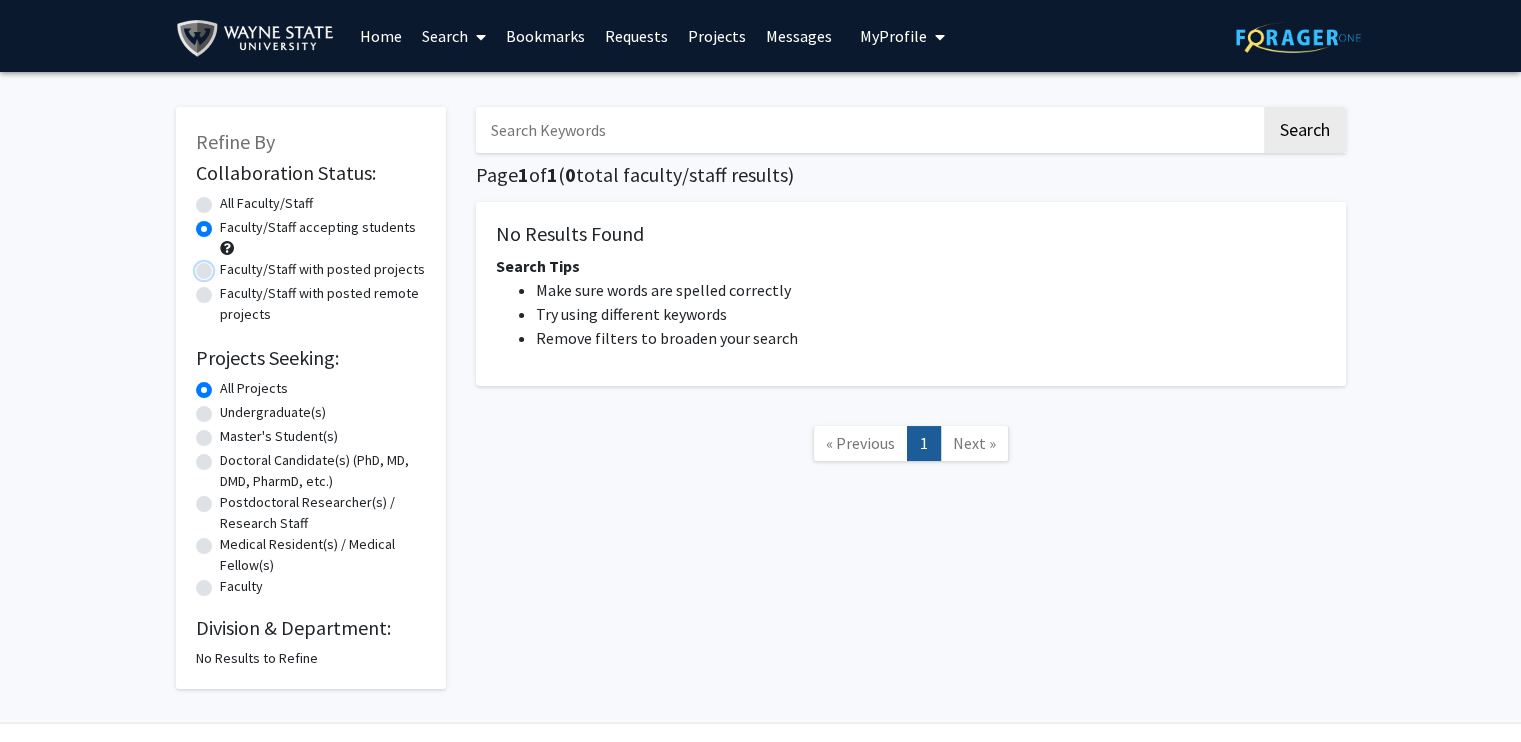 click on "Faculty/Staff with posted projects" at bounding box center (226, 265) 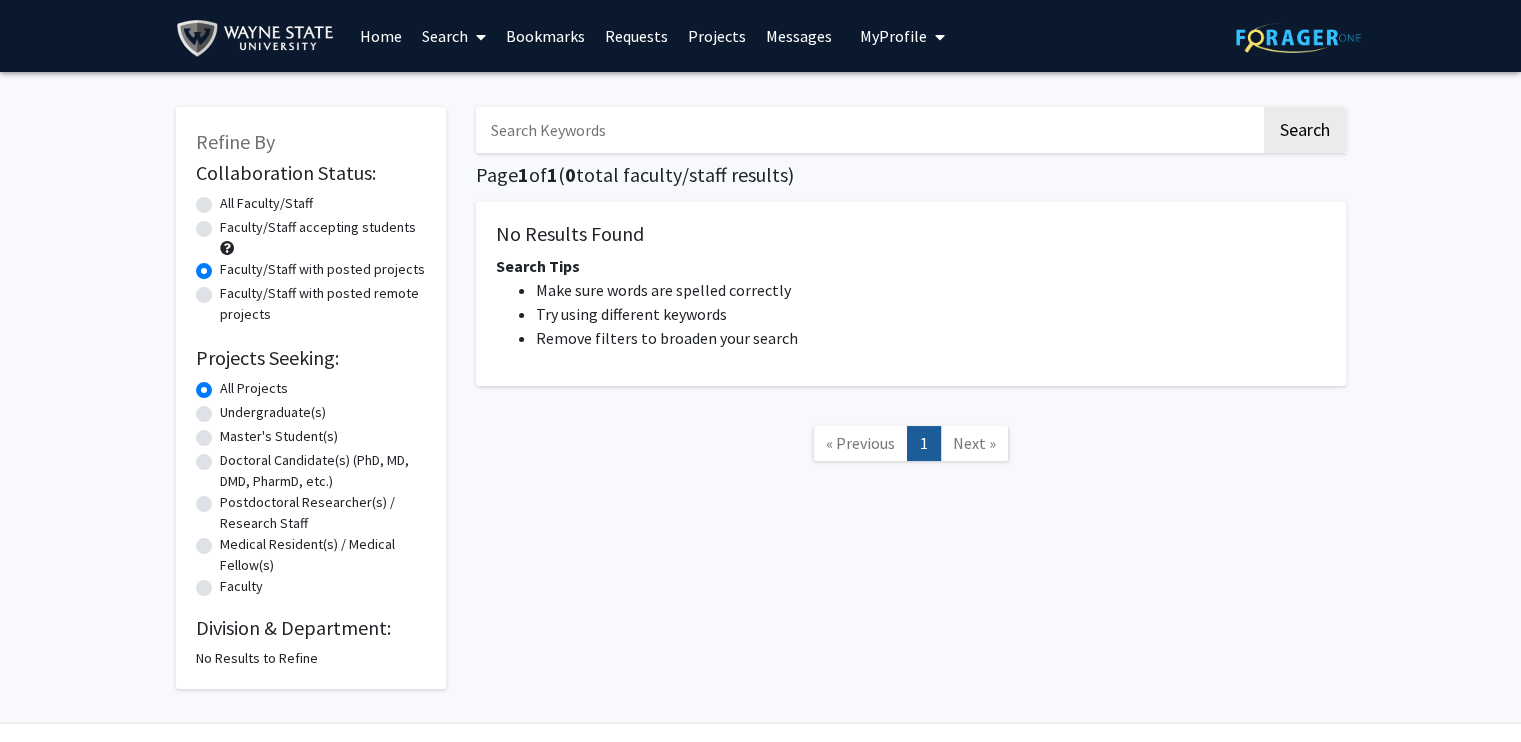 click on "Faculty/Staff with posted remote projects" 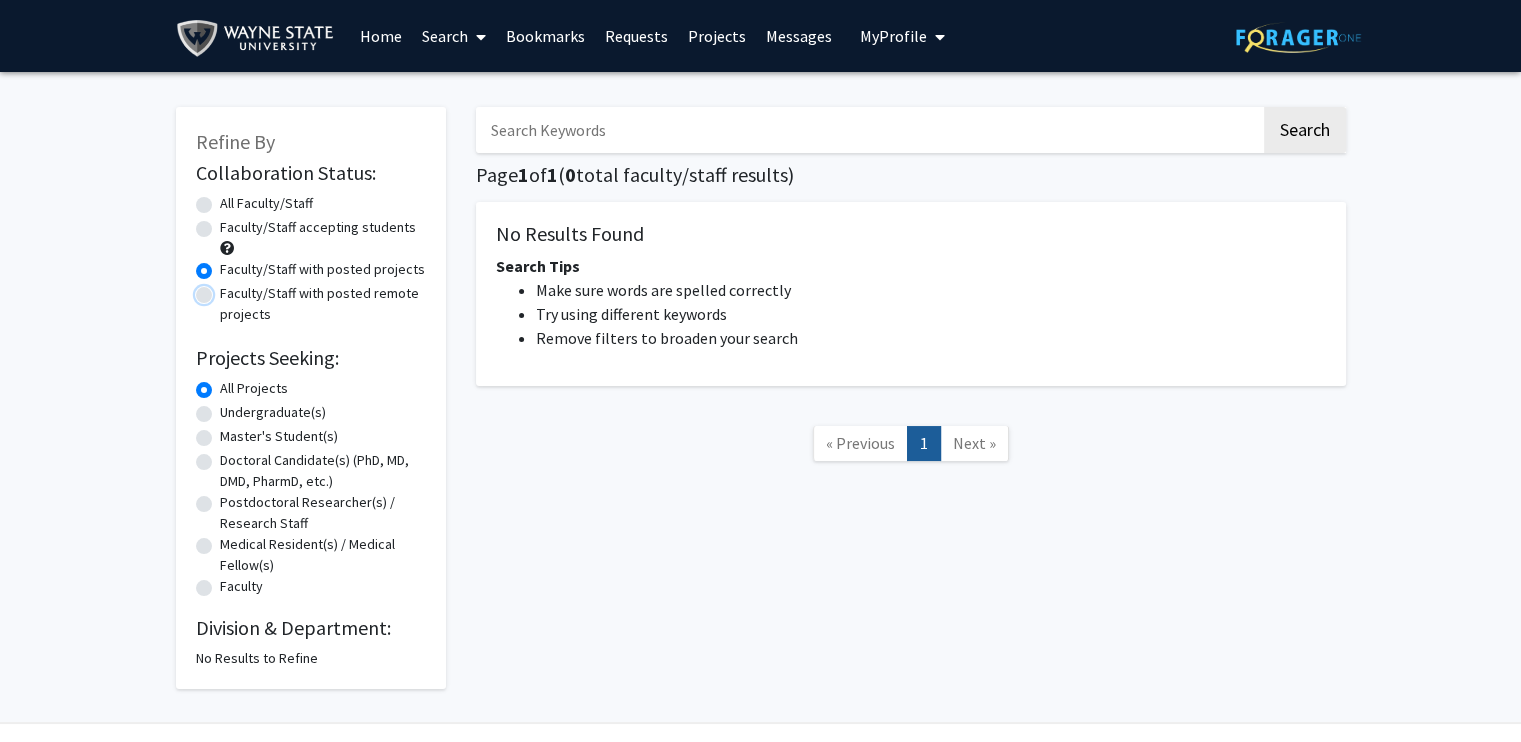 click on "Faculty/Staff with posted remote projects" at bounding box center [226, 289] 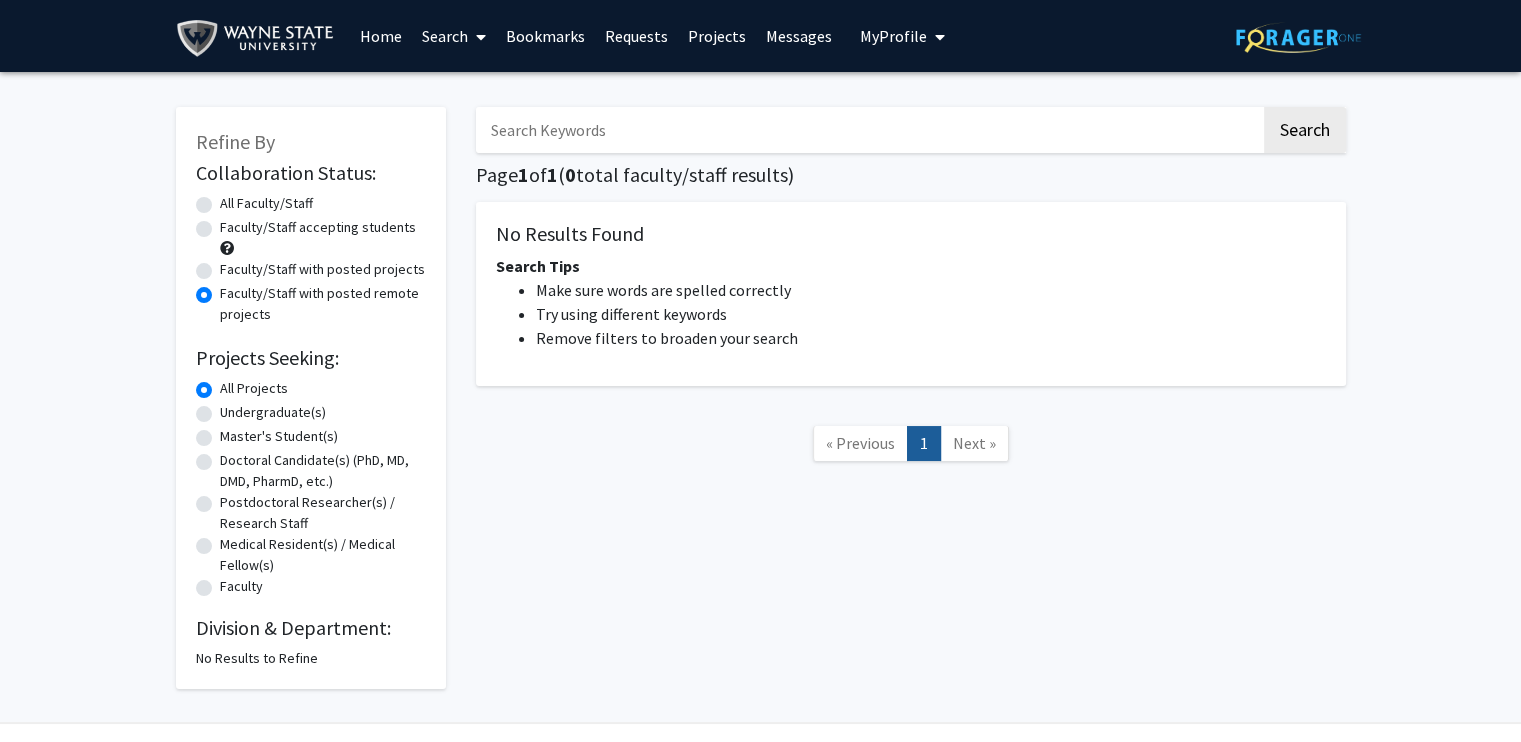 click at bounding box center [868, 130] 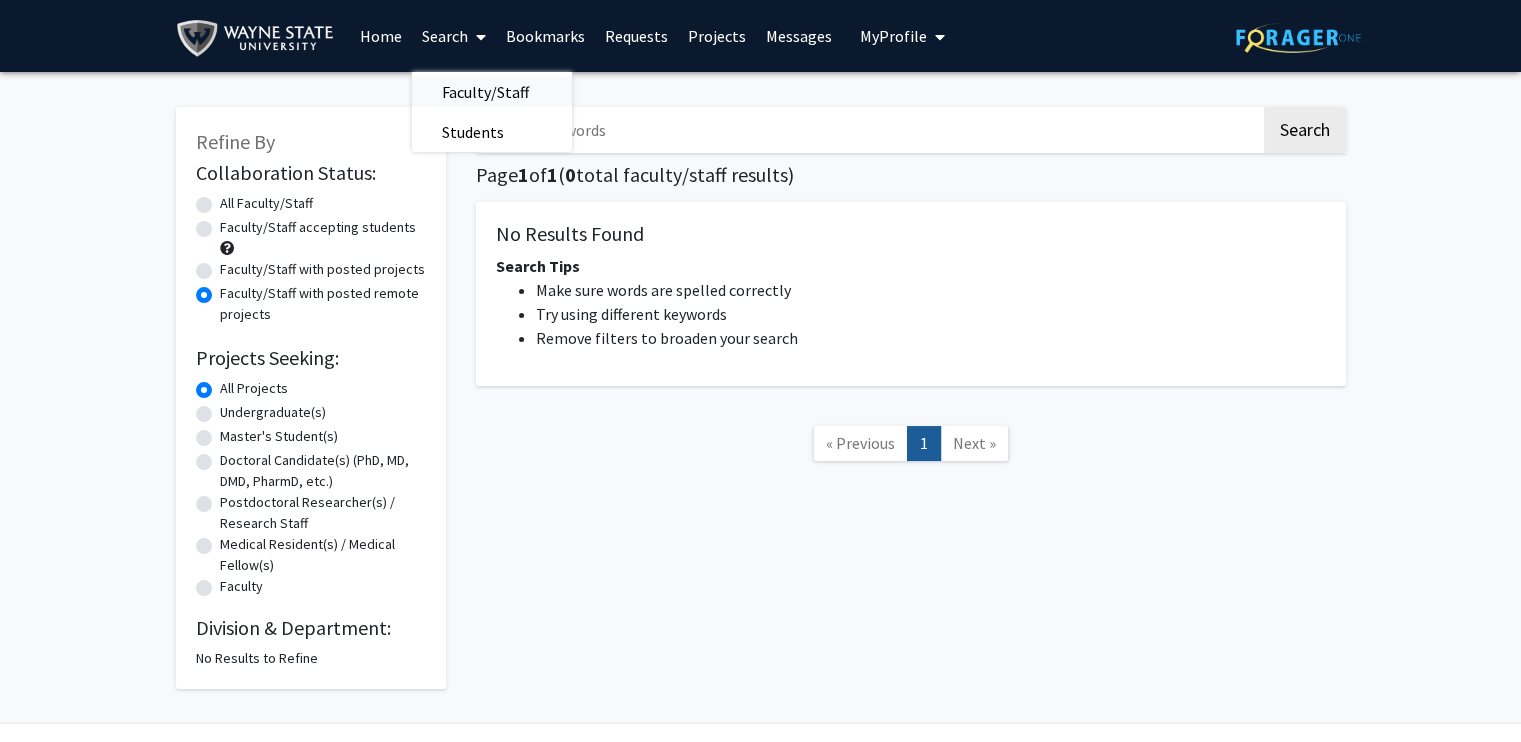 click on "Faculty/Staff" at bounding box center [485, 92] 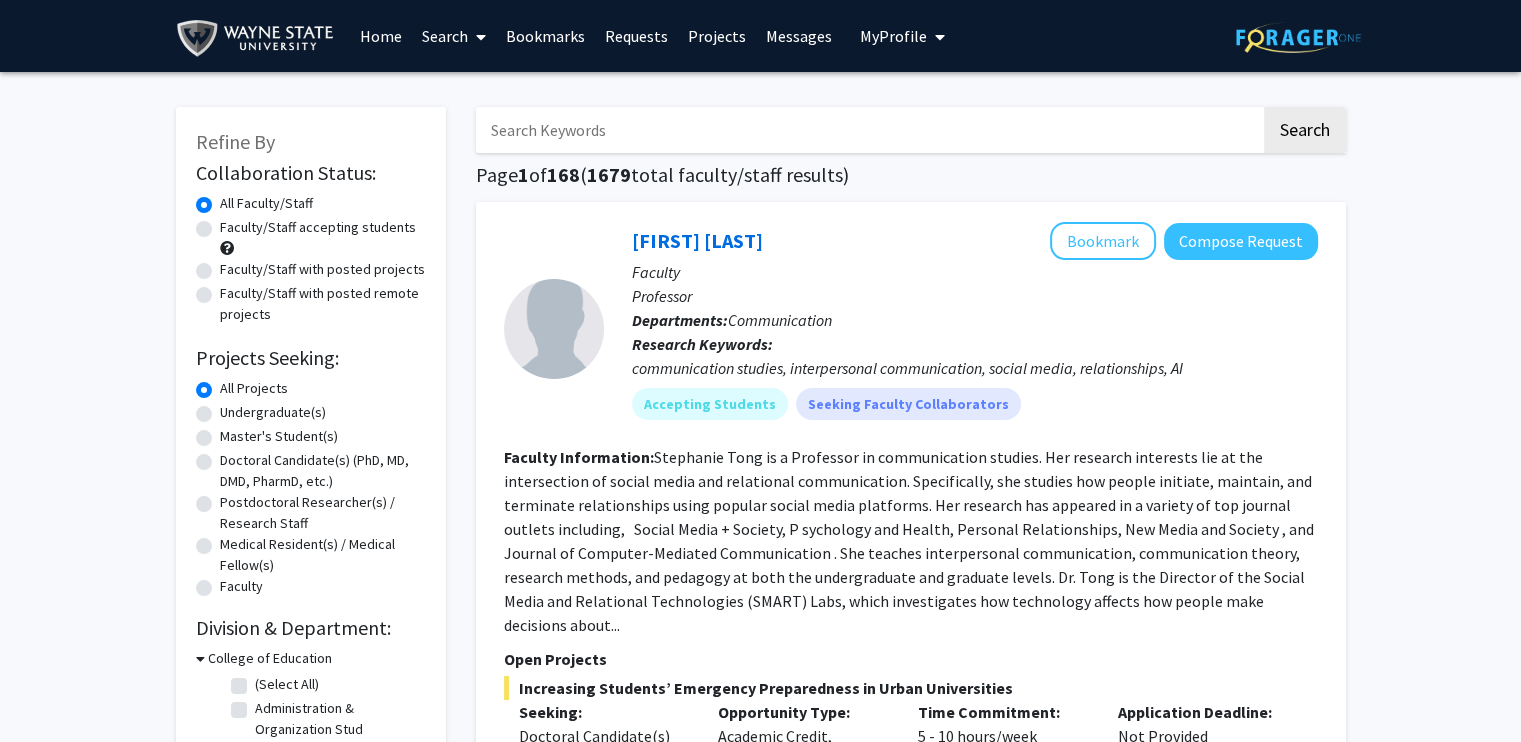 click at bounding box center (868, 130) 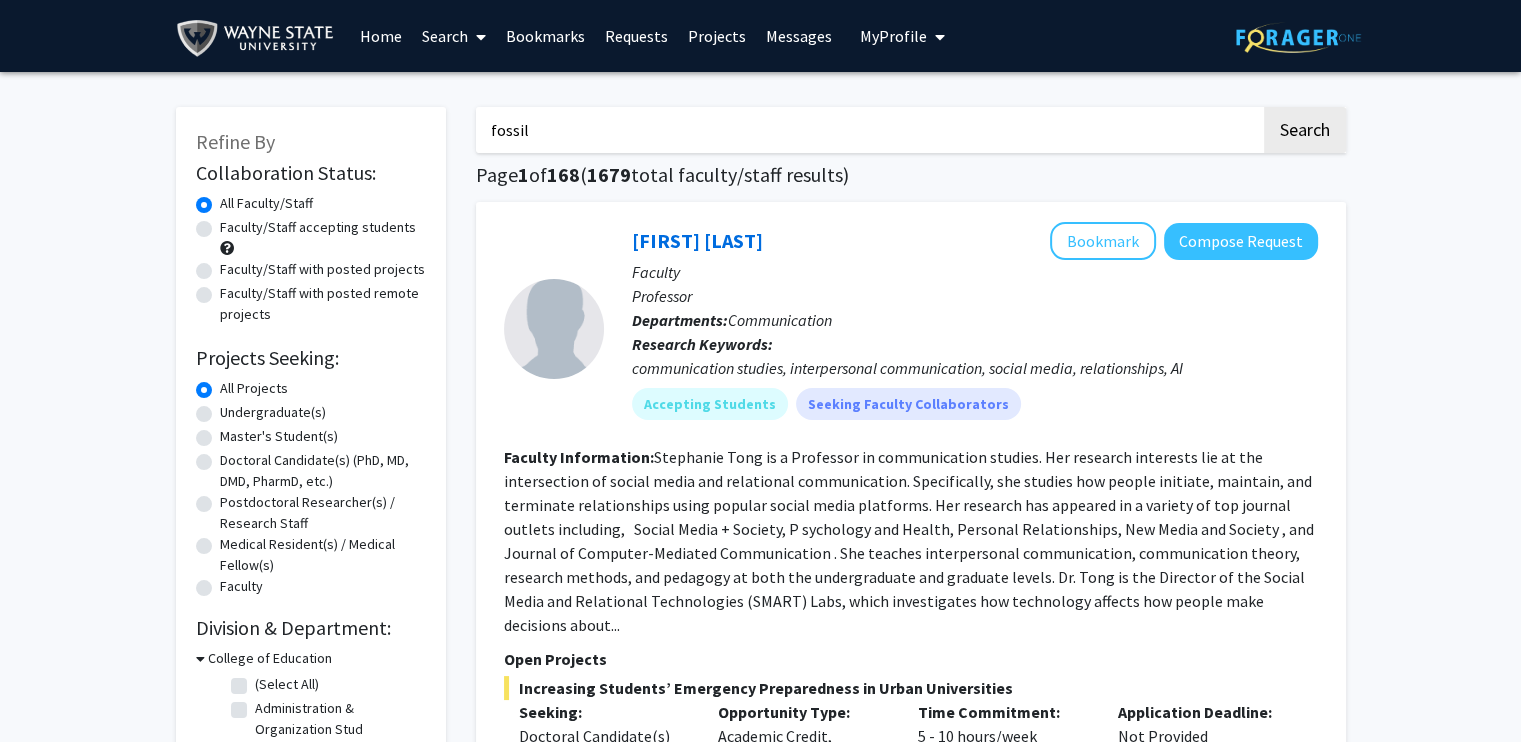 click on "Search" 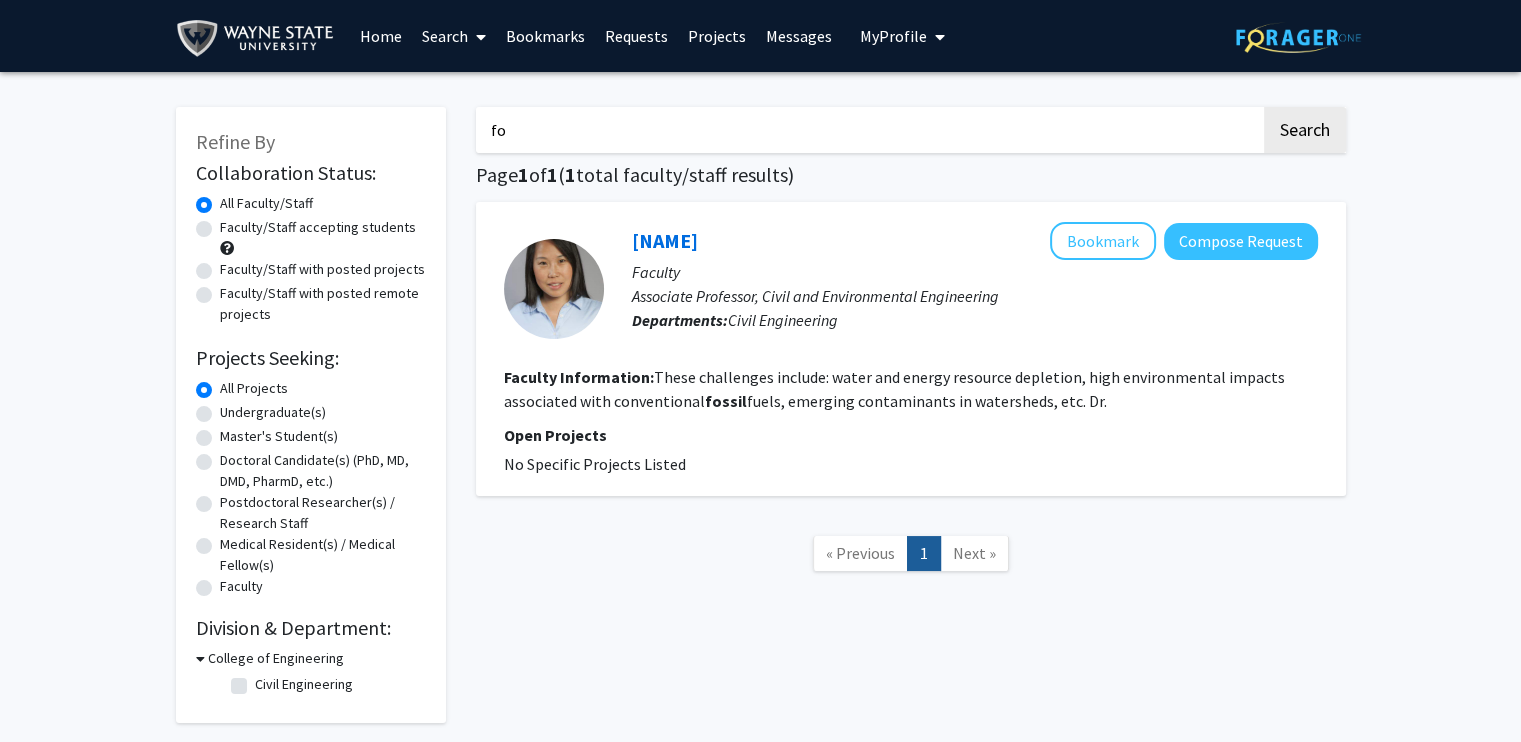 type on "f" 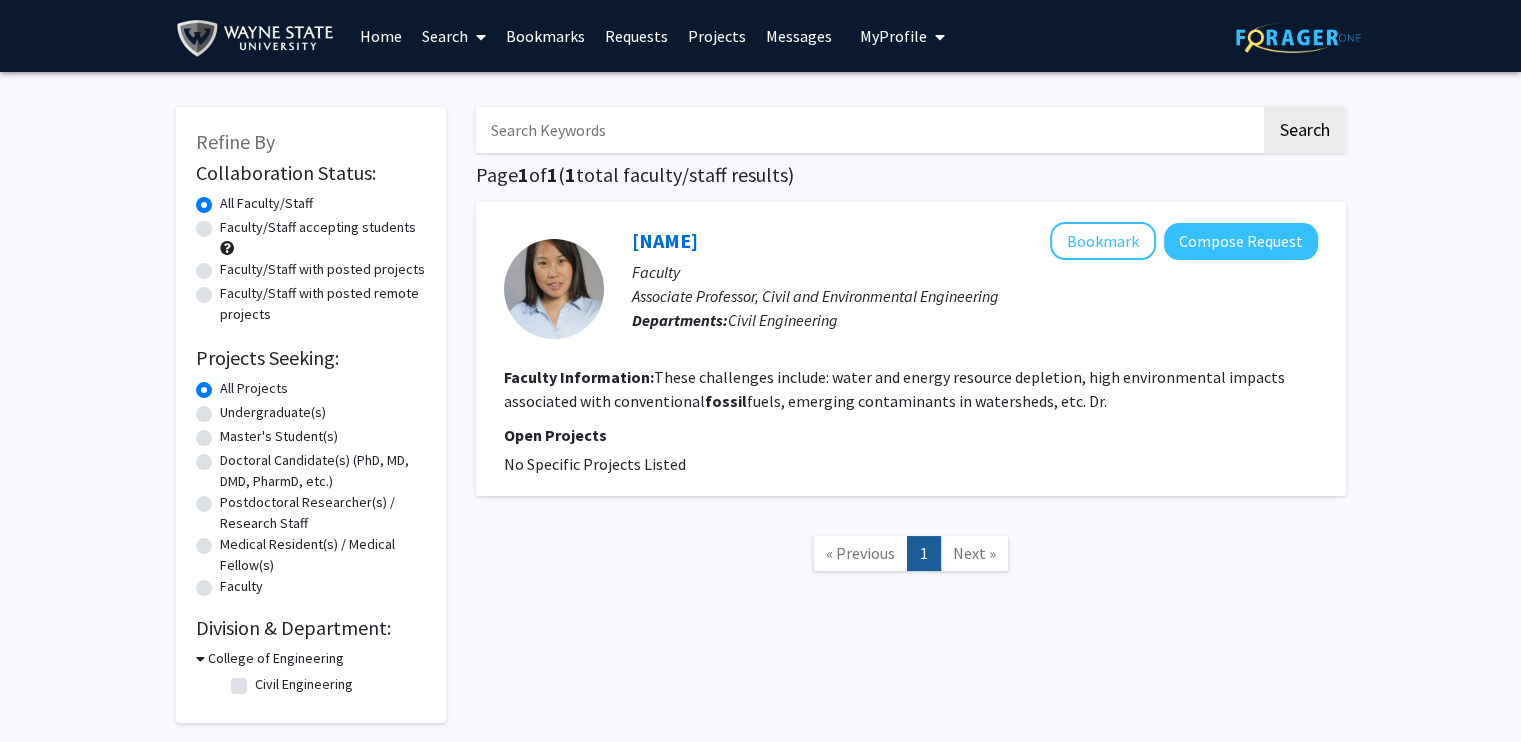 type 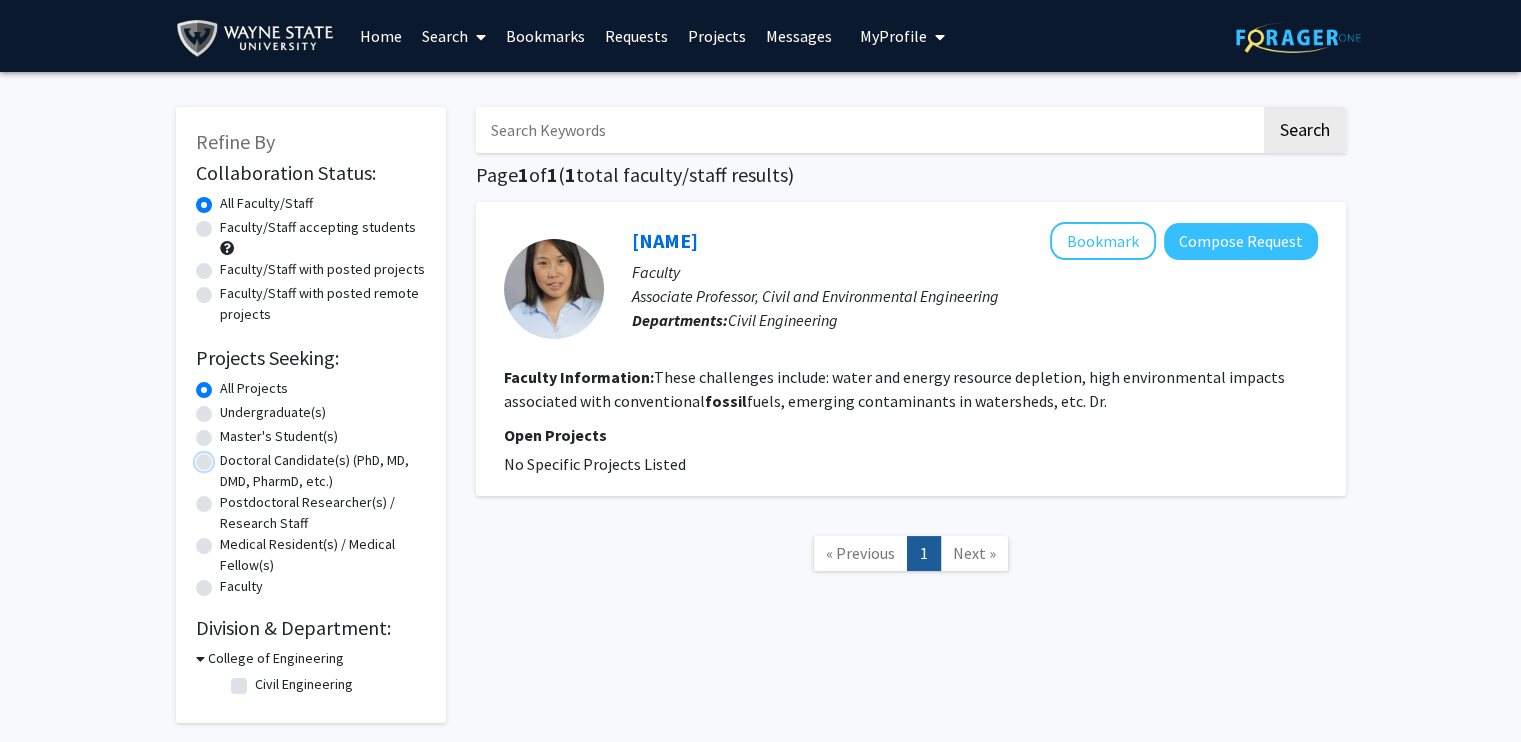 click on "Doctoral Candidate(s) (PhD, MD, DMD, PharmD, etc.)" at bounding box center (226, 456) 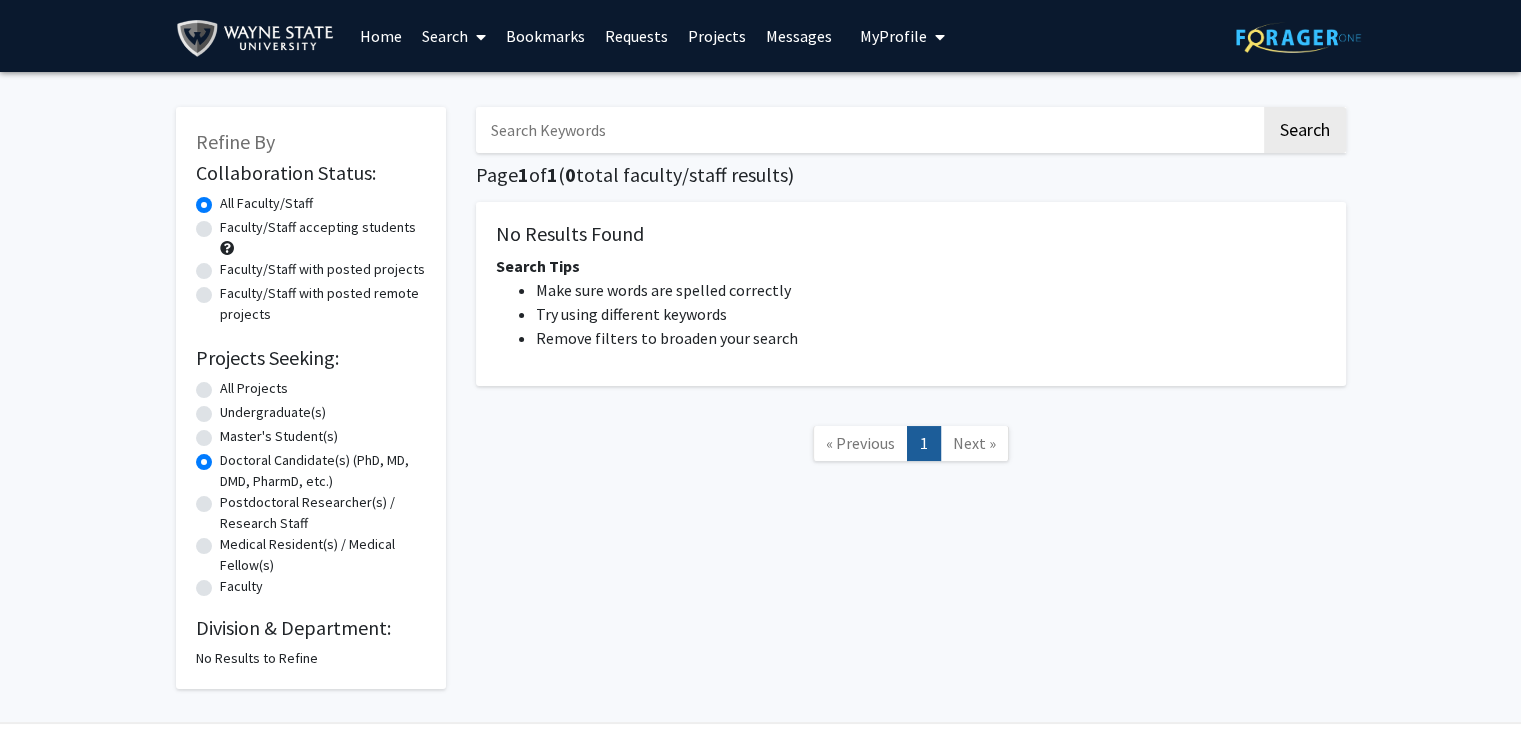 click on "Search" at bounding box center (454, 36) 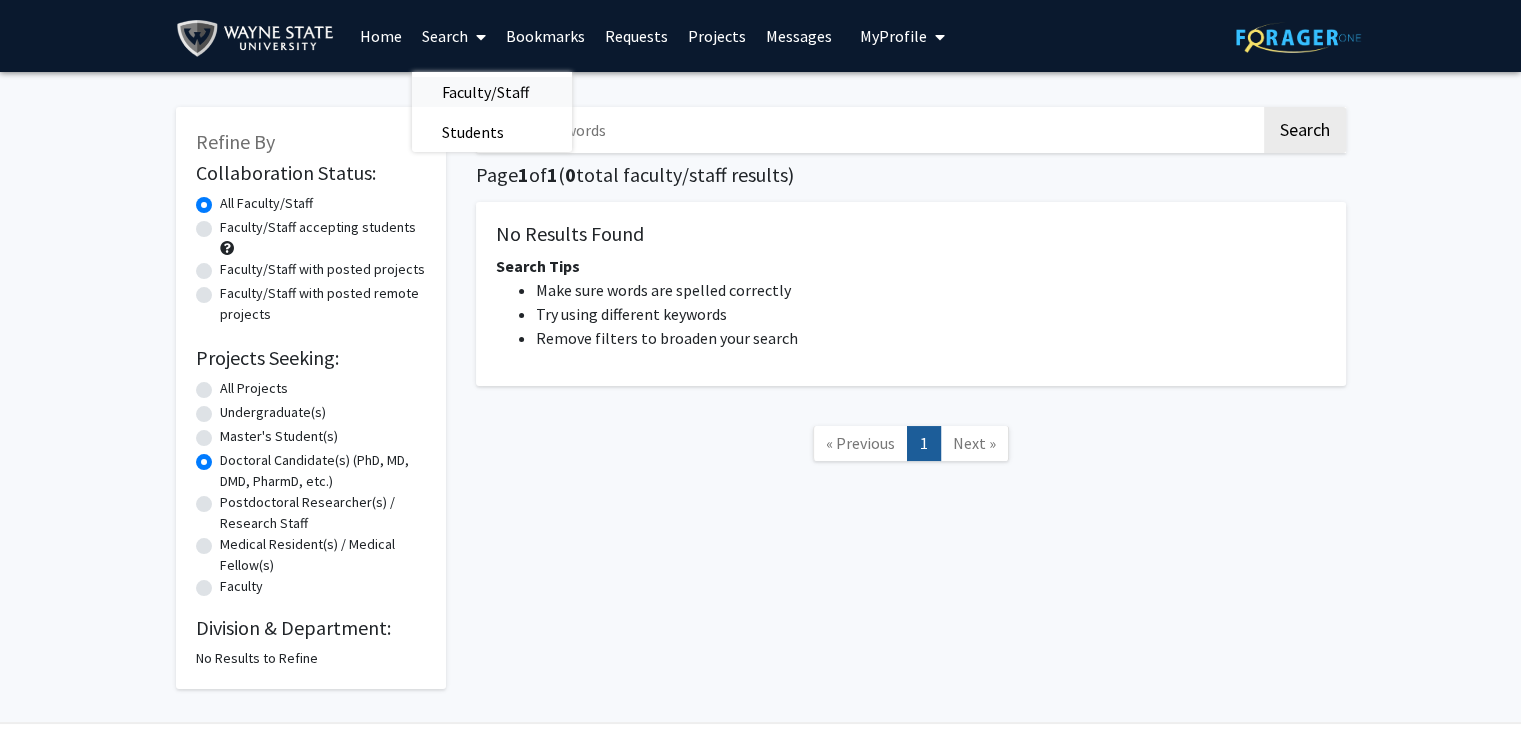 click on "Faculty/Staff" at bounding box center [485, 92] 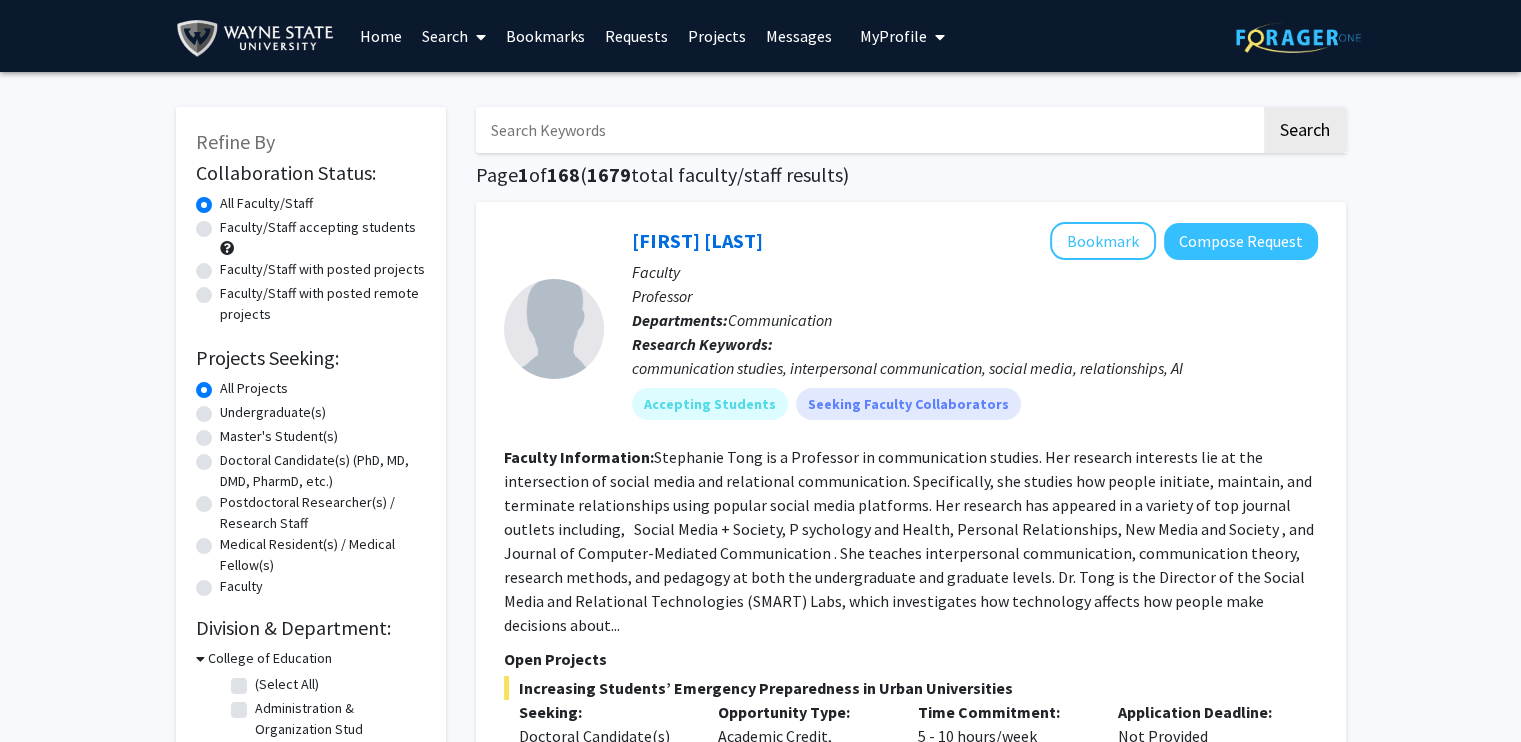 click on "Doctoral Candidate(s) (PhD, MD, DMD, PharmD, etc.)" 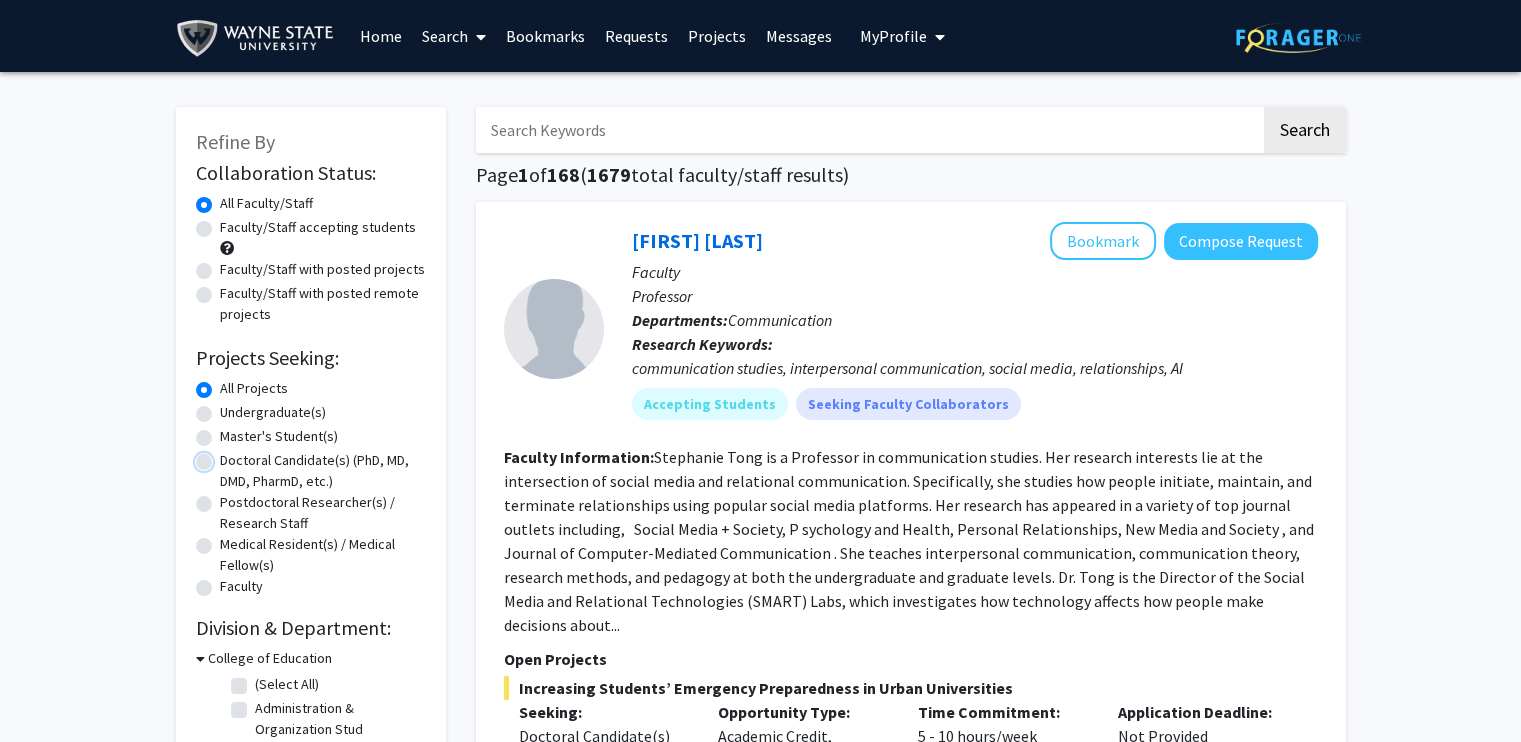 click on "Doctoral Candidate(s) (PhD, MD, DMD, PharmD, etc.)" at bounding box center [226, 456] 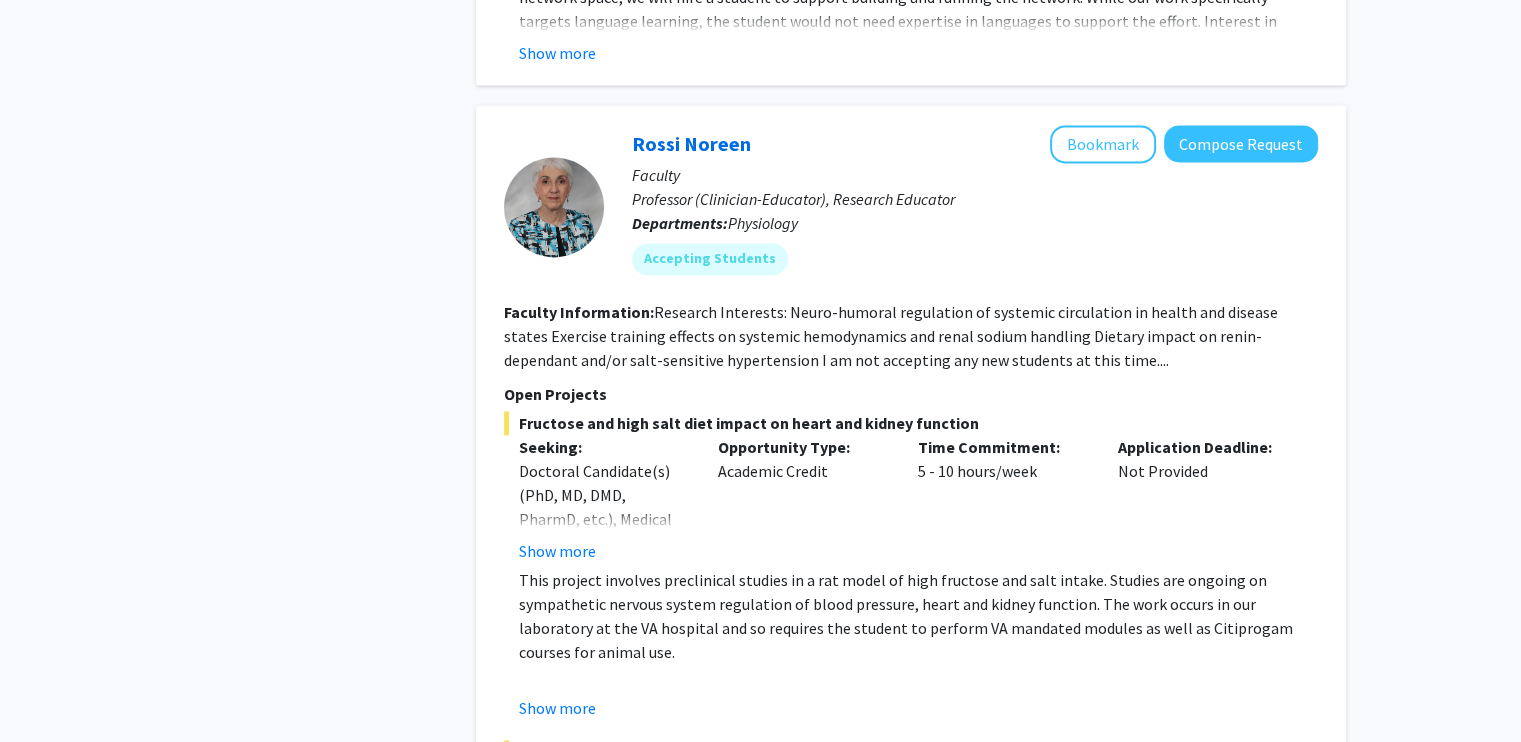 scroll, scrollTop: 2864, scrollLeft: 0, axis: vertical 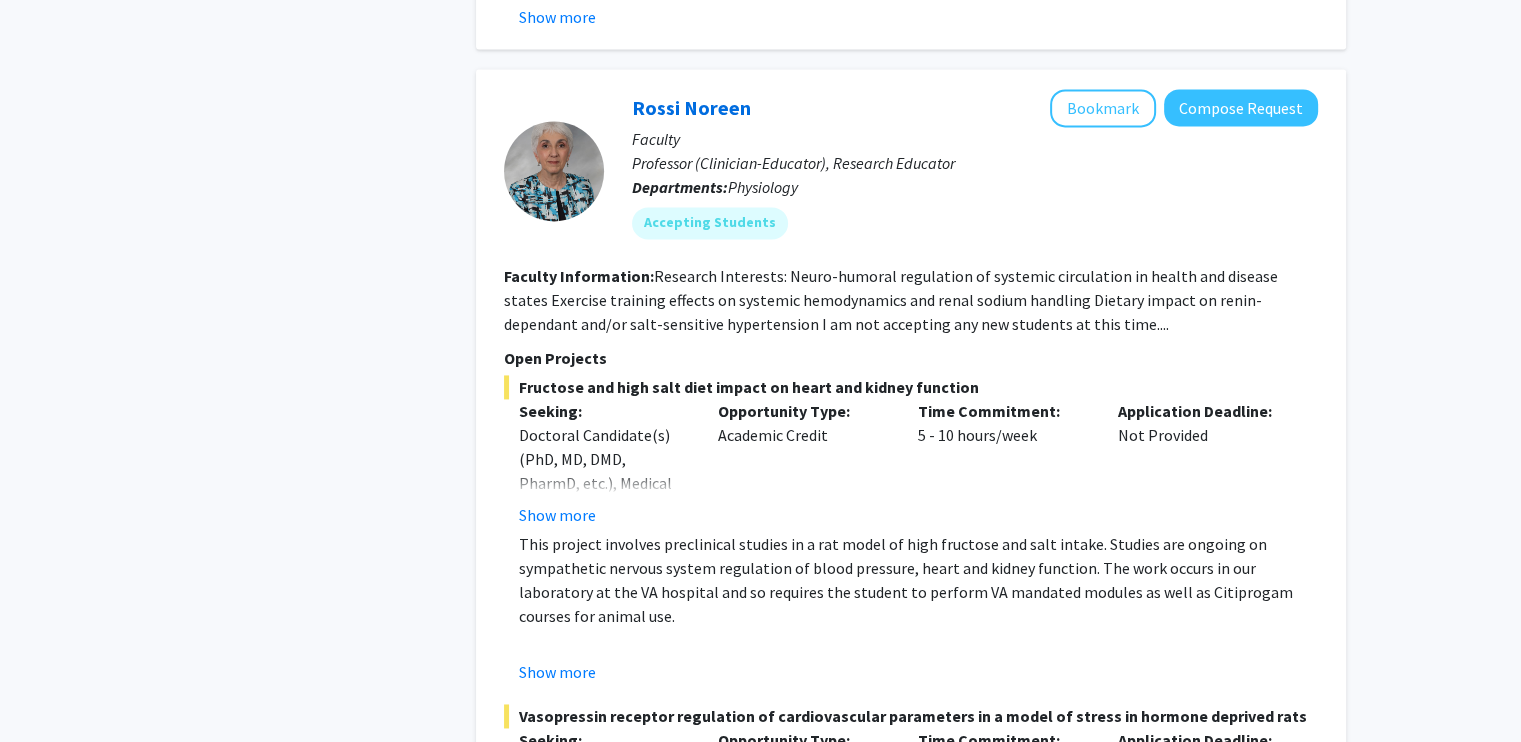 click on "This project involves preclinical studies in a rat model of high fructose and salt intake. Studies are ongoing on sympathetic nervous system regulation of blood pressure, heart and kidney function. The work occurs in our laboratory at the VA hospital and so requires the student to perform VA mandated modules as well as Citiprogam courses for animal use." 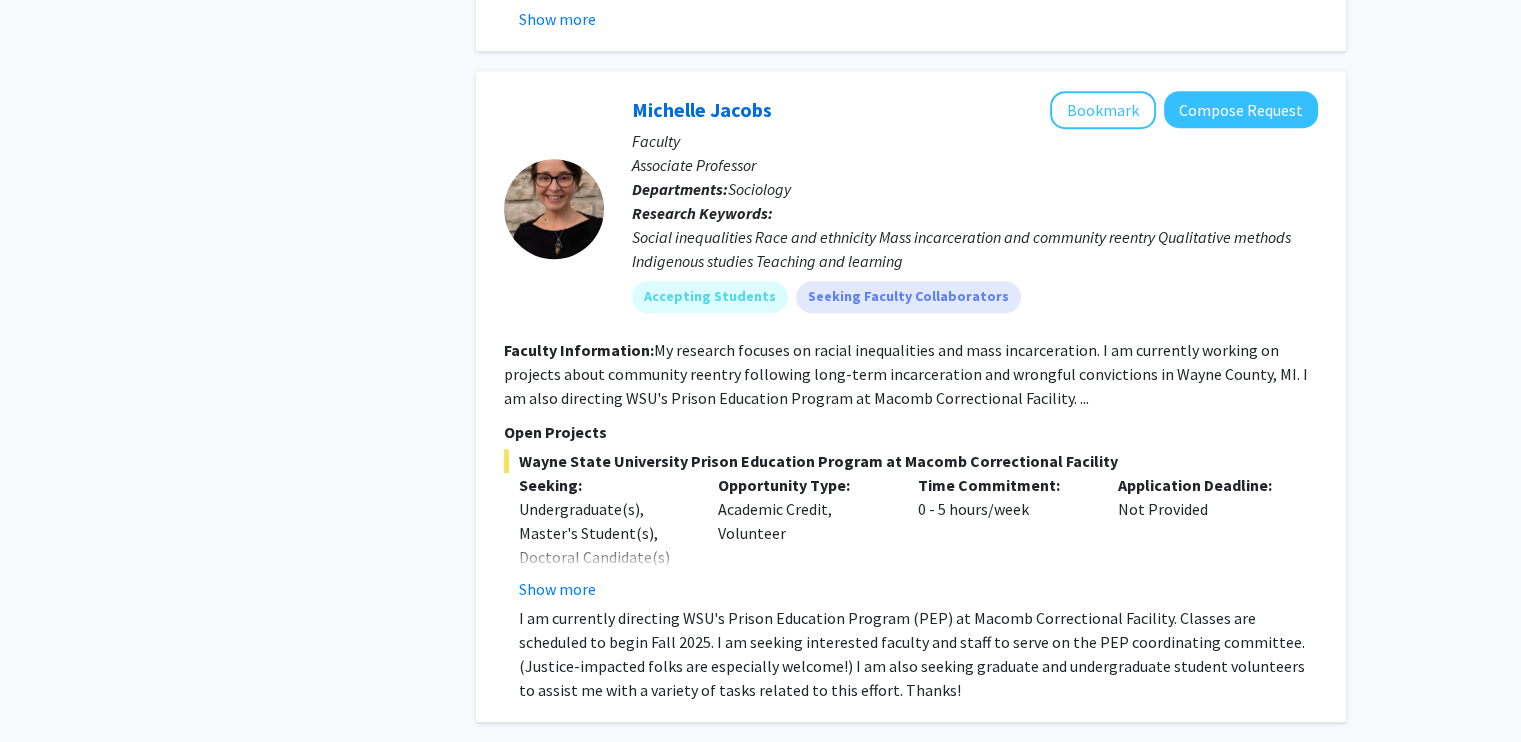 scroll, scrollTop: 8968, scrollLeft: 0, axis: vertical 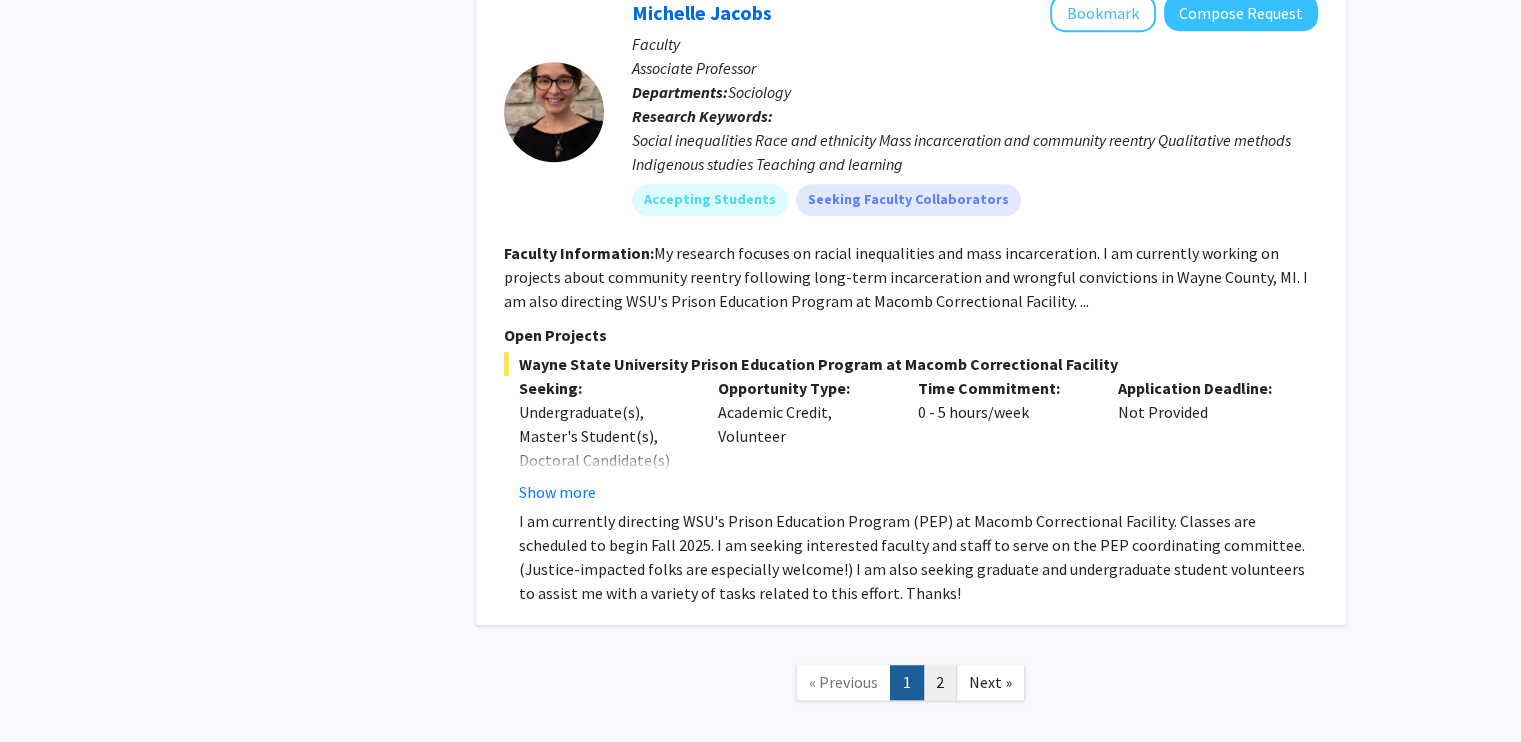click on "2" 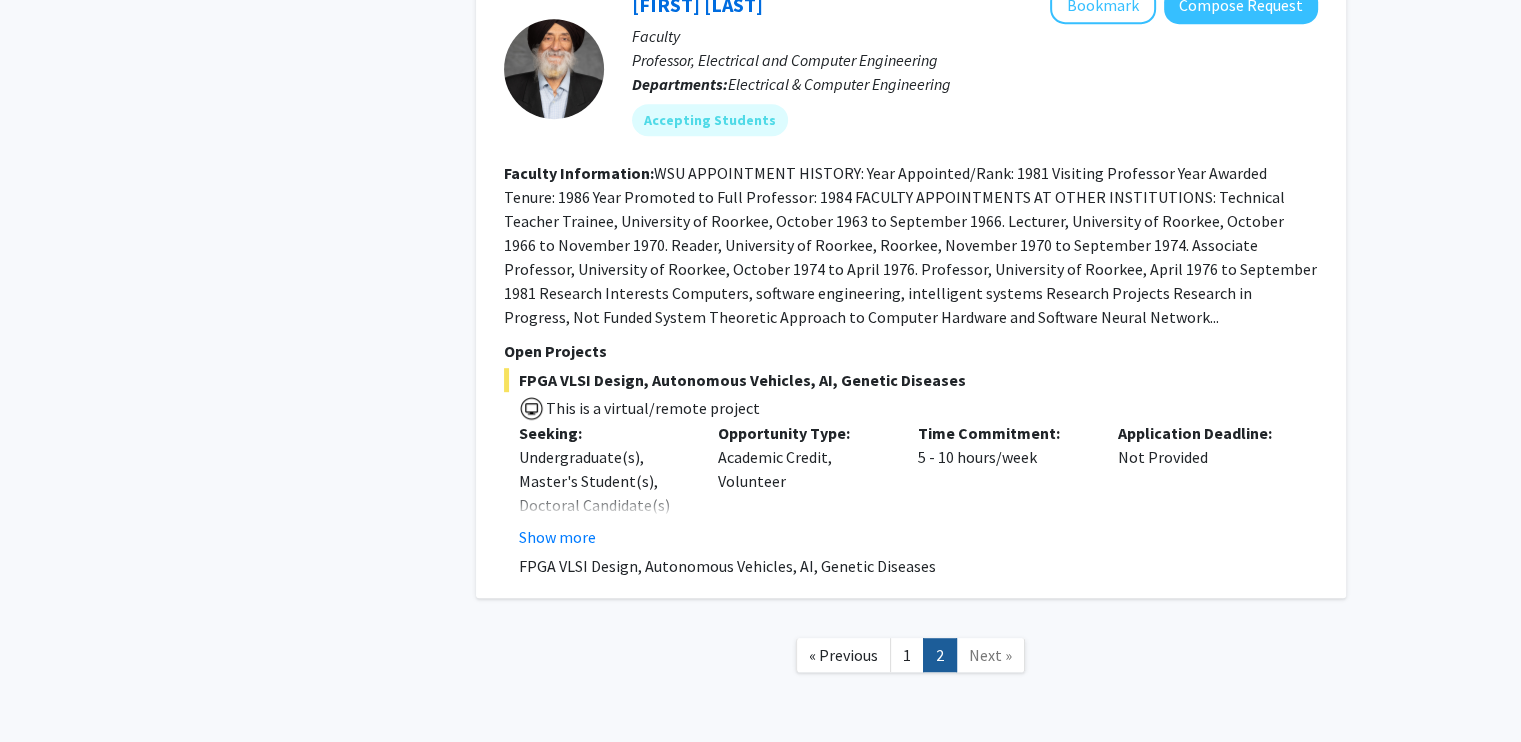 scroll, scrollTop: 1012, scrollLeft: 0, axis: vertical 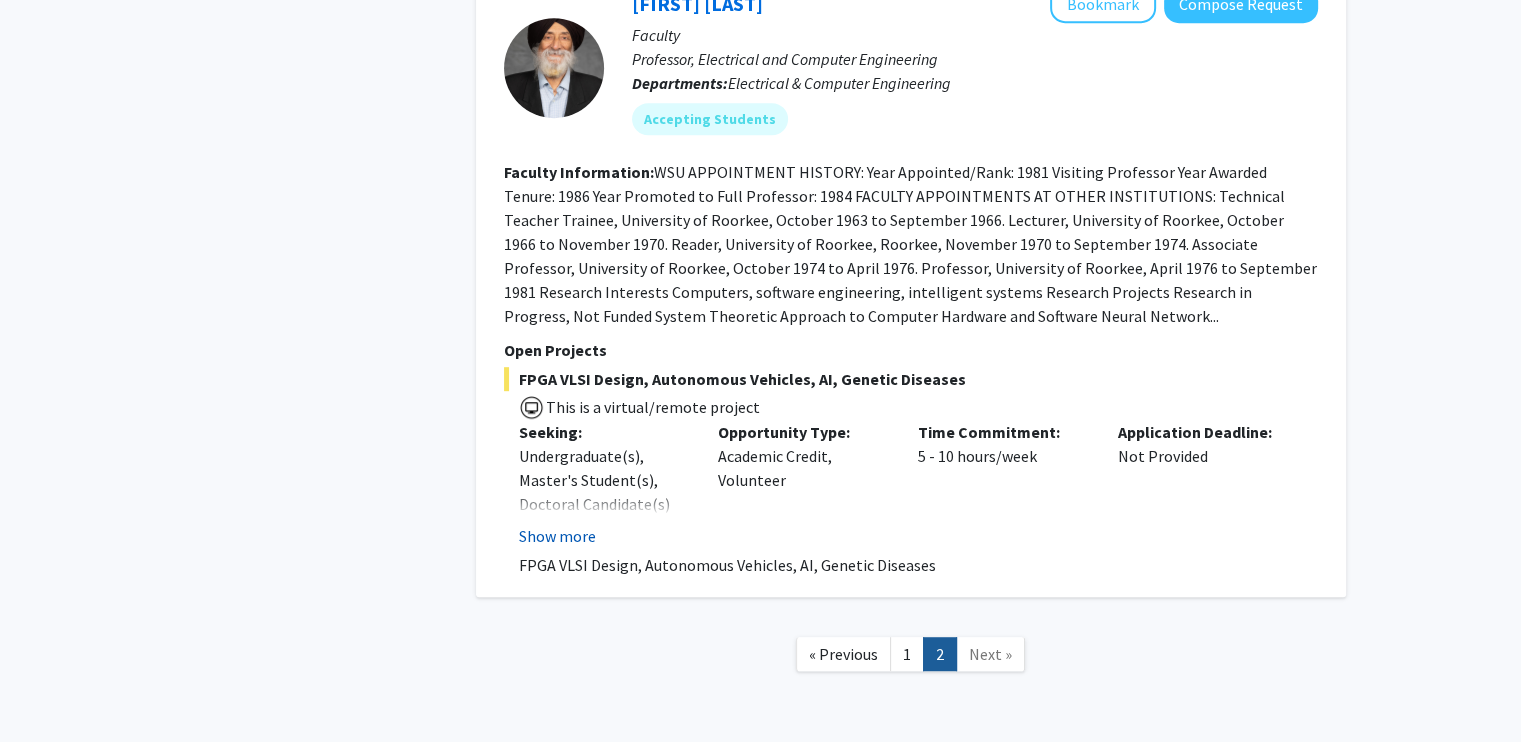 click on "Show more" 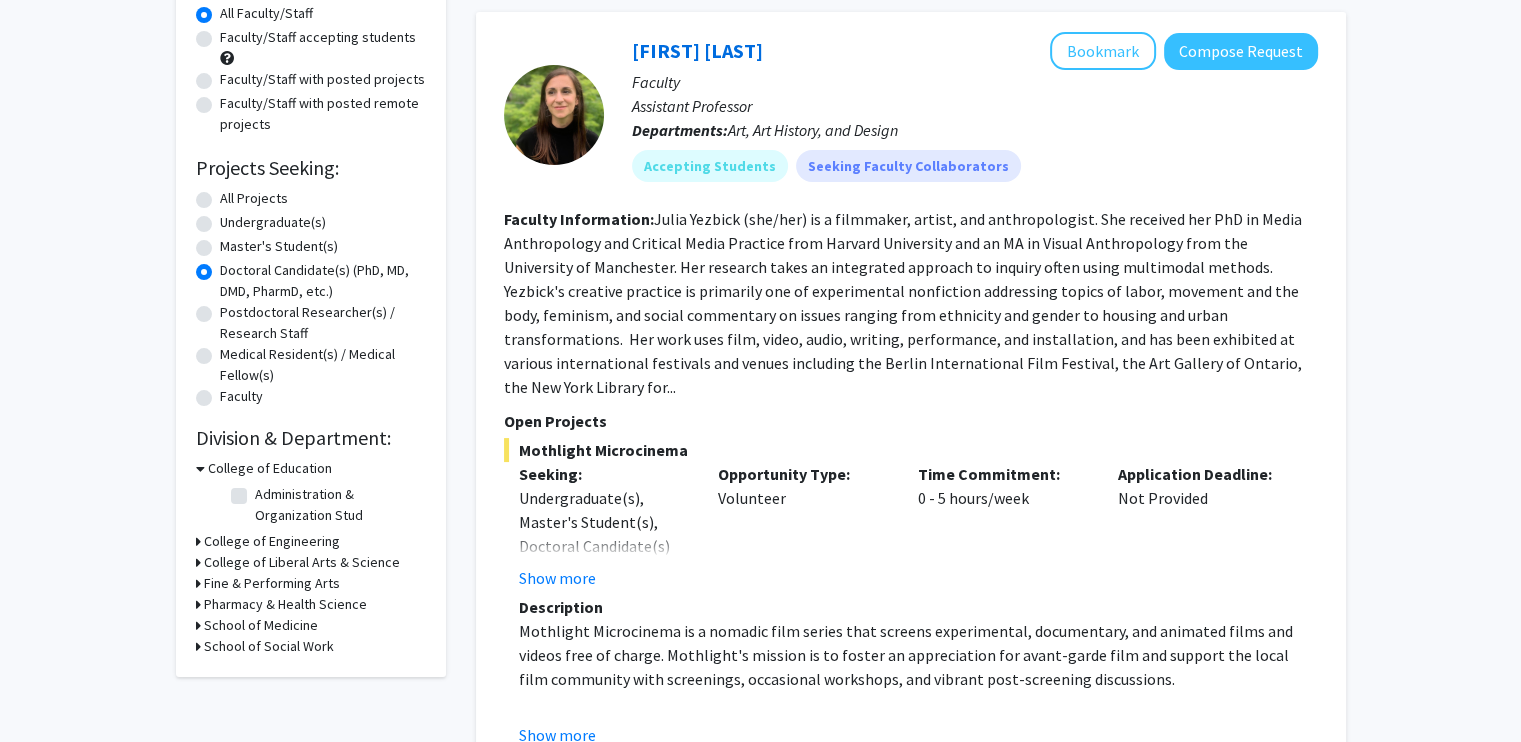 scroll, scrollTop: 189, scrollLeft: 0, axis: vertical 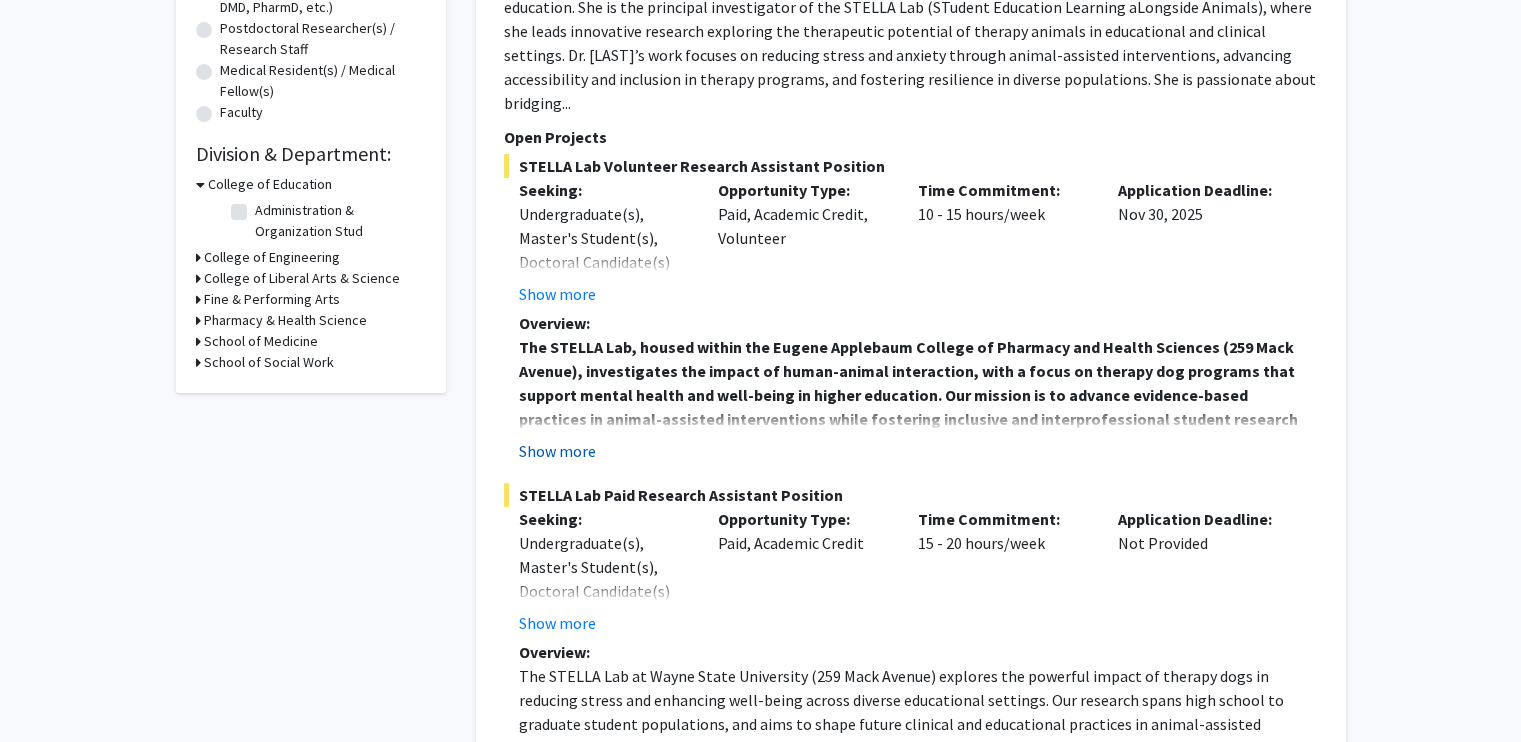 click on "Show more" 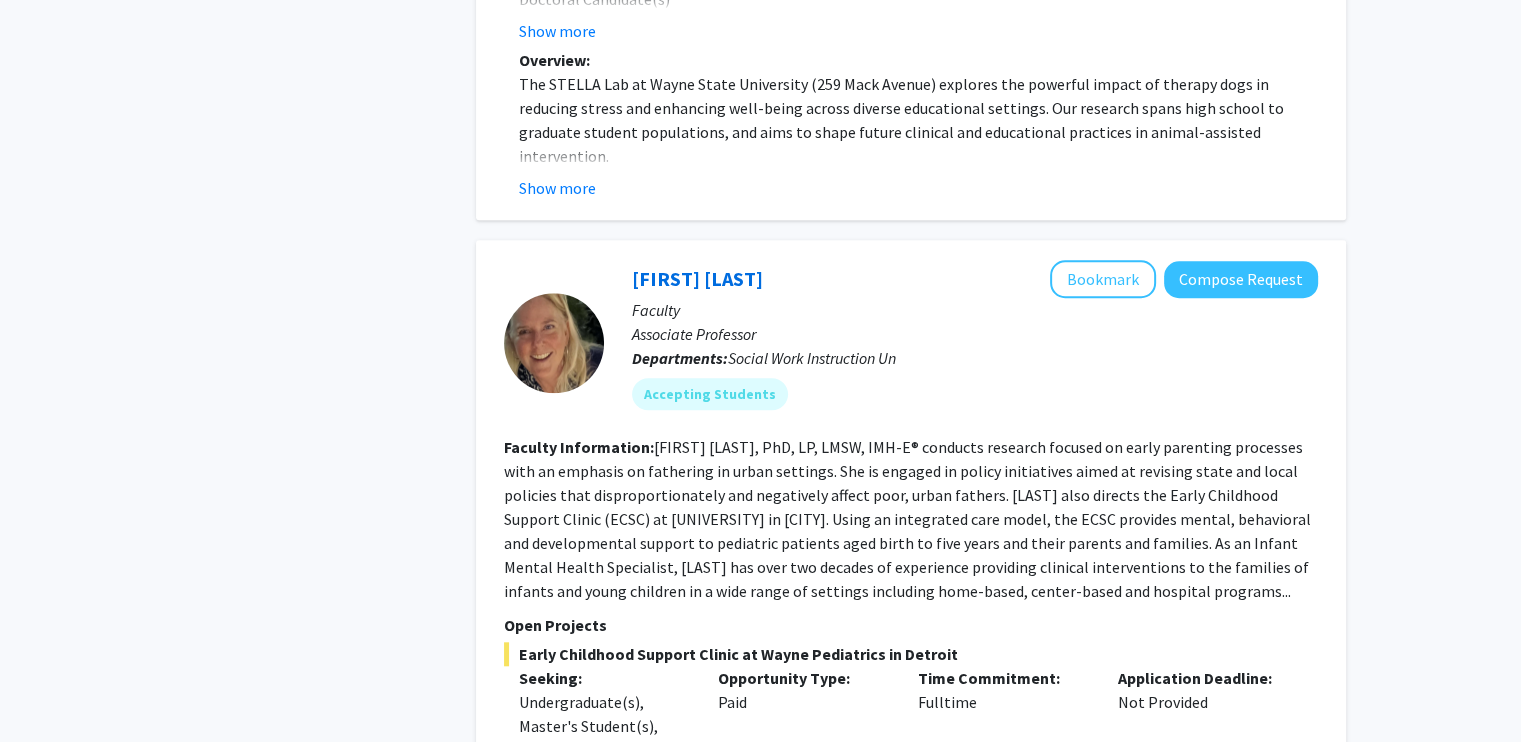 scroll, scrollTop: 1732, scrollLeft: 0, axis: vertical 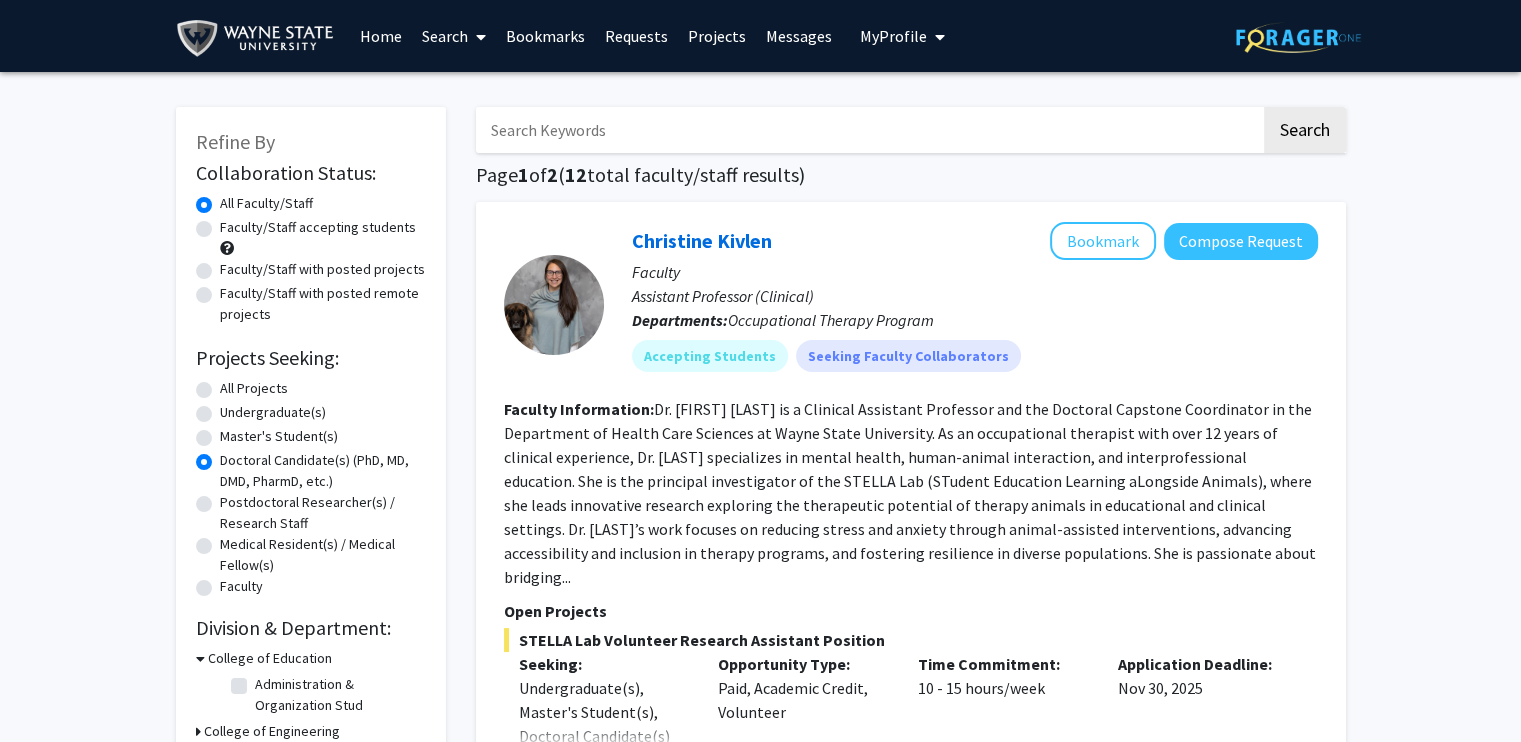 click on "All Projects" 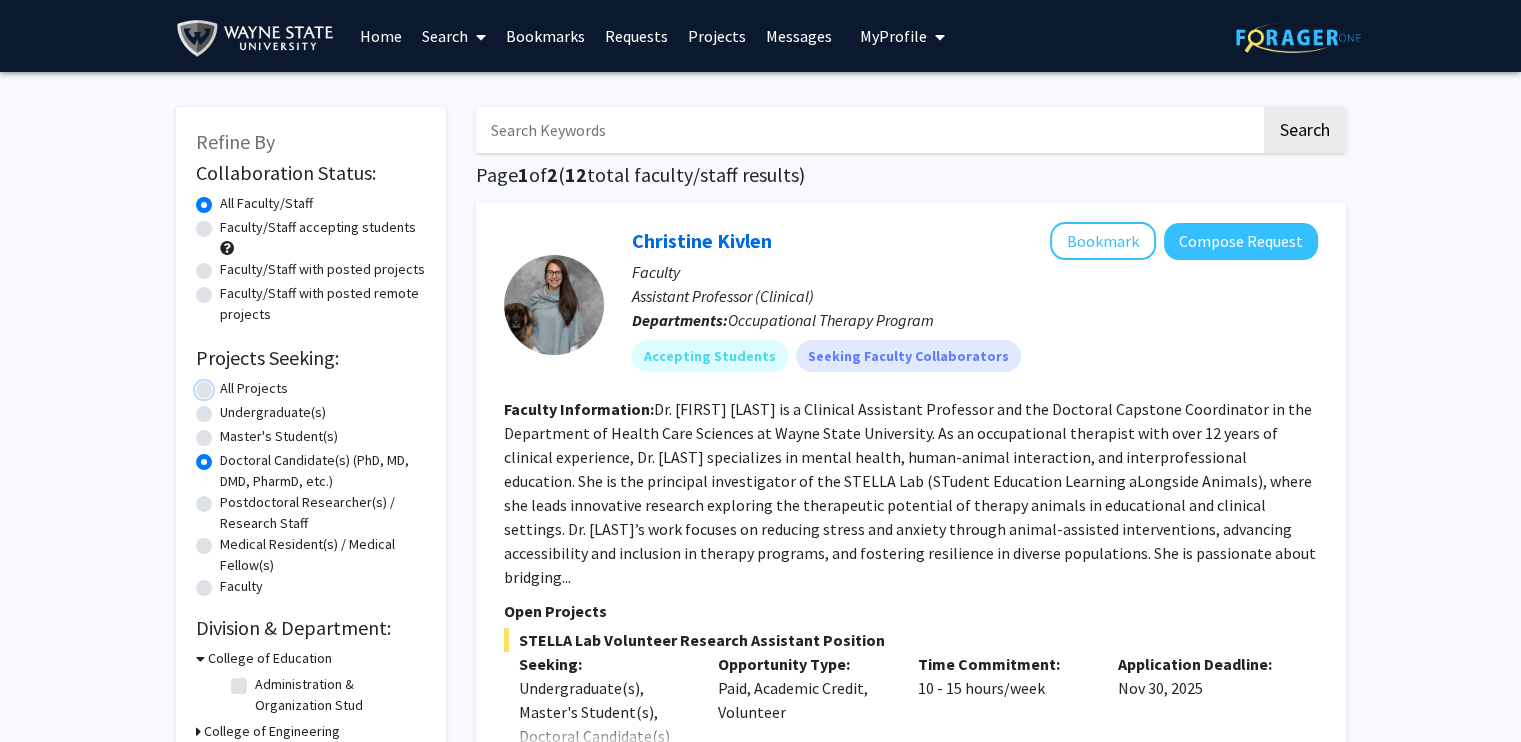click on "All Projects" at bounding box center [226, 384] 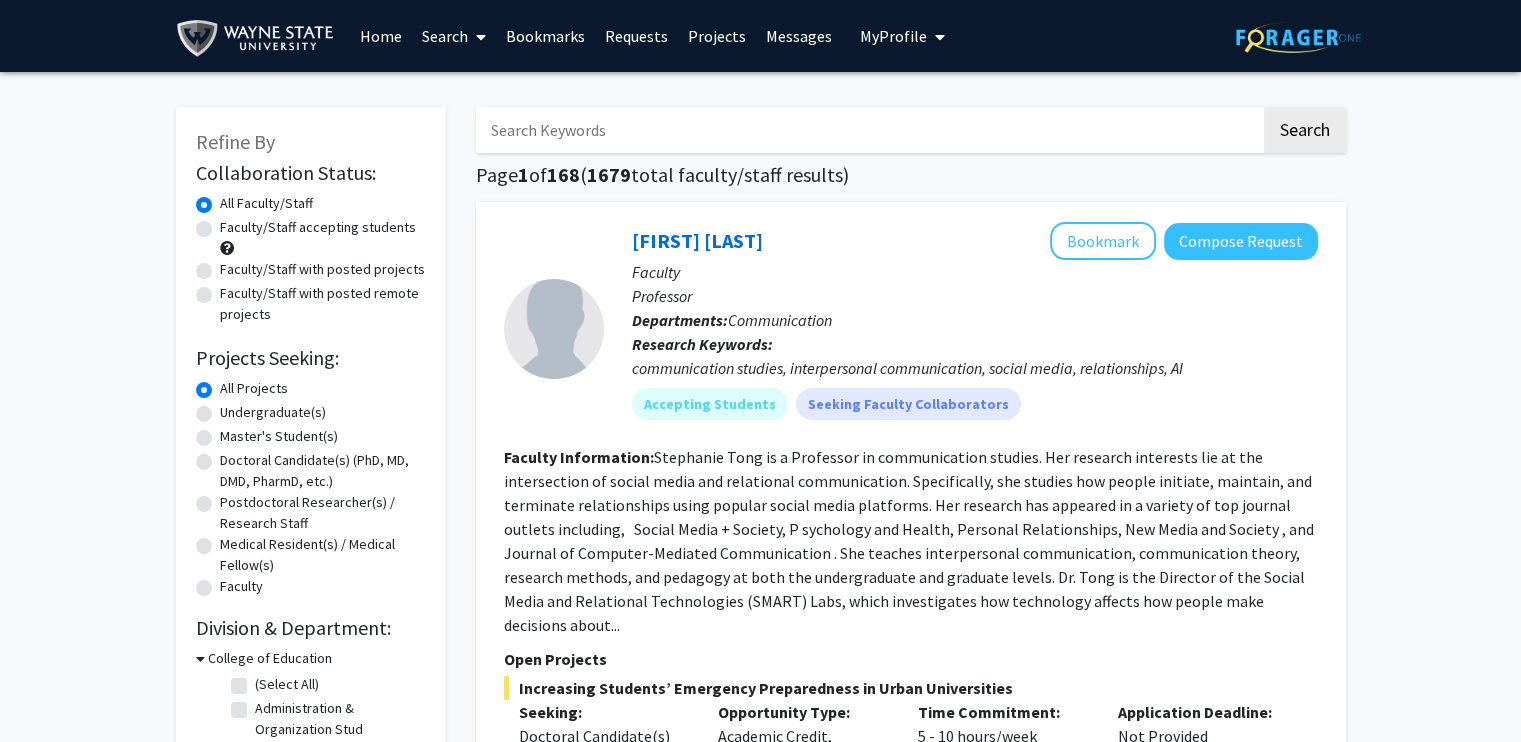 click at bounding box center (868, 130) 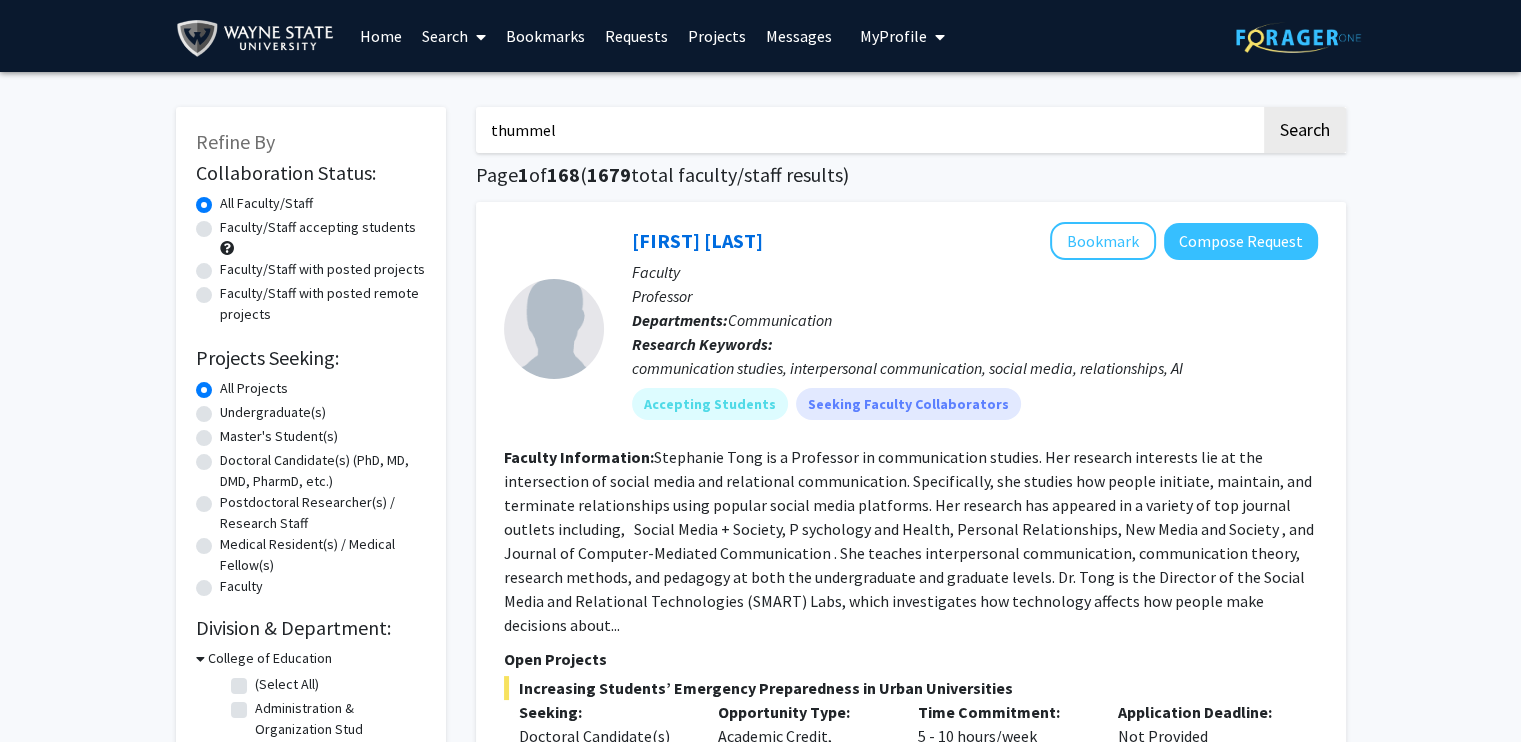 type on "thummel" 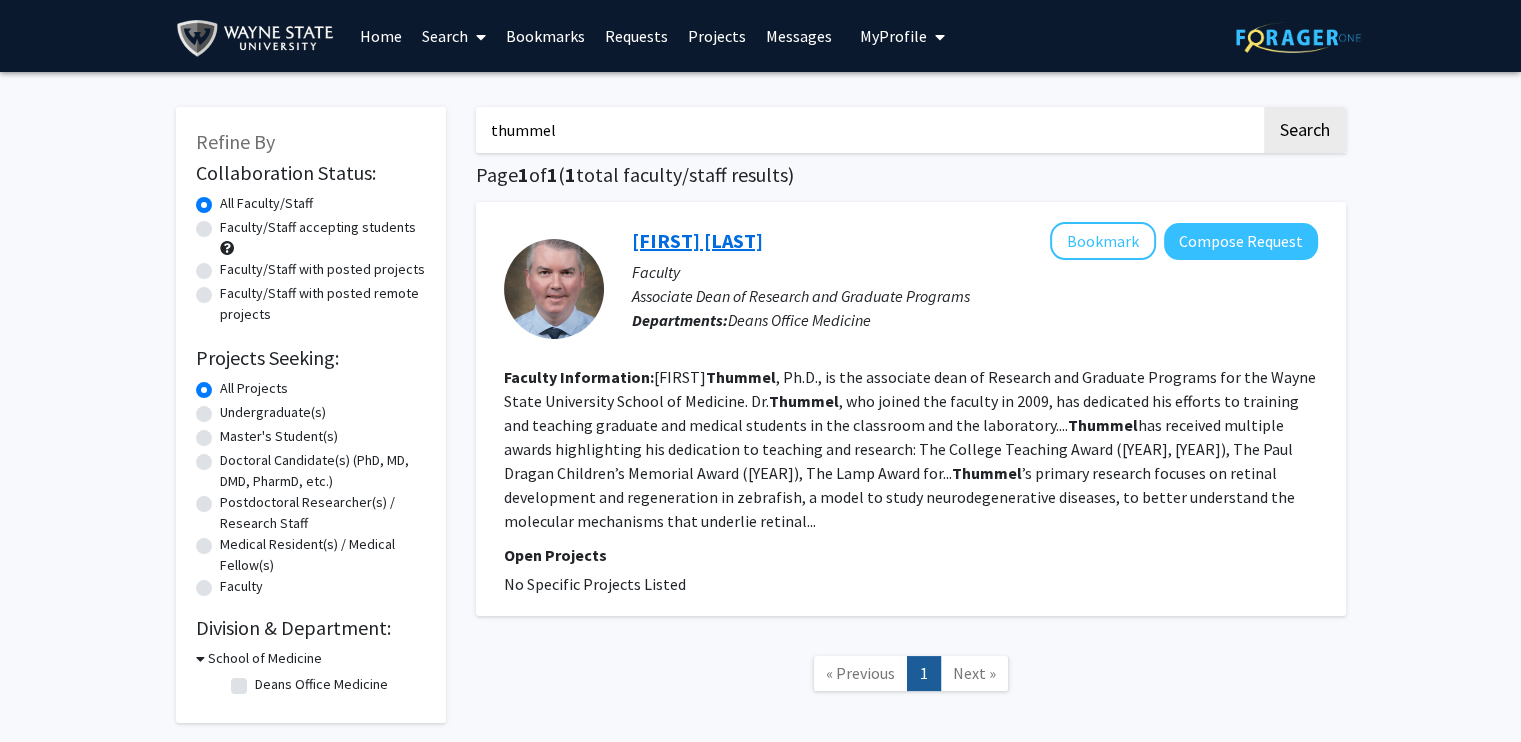click on "[FIRST] [LAST]" 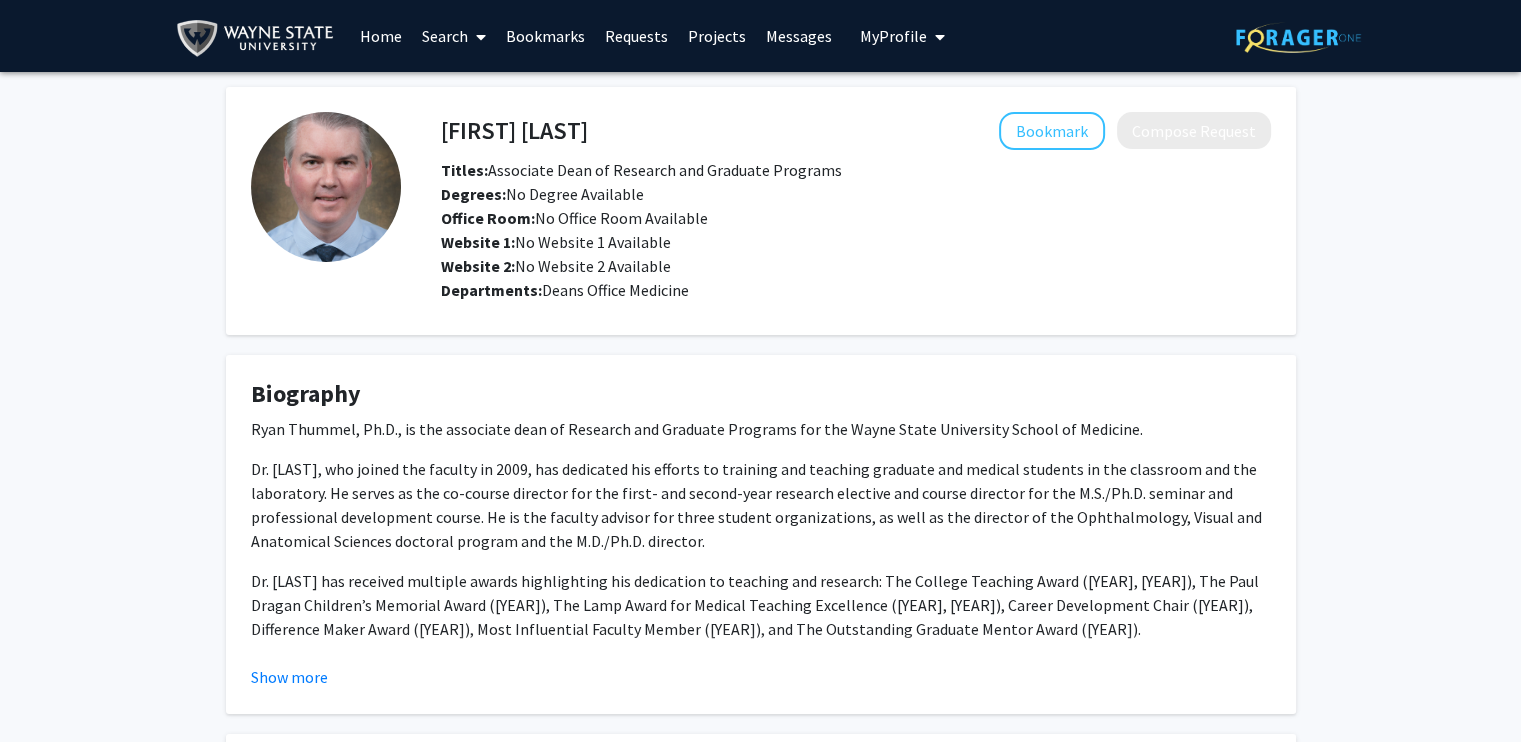 scroll, scrollTop: 242, scrollLeft: 0, axis: vertical 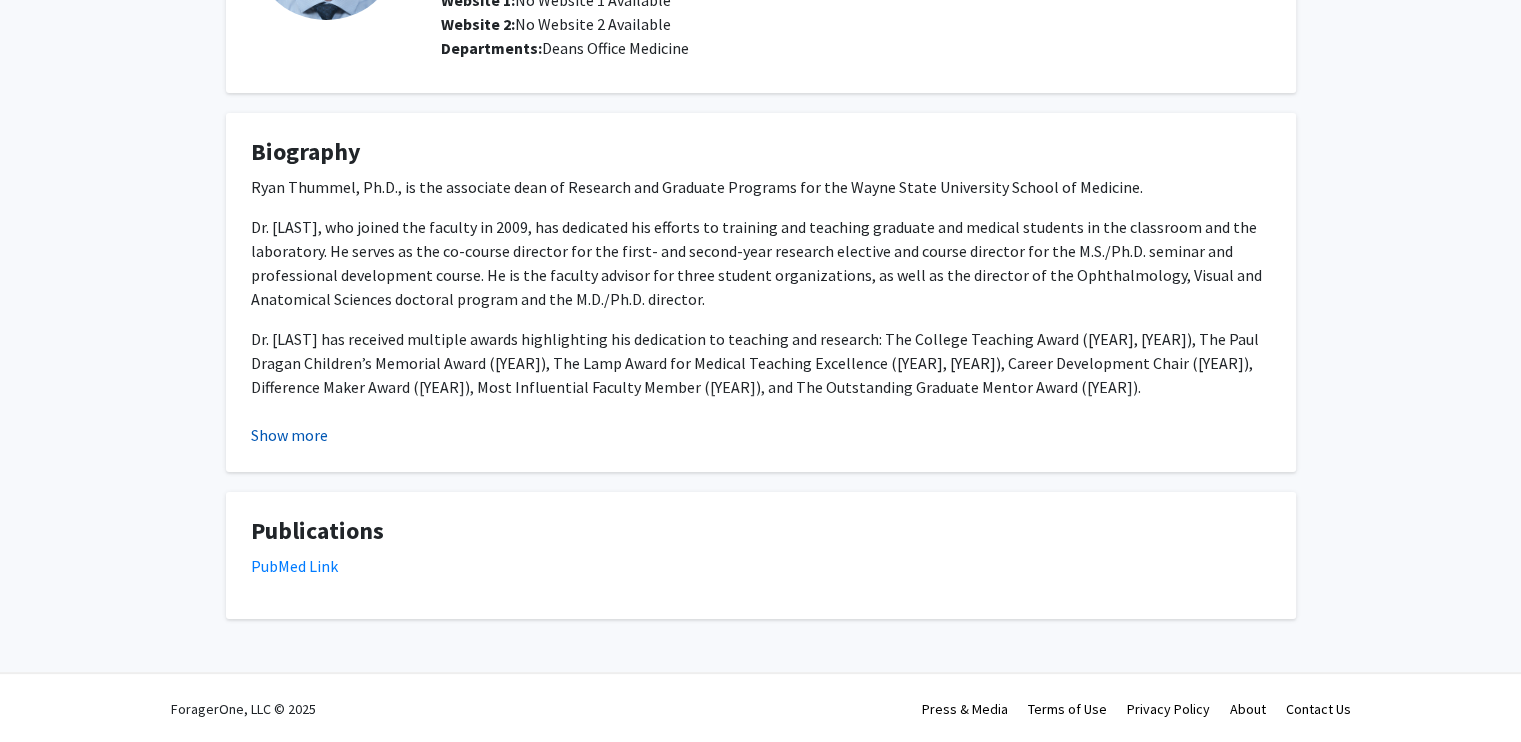 click on "Show more" 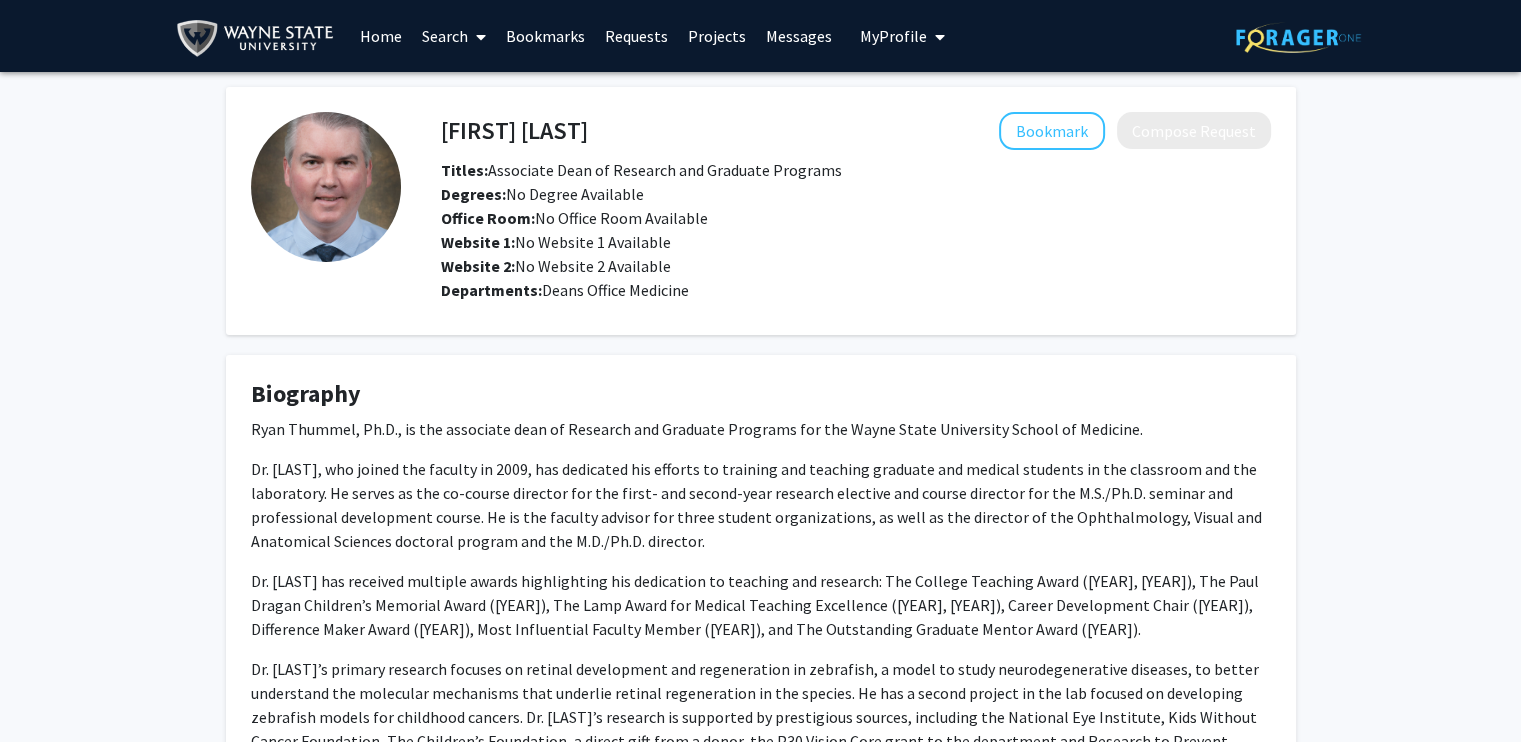 scroll, scrollTop: 0, scrollLeft: 0, axis: both 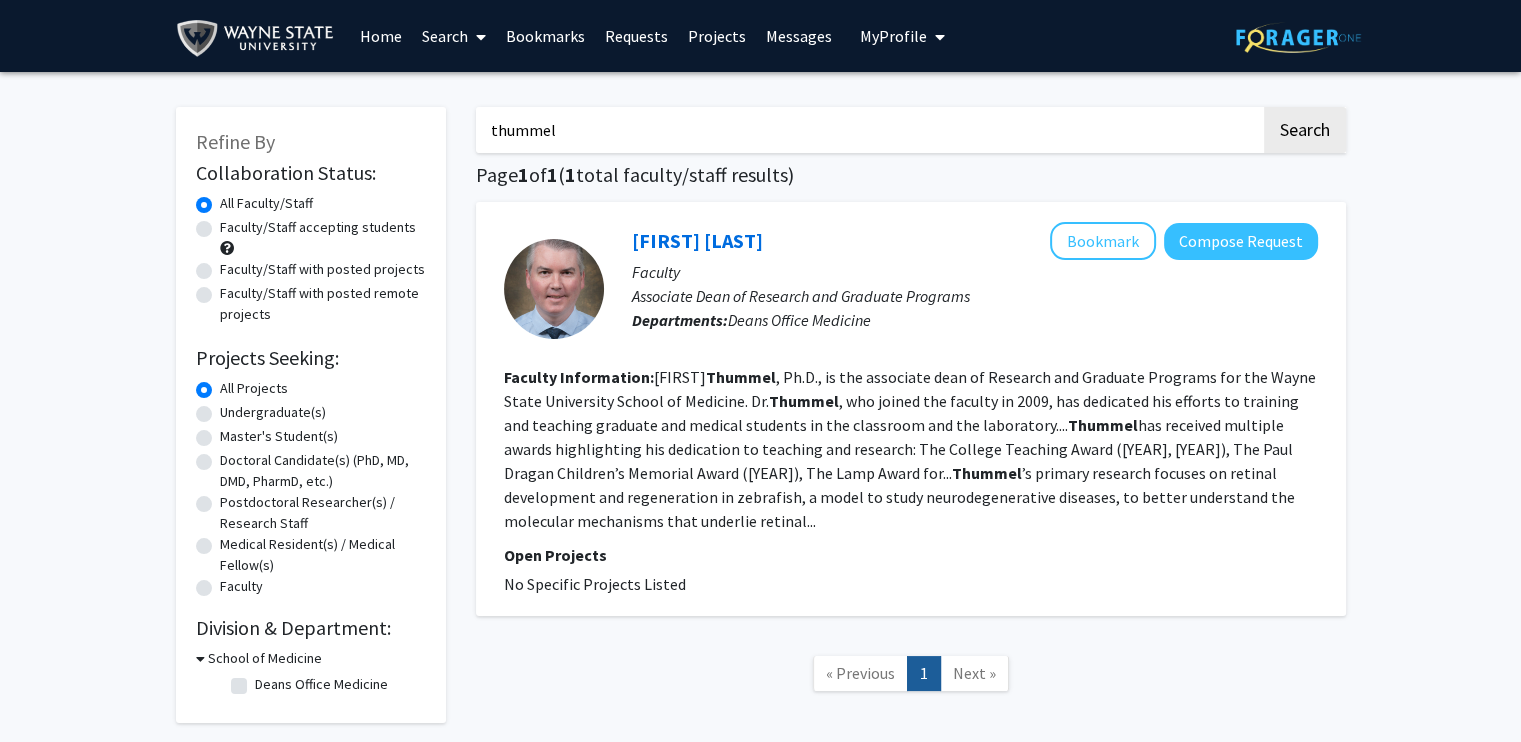 drag, startPoint x: 648, startPoint y: 144, endPoint x: 350, endPoint y: 127, distance: 298.4845 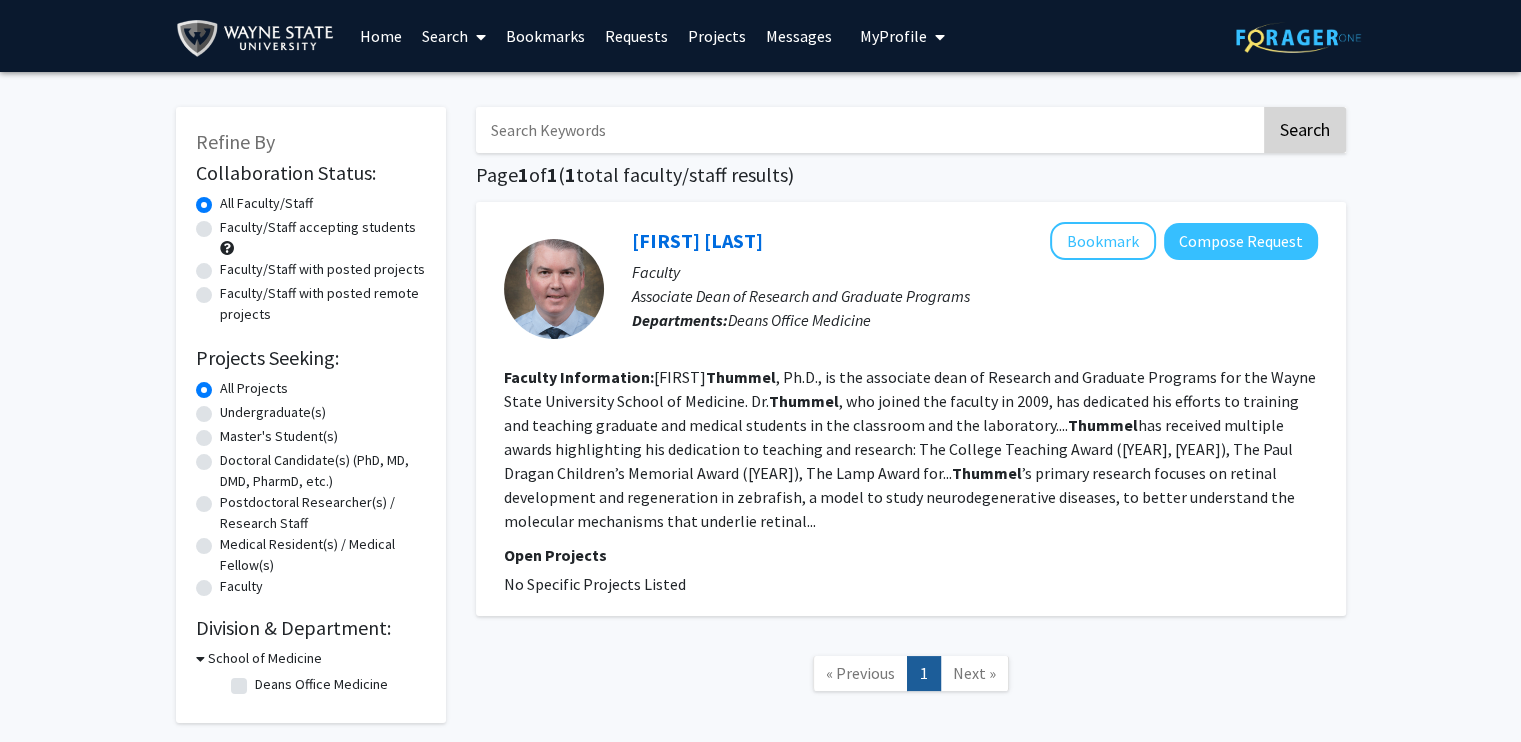 type 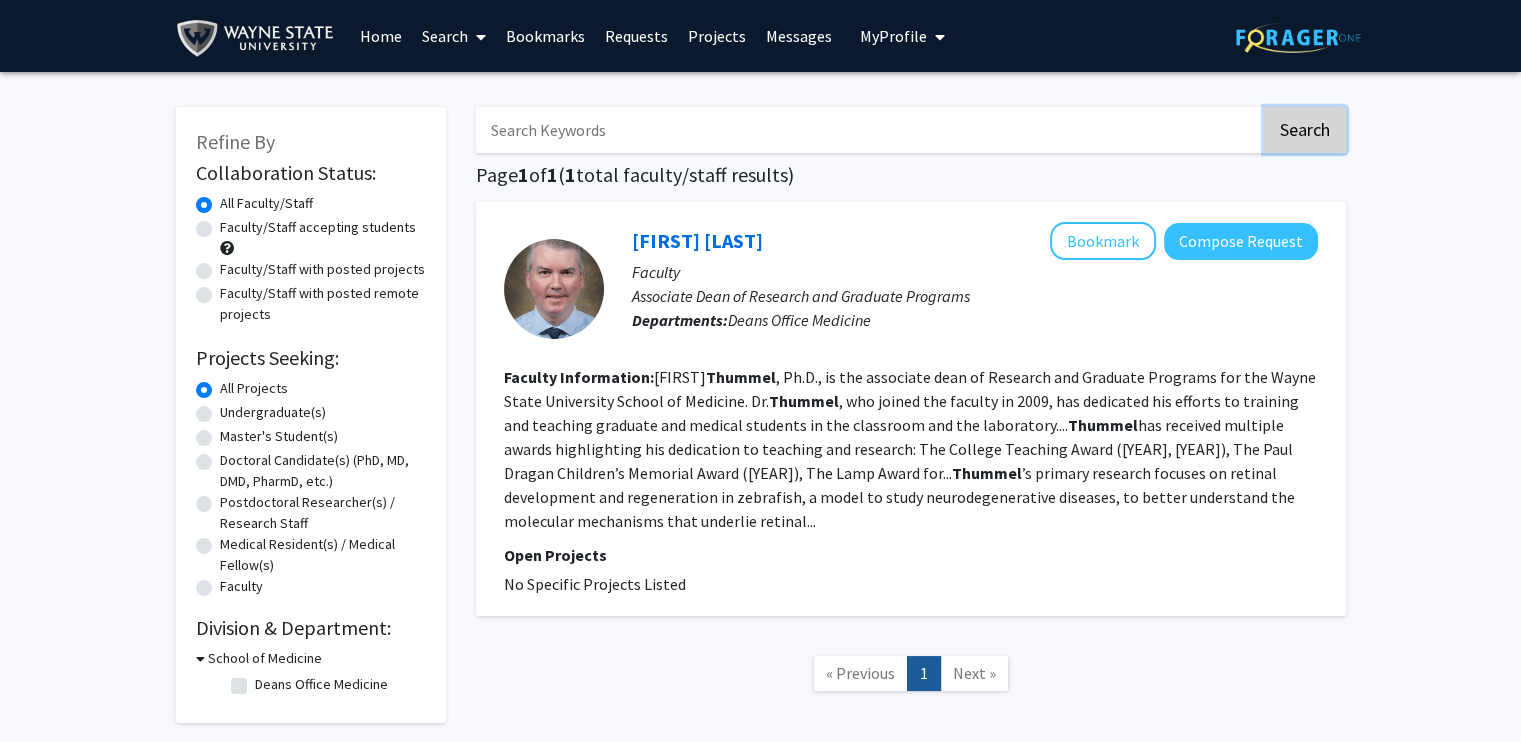 click on "Search" 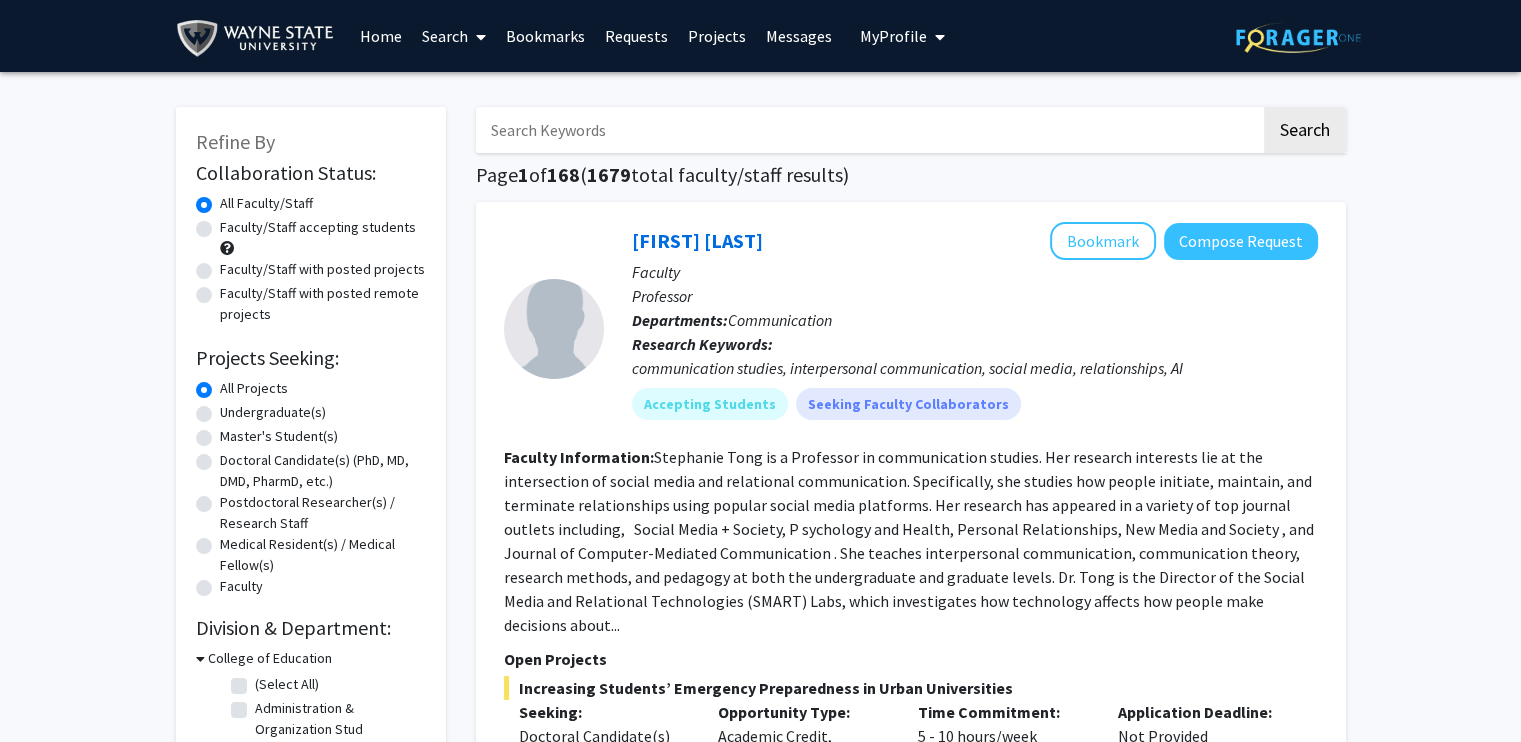 click on "Faculty/Staff accepting students" 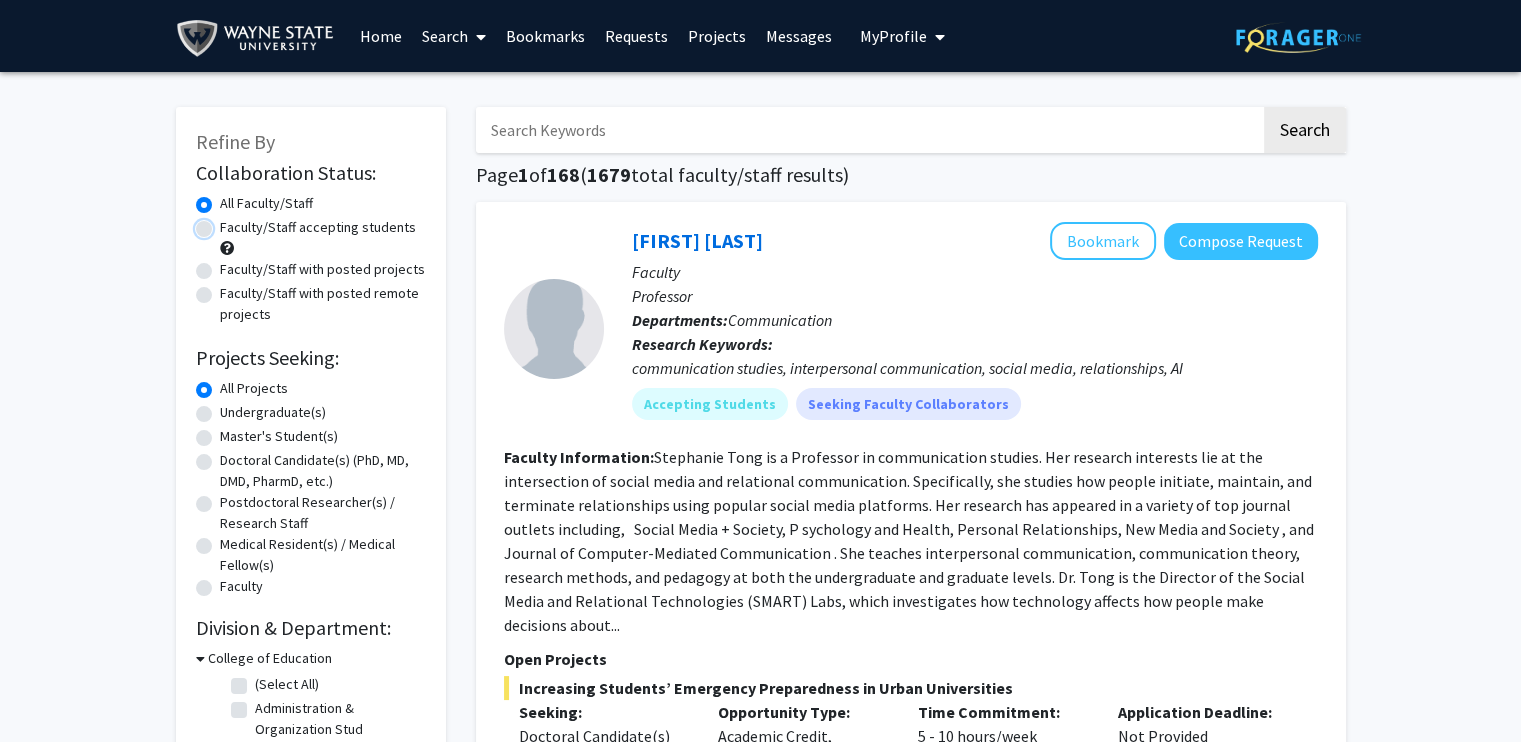 click on "Faculty/Staff accepting students" at bounding box center [226, 223] 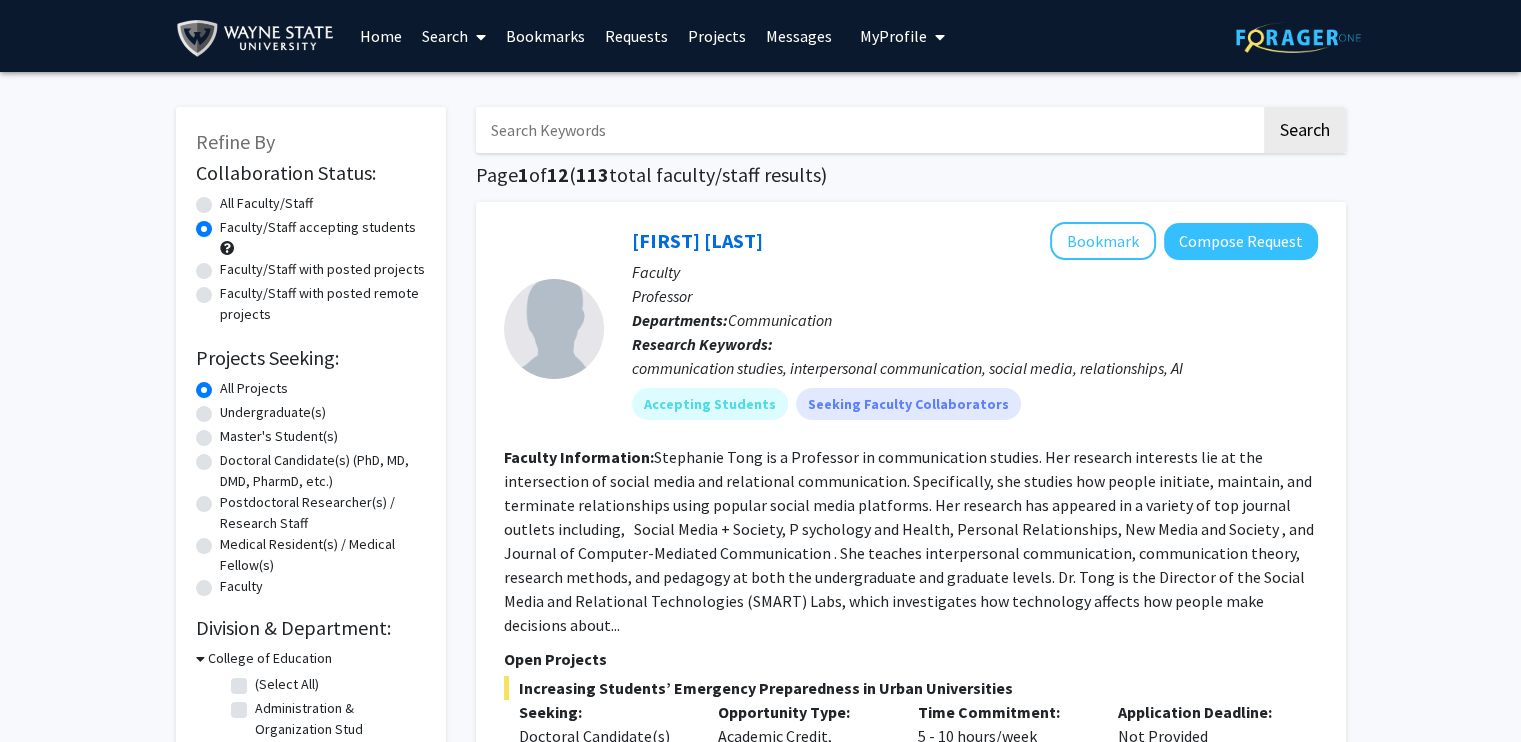 click at bounding box center (868, 130) 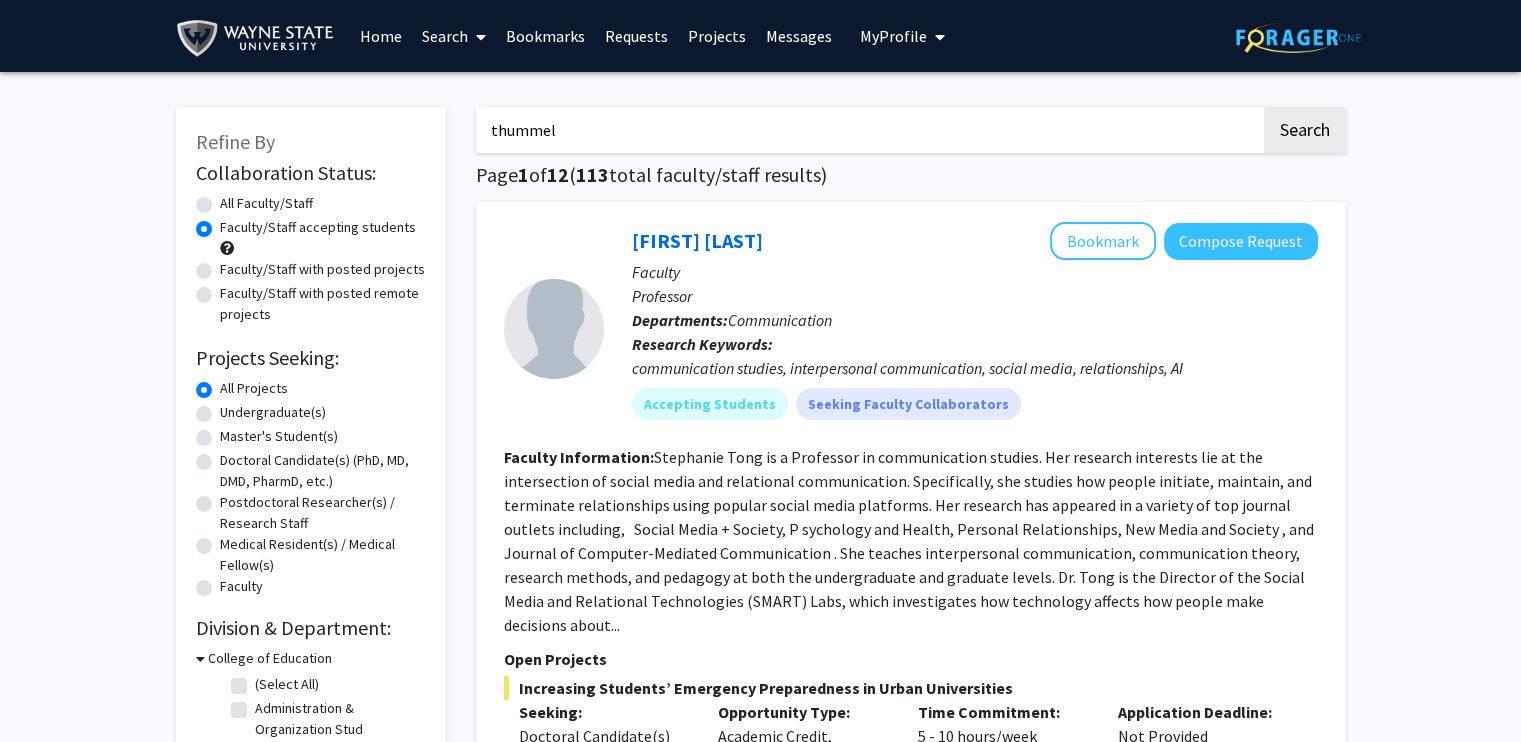 type on "thummel" 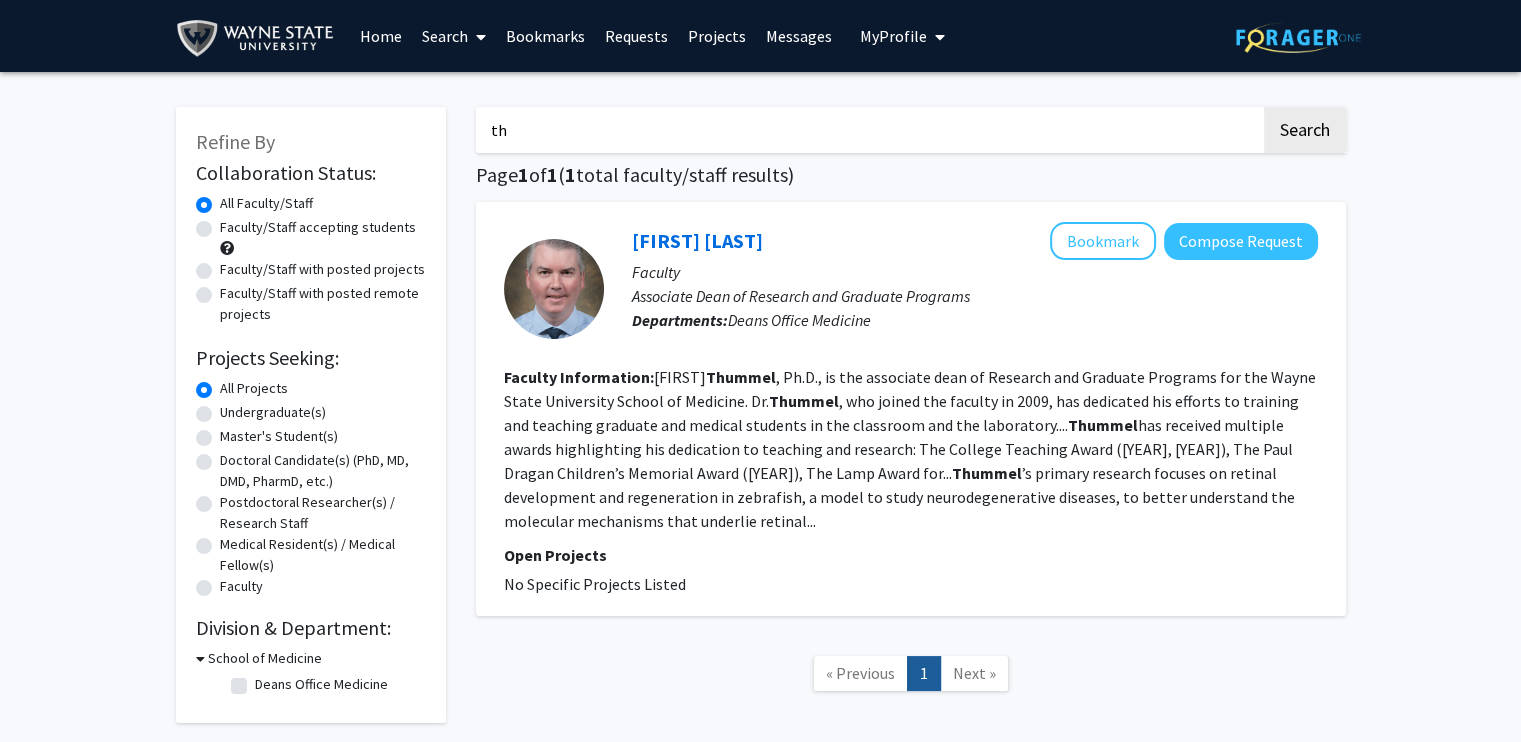 type on "t" 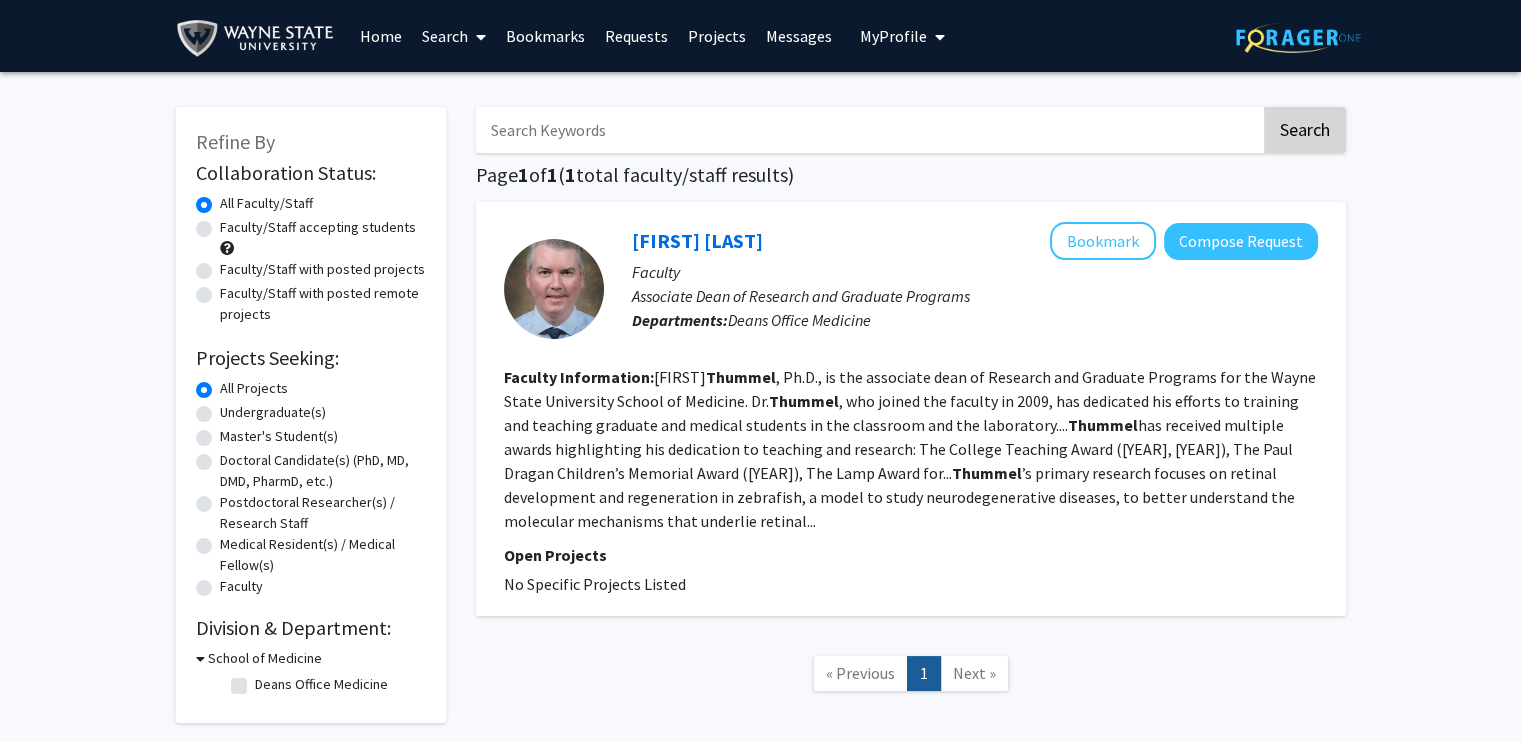 type 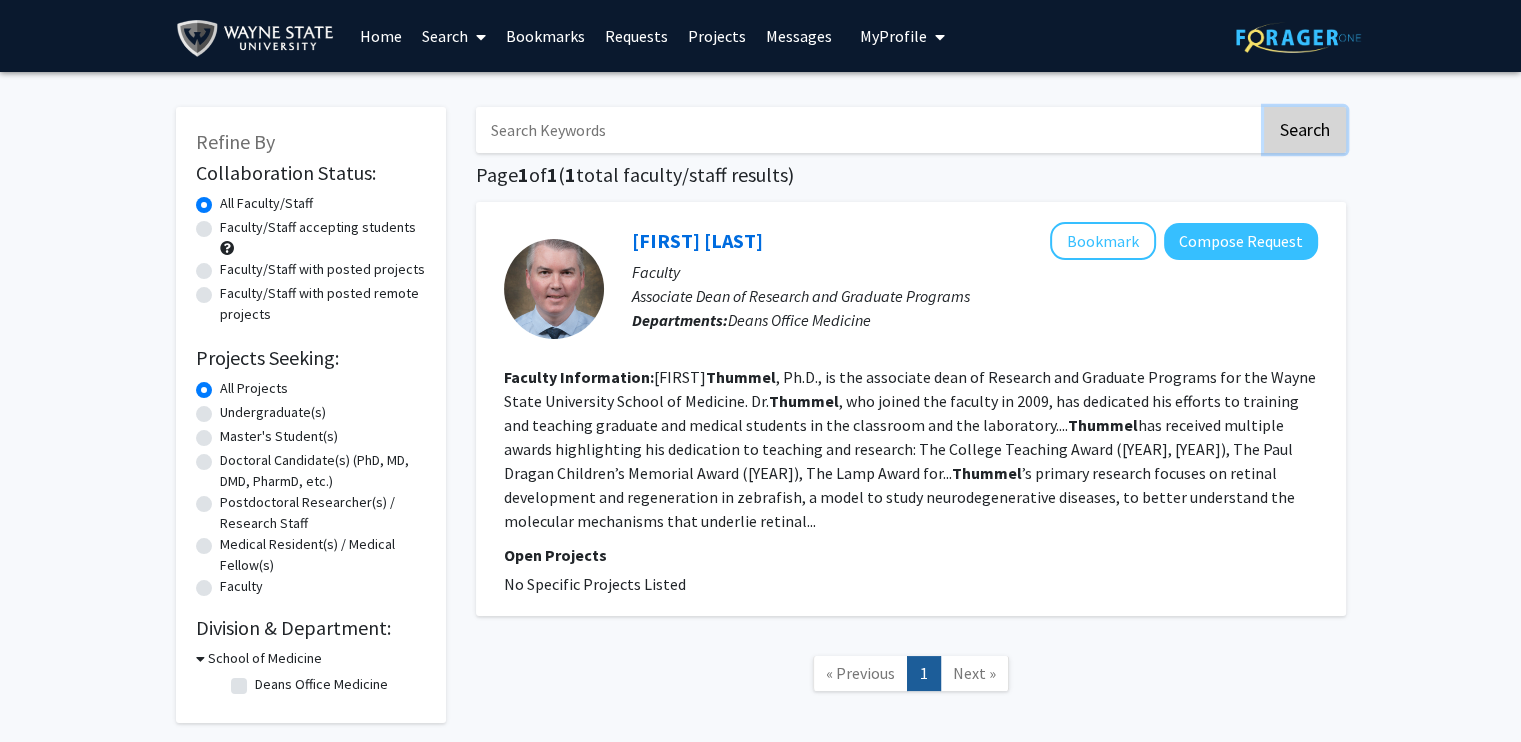 click on "Search" 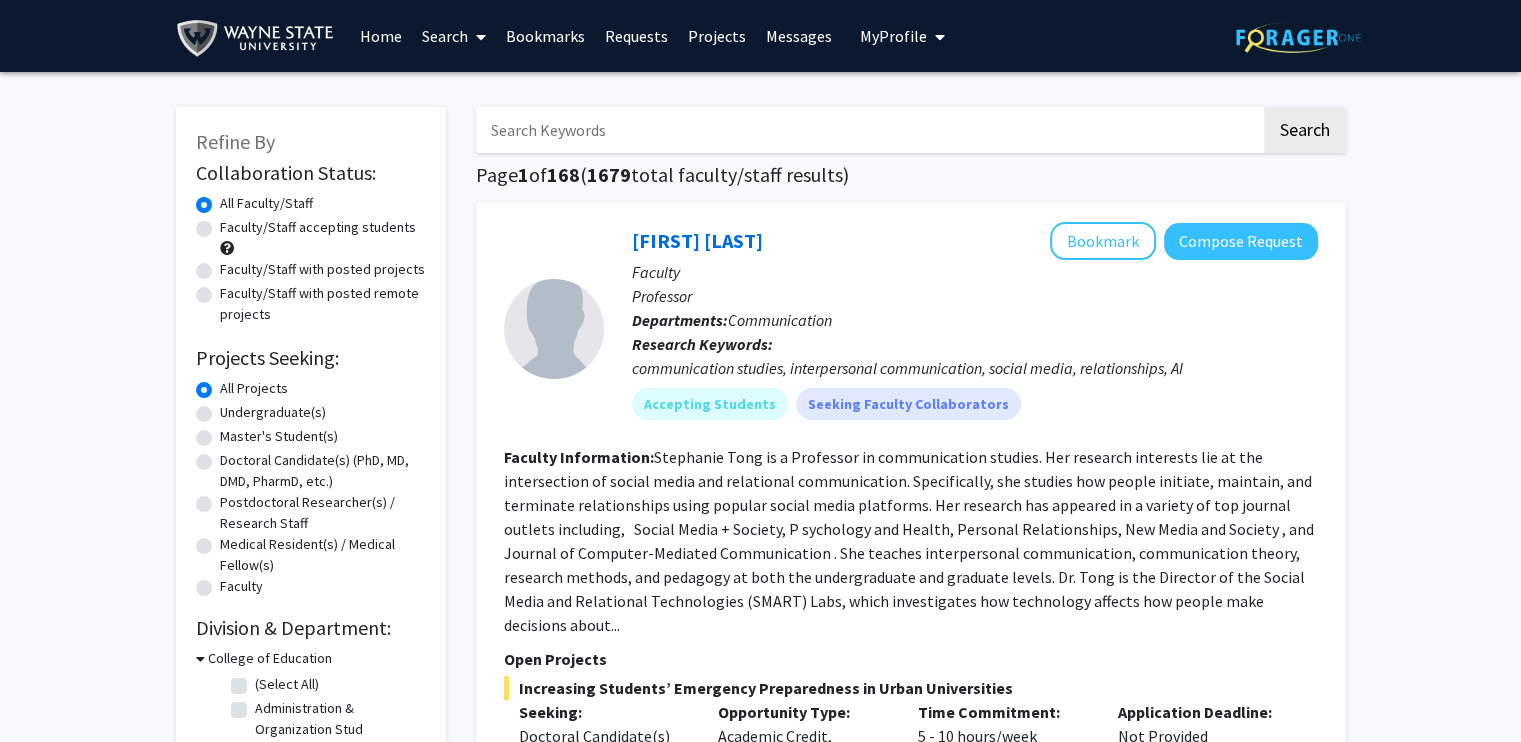 click on "Master's Student(s)" 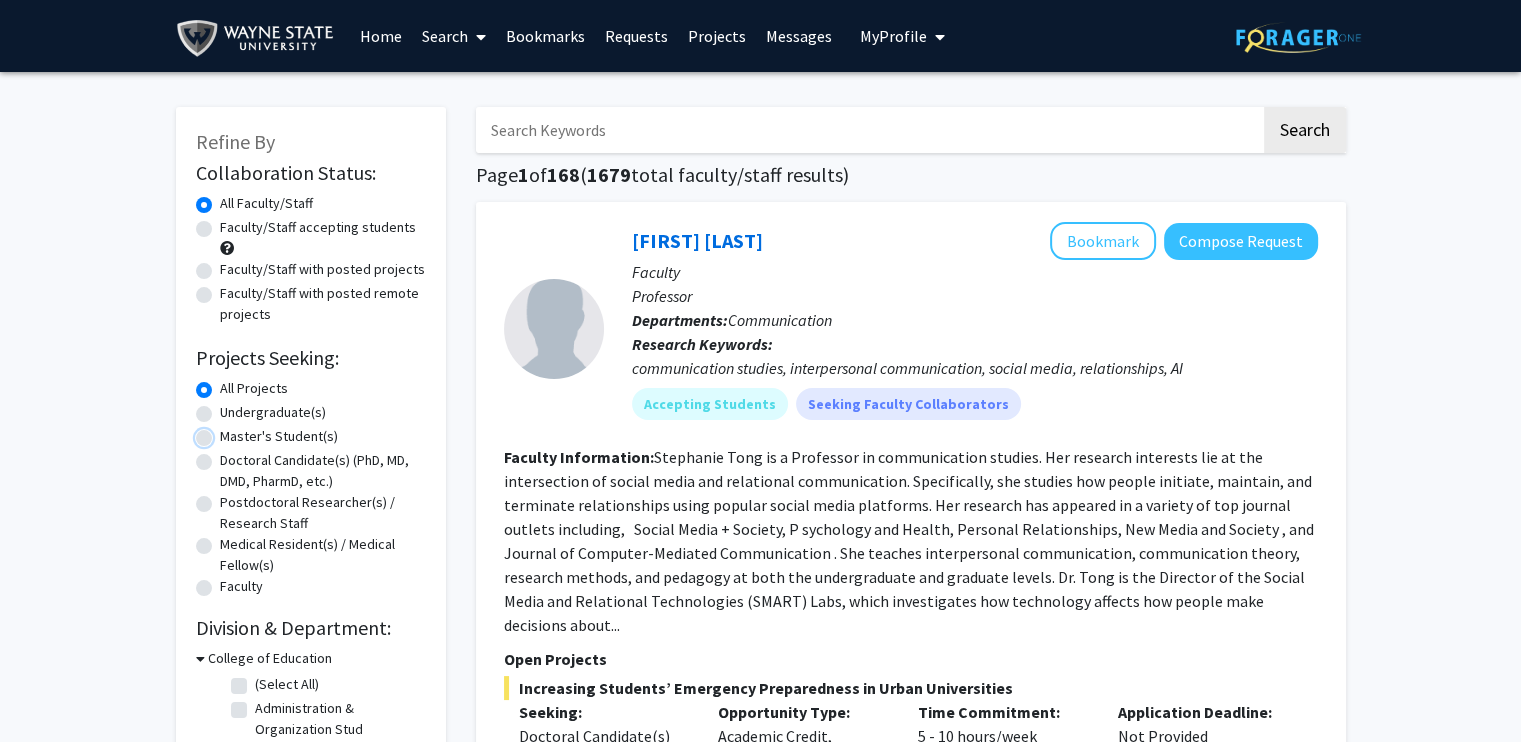 click on "Master's Student(s)" at bounding box center [226, 432] 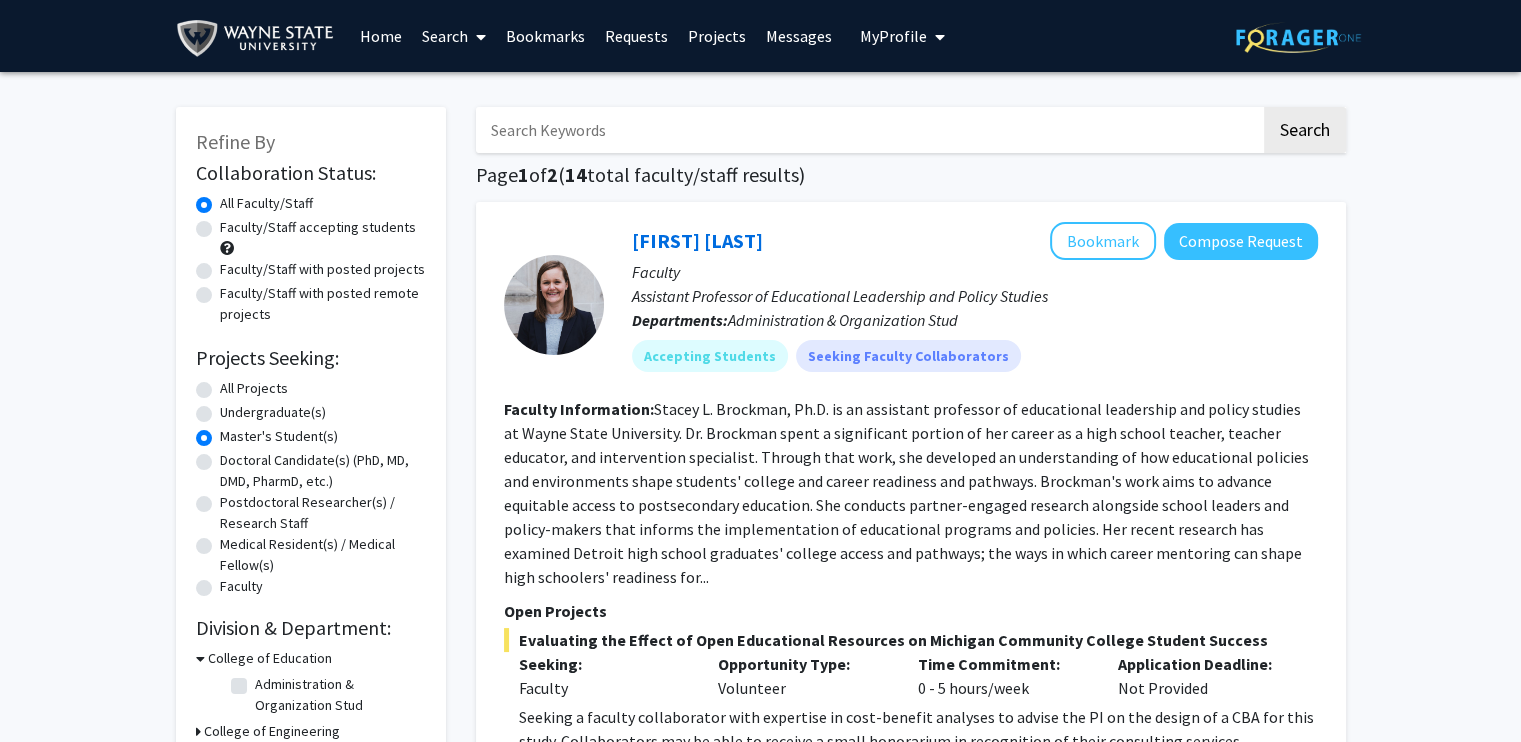 click on "Undergraduate(s)" 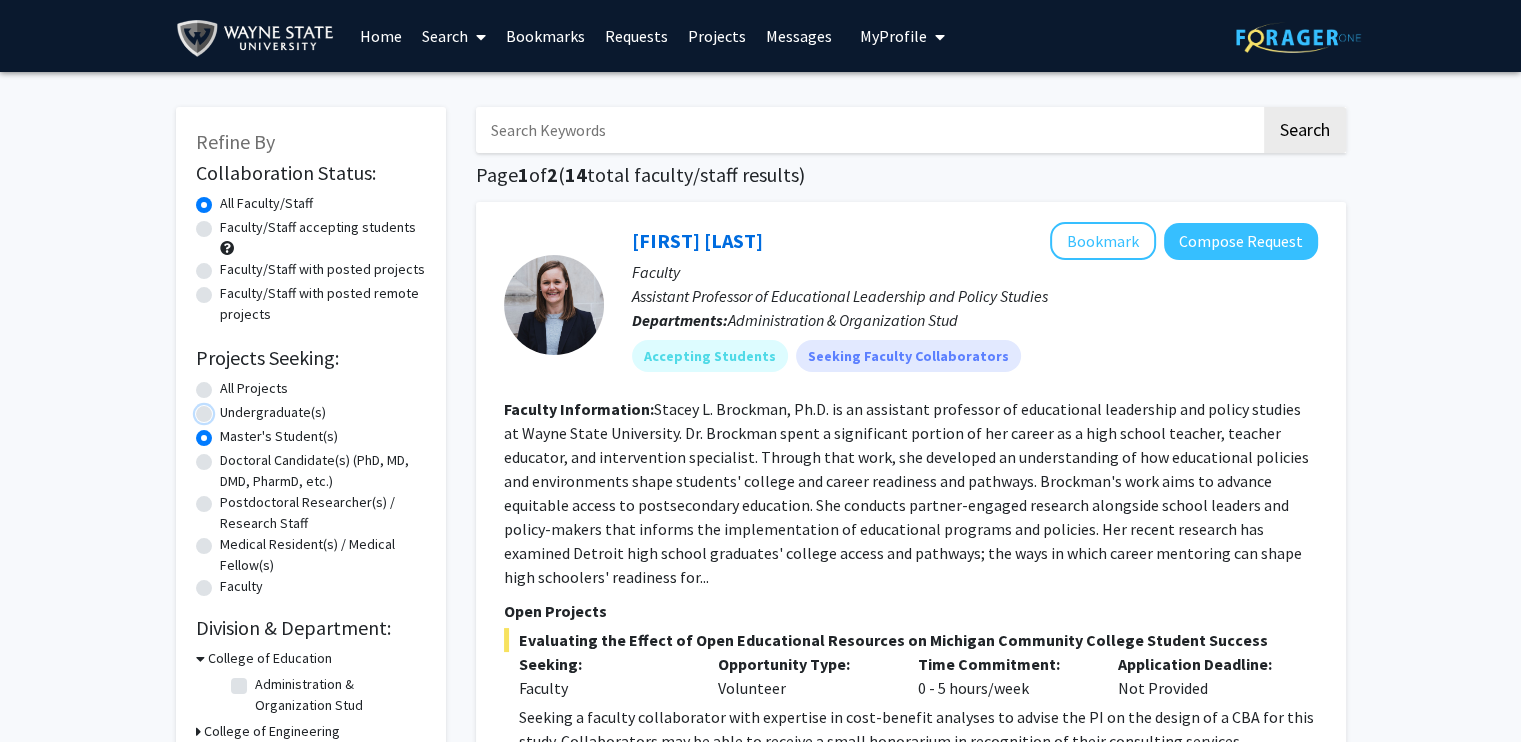 click on "Undergraduate(s)" at bounding box center [226, 408] 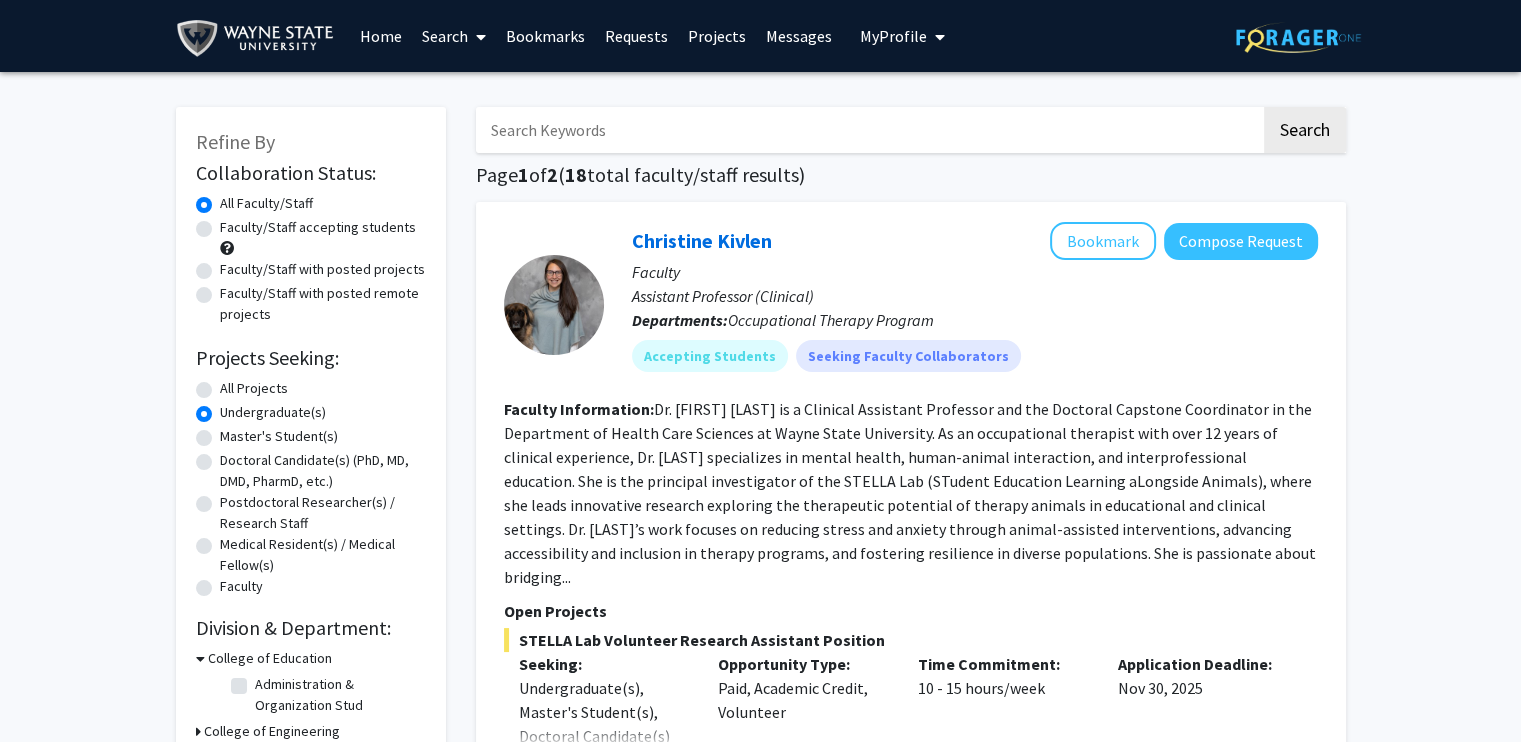 click on "Medical Resident(s) / Medical Fellow(s)" 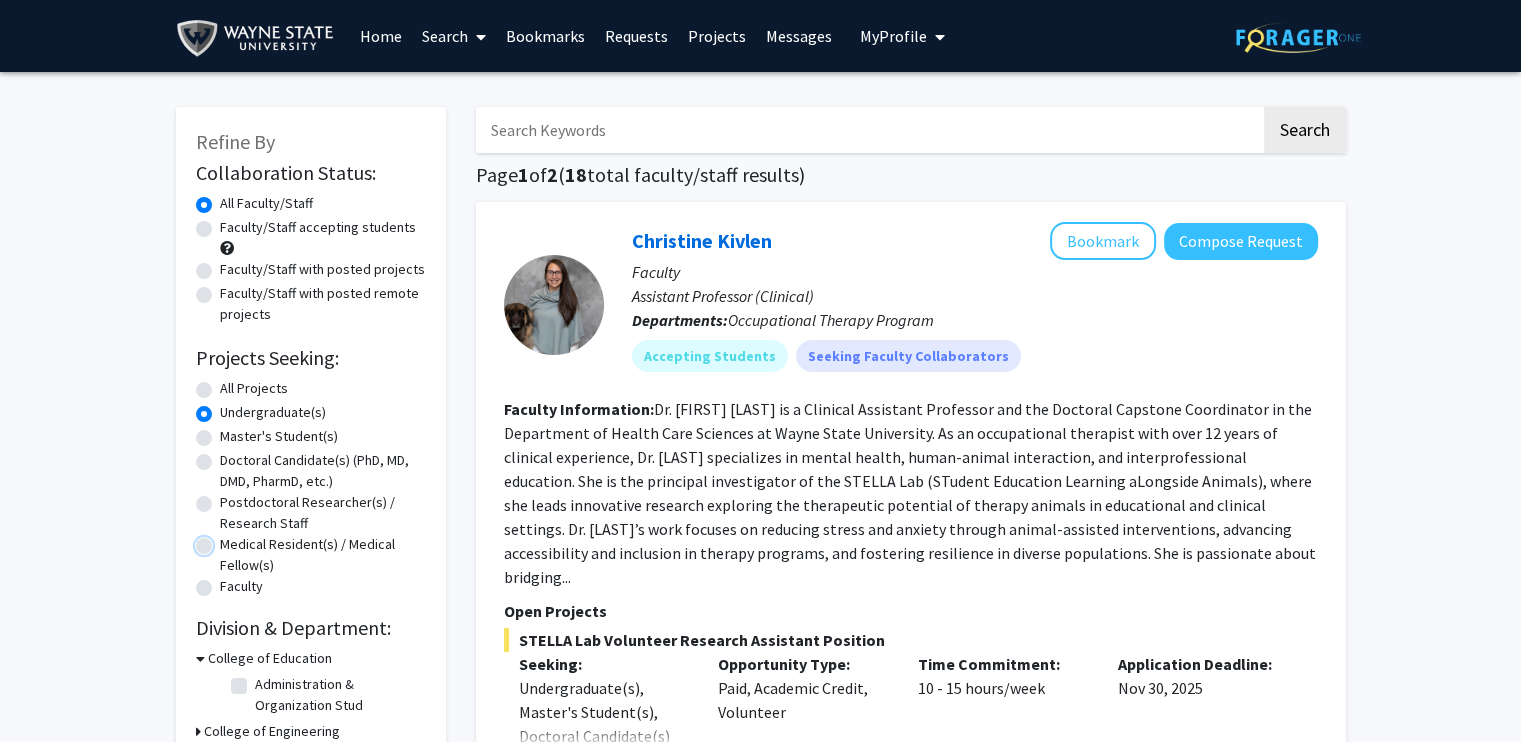 click on "Medical Resident(s) / Medical Fellow(s)" at bounding box center [226, 540] 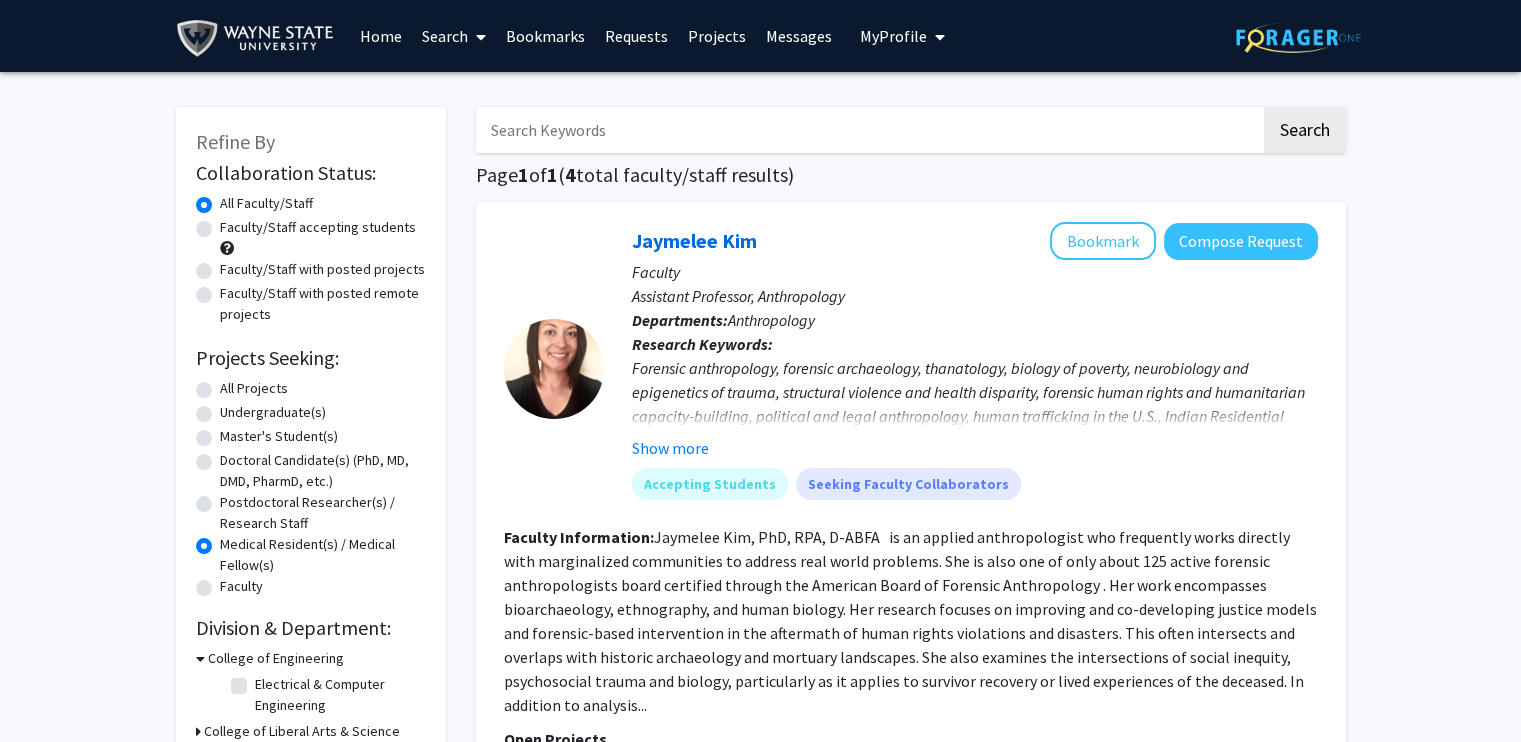 click on "Doctoral Candidate(s) (PhD, MD, DMD, PharmD, etc.)" 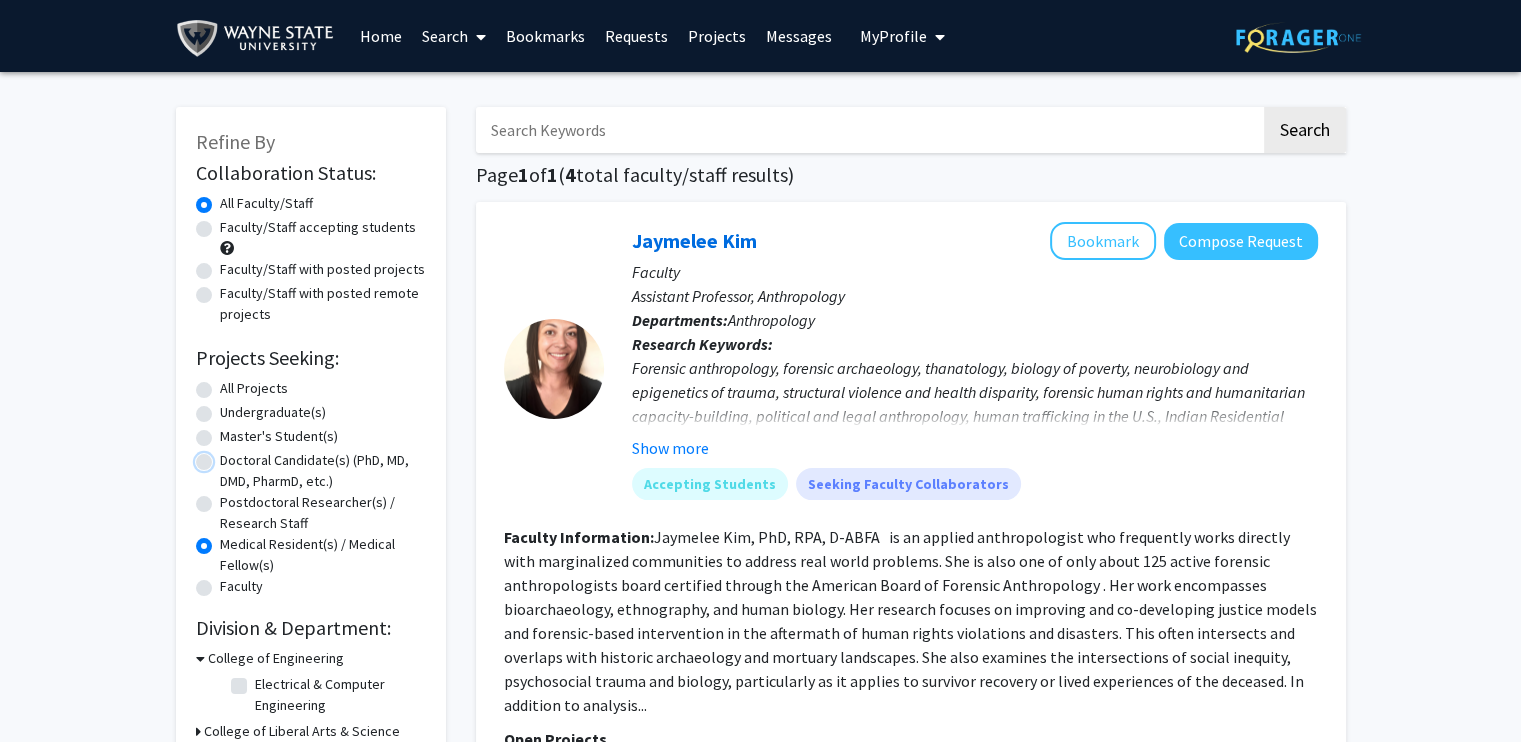 click on "Doctoral Candidate(s) (PhD, MD, DMD, PharmD, etc.)" at bounding box center (226, 456) 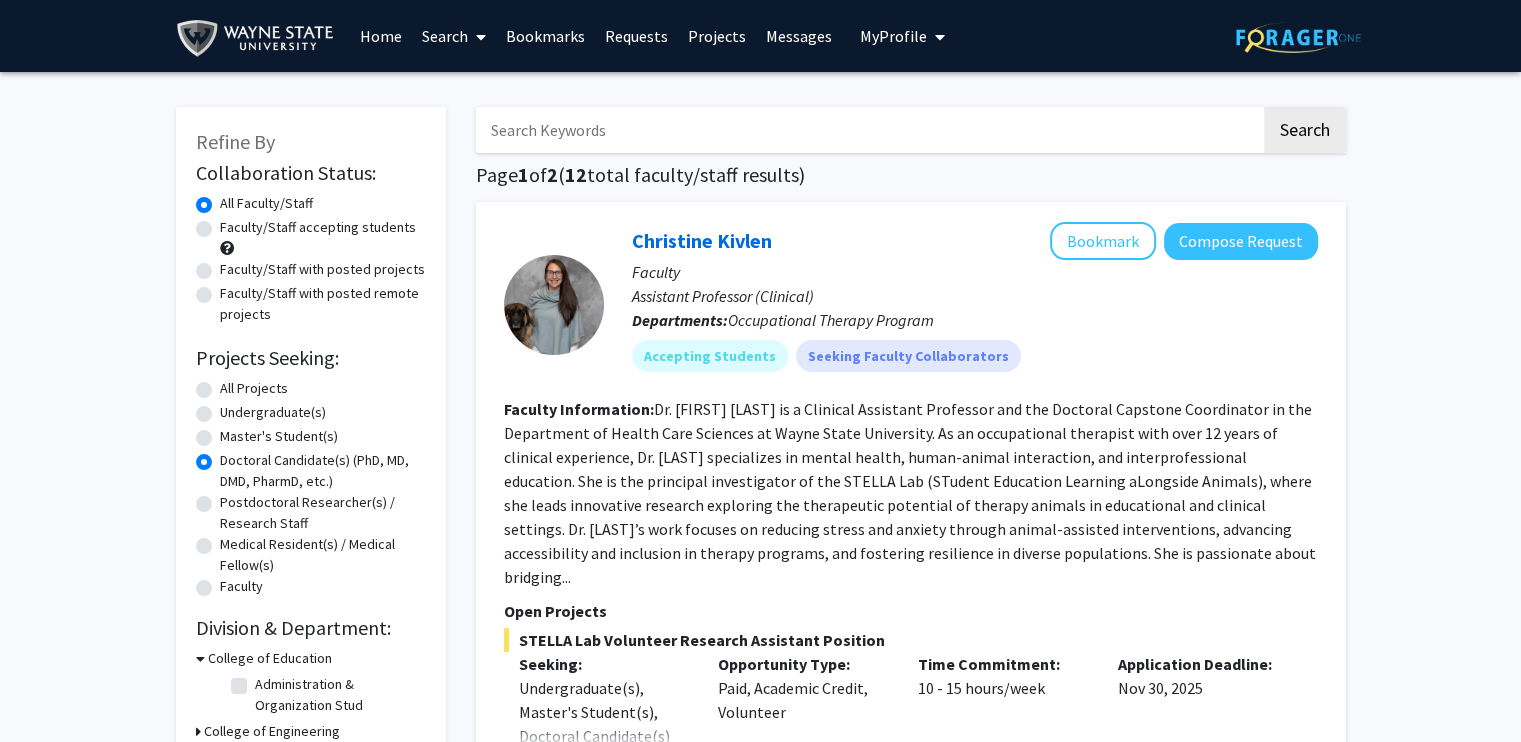 click on "Master's Student(s)" 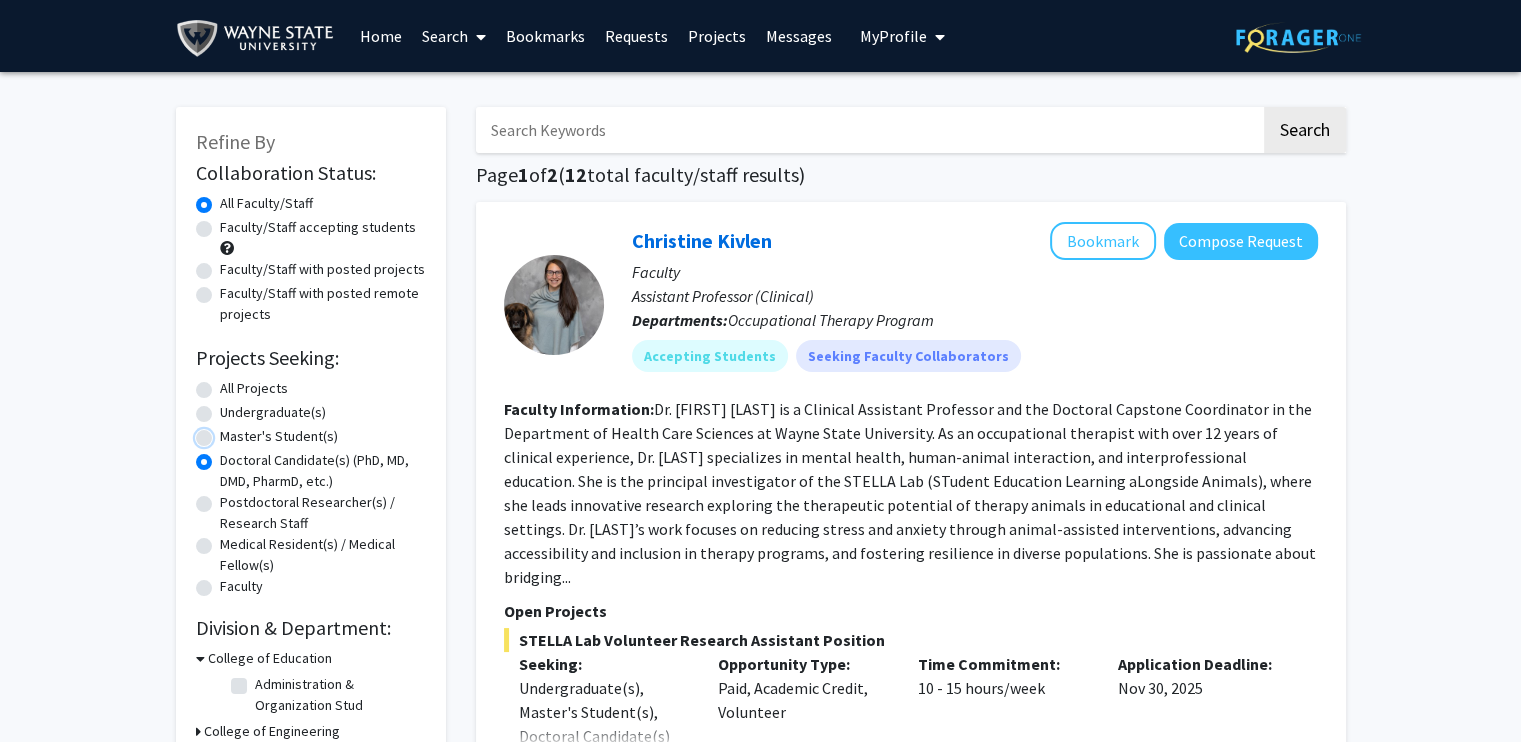 click on "Master's Student(s)" at bounding box center [226, 432] 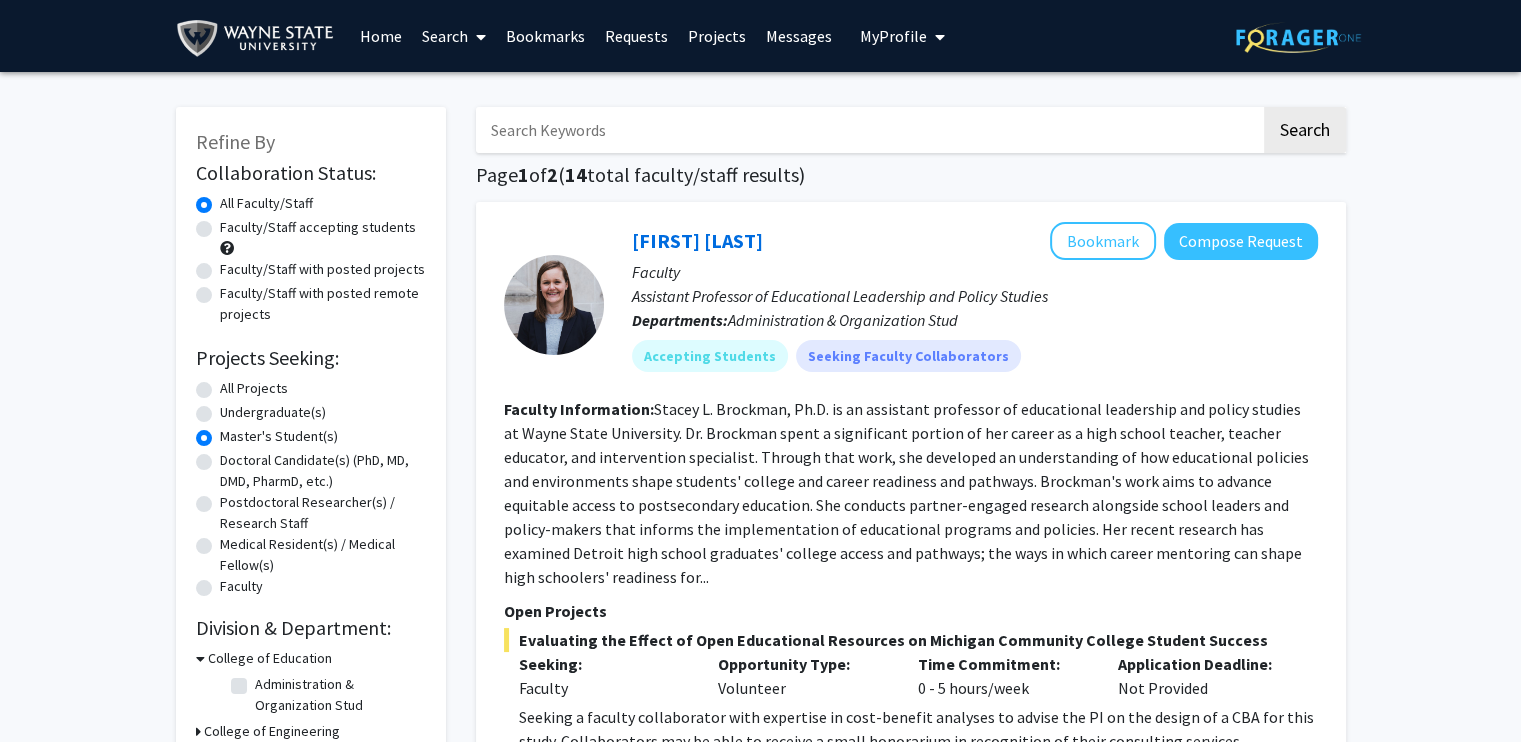 click on "Undergraduate(s)" 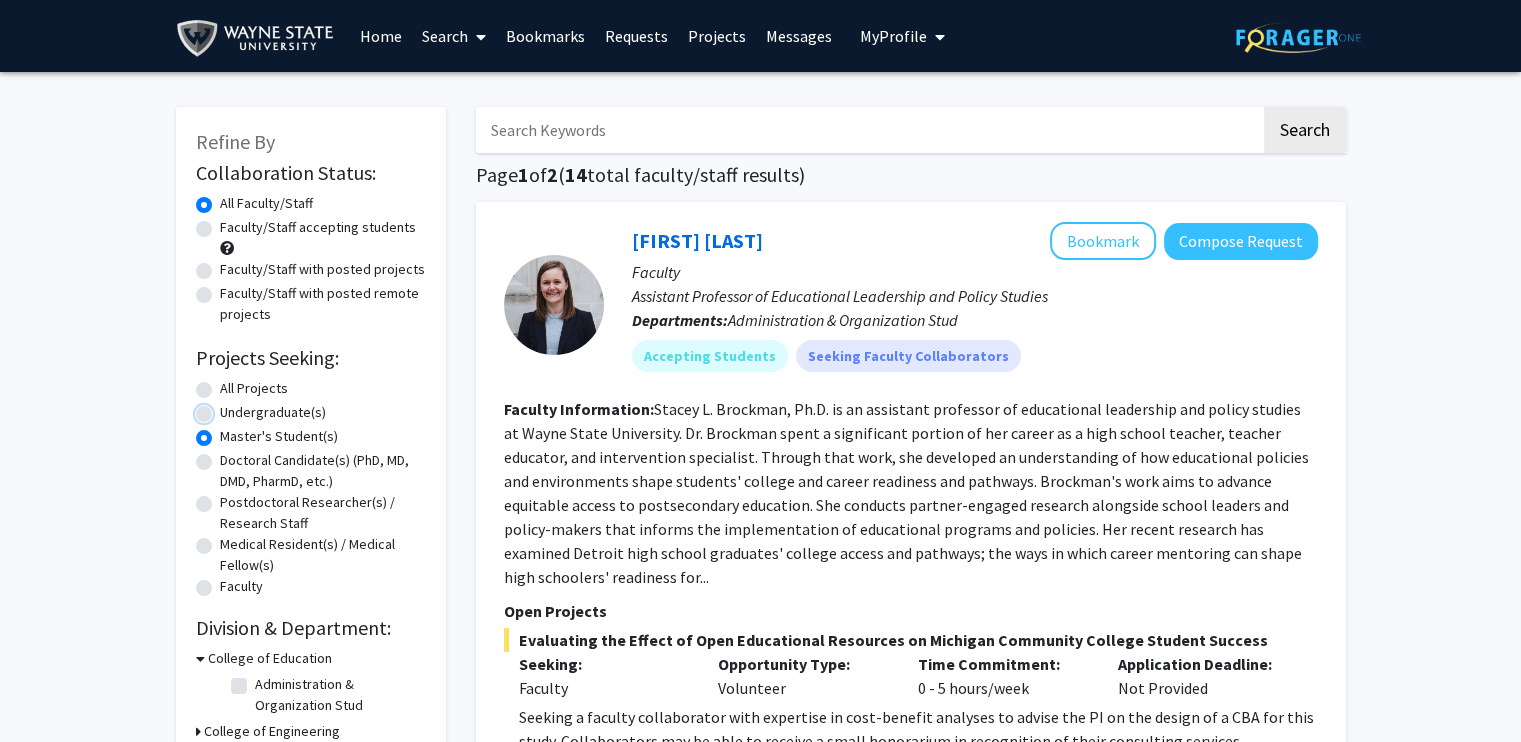 click on "Undergraduate(s)" at bounding box center [226, 408] 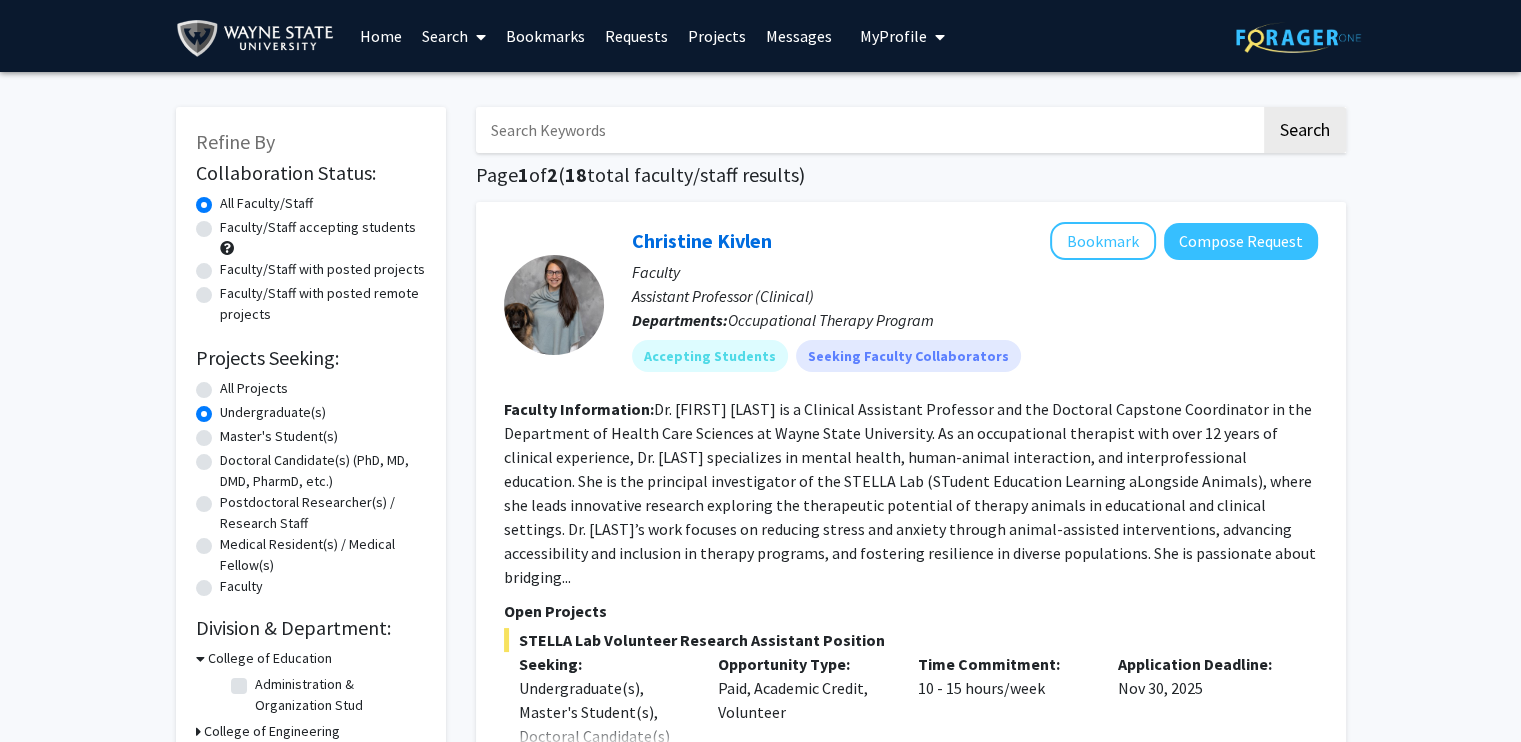 click on "All Projects" 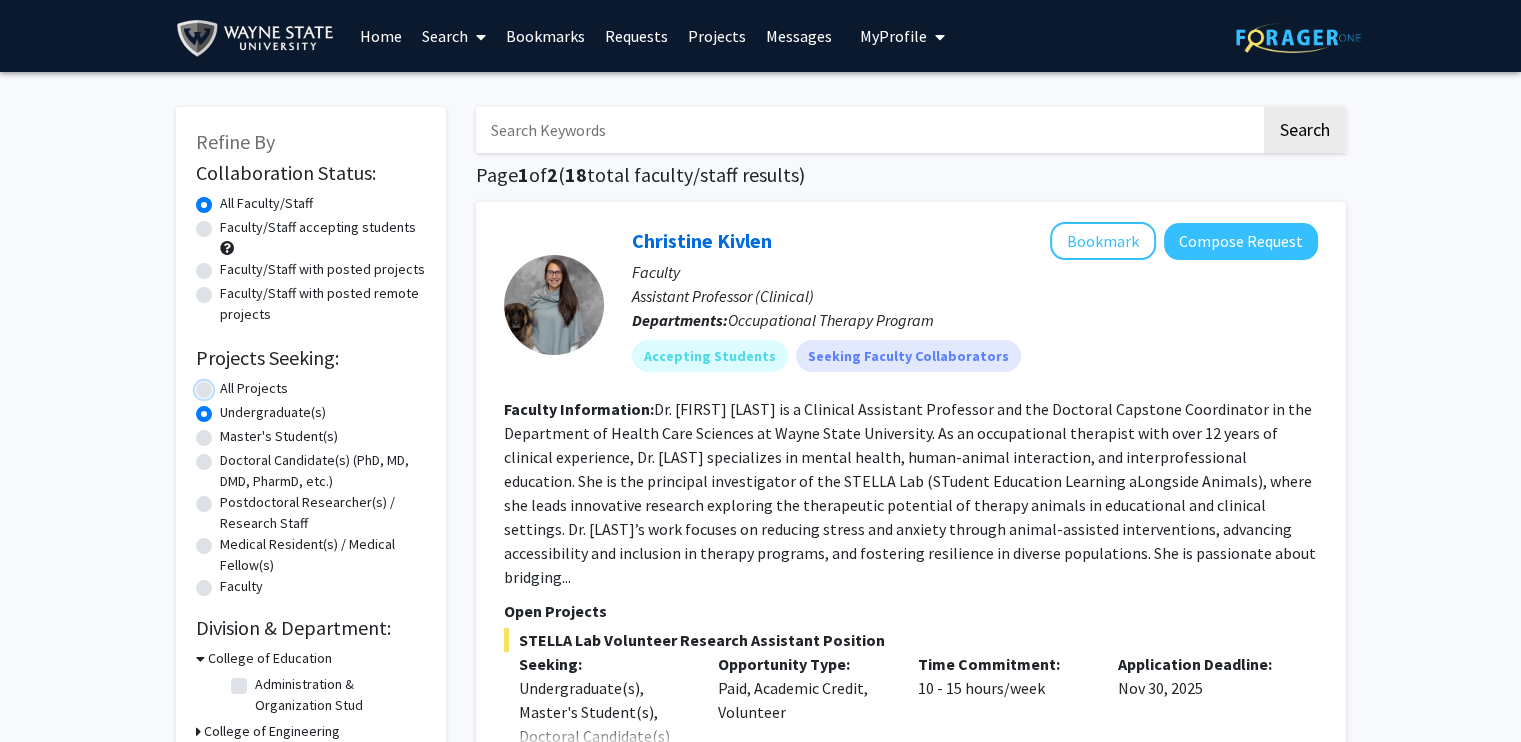 click on "All Projects" at bounding box center [226, 384] 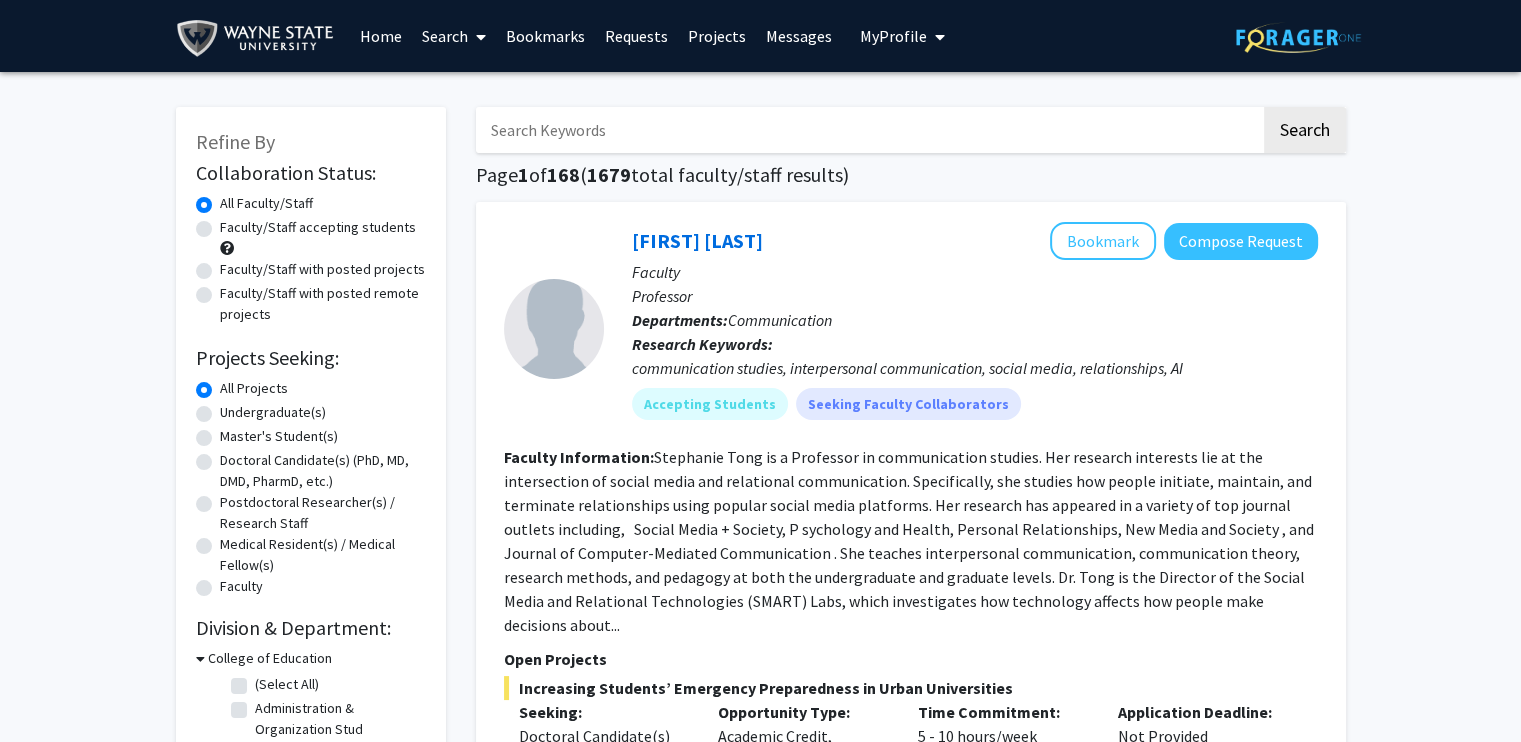 click on "Faculty" 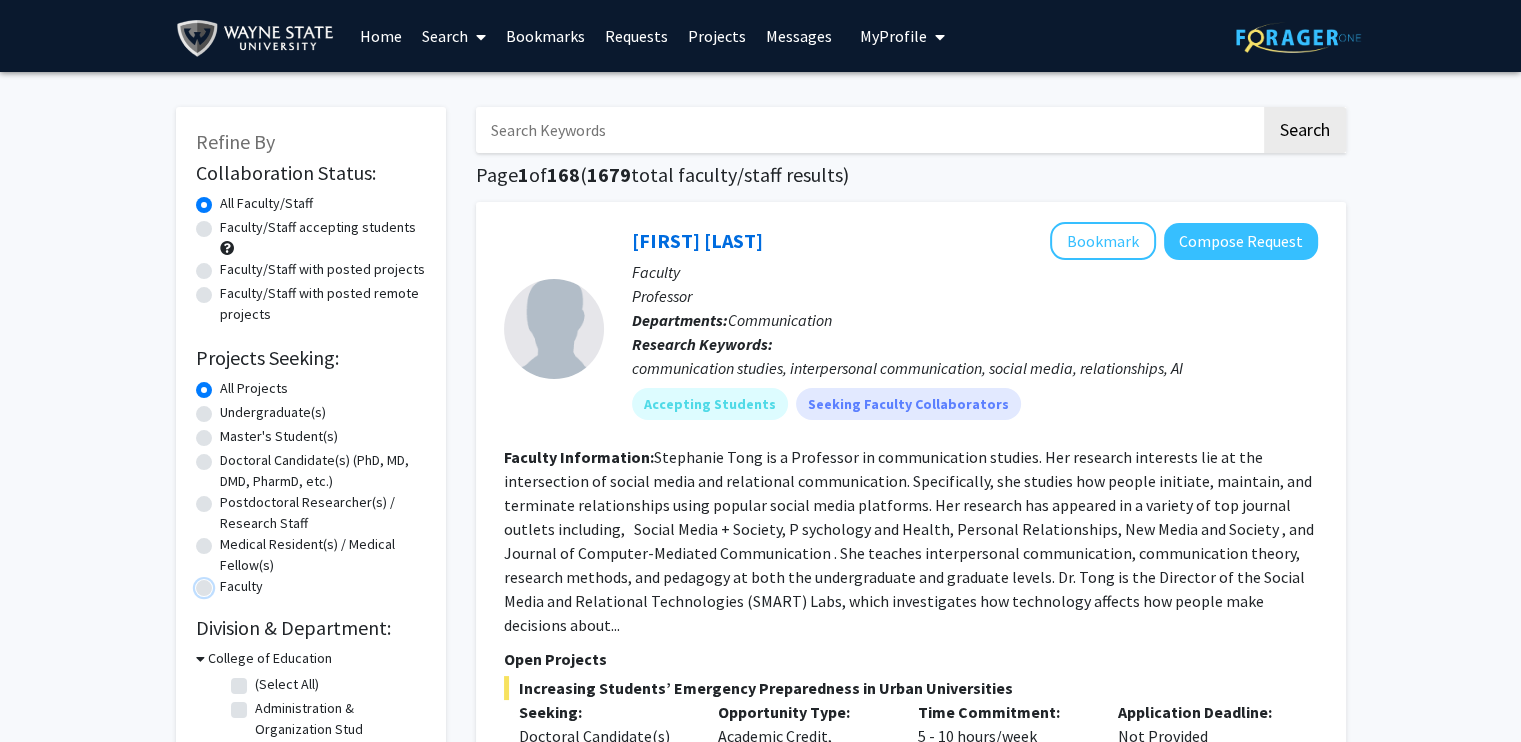 click on "Faculty" at bounding box center [226, 582] 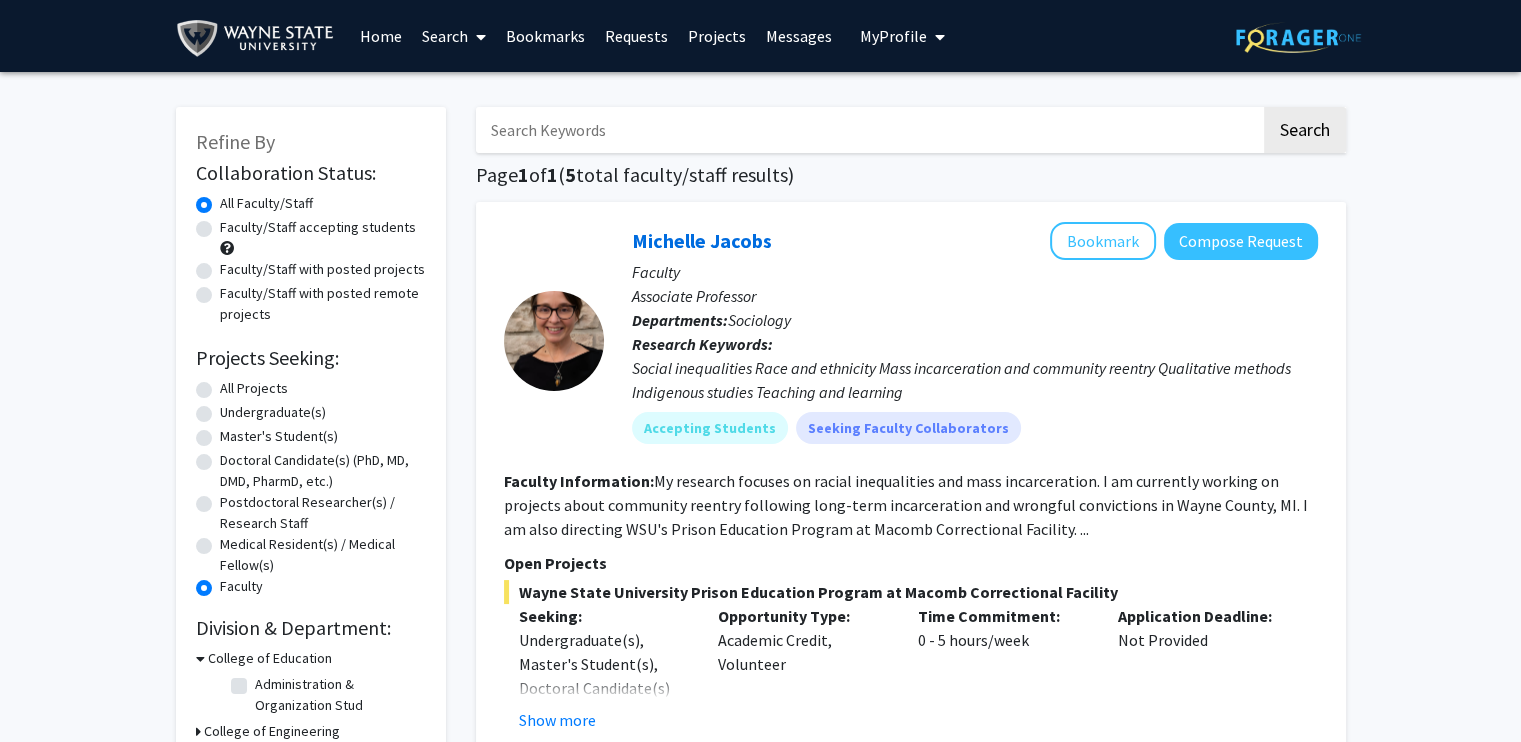 click on "Medical Resident(s) / Medical Fellow(s)" 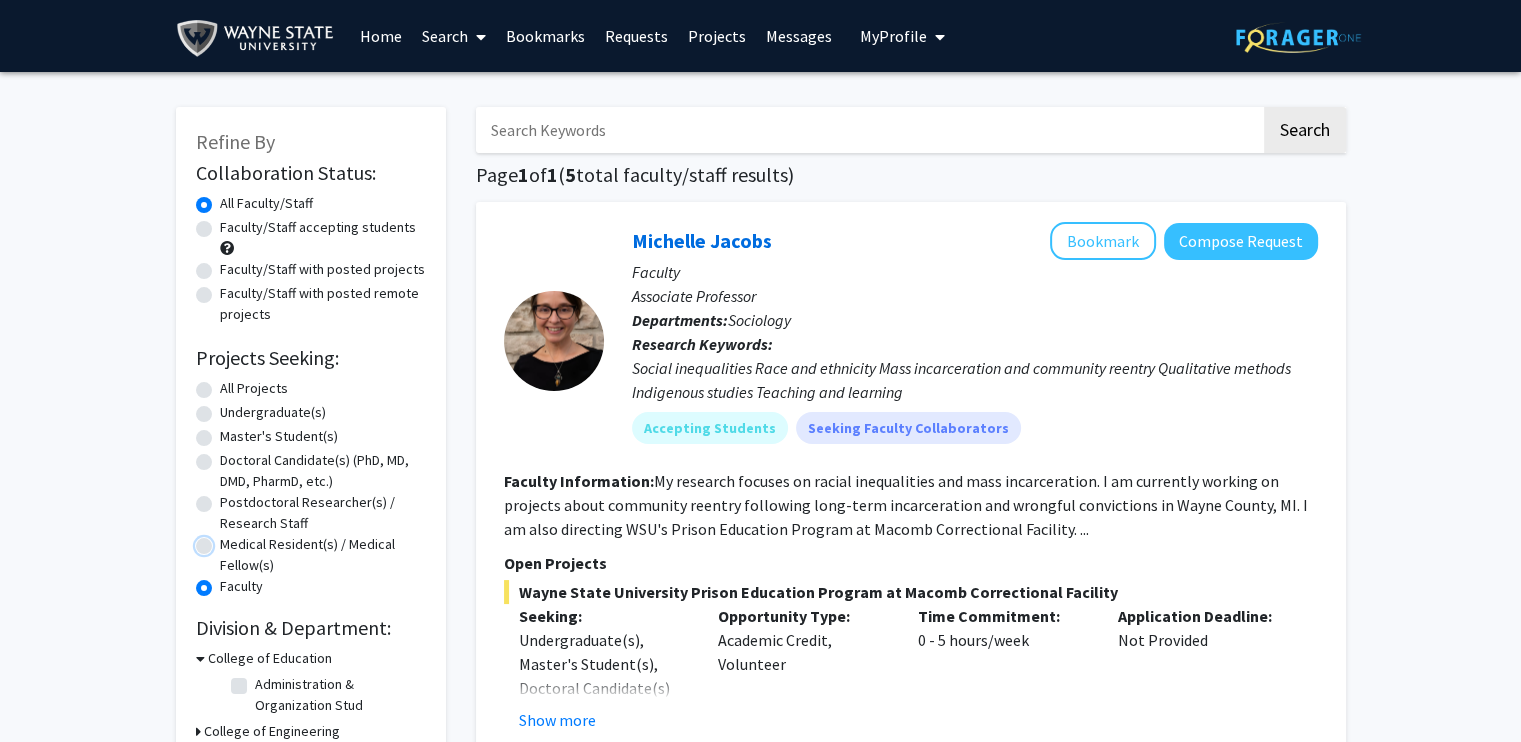 click on "Medical Resident(s) / Medical Fellow(s)" at bounding box center (226, 540) 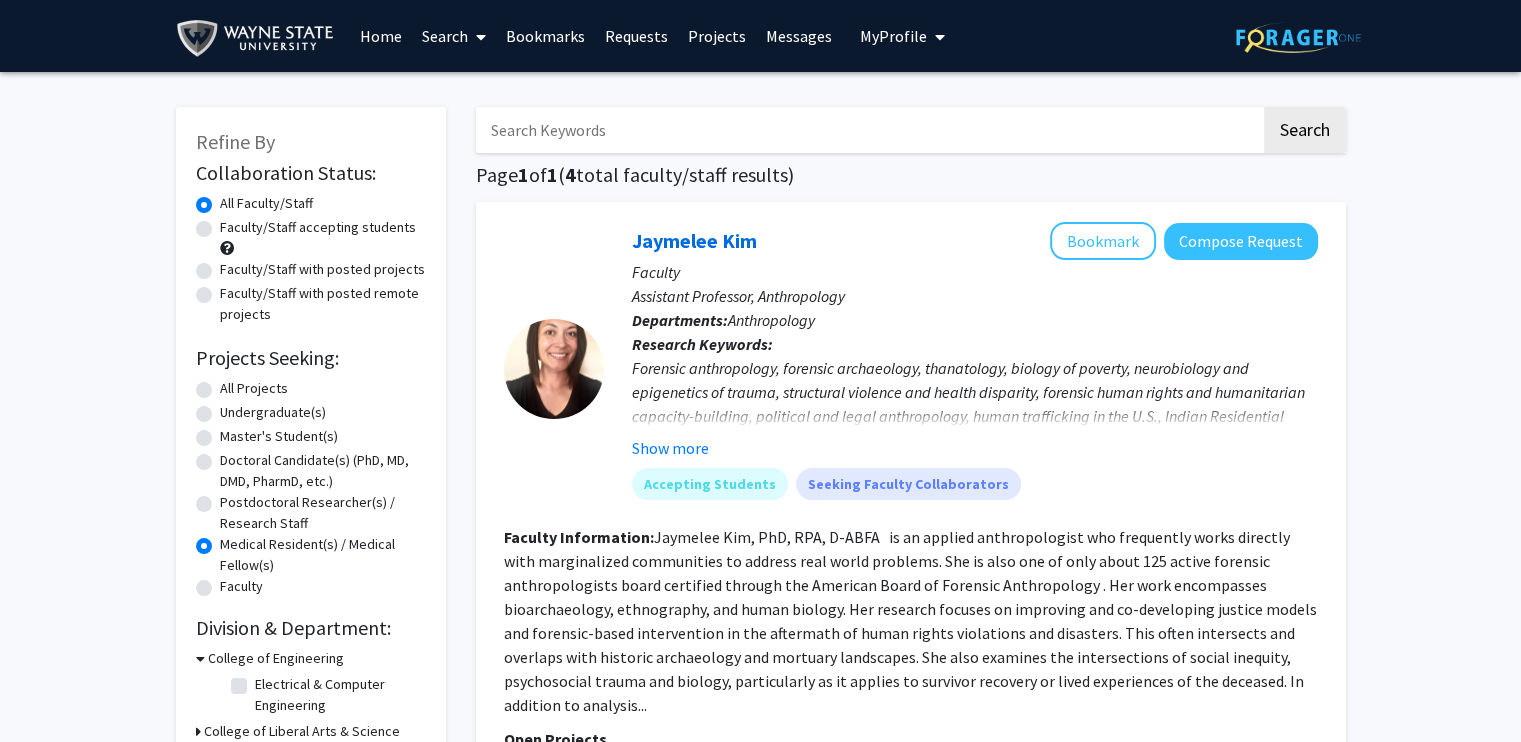 click on "Postdoctoral Researcher(s) / Research Staff" 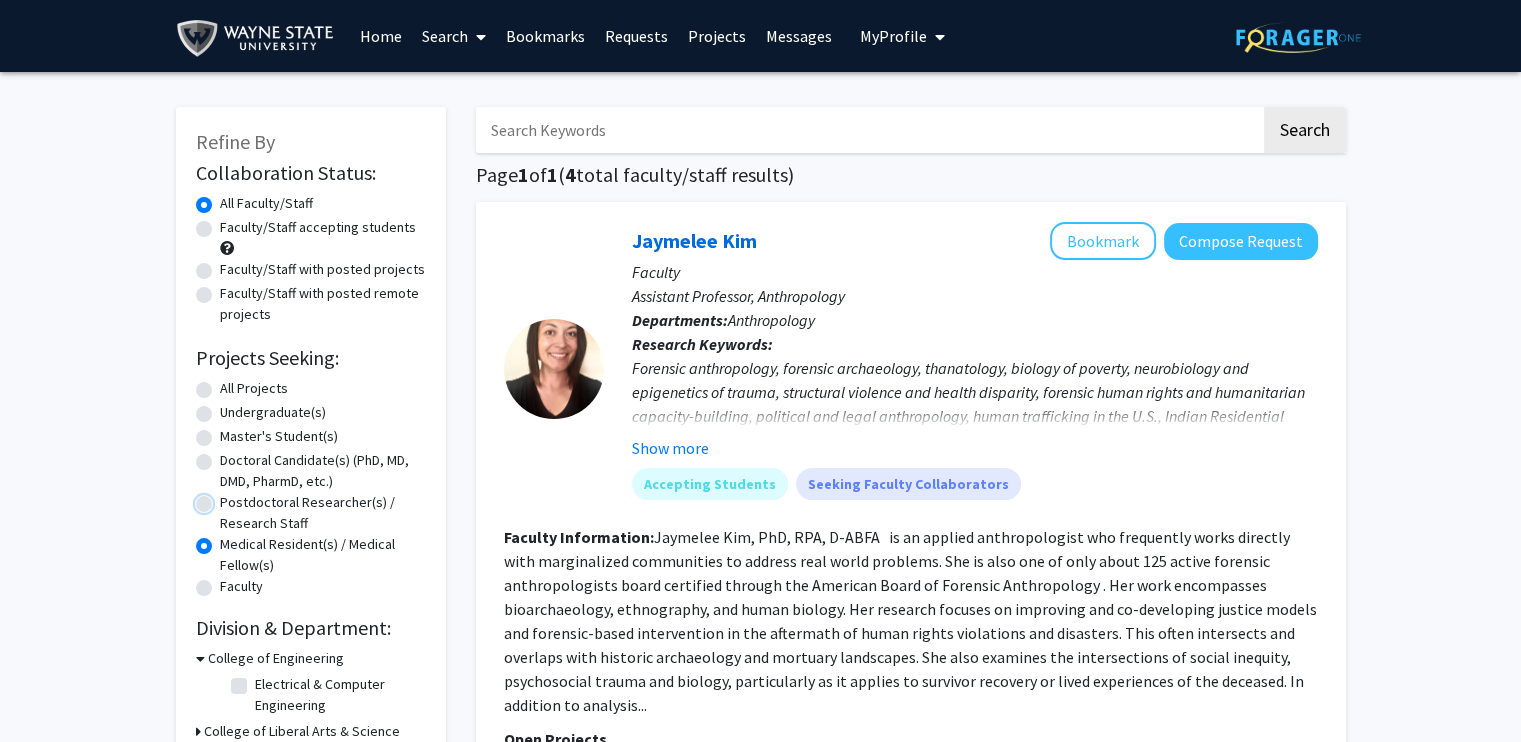 click on "Postdoctoral Researcher(s) / Research Staff" at bounding box center (226, 498) 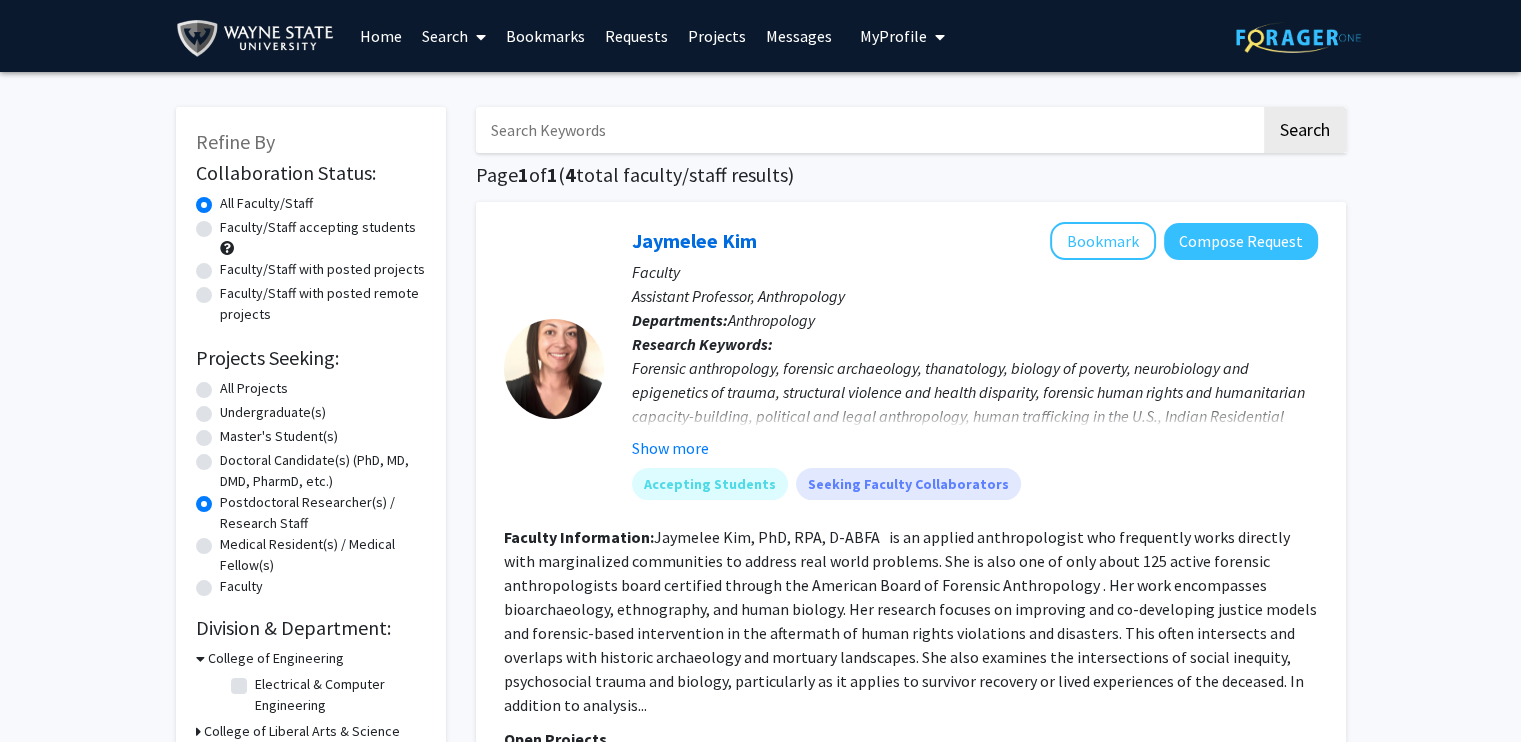 click on "Doctoral Candidate(s) (PhD, MD, DMD, PharmD, etc.)" 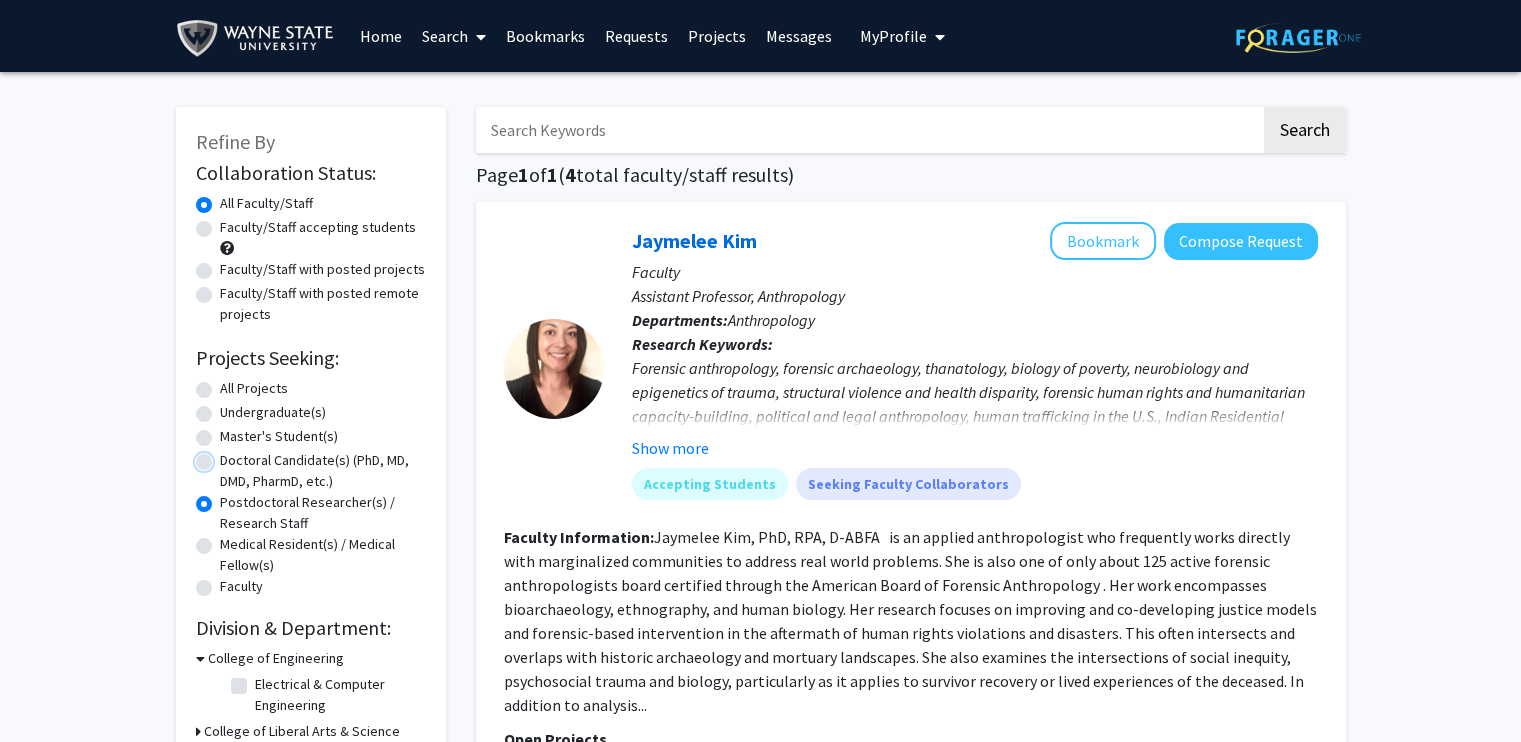click on "Doctoral Candidate(s) (PhD, MD, DMD, PharmD, etc.)" at bounding box center (226, 456) 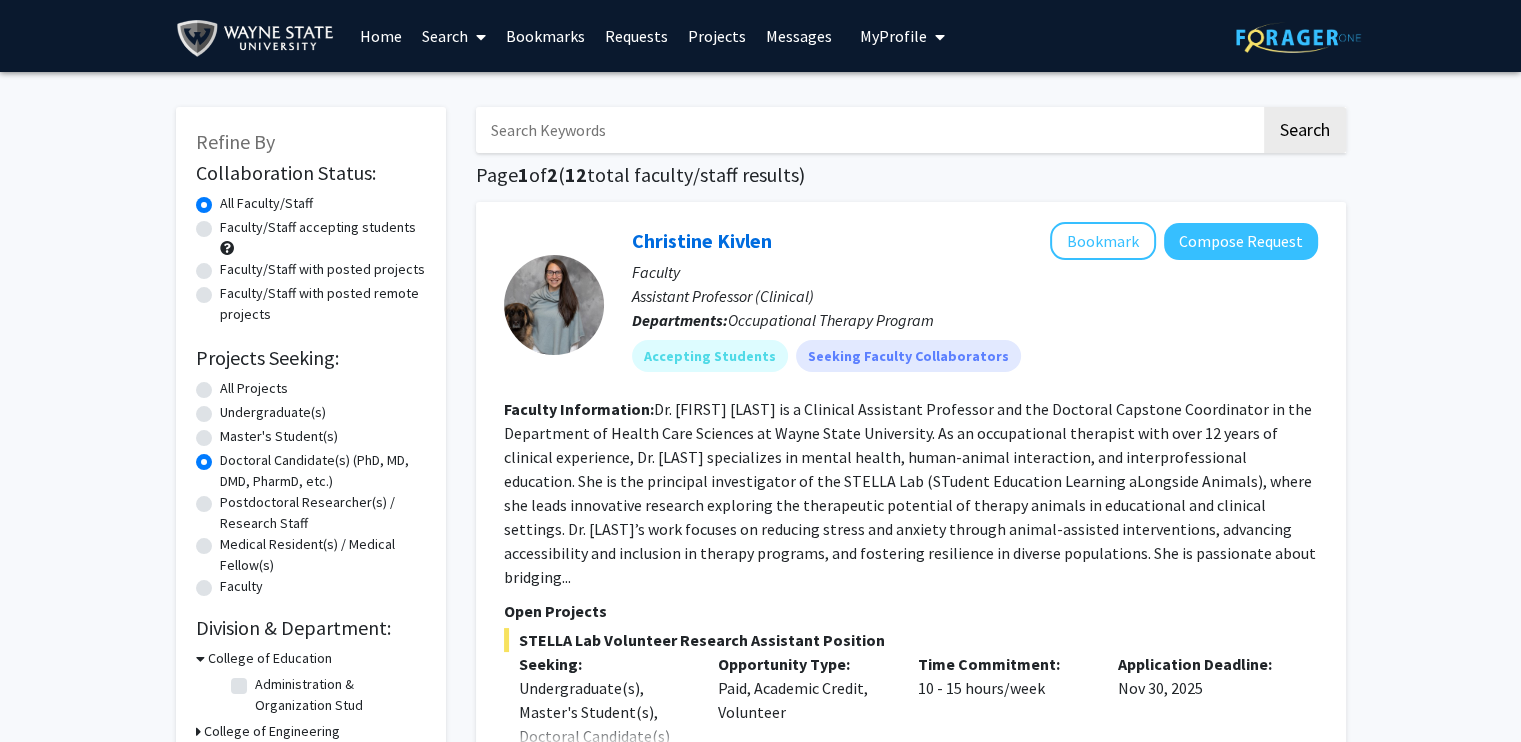 click on "Master's Student(s)" 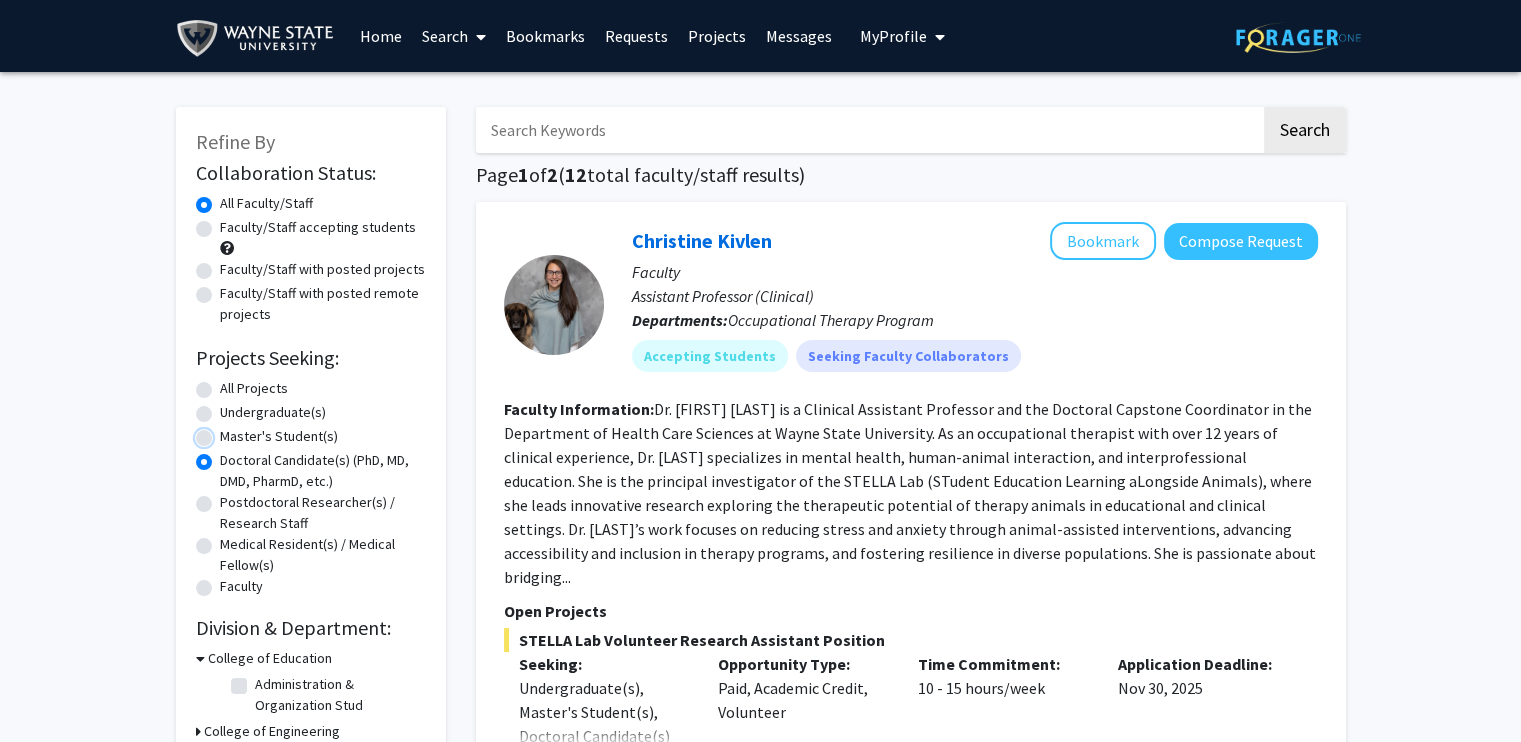 click on "Master's Student(s)" at bounding box center [226, 432] 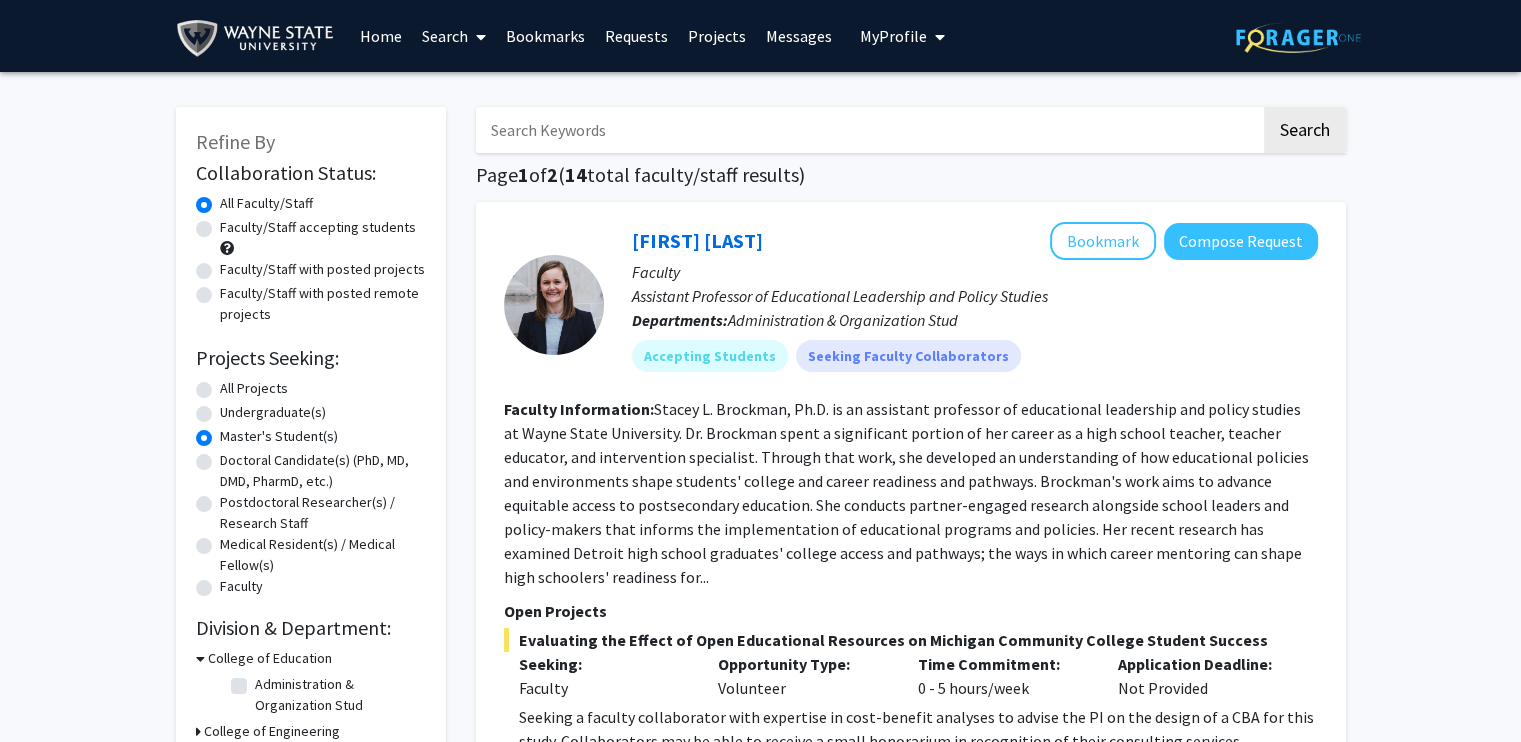 click on "Undergraduate(s)" 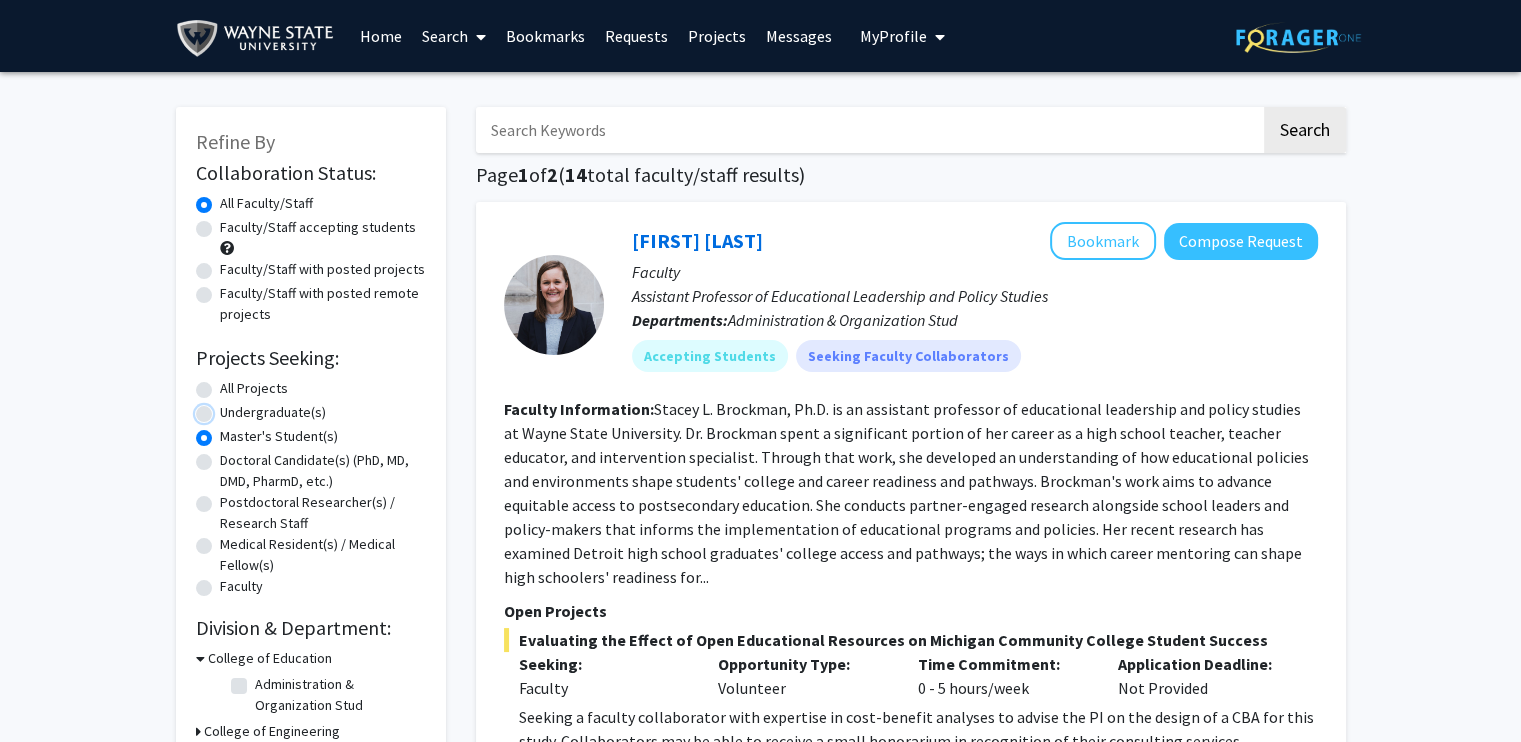 click on "Undergraduate(s)" at bounding box center [226, 408] 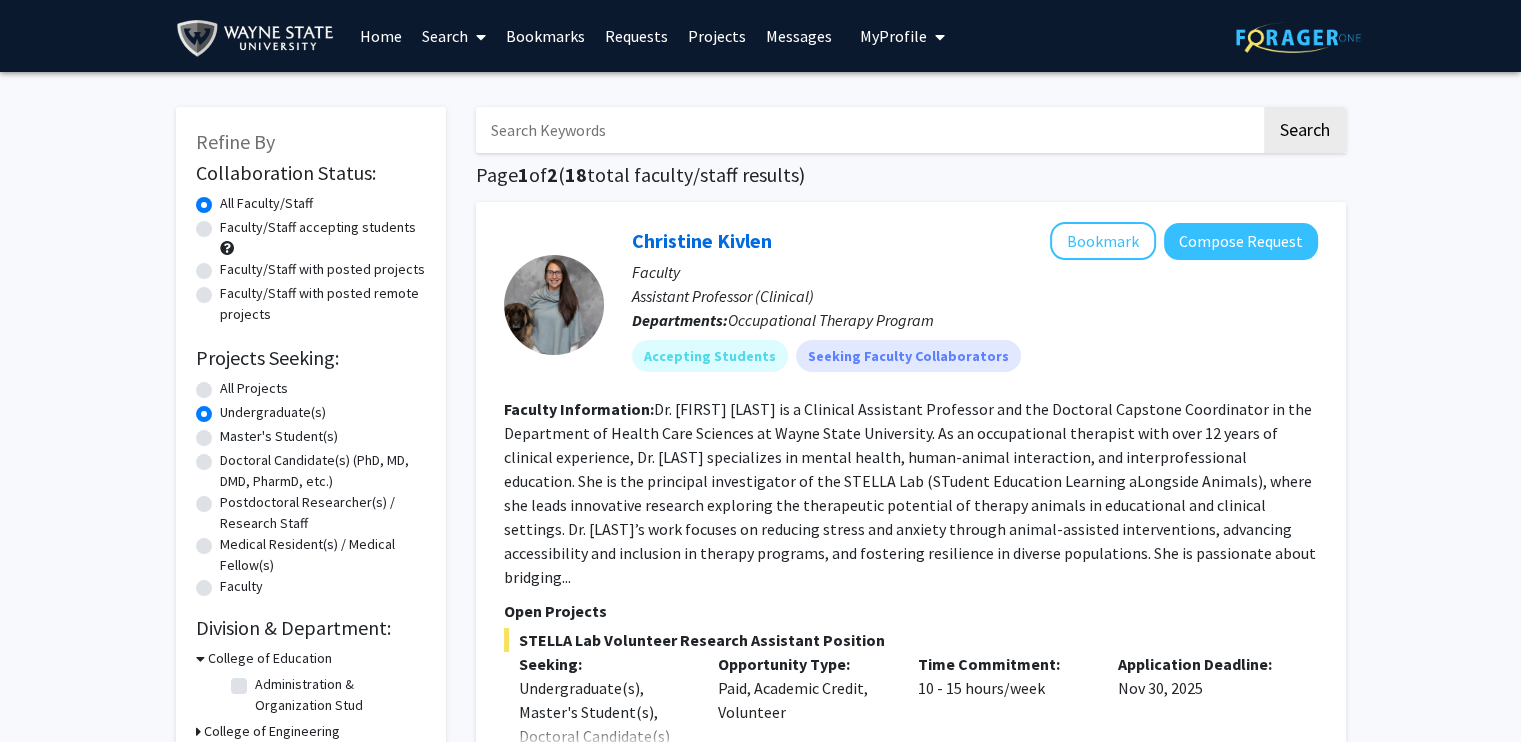 click on "All Projects" 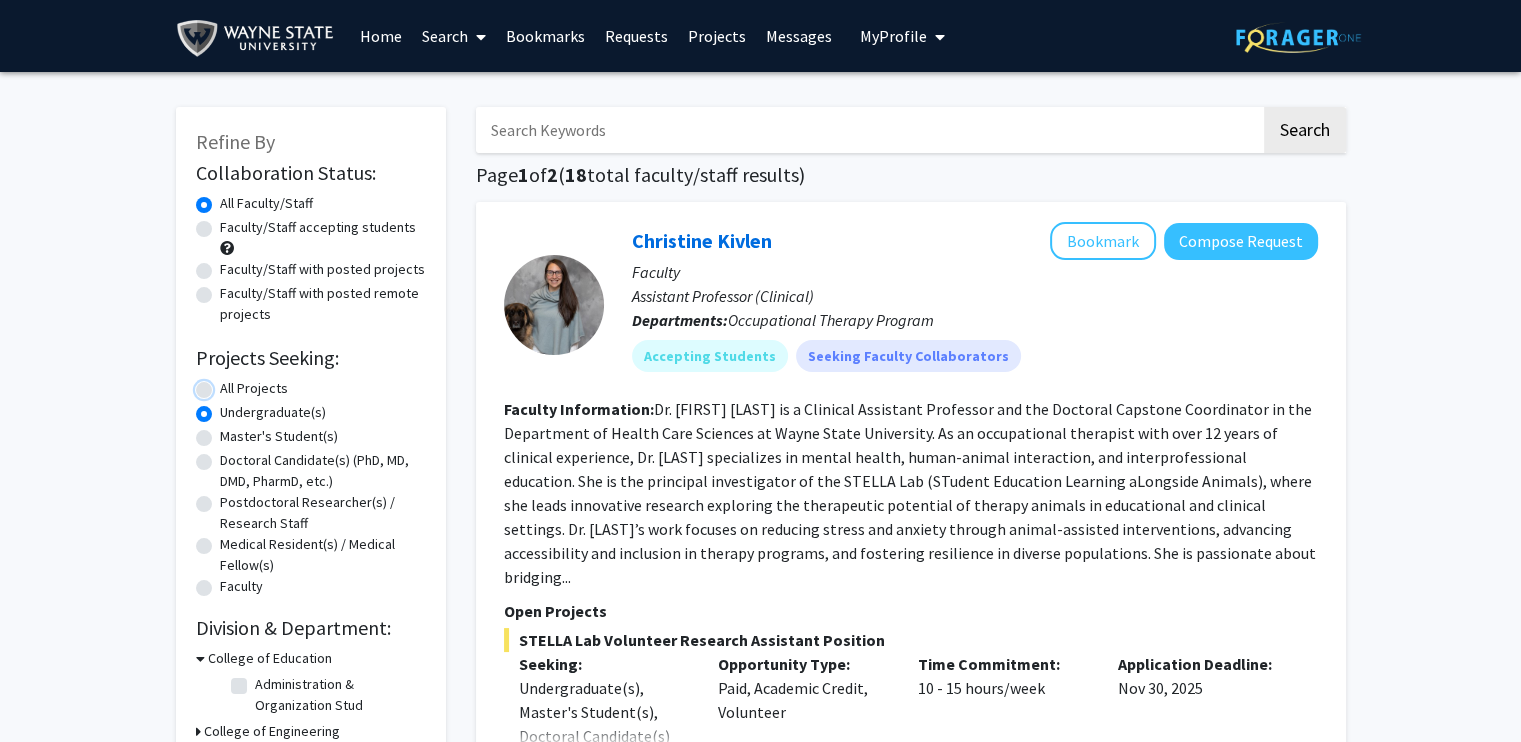 click on "All Projects" at bounding box center (226, 384) 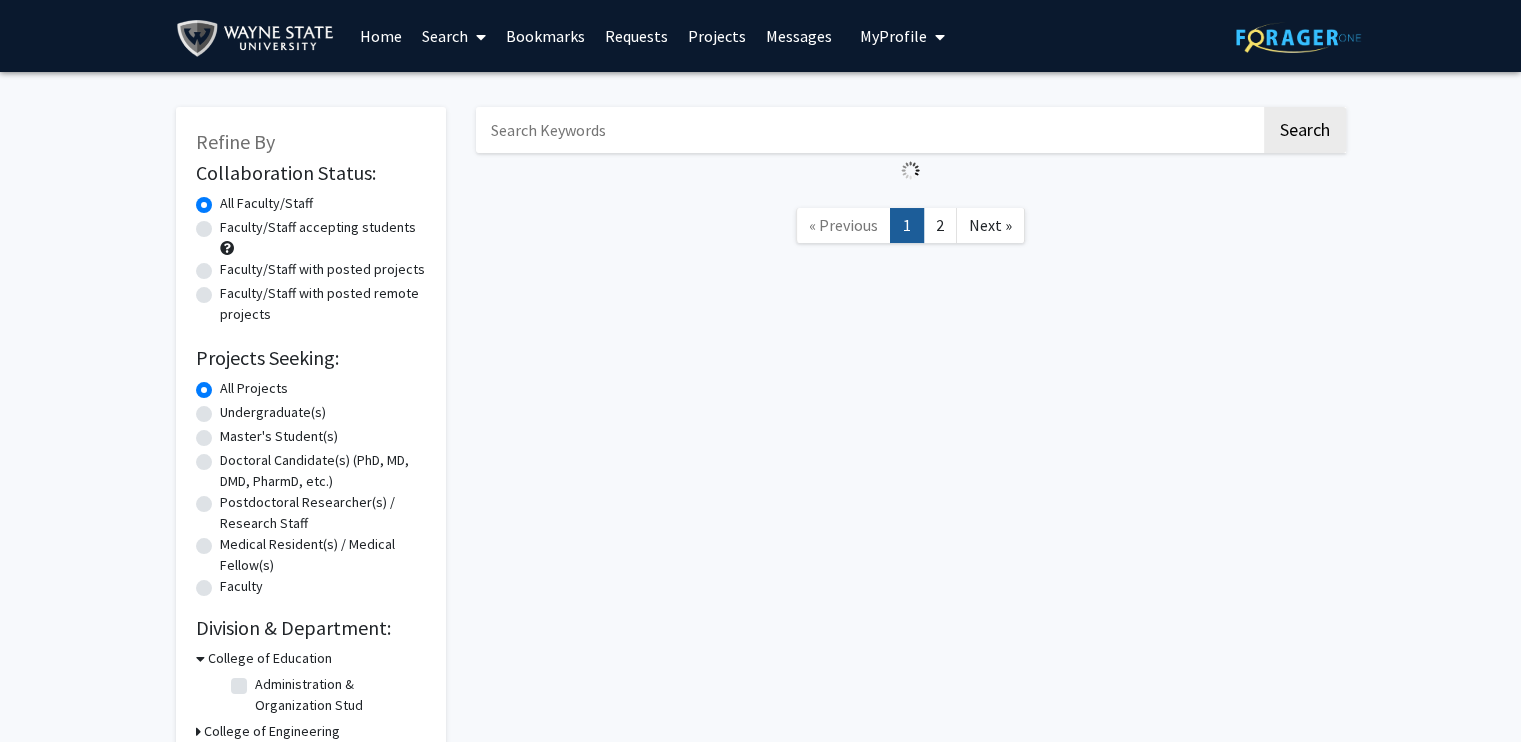 click at bounding box center [868, 130] 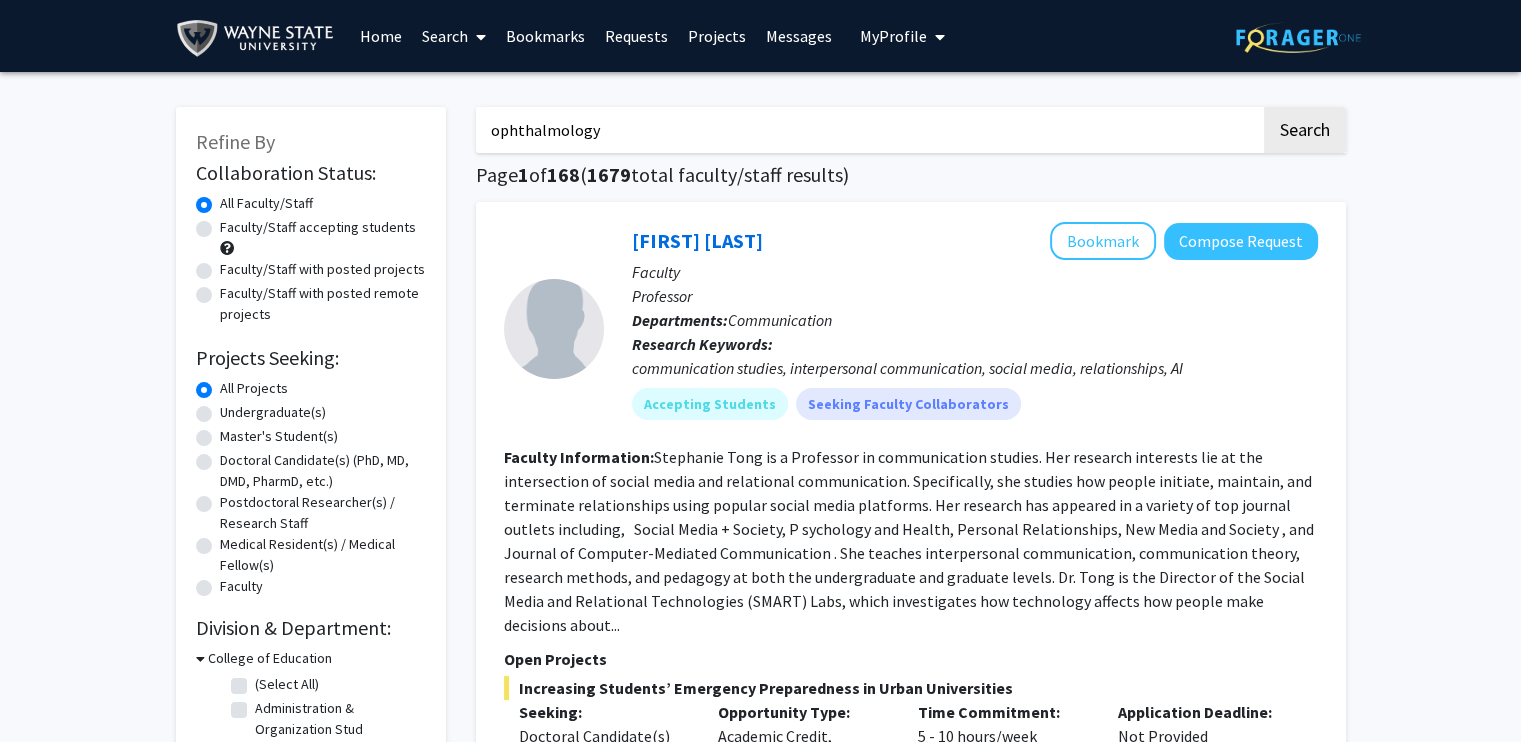 type on "ophthalmology" 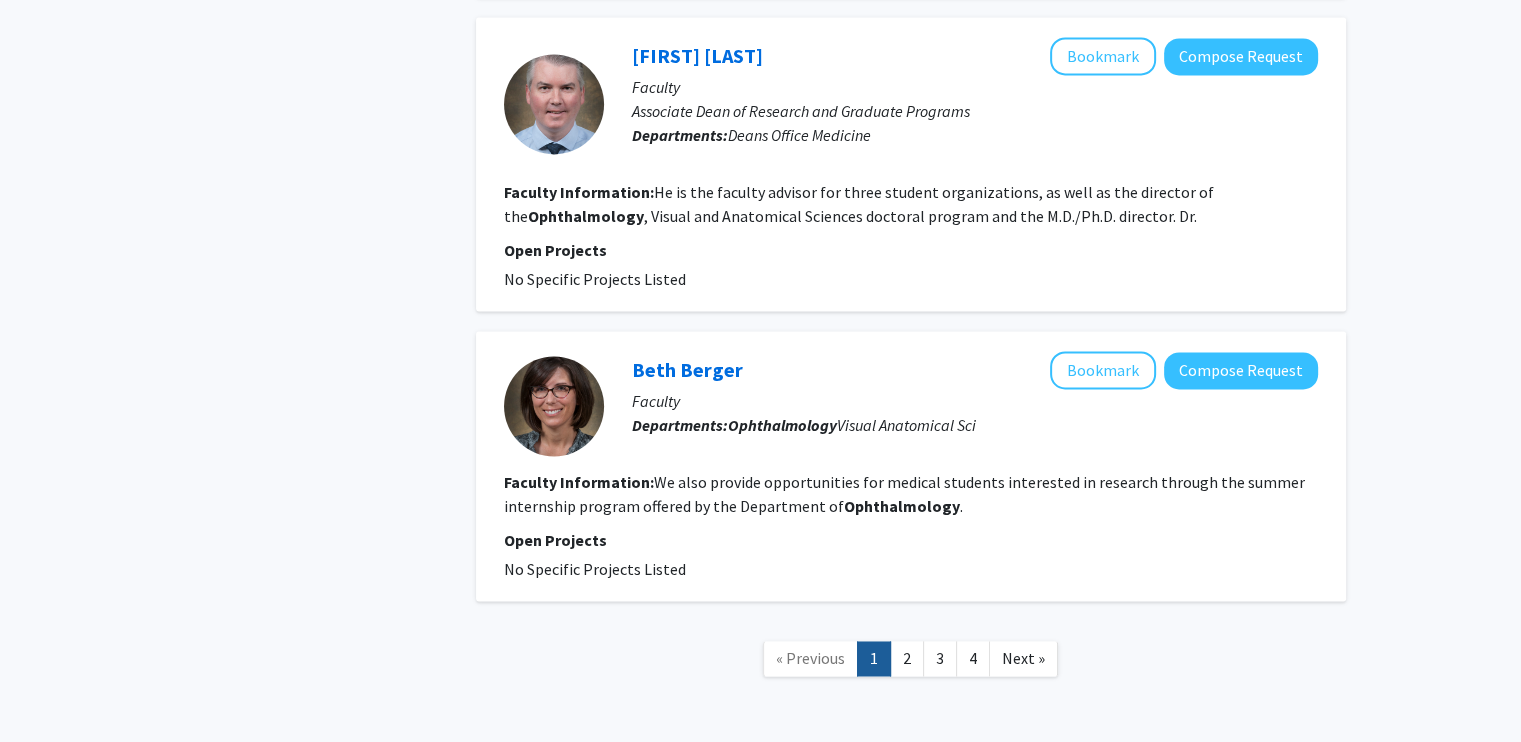 scroll, scrollTop: 3025, scrollLeft: 0, axis: vertical 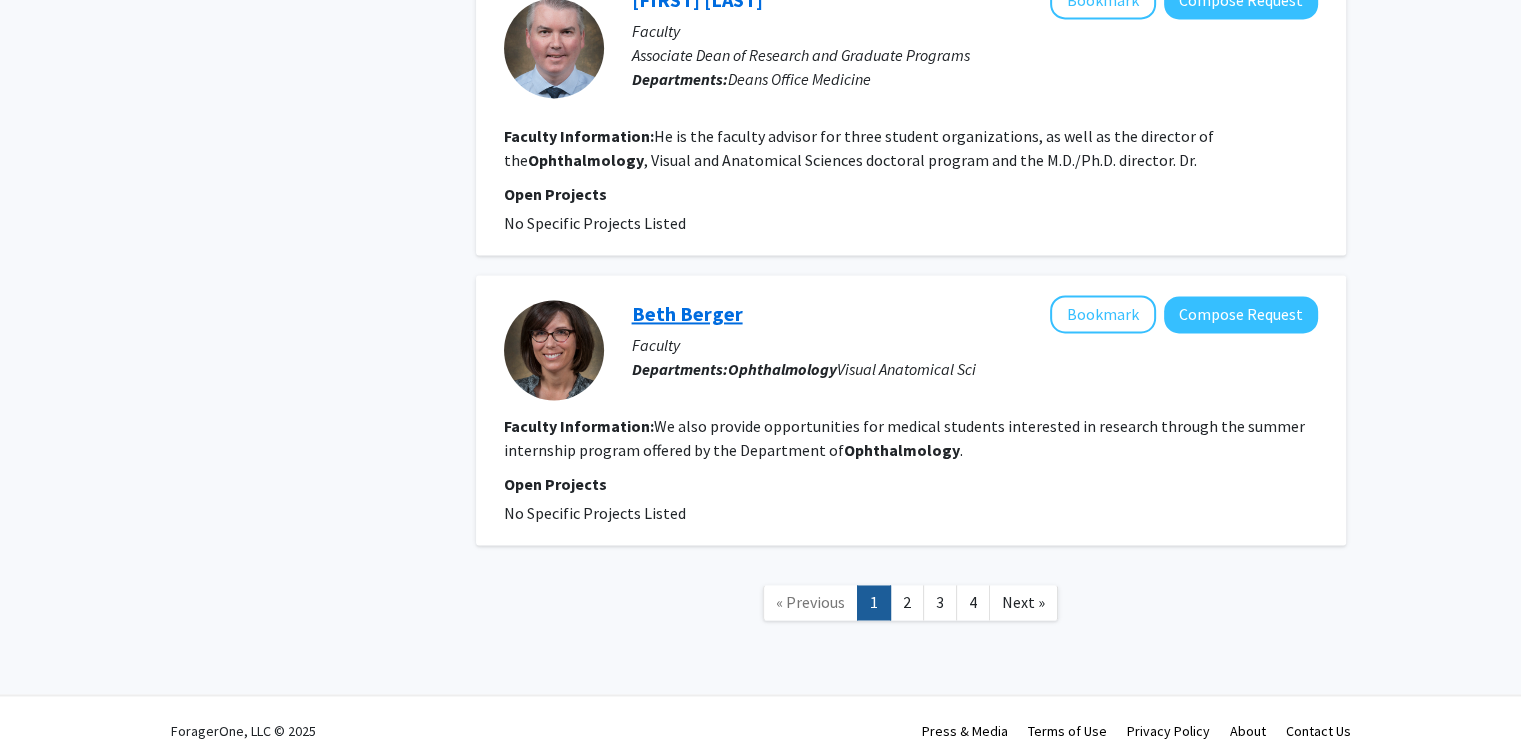 click on "Beth Berger" 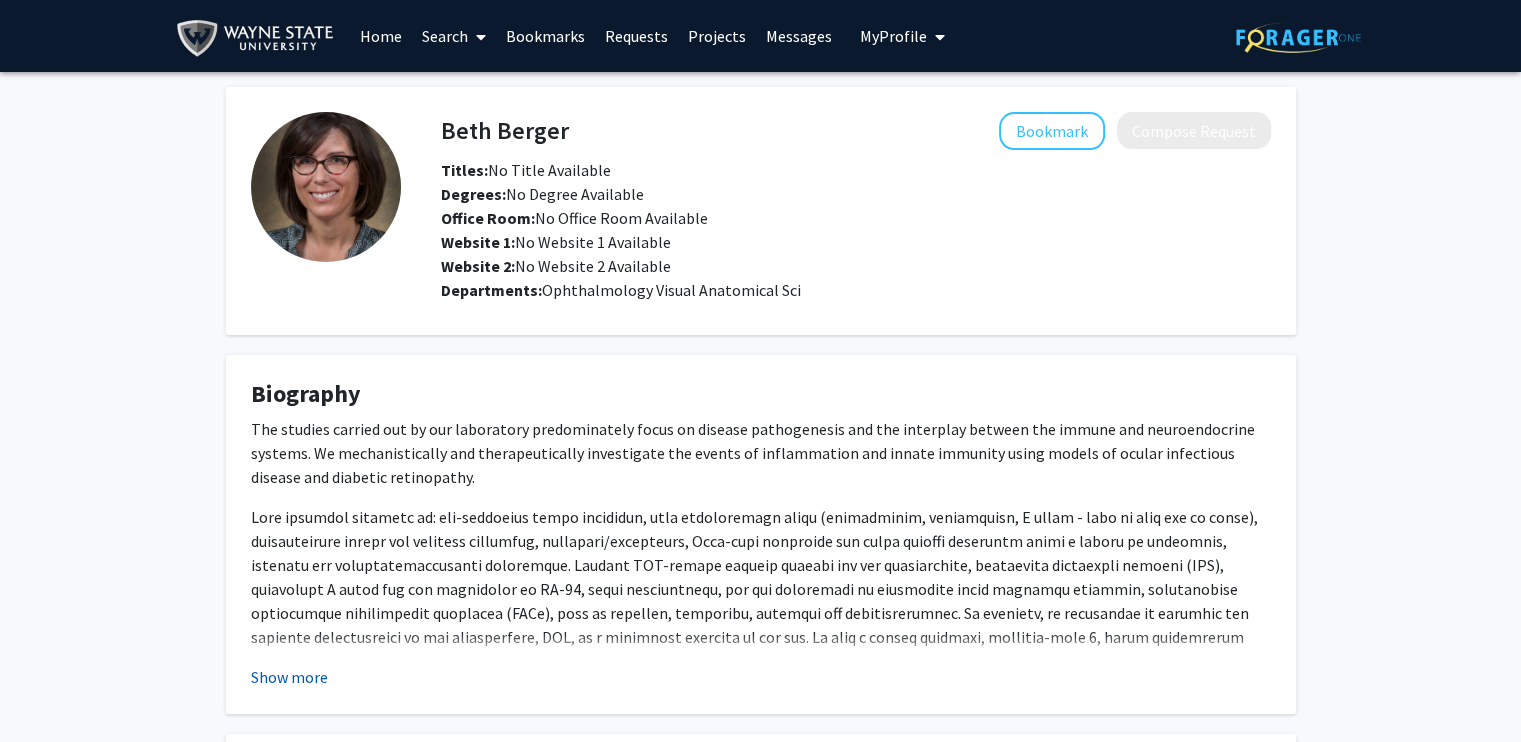 click on "Show more" 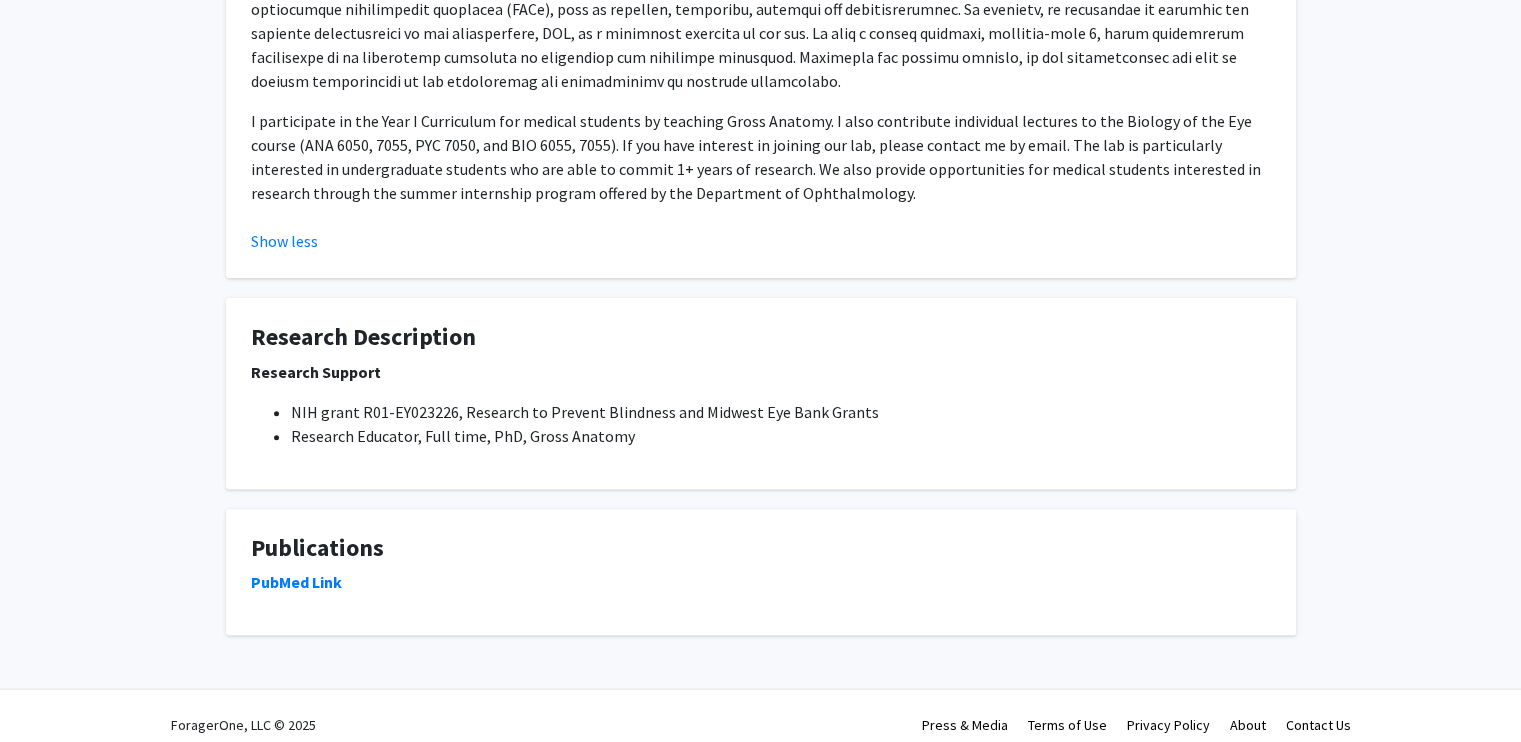 scroll, scrollTop: 621, scrollLeft: 0, axis: vertical 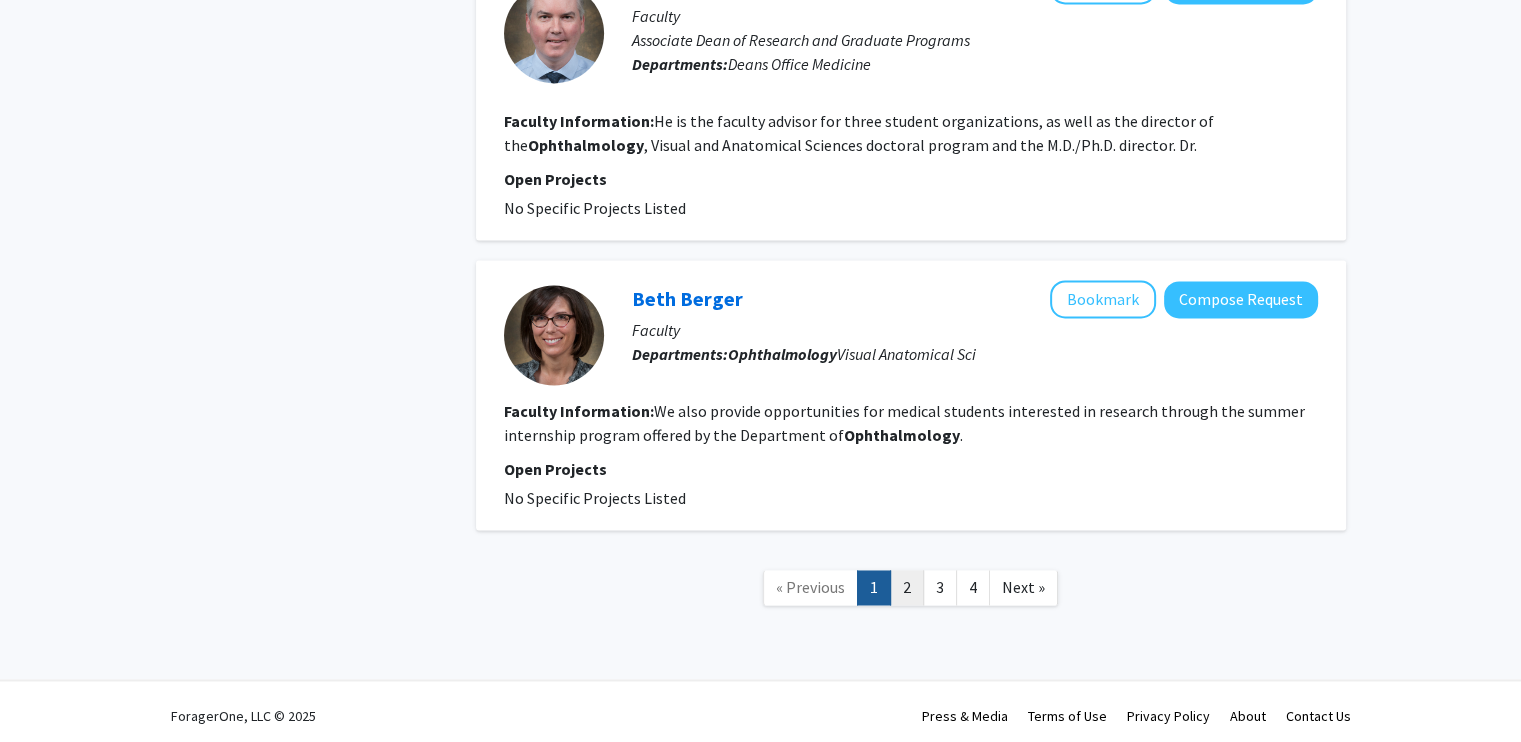 click on "2" 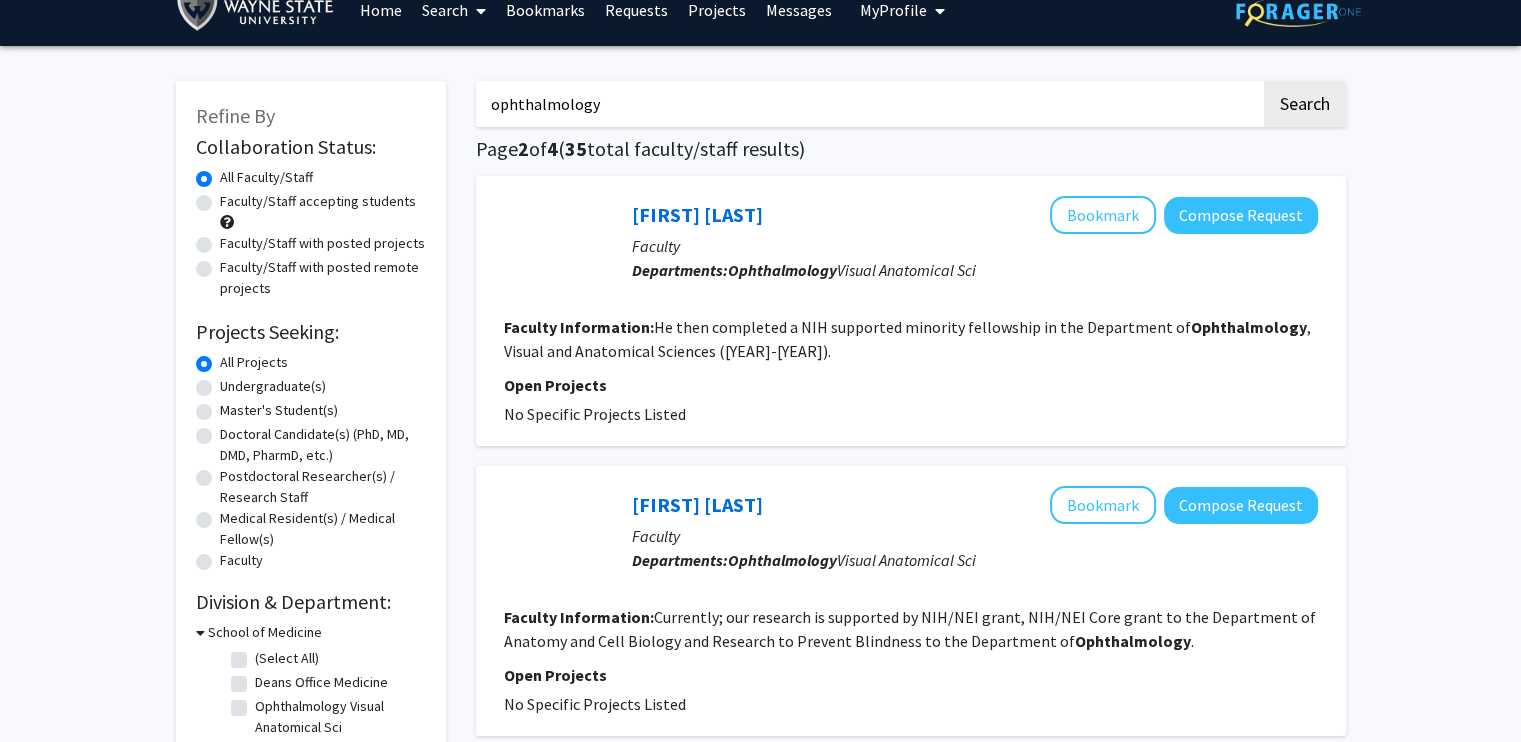 scroll, scrollTop: 0, scrollLeft: 0, axis: both 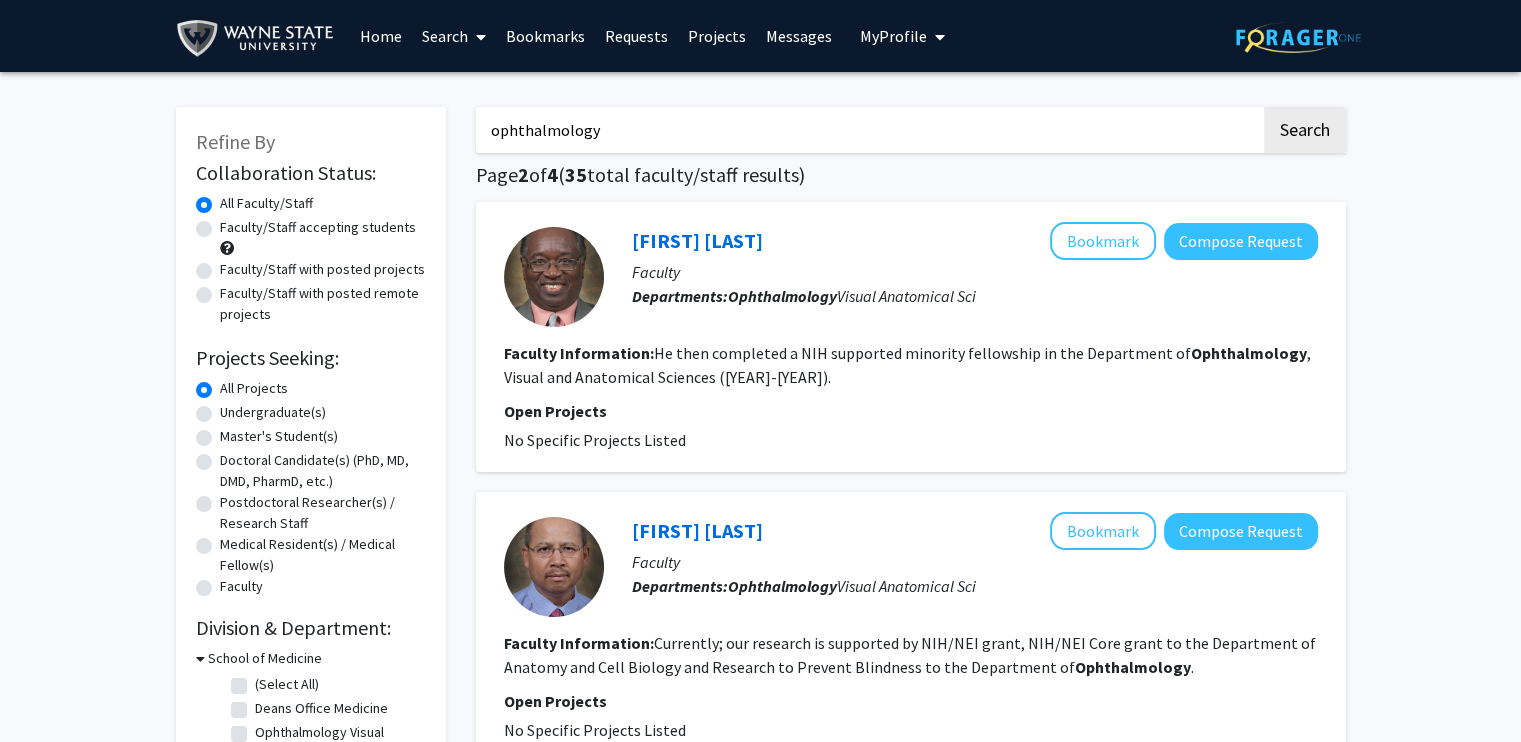 drag, startPoint x: 605, startPoint y: 135, endPoint x: 301, endPoint y: 74, distance: 310.05966 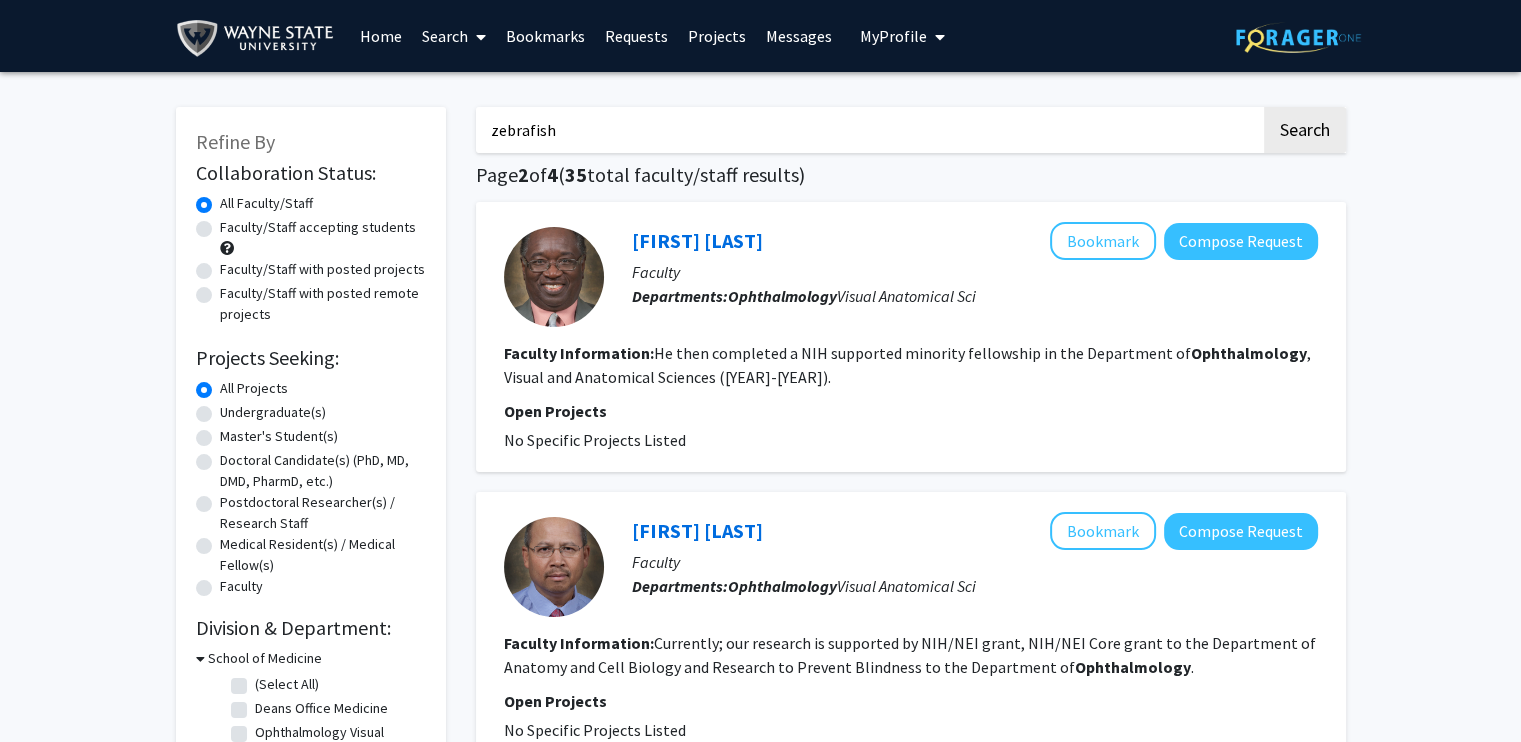 click on "Search" 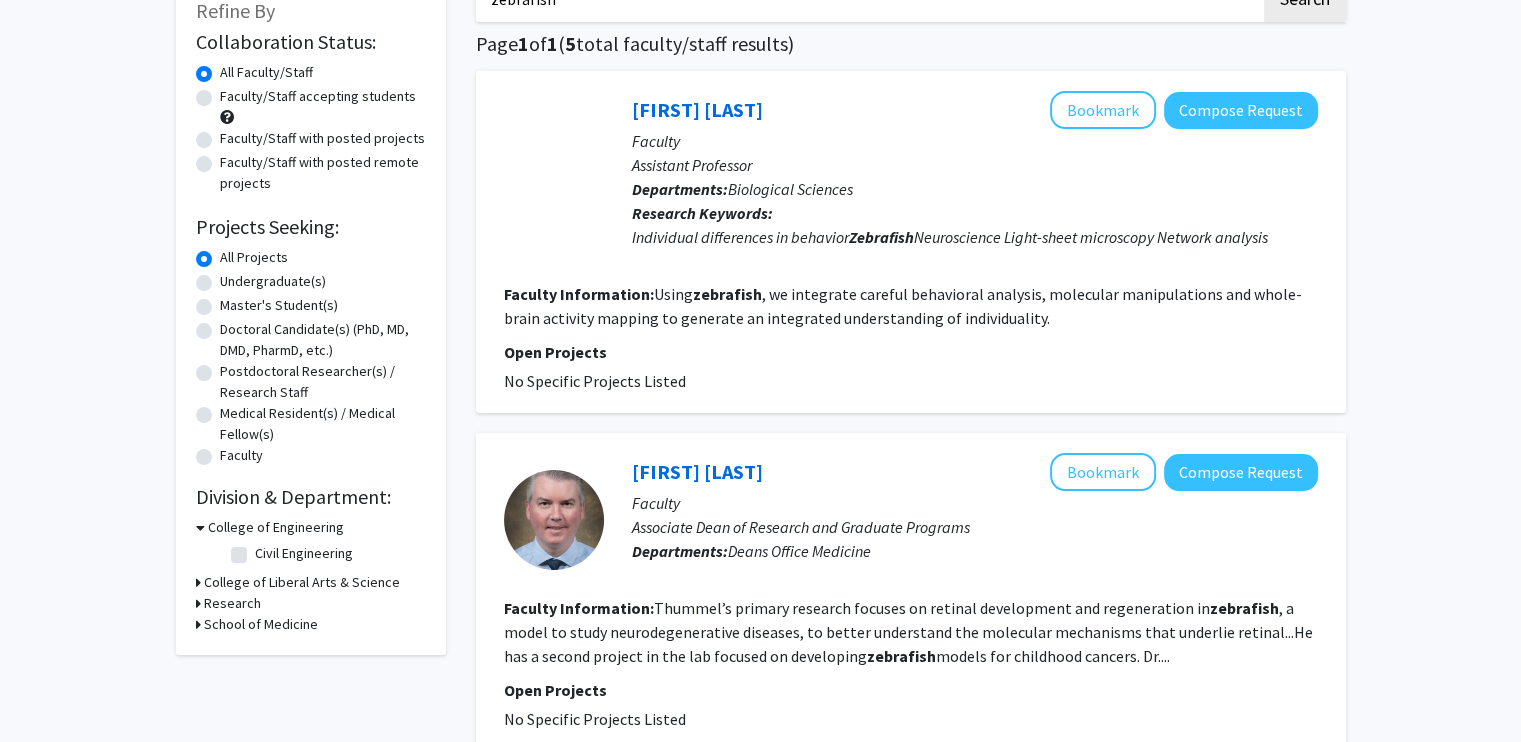 scroll, scrollTop: 0, scrollLeft: 0, axis: both 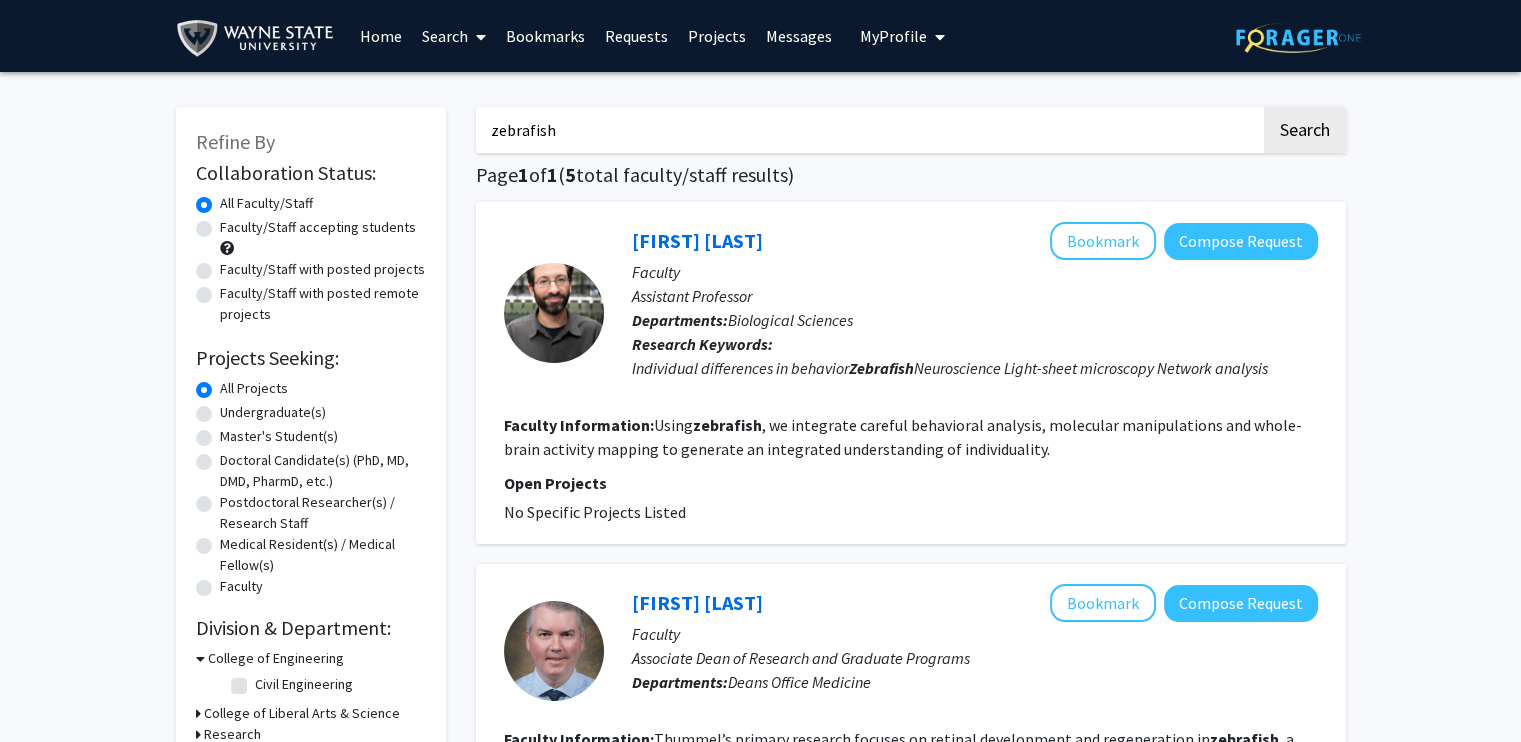 drag, startPoint x: 624, startPoint y: 119, endPoint x: 398, endPoint y: 99, distance: 226.88322 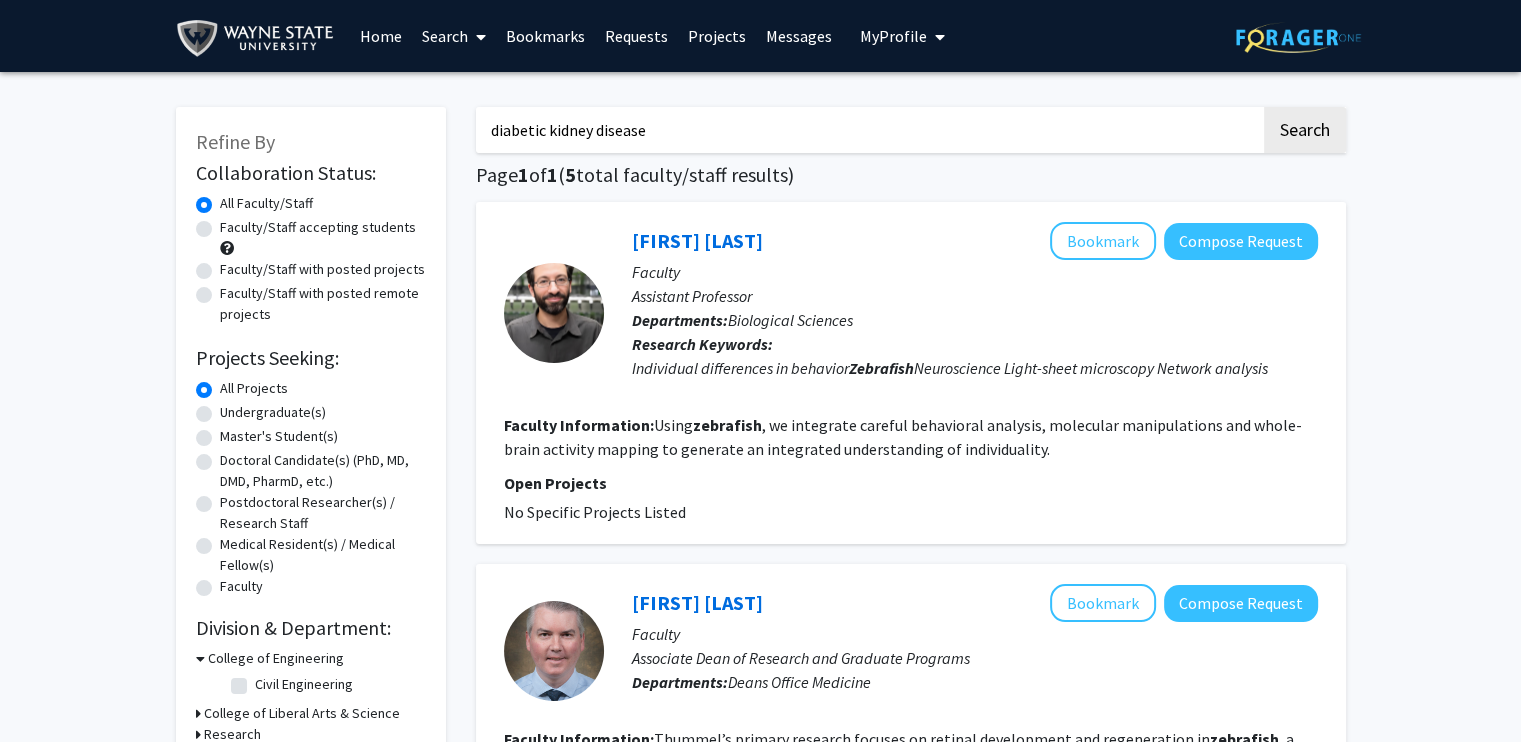 click on "Search" 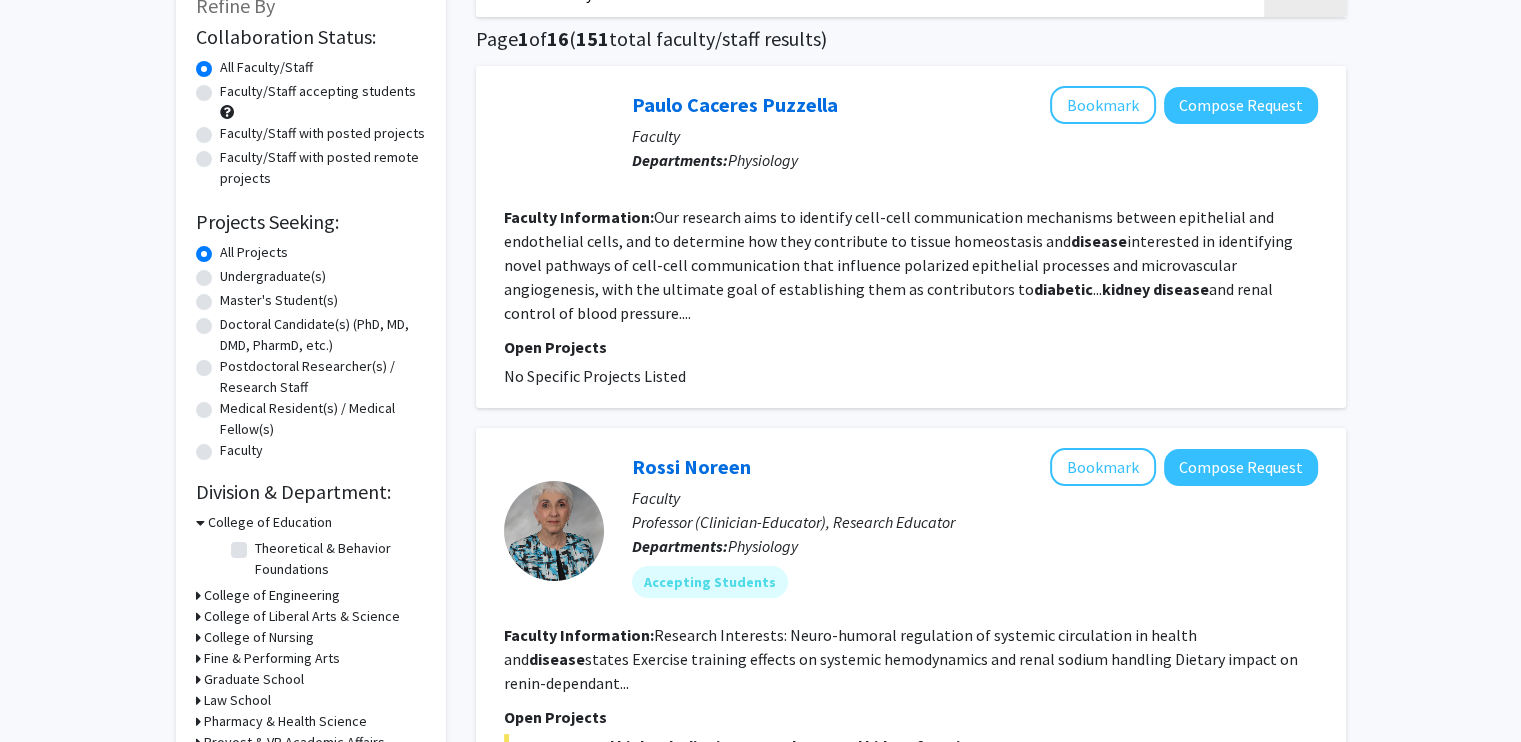 scroll, scrollTop: 0, scrollLeft: 0, axis: both 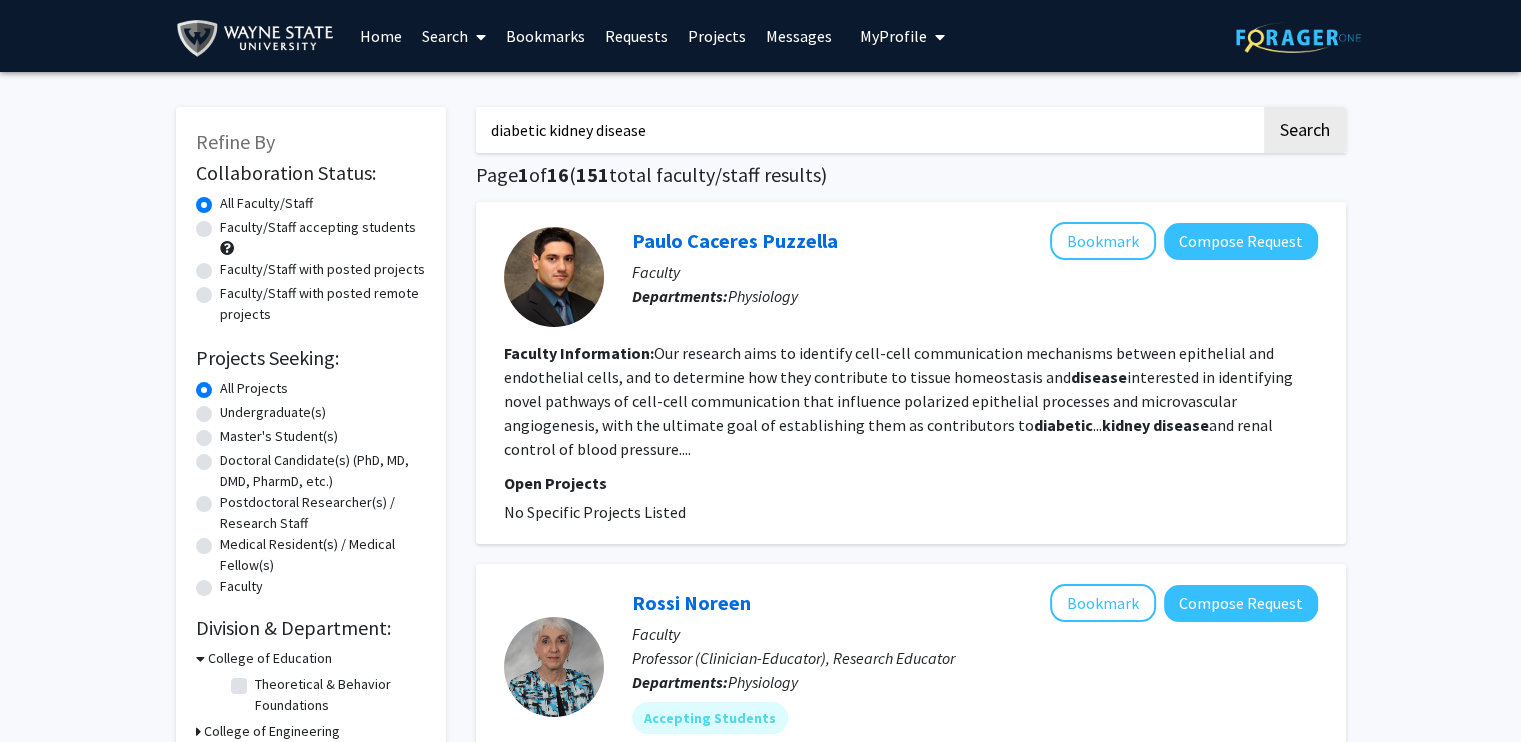 drag, startPoint x: 661, startPoint y: 104, endPoint x: 459, endPoint y: 131, distance: 203.79646 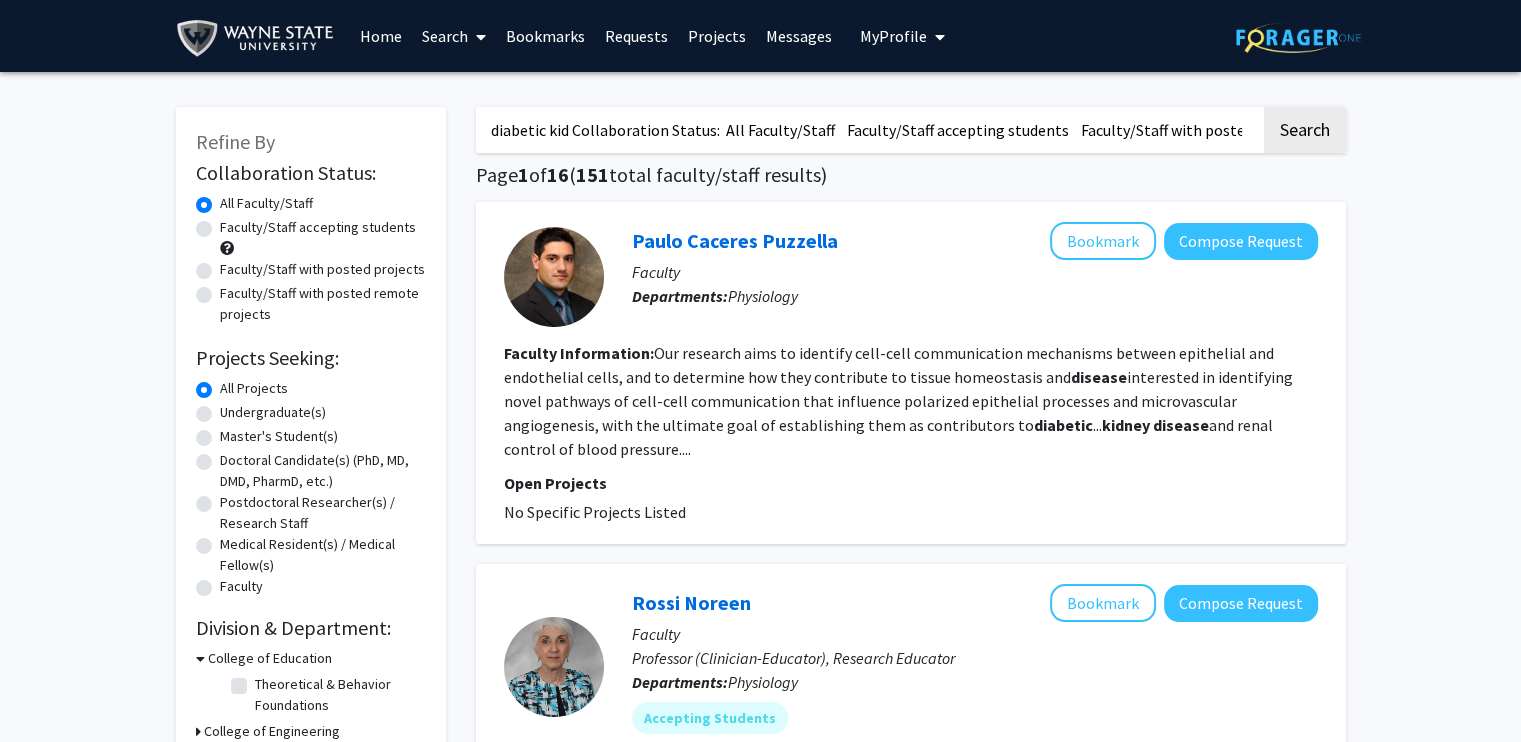 click on "diabetic kid Collaboration Status:  All Faculty/Staff    Faculty/Staff accepting students    Faculty/Staff with posted projects    Faculty/Staff with posted remote projects    Projects Seeking:  All Projects    Undergraduate(s)    Master's Student(s)    Doctoral Candidate(s) (PhD, MD, DMD, PharmD, etc.)    Postdoctoral Researcher(s) / Research Staff    Medical Resident(s) / Medical Fellow(s)    Faculty   Division & Department:   College of Education Theoretical & Behavior Foundations   College of Engineering   College of Liberal Arts & Science   College of Nursing   Fine & Performing Arts   Graduate School   Law School   Pharmacy & Health Science   Provost & VP Academic Affairs   Research   School of Medicine   School of Social Workney disease" at bounding box center [868, 130] 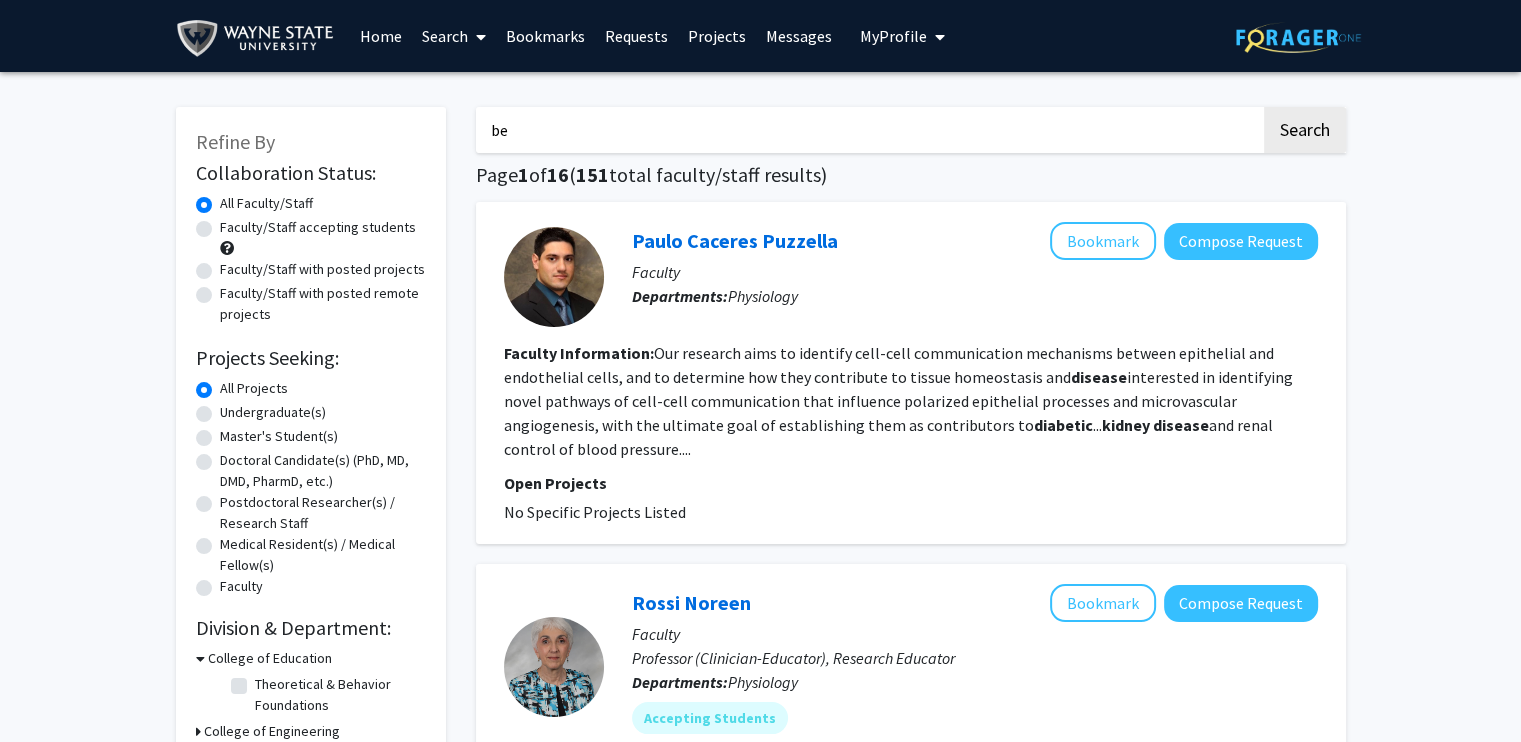 type on "b" 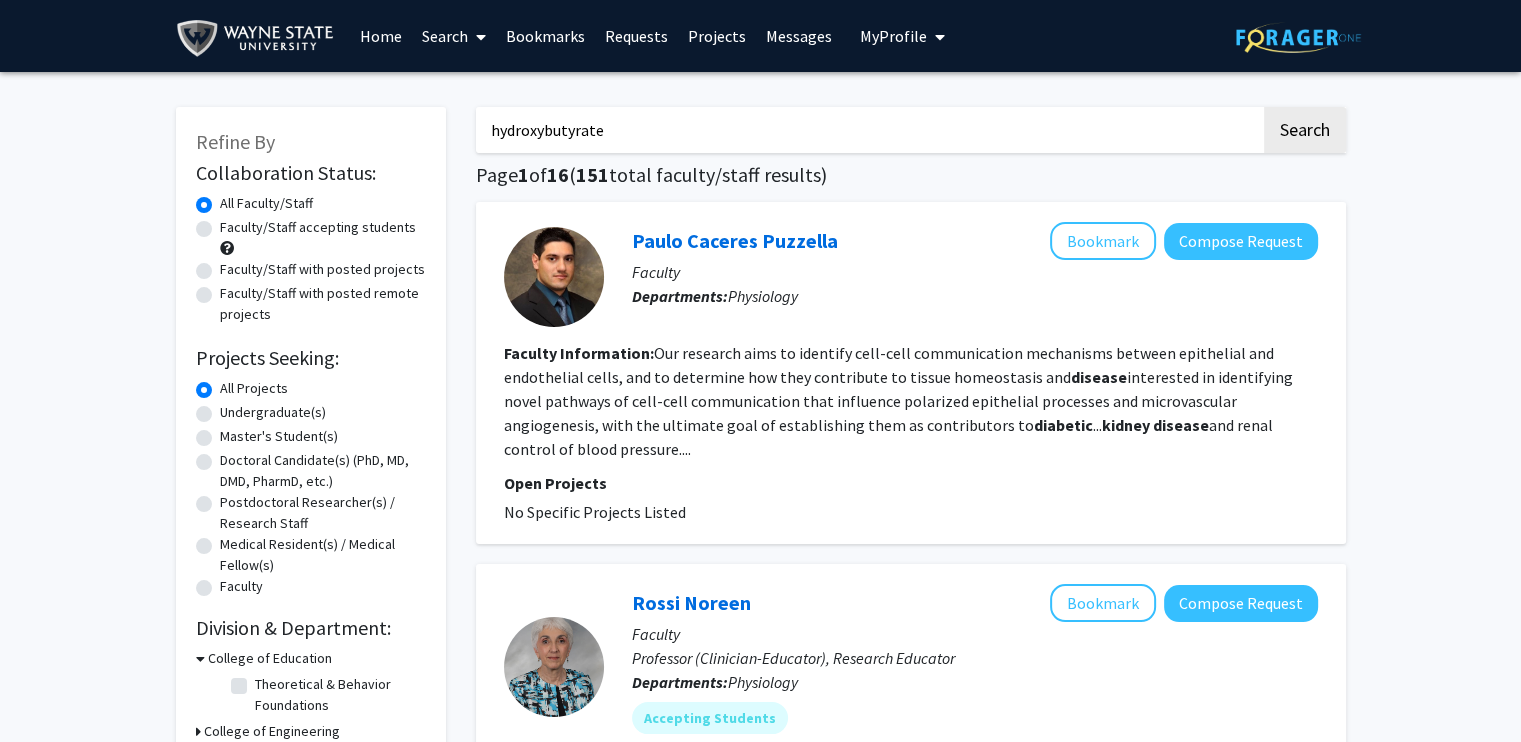 click on "Search" 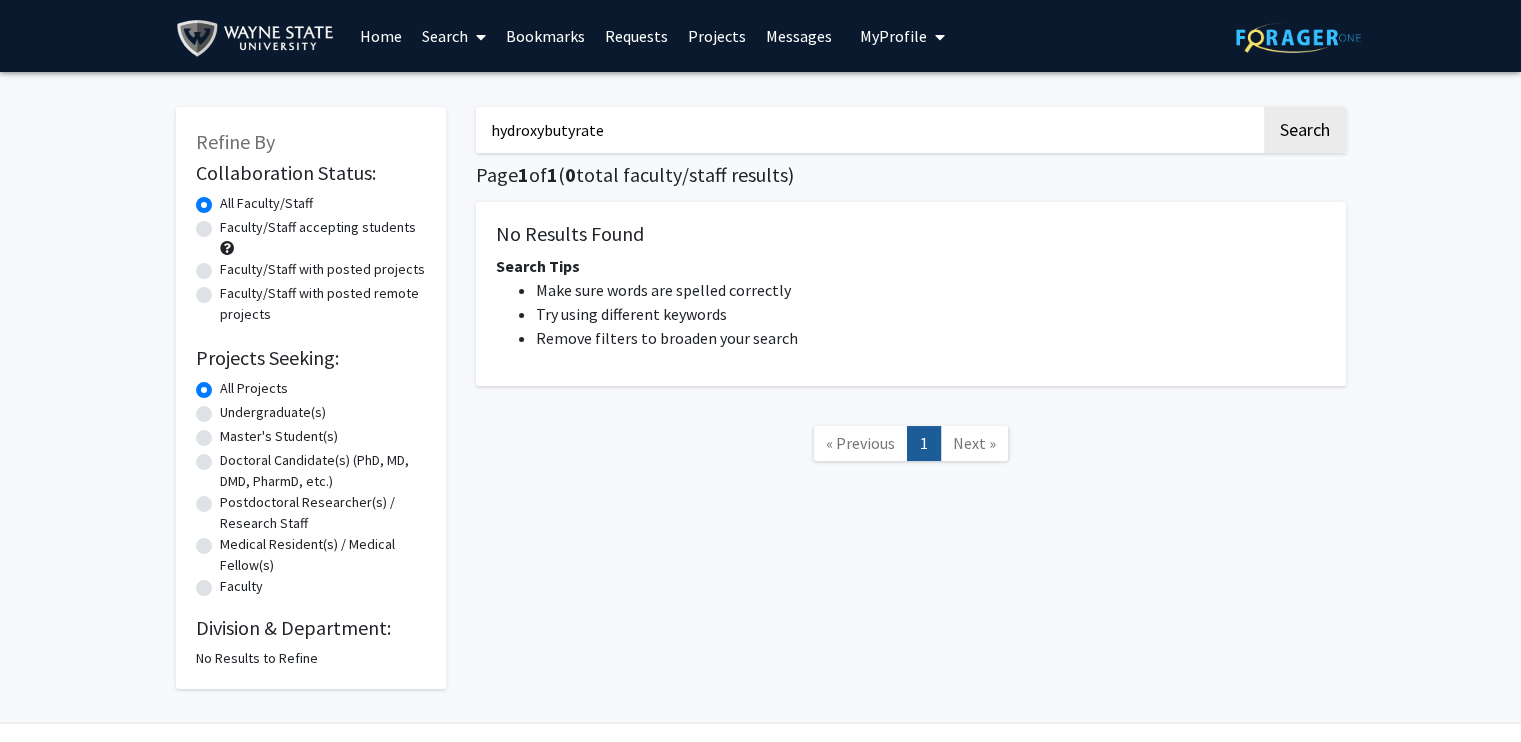 click on "hydroxybutyrate" at bounding box center (868, 130) 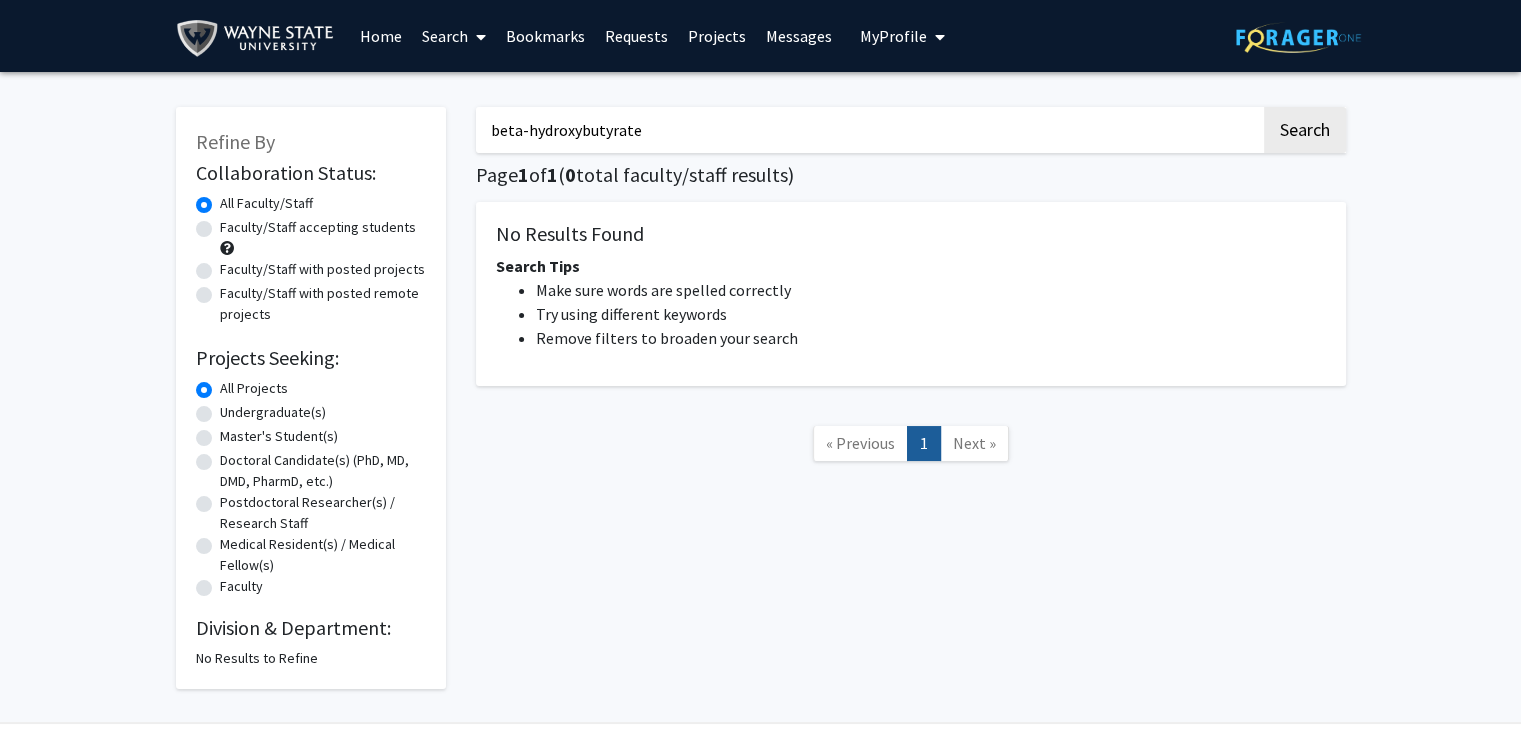 type on "beta-hydroxybutyrate" 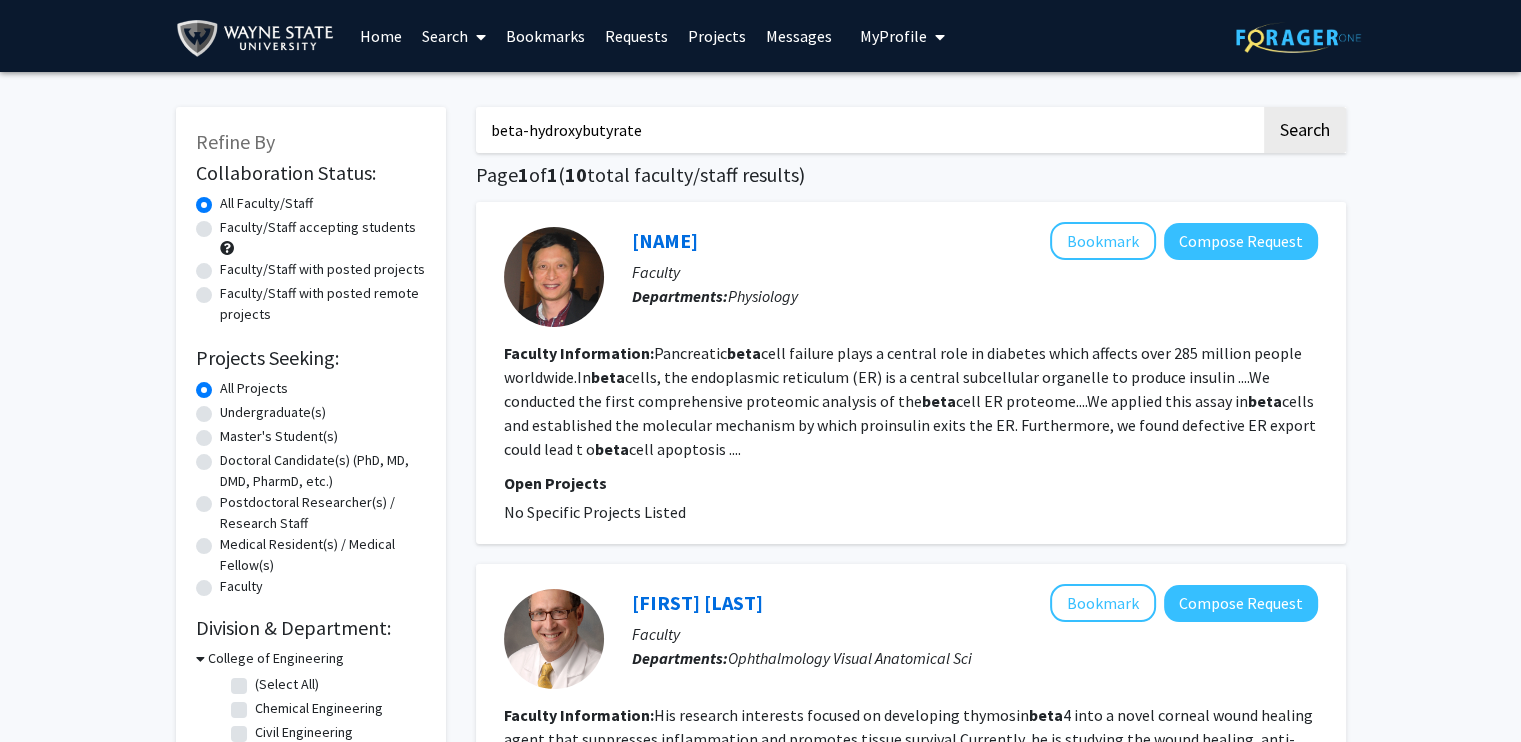click on "beta-hydroxybutyrate" at bounding box center (868, 130) 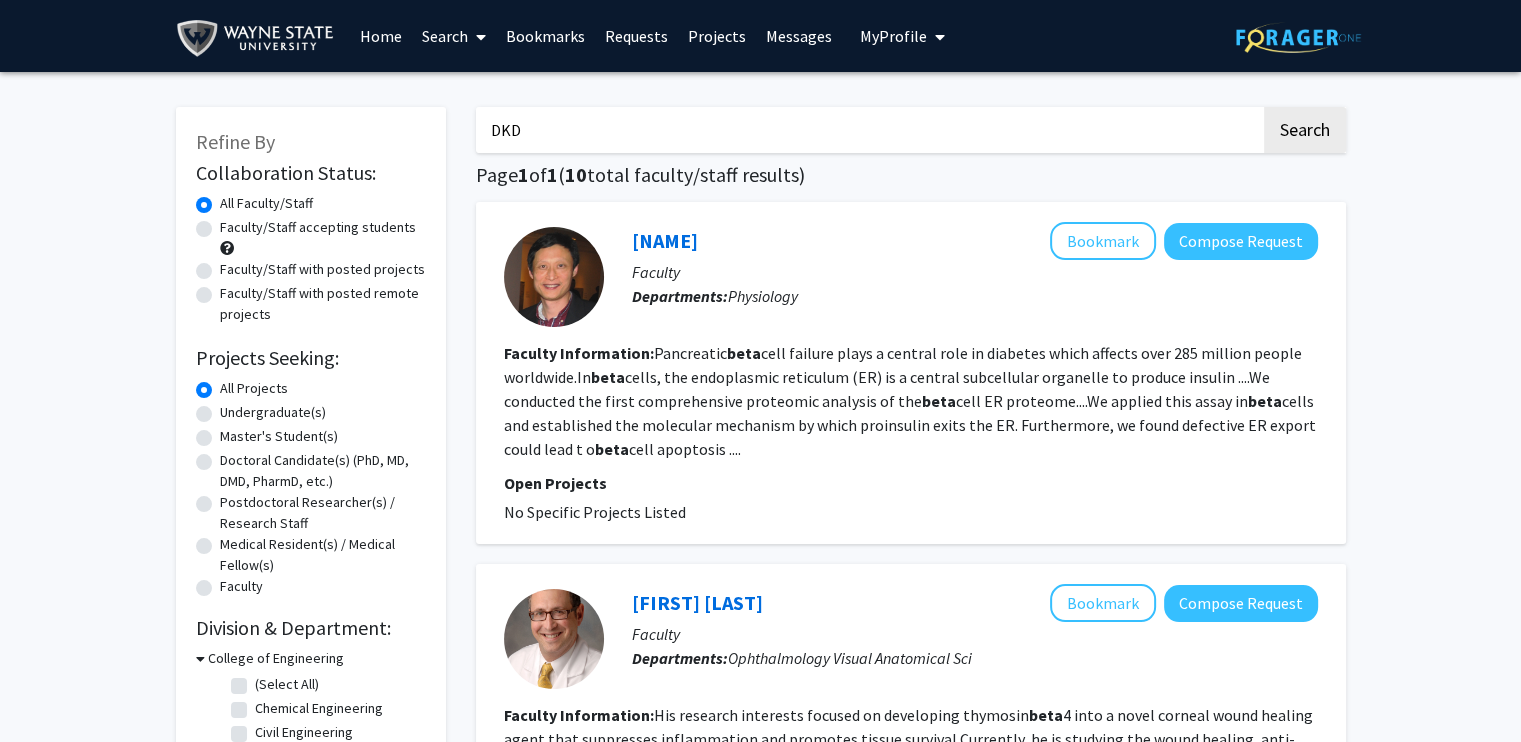 type on "DKD" 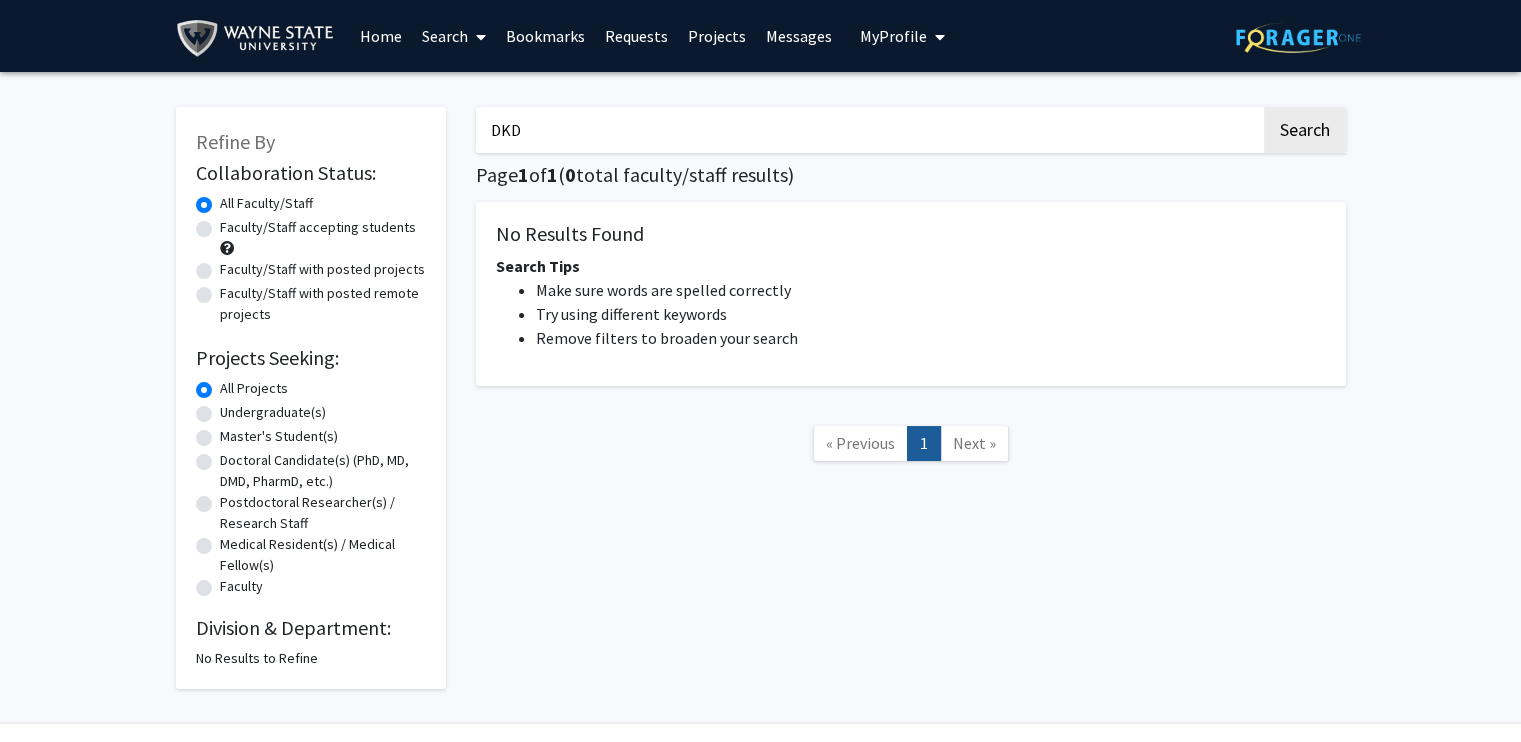 drag, startPoint x: 565, startPoint y: 127, endPoint x: 432, endPoint y: 122, distance: 133.09395 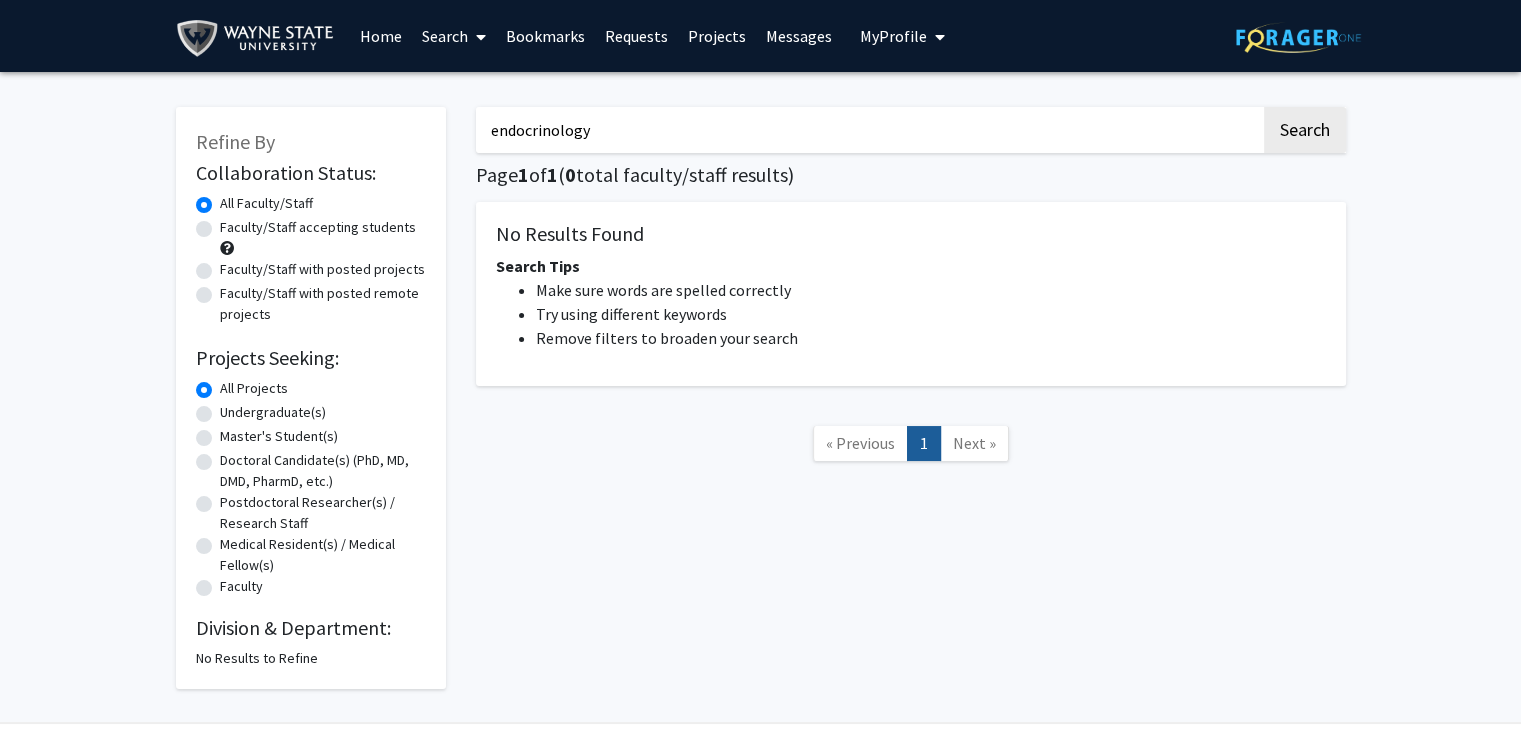 type on "endocrinology" 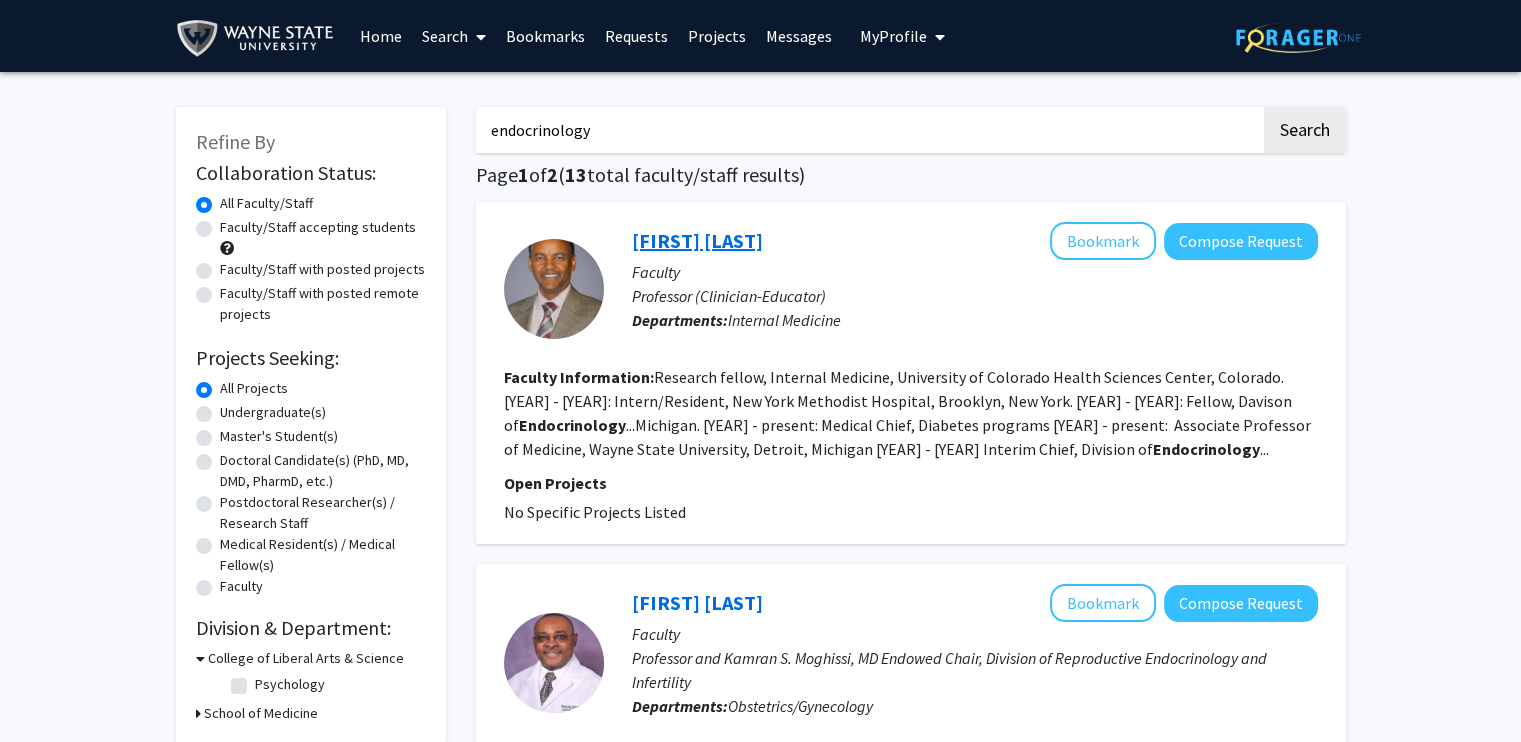 click on "[FIRST] [LAST]" 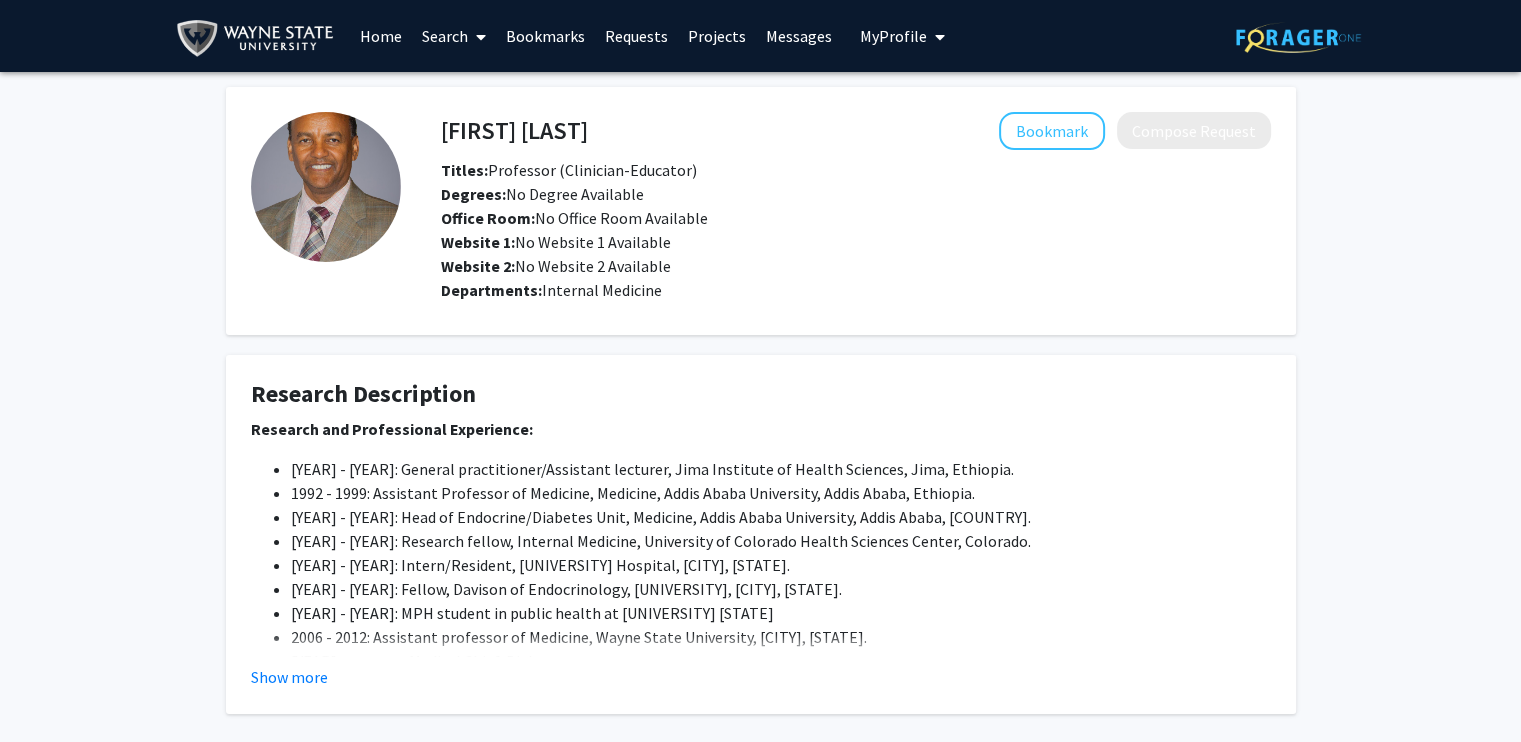 click on "Website 1:   No Website 1 Available" 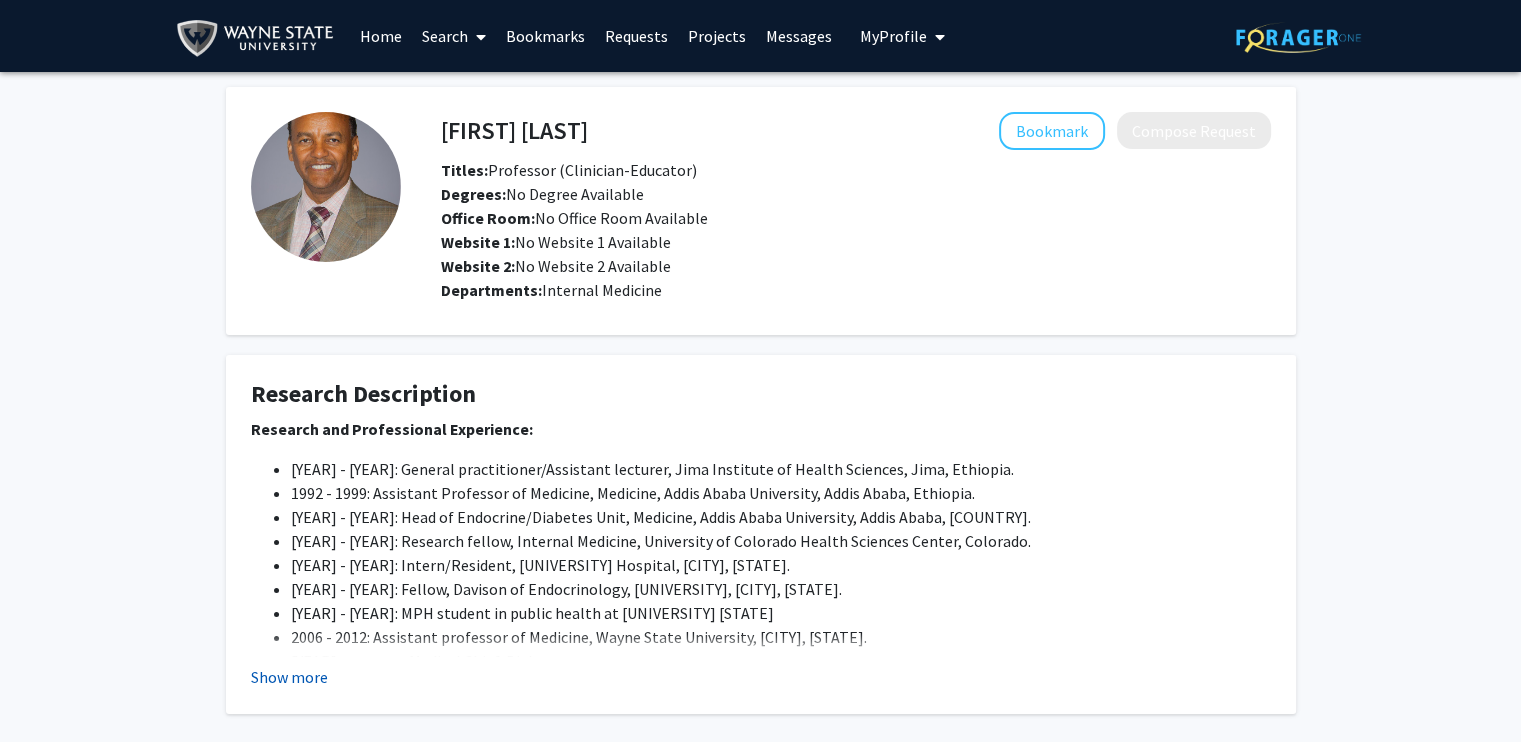 click on "Show more" 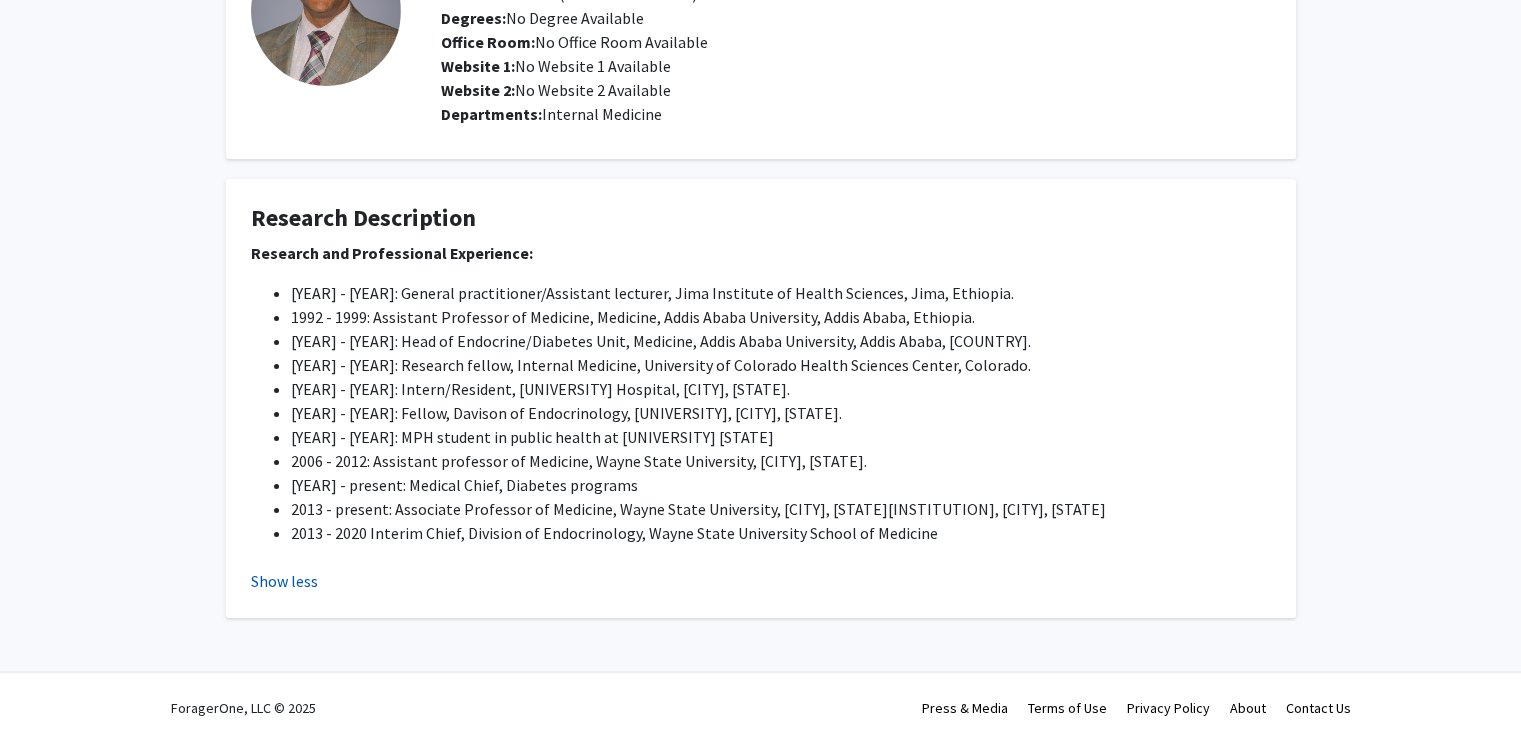 scroll, scrollTop: 0, scrollLeft: 0, axis: both 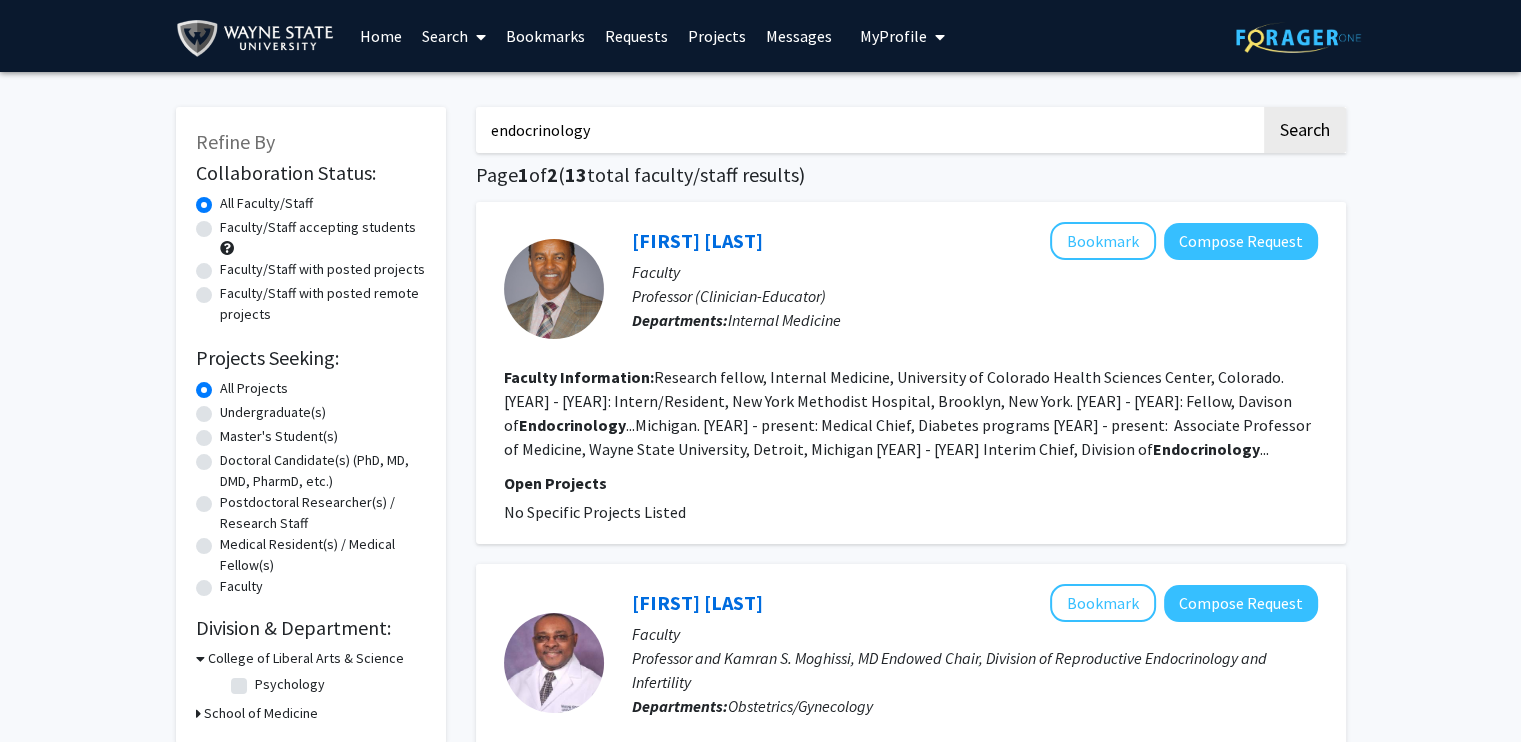 drag, startPoint x: 638, startPoint y: 131, endPoint x: 420, endPoint y: 111, distance: 218.91551 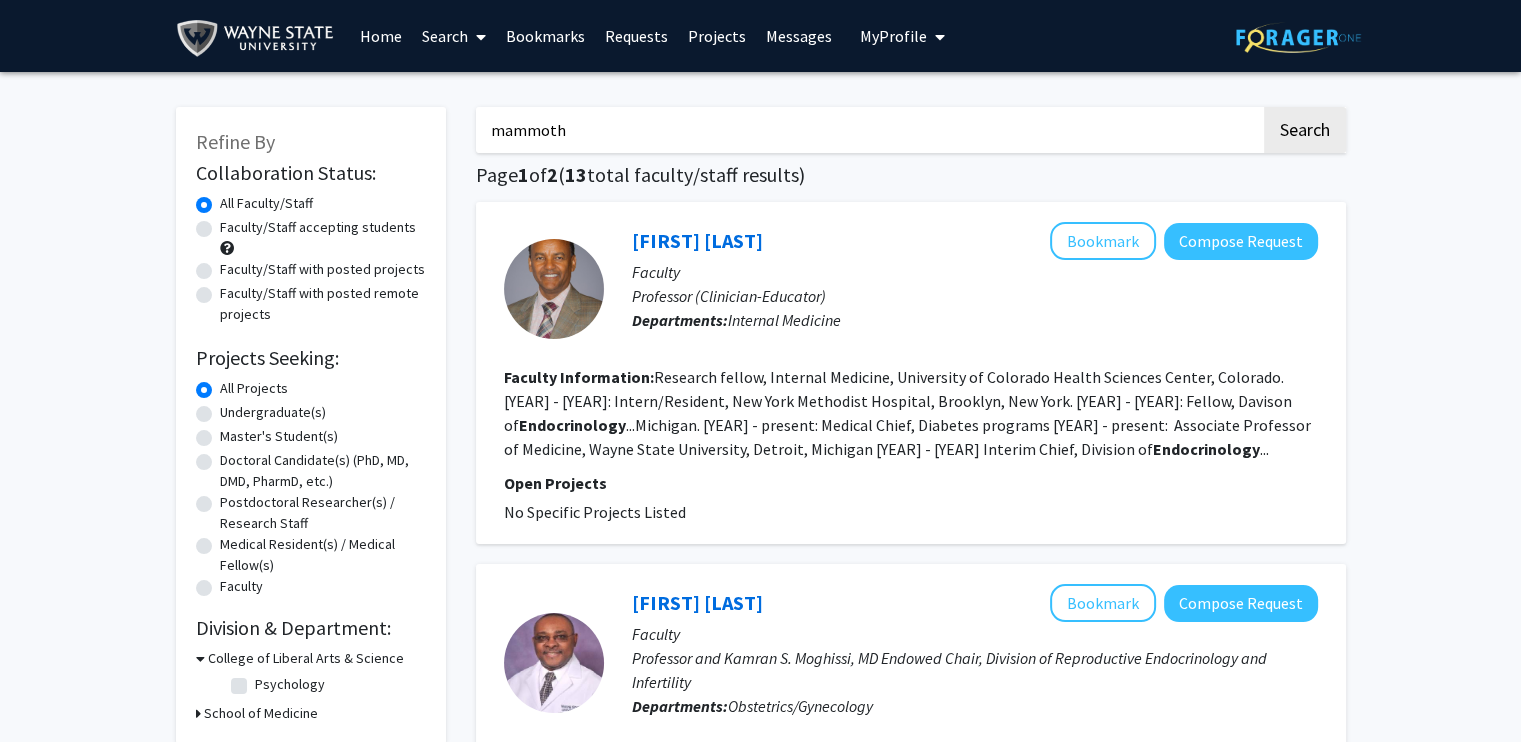 click on "Search" 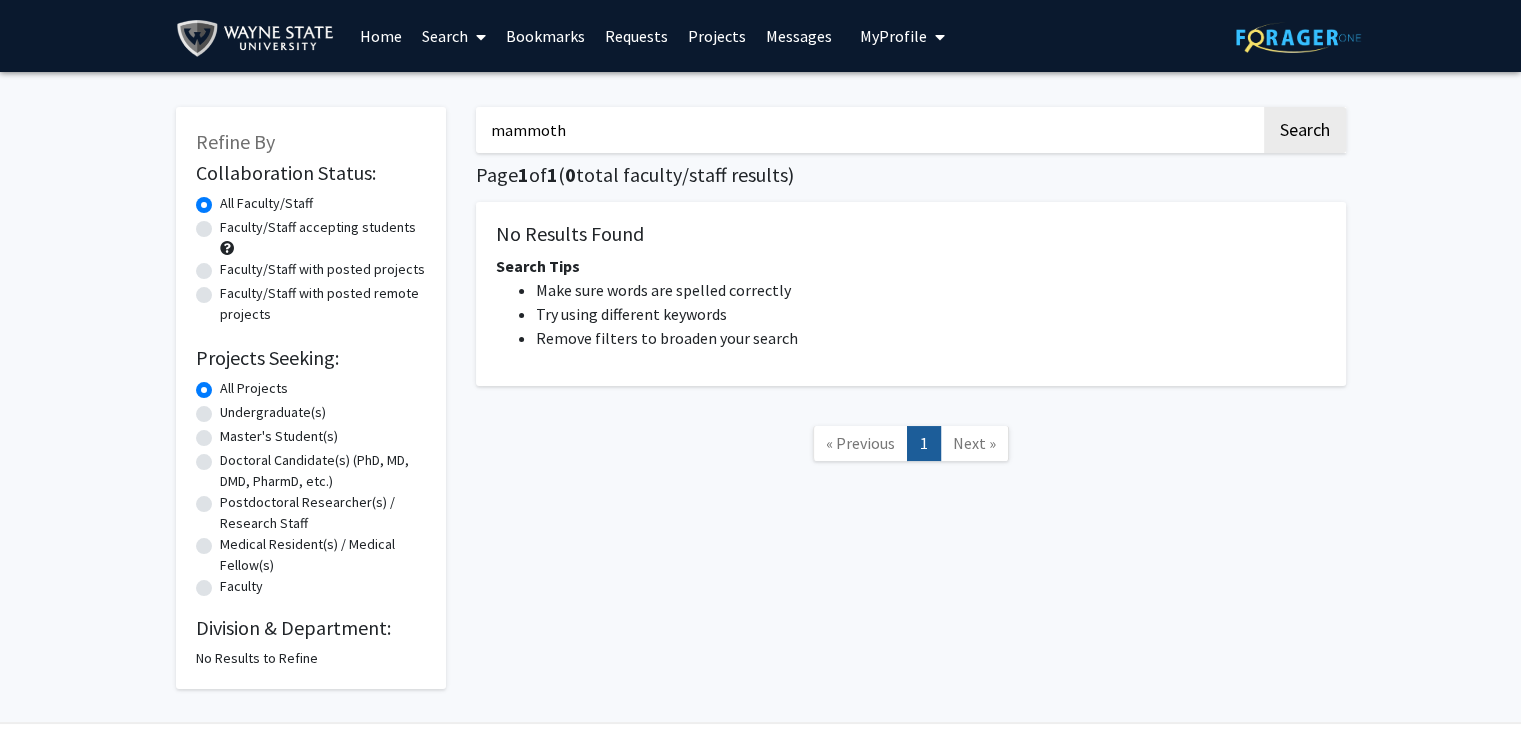 click on "mammoth" at bounding box center [868, 130] 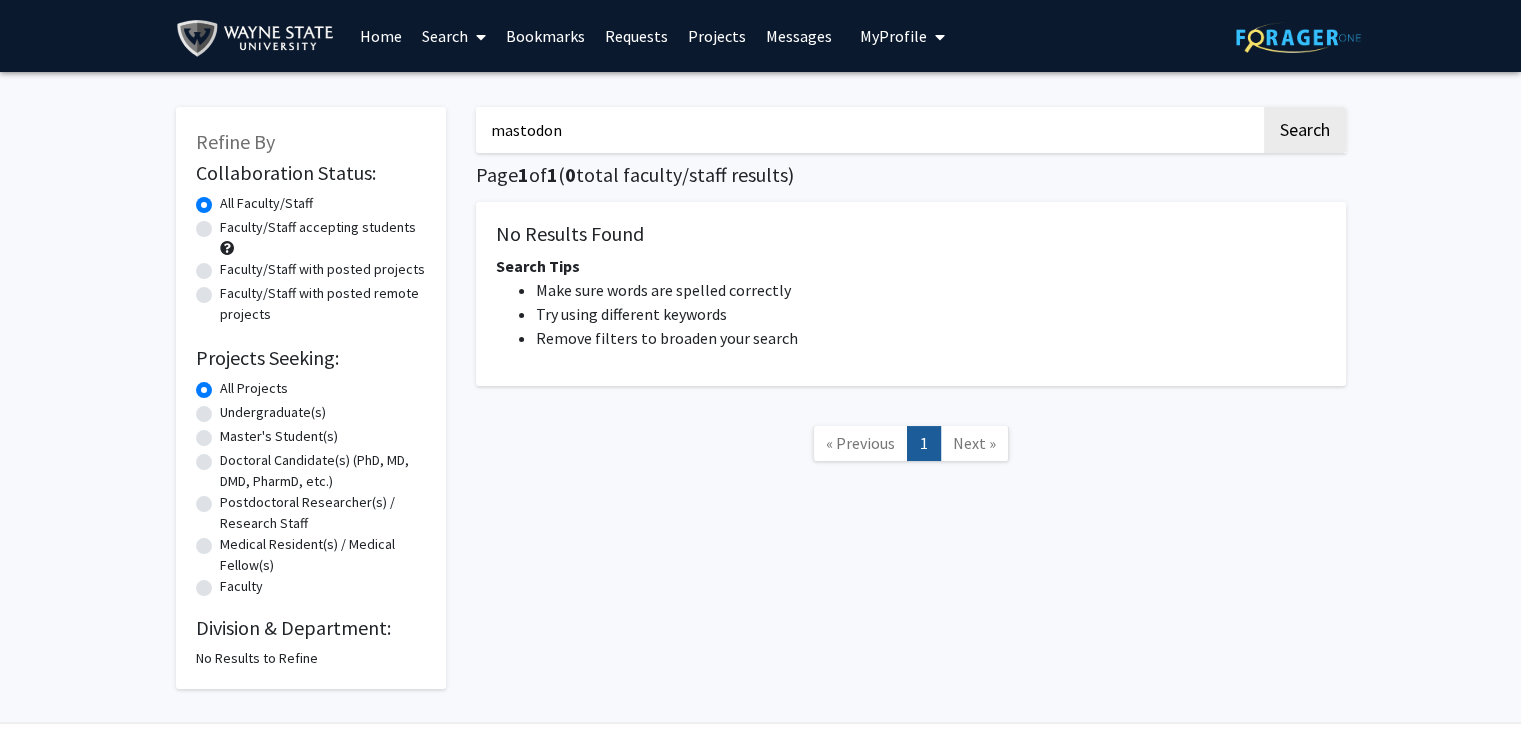 click on "Search" 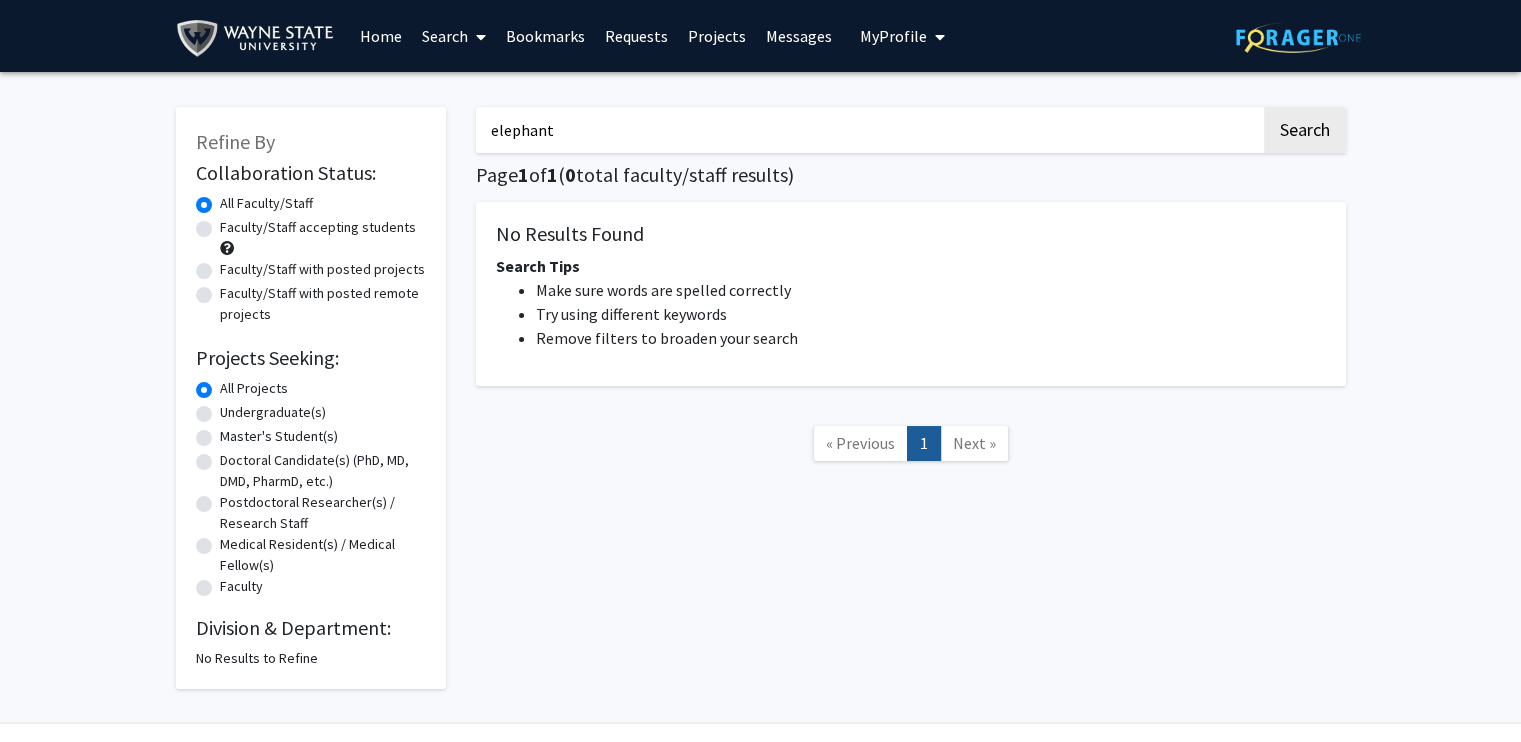 type on "elephant" 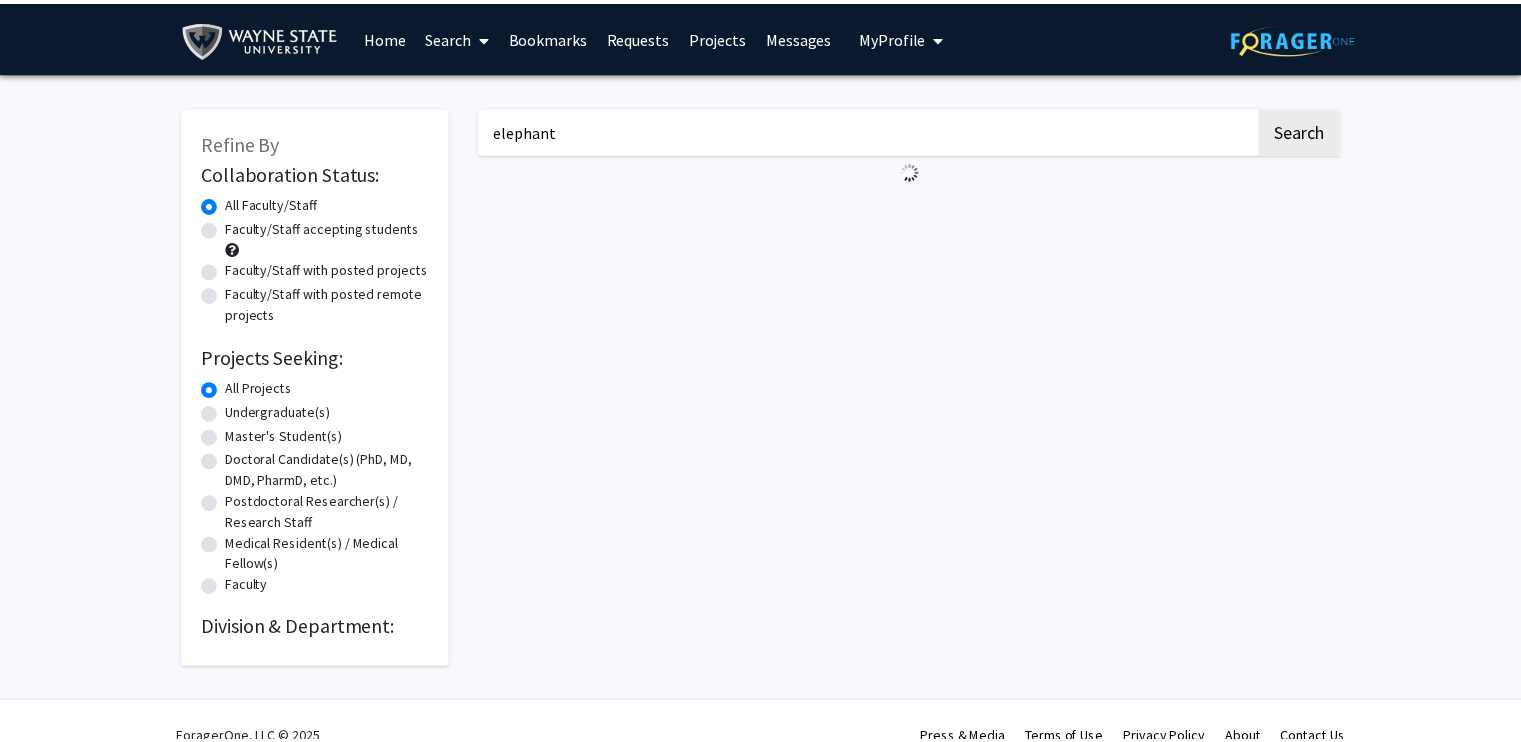 scroll, scrollTop: 0, scrollLeft: 0, axis: both 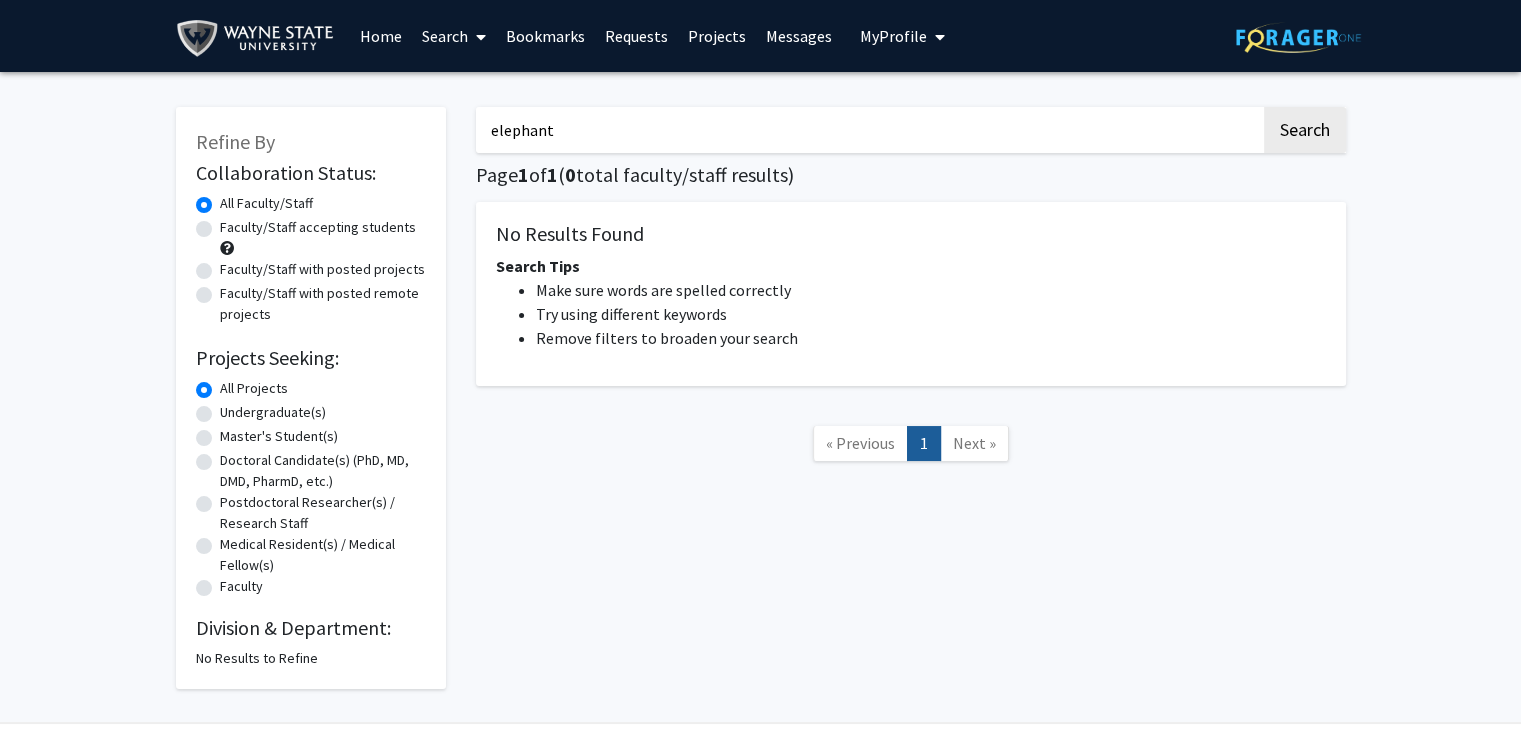 click on "My   Profile" at bounding box center [893, 36] 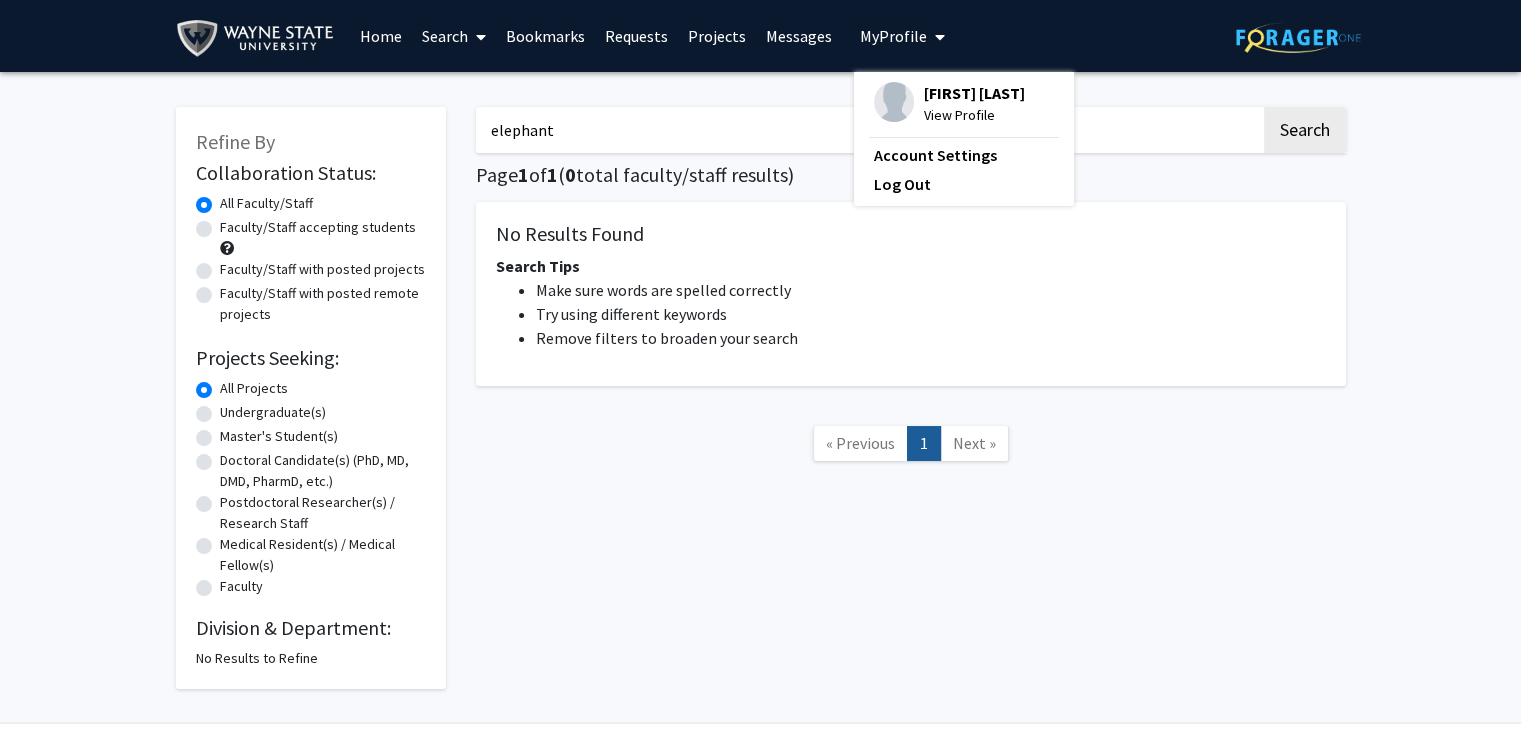 click on "View Profile" at bounding box center [974, 115] 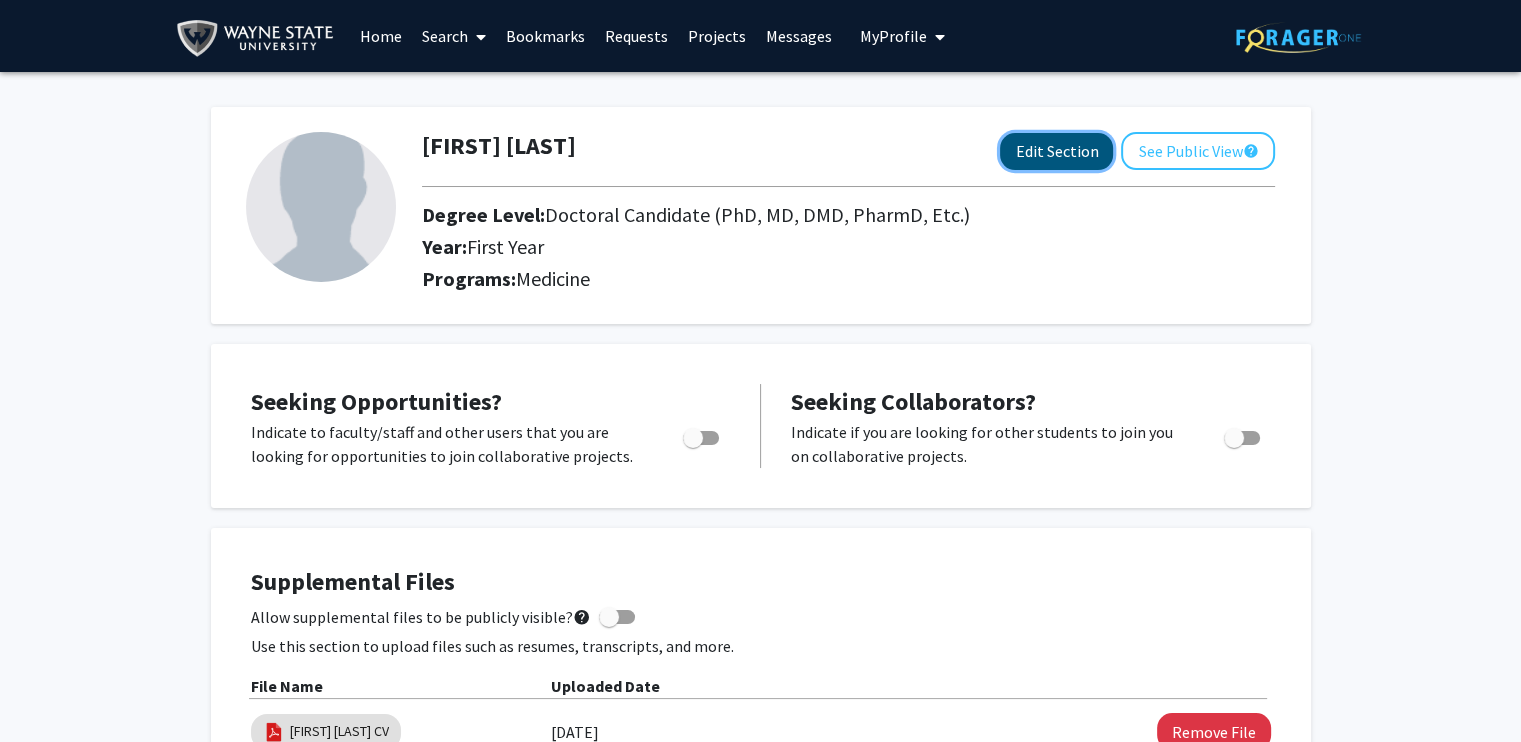 click on "Edit Section" 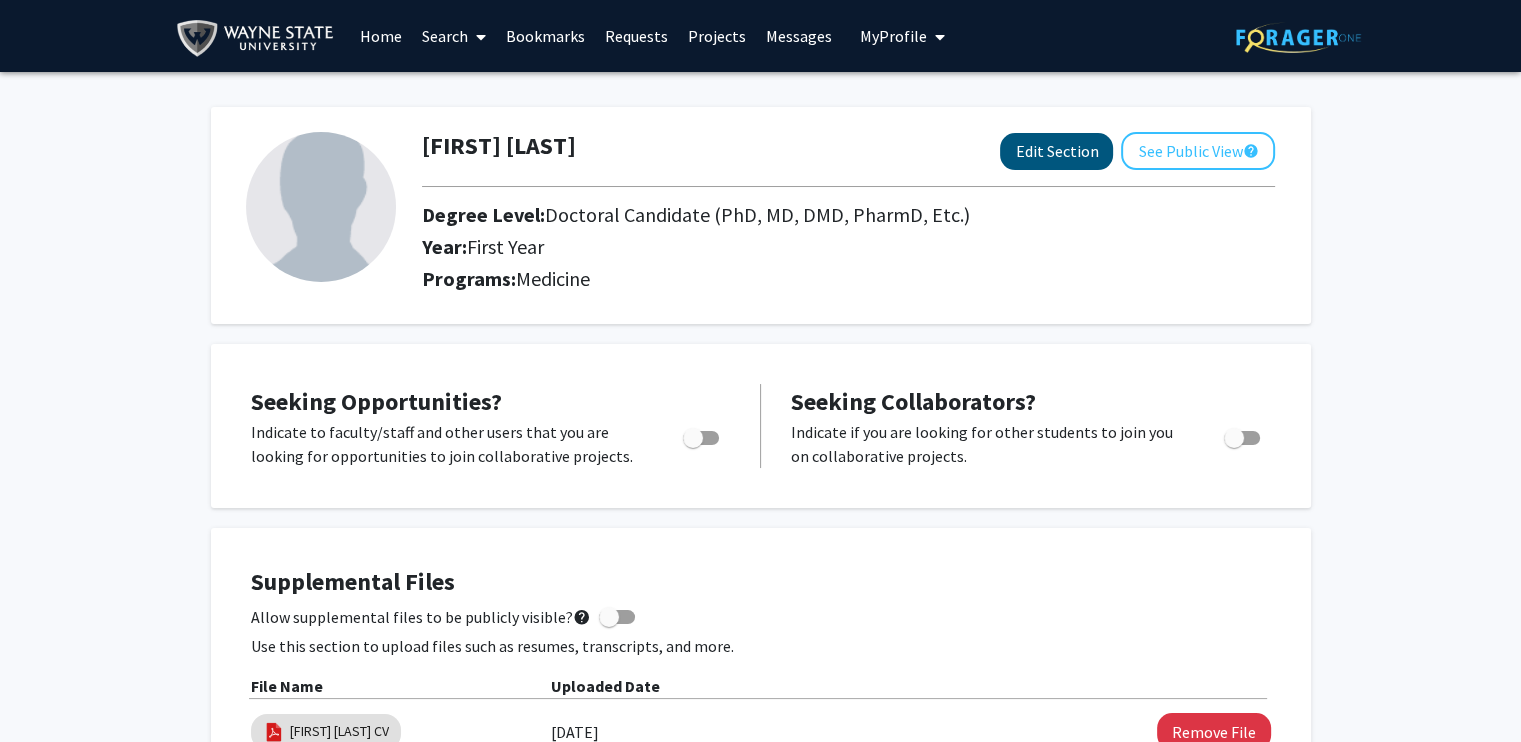 select on "first_year" 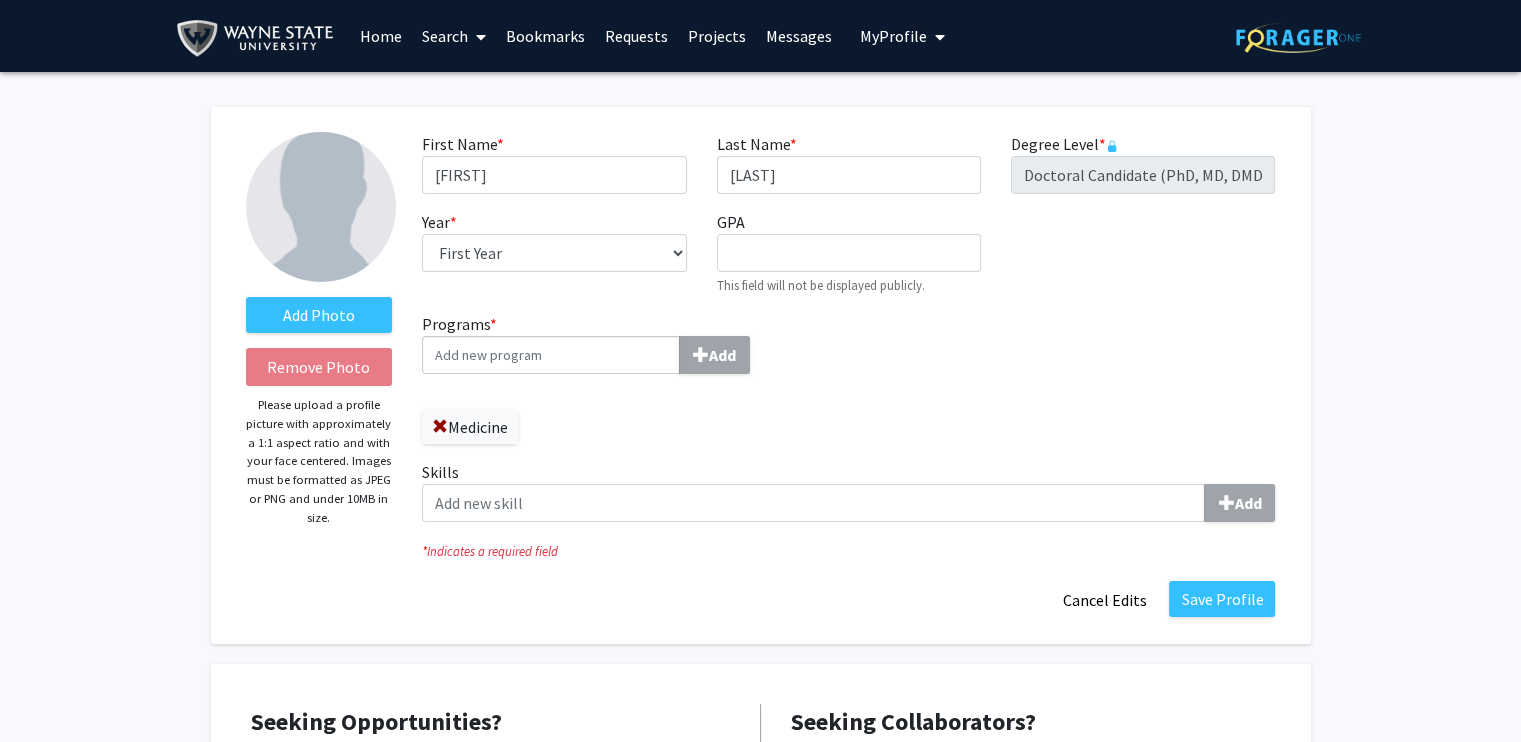 click on "Programs  * Add" at bounding box center (551, 355) 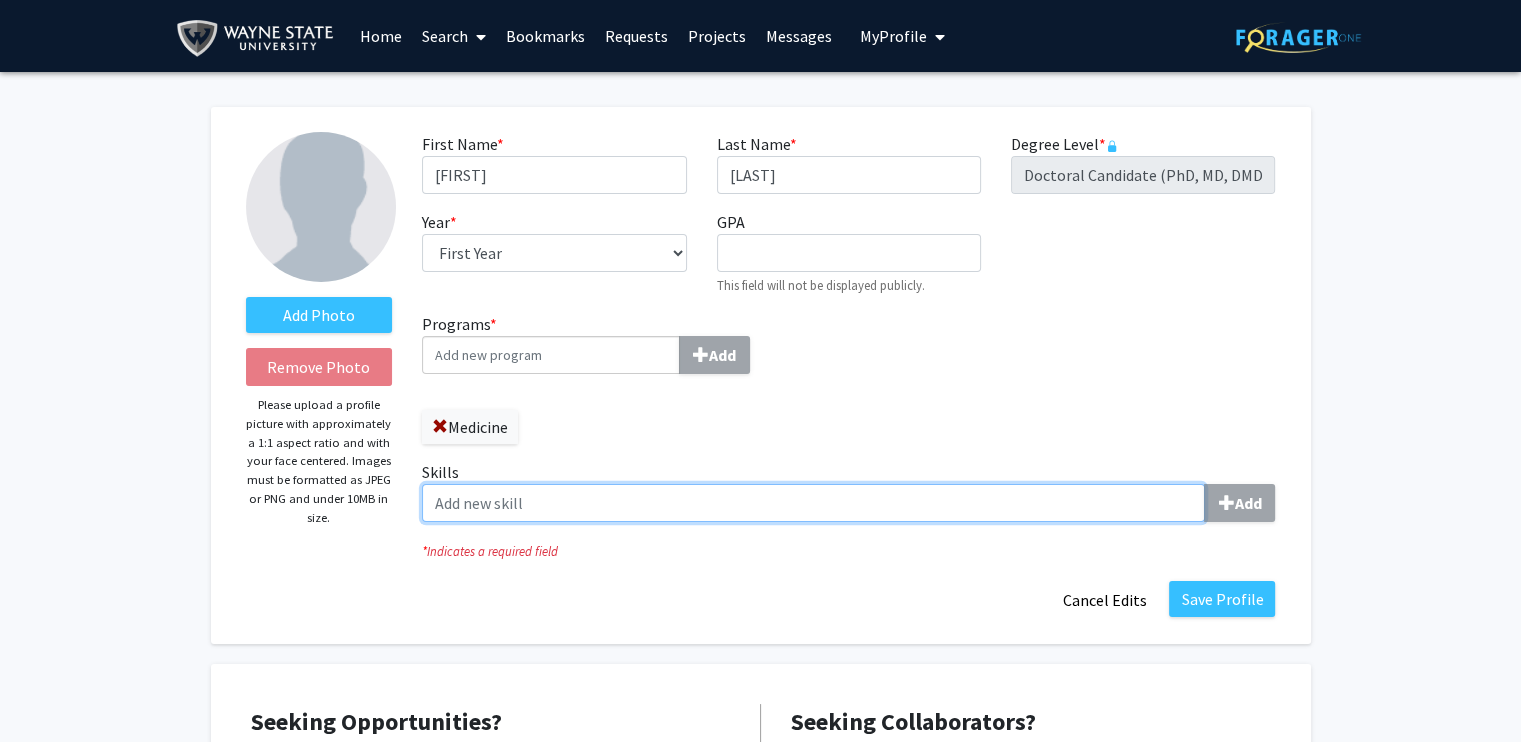 click on "Skills  Add" 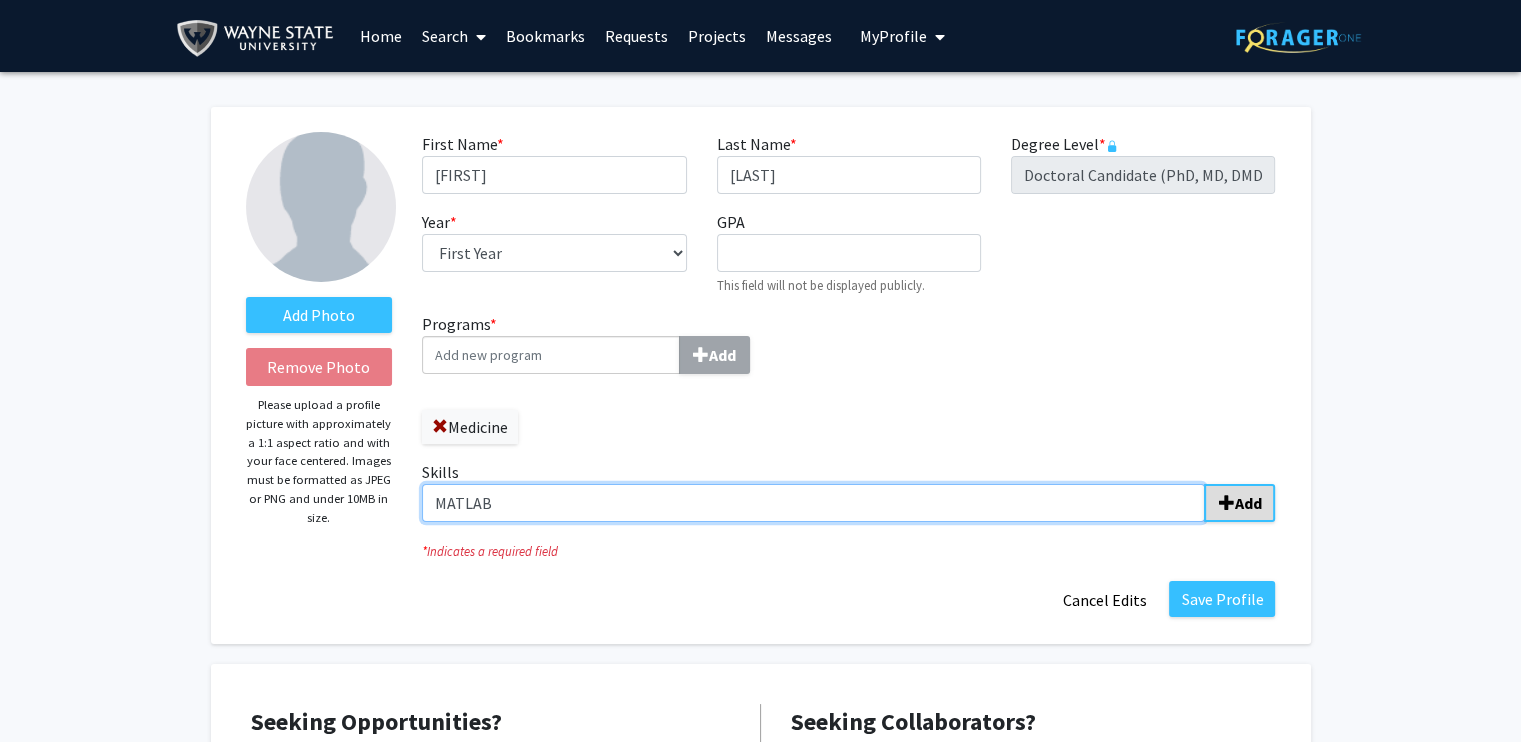 type on "MATLAB" 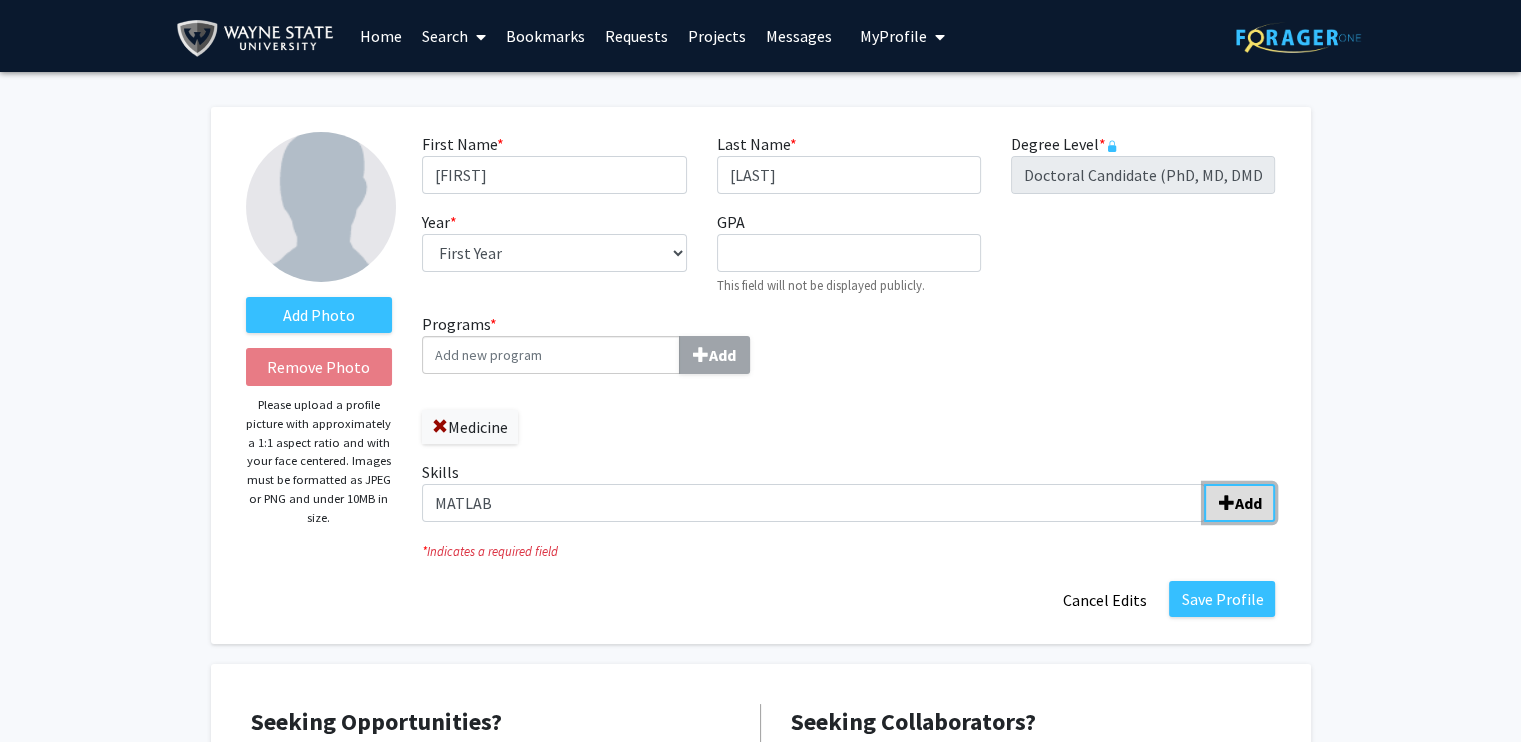 click 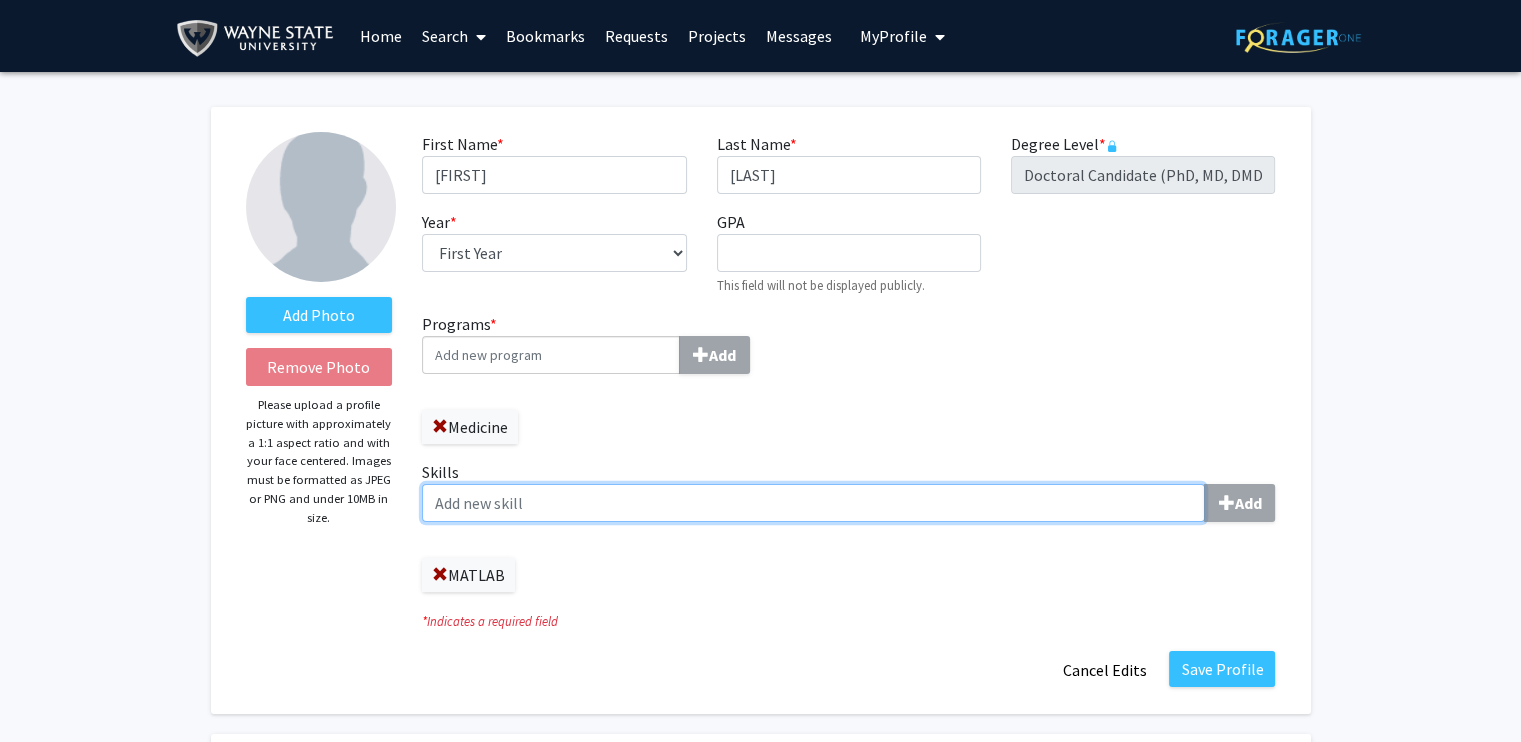 click on "Skills  Add" 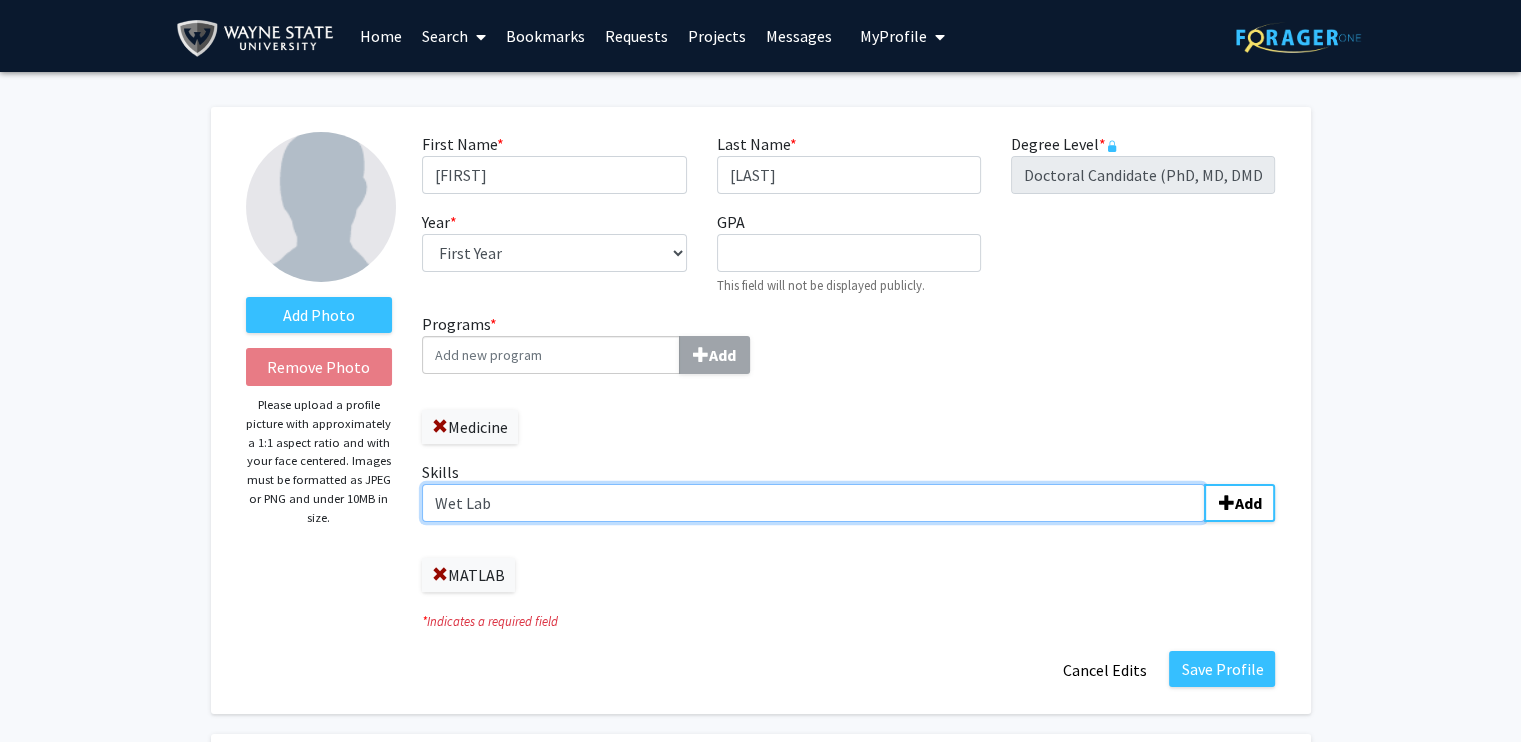 type on "Wet Lab" 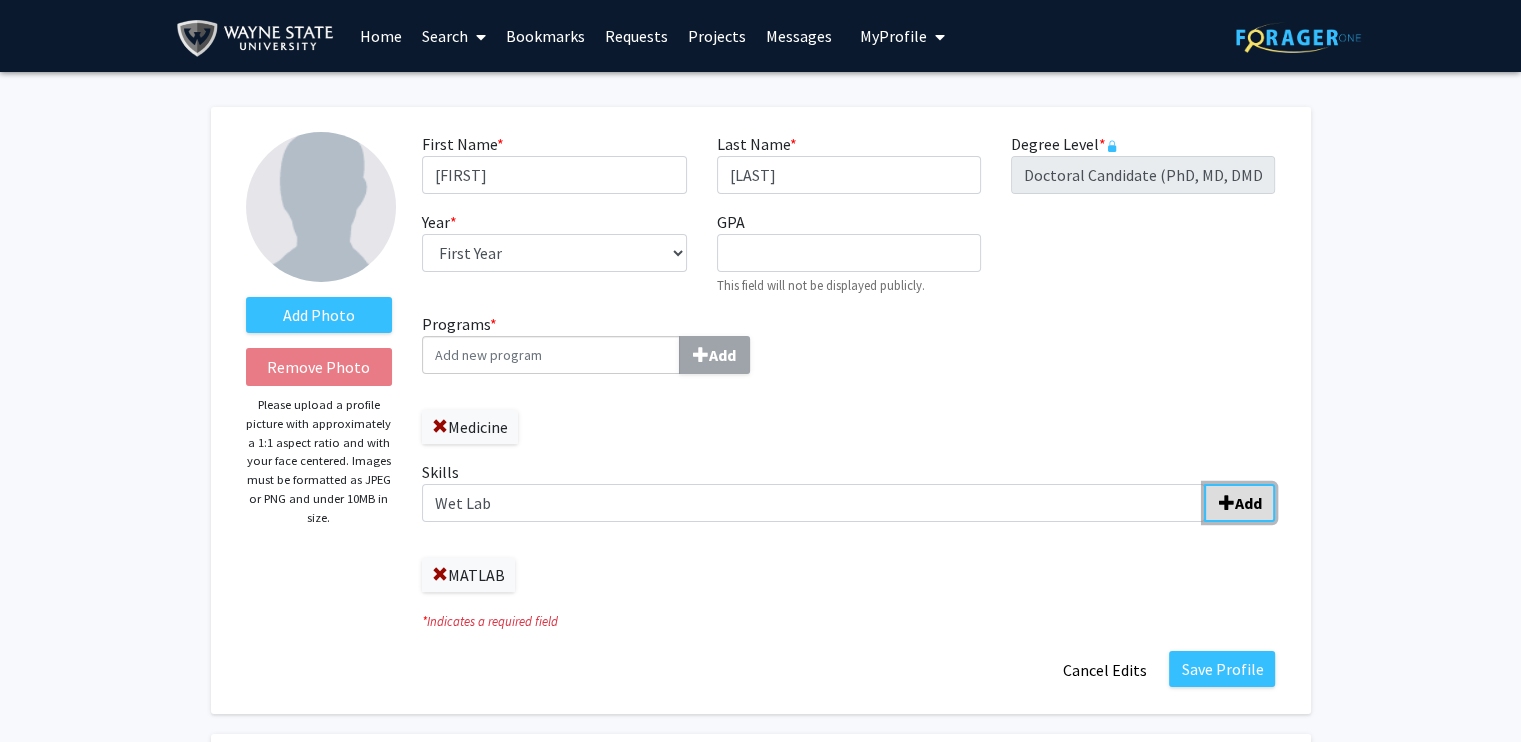 click on "Add" 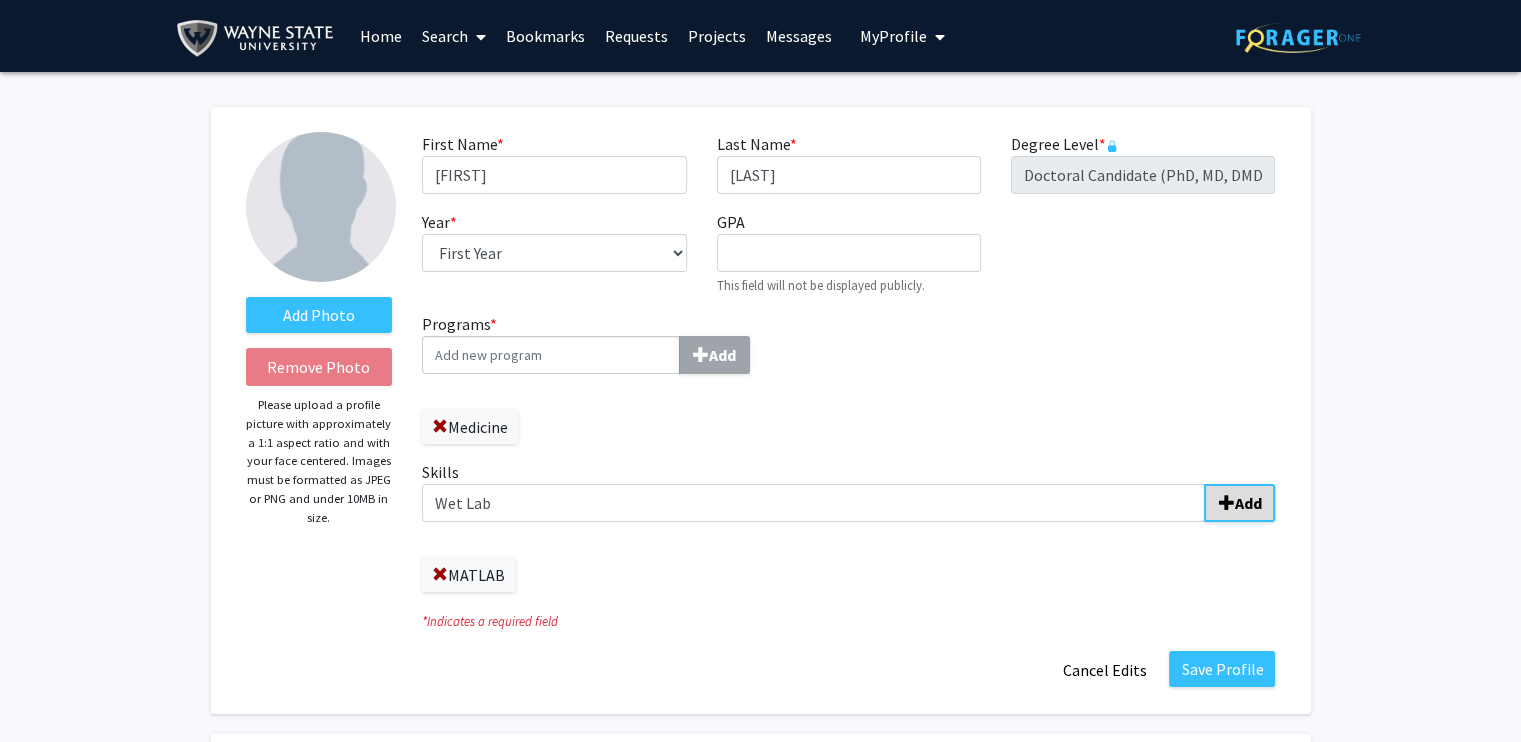 type 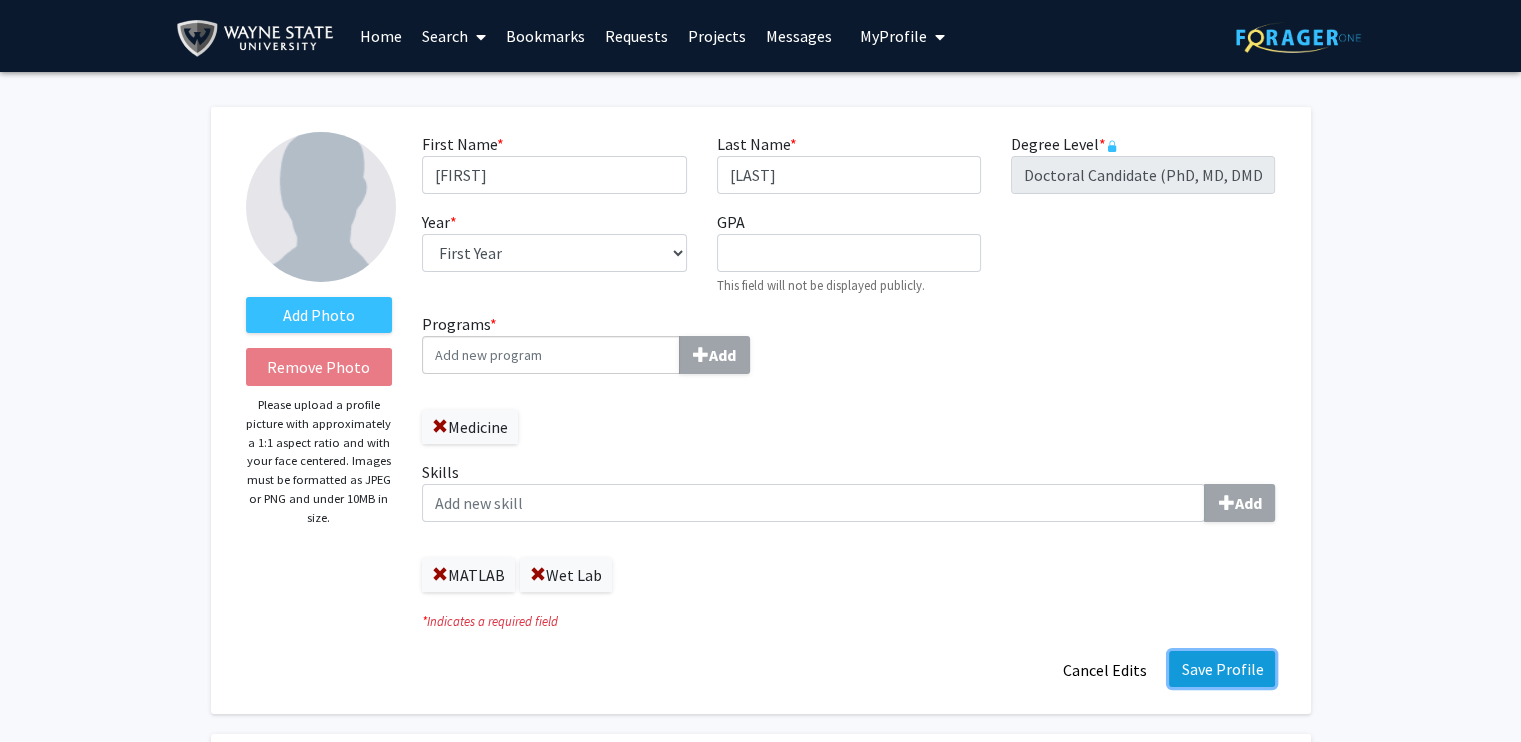click on "Save Profile" 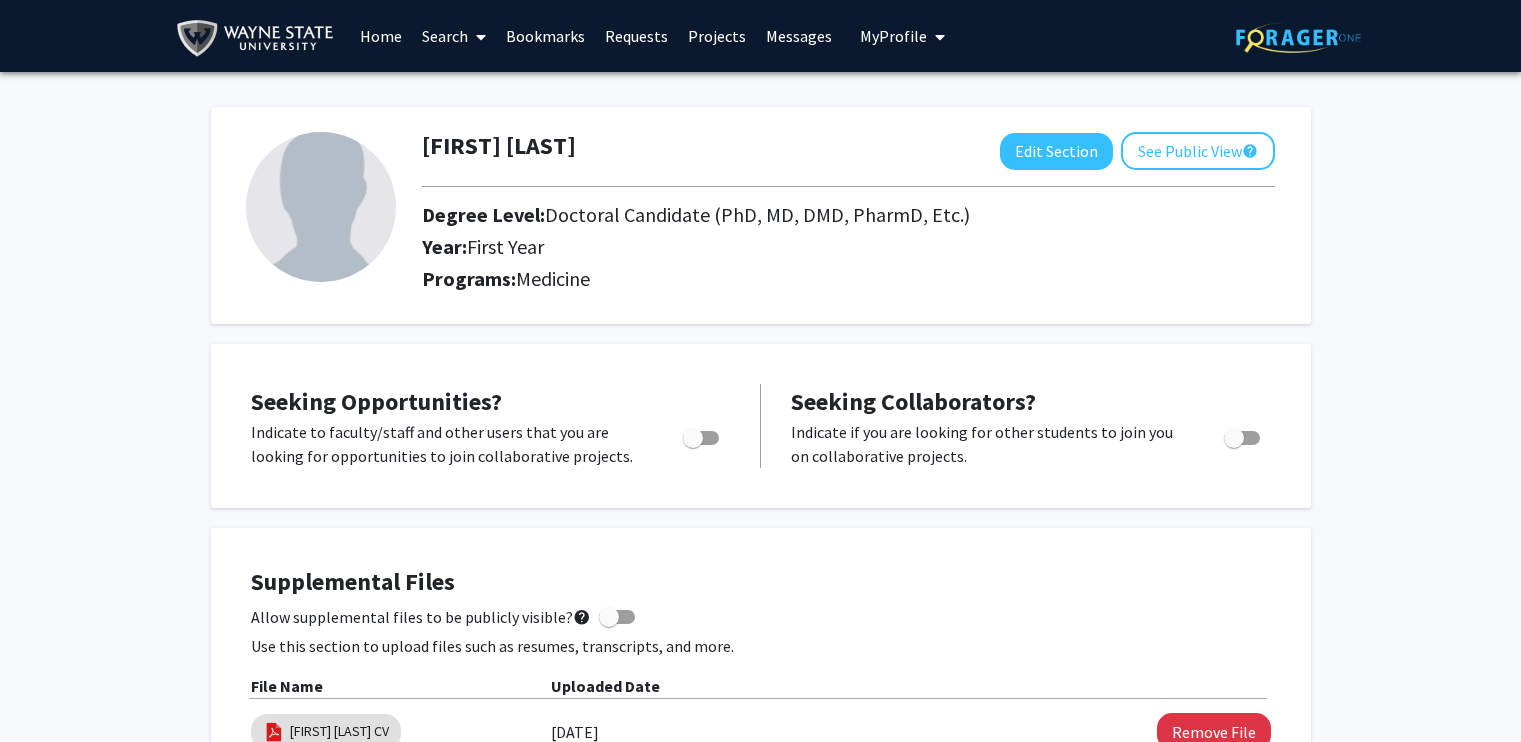 scroll, scrollTop: 0, scrollLeft: 0, axis: both 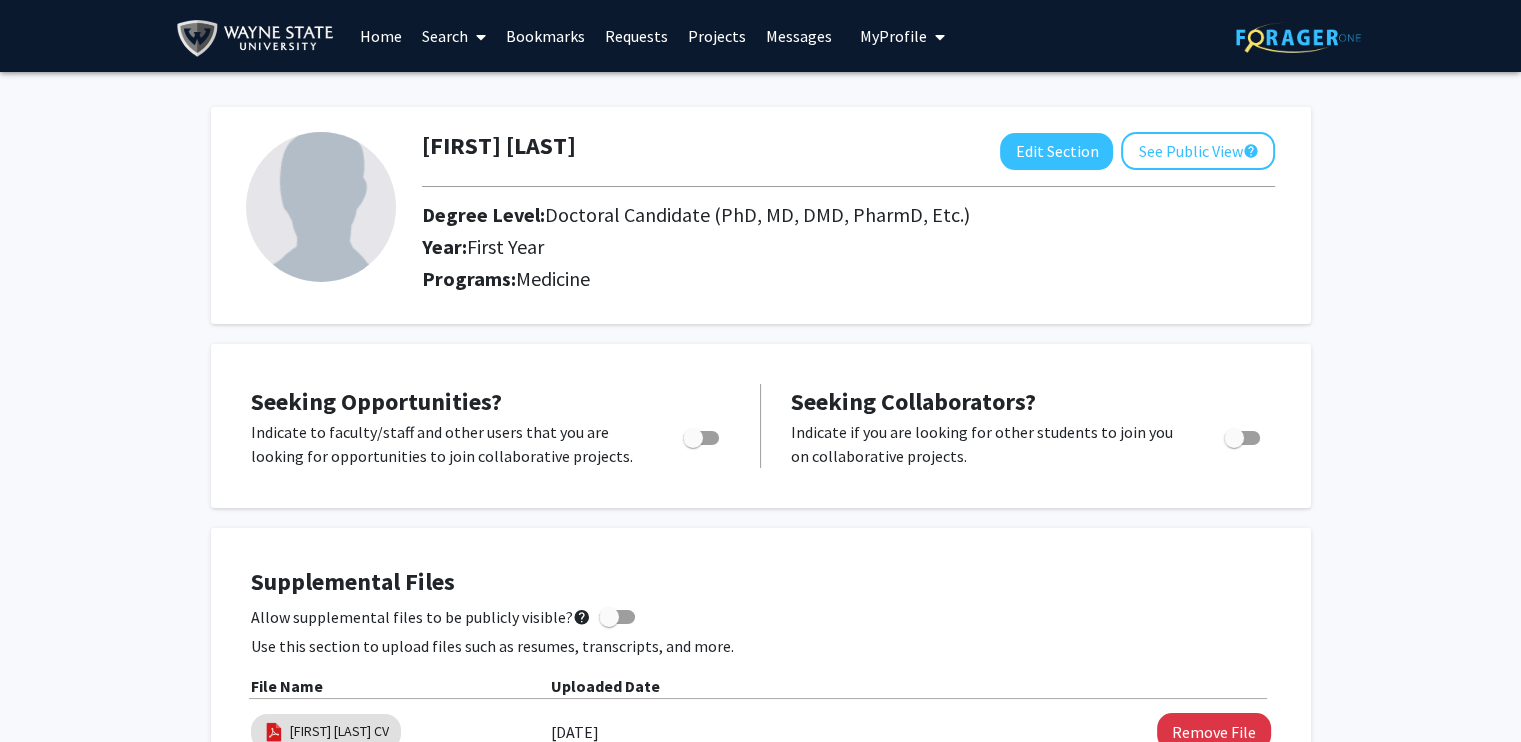 click on "Search" at bounding box center [454, 36] 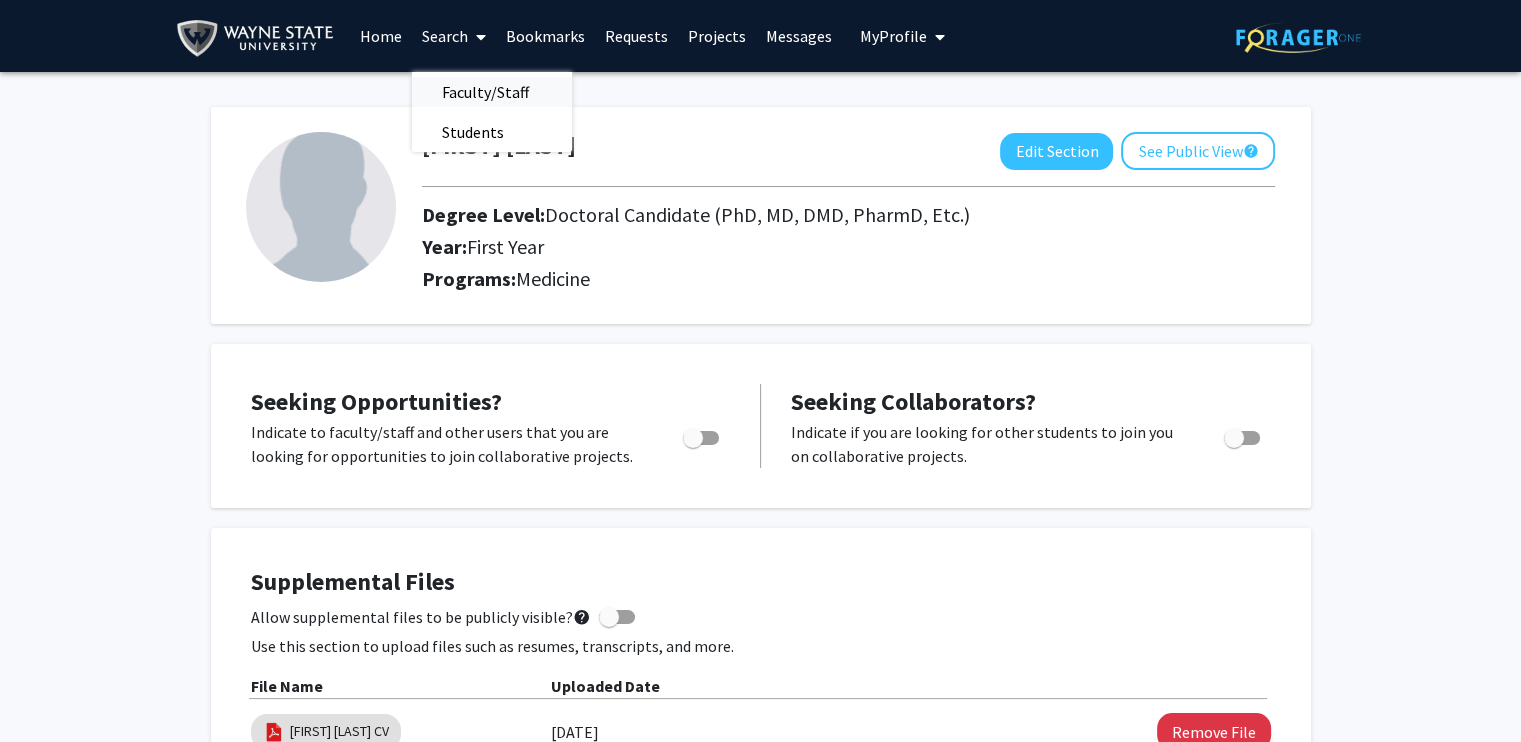 click on "Faculty/Staff" at bounding box center [485, 92] 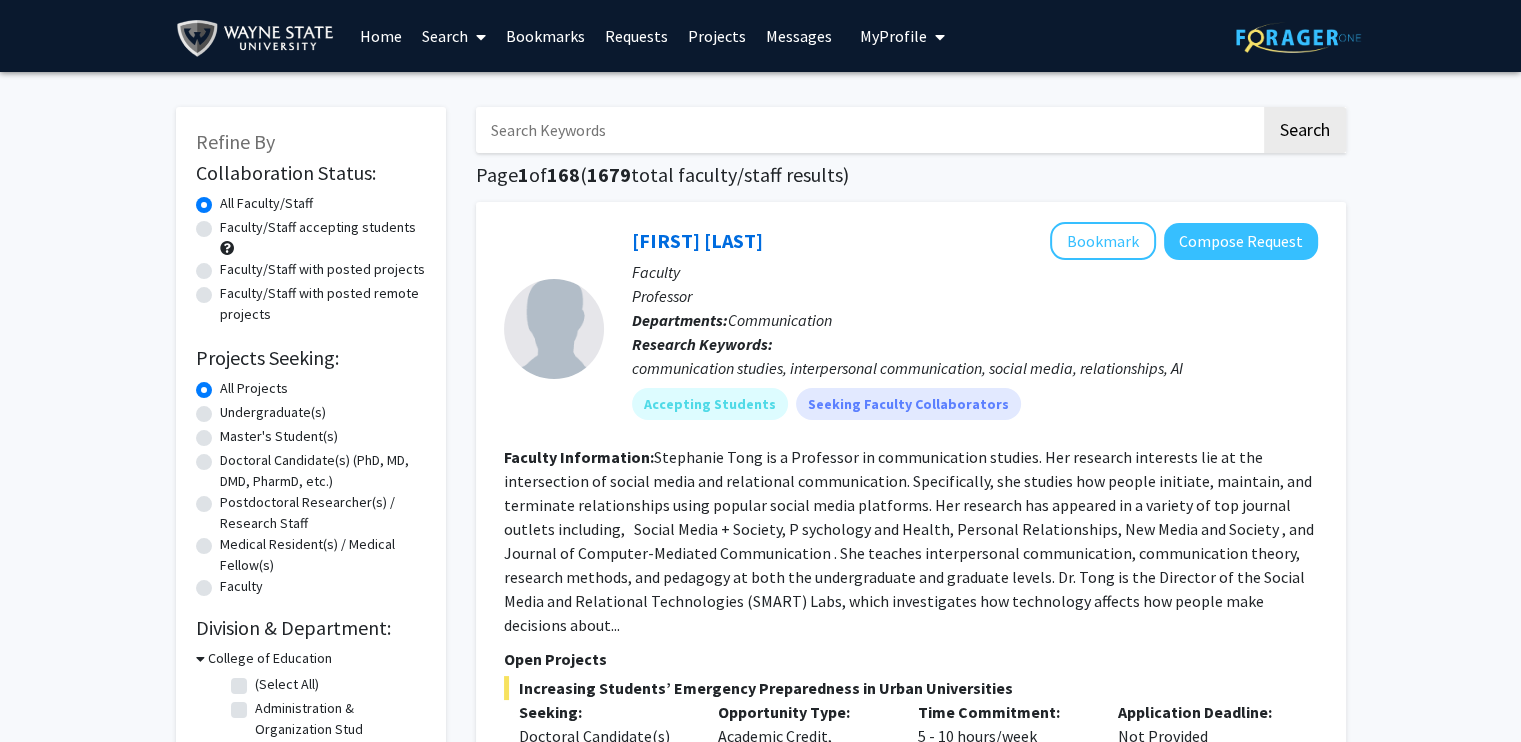 click at bounding box center (868, 130) 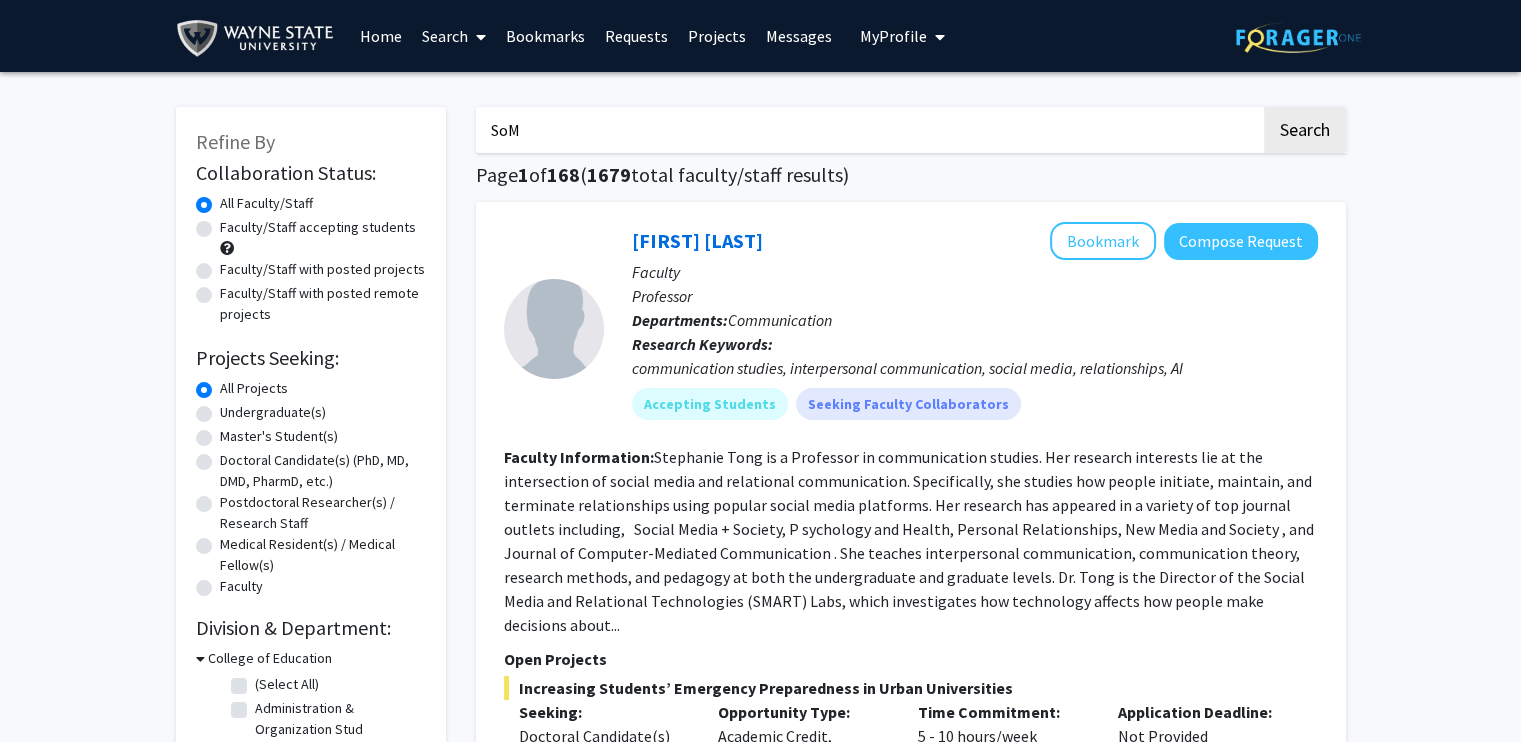 type on "SoM" 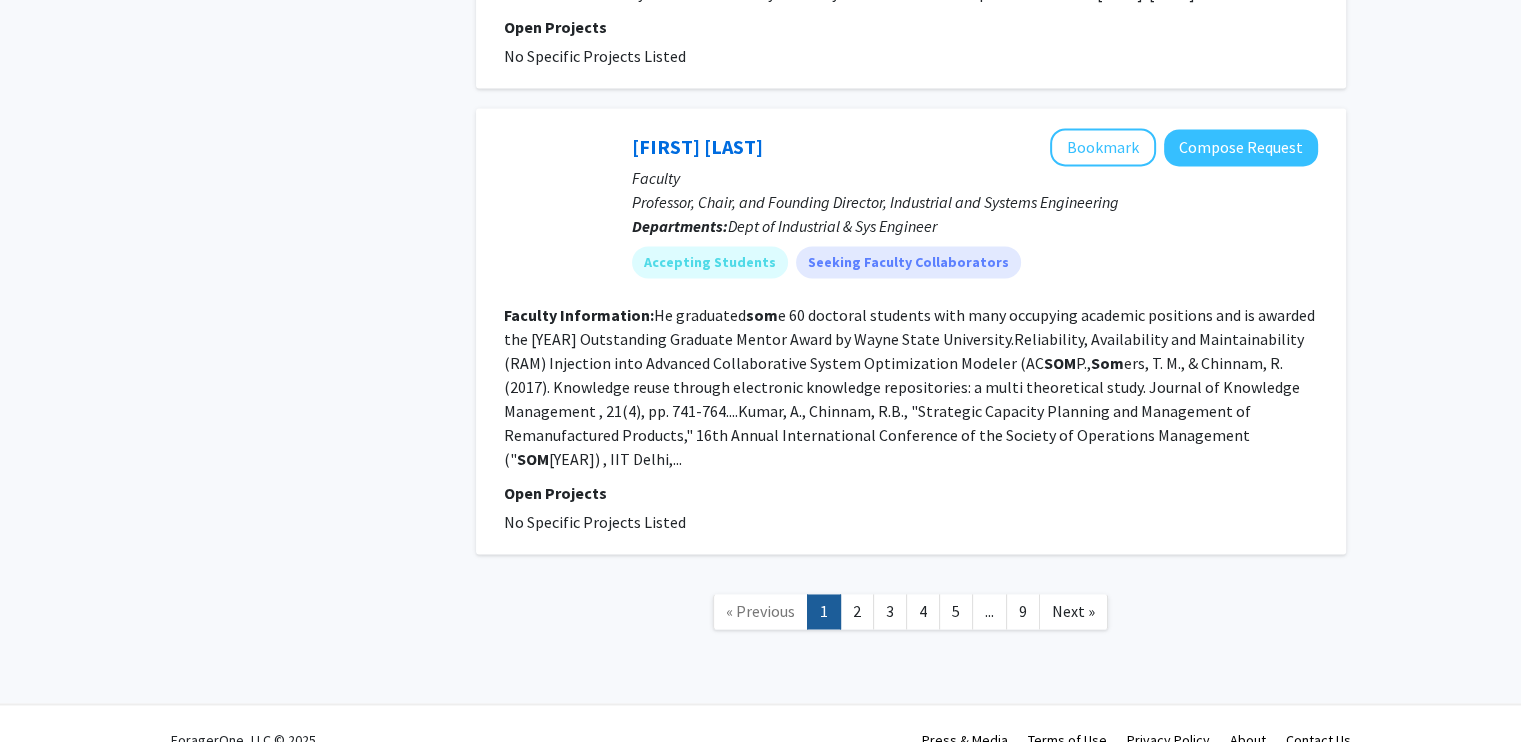 scroll, scrollTop: 2992, scrollLeft: 0, axis: vertical 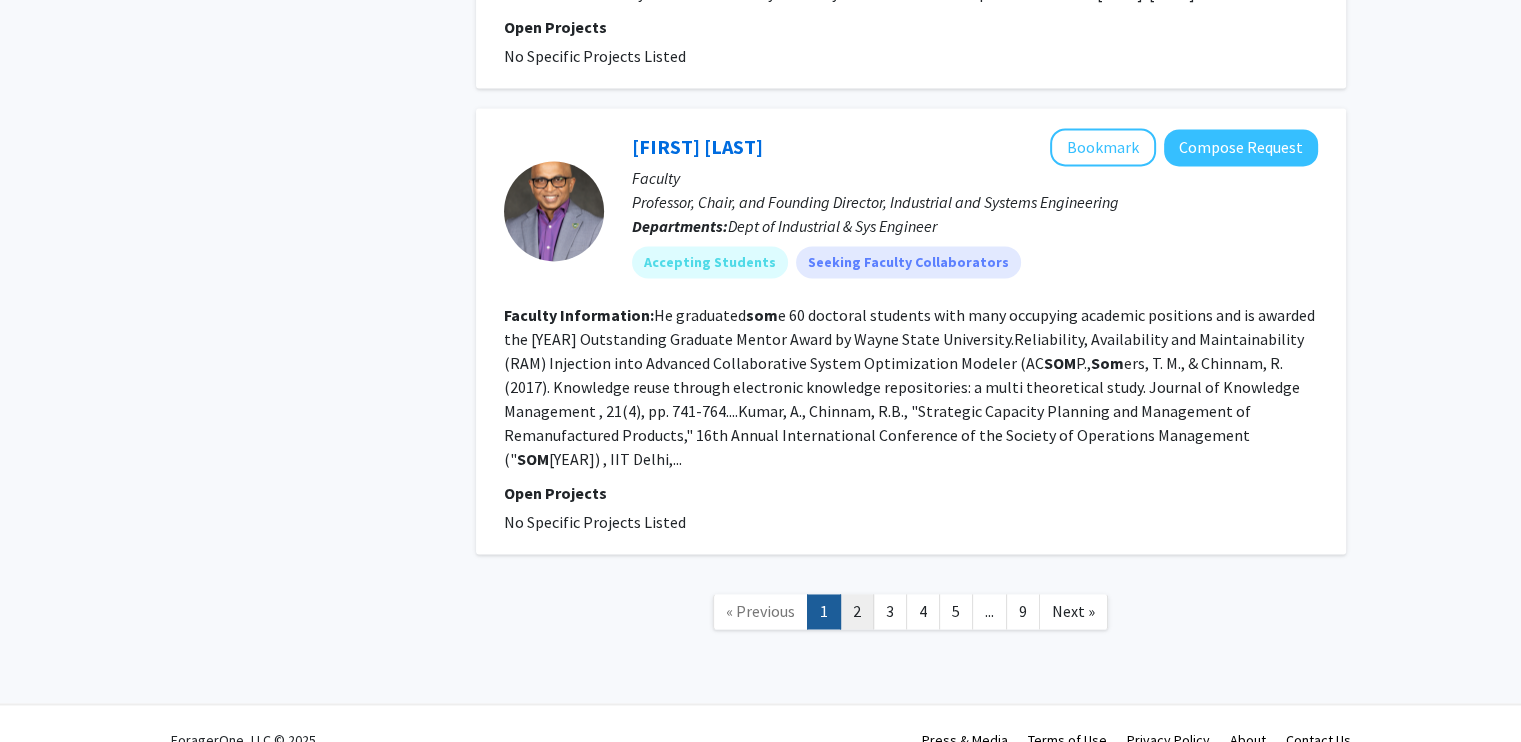 click on "2" 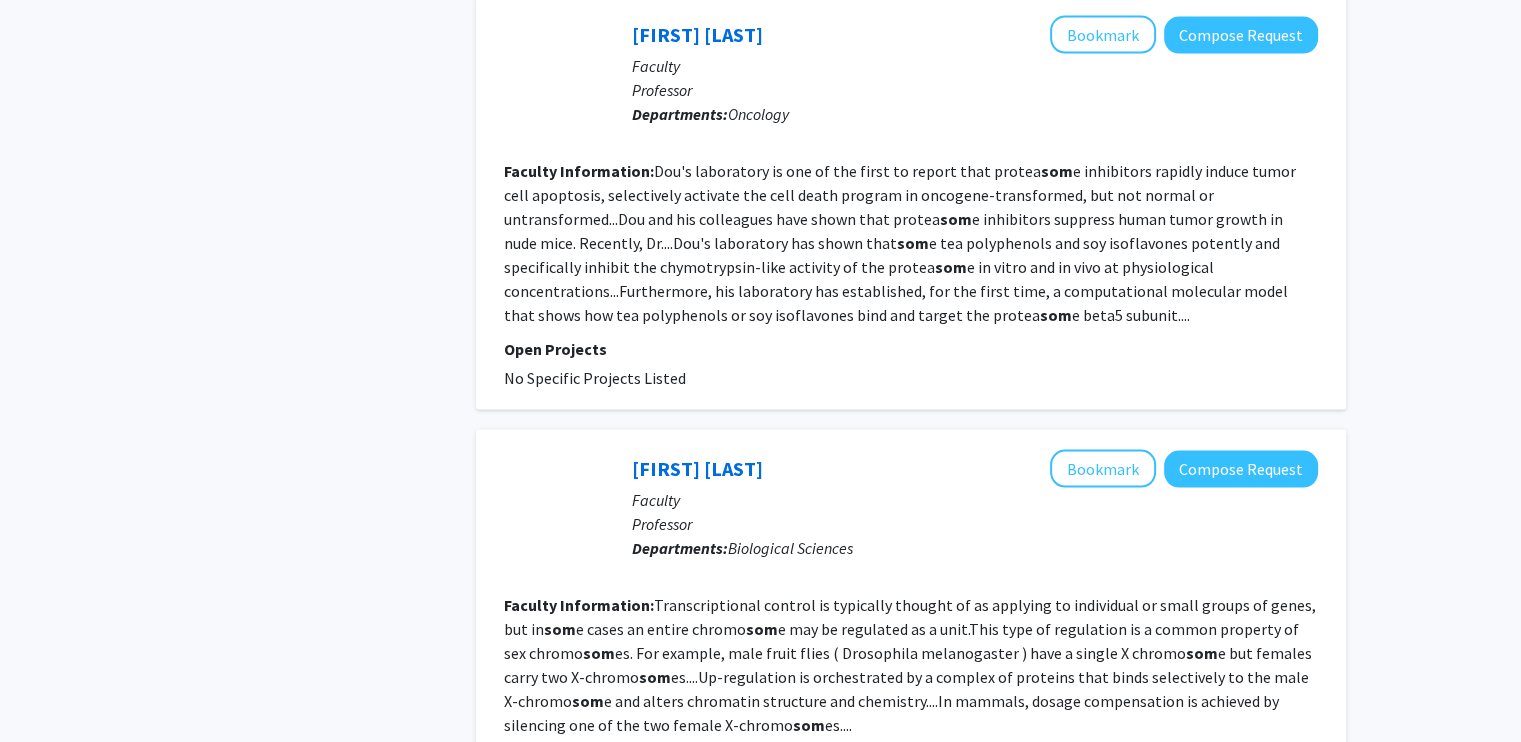 scroll, scrollTop: 4427, scrollLeft: 0, axis: vertical 